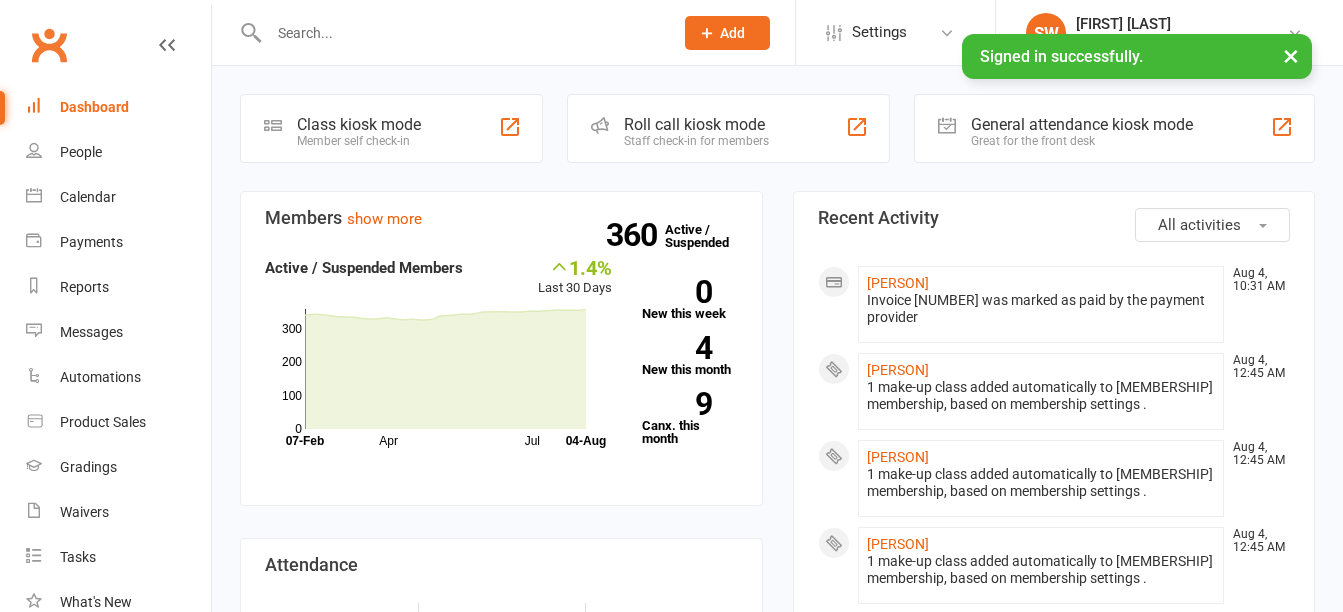scroll, scrollTop: 0, scrollLeft: 0, axis: both 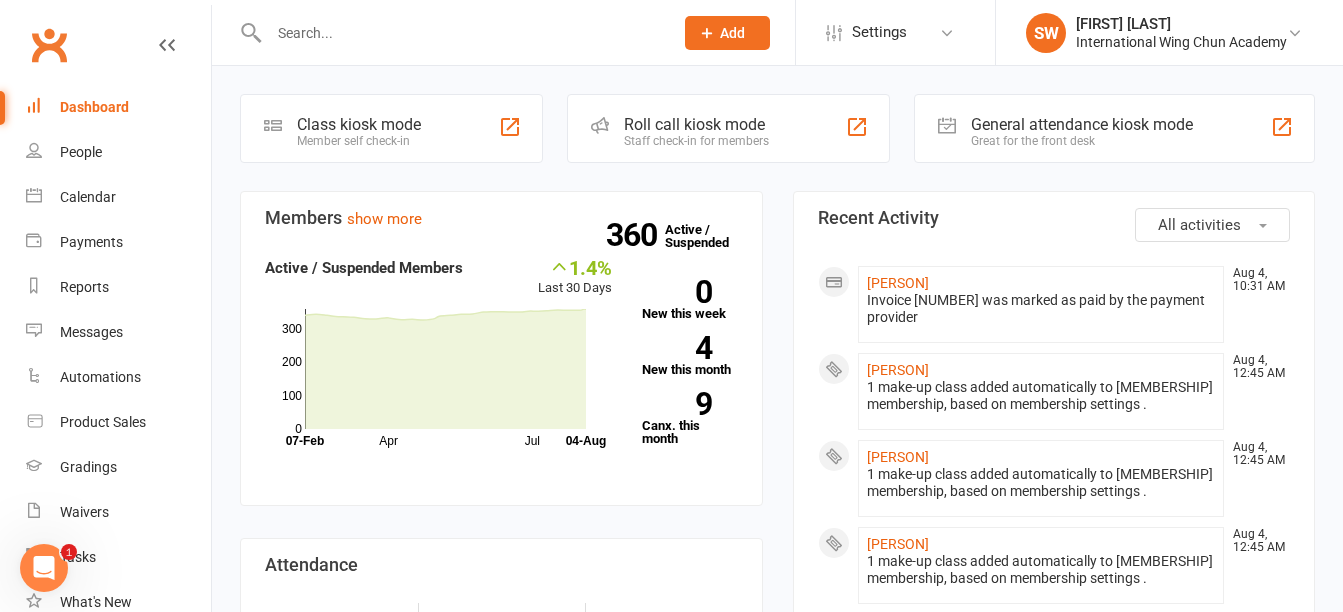 click at bounding box center (461, 33) 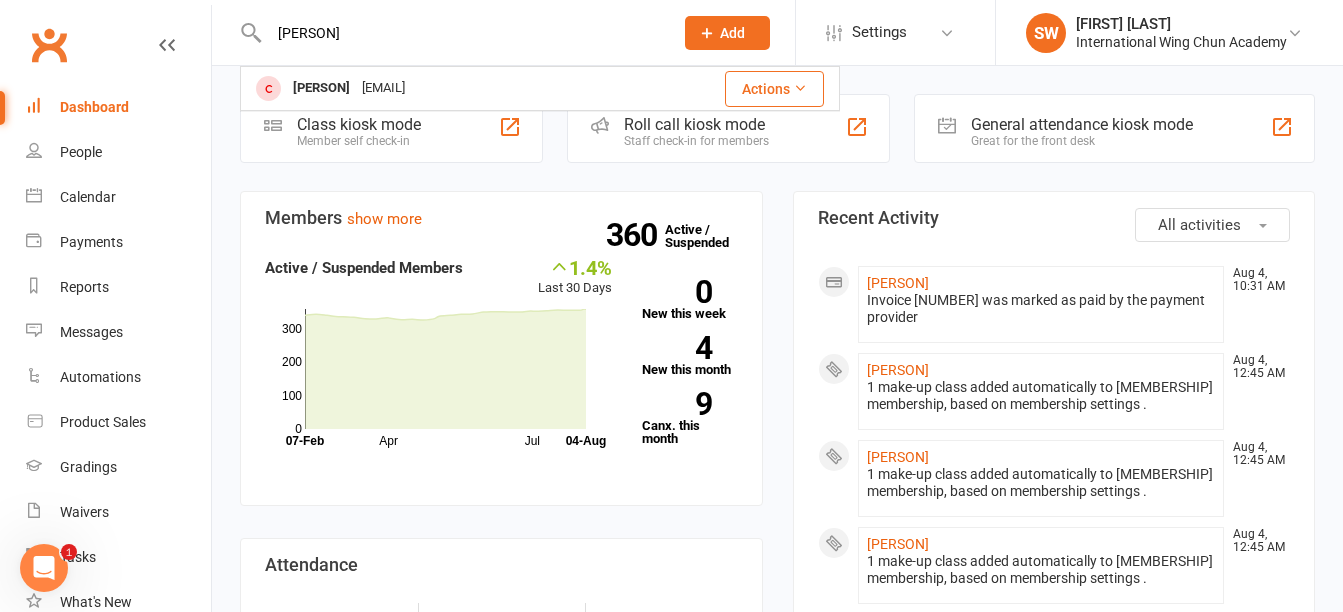 type on "Siosivini" 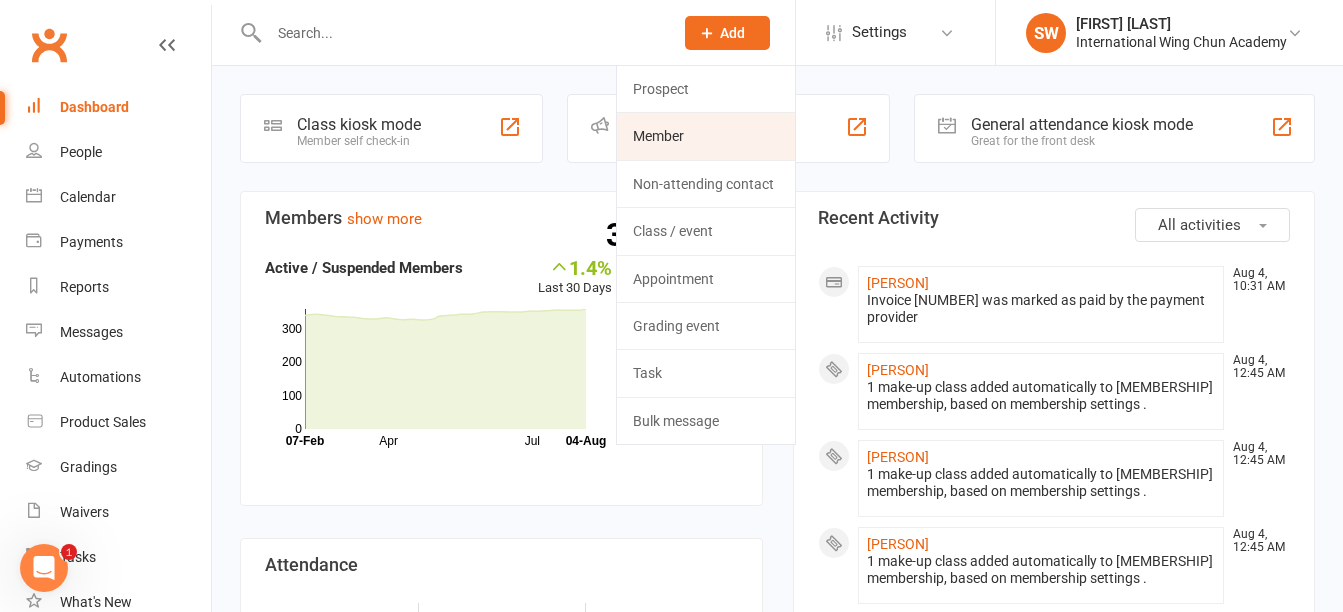 click on "Member" 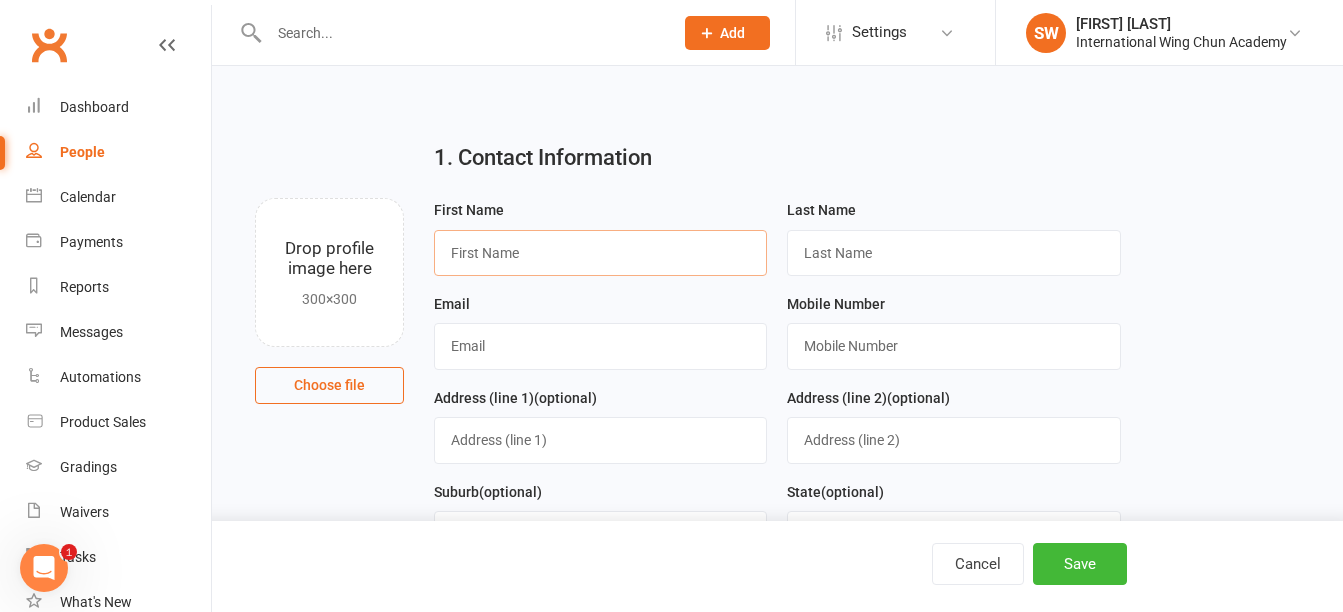 click at bounding box center [600, 253] 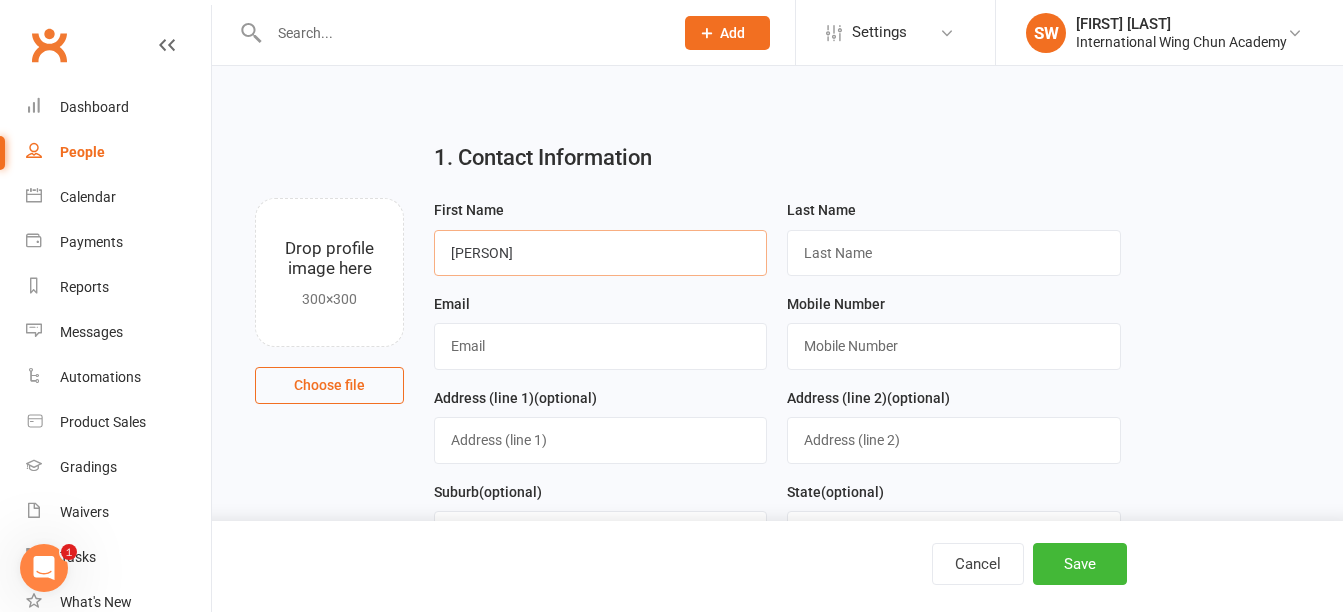 type on "Siosivini" 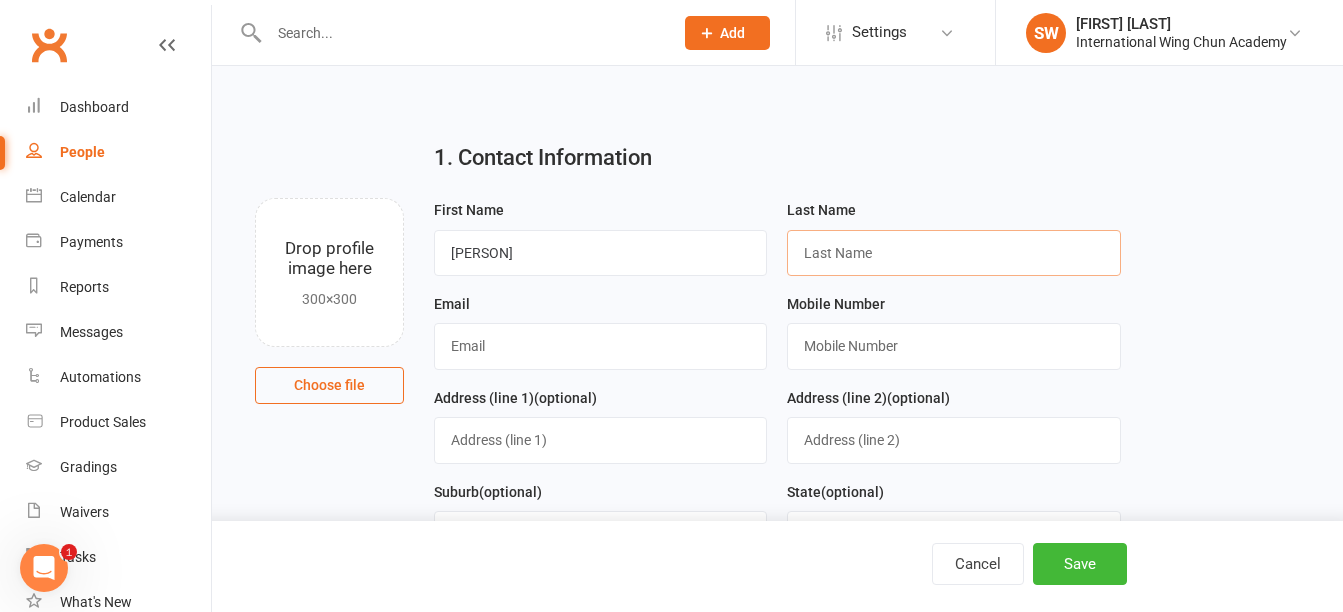 paste on "Sadrata" 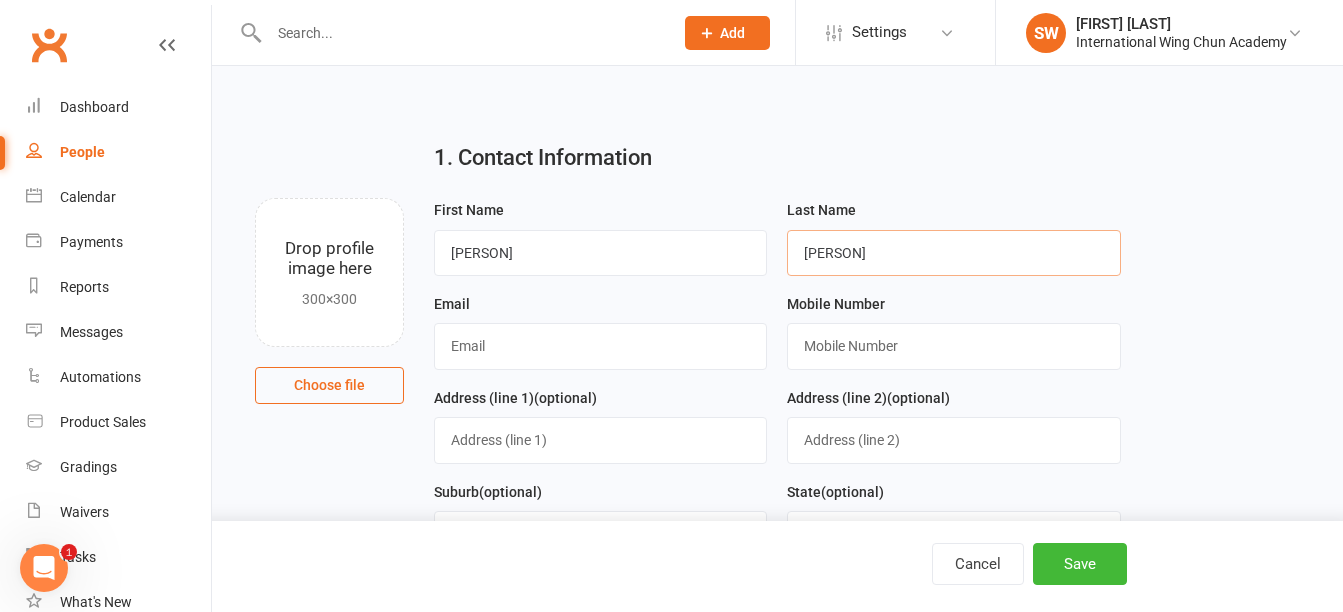 type on "Sadrata" 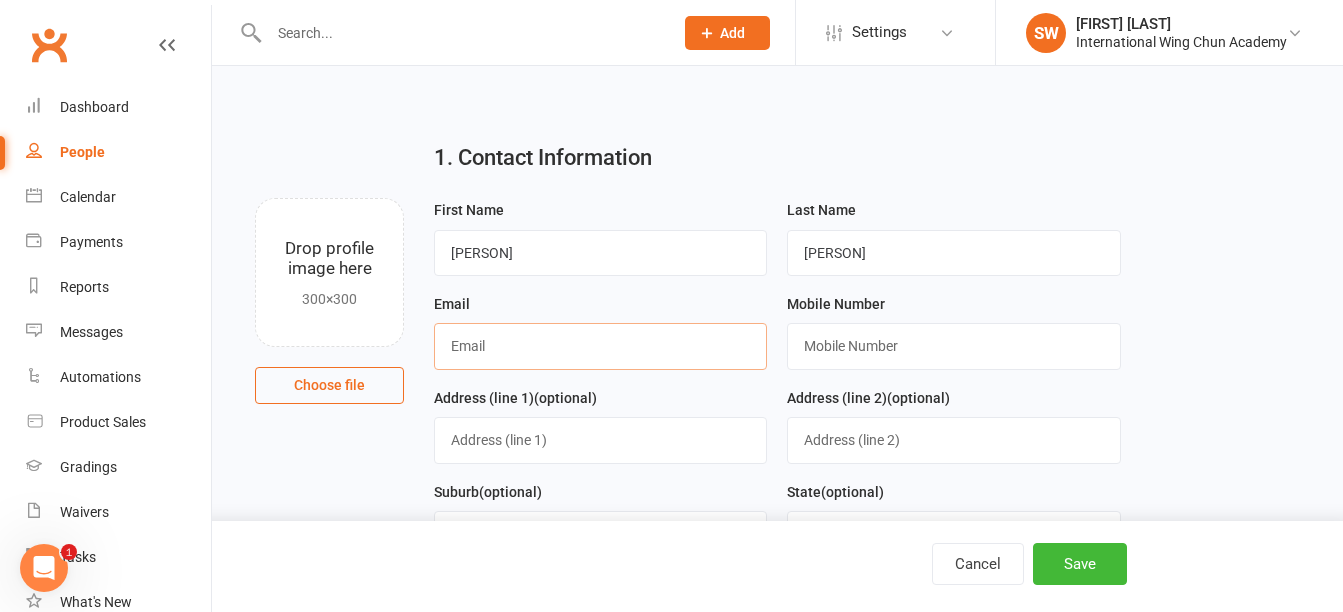 click at bounding box center (600, 346) 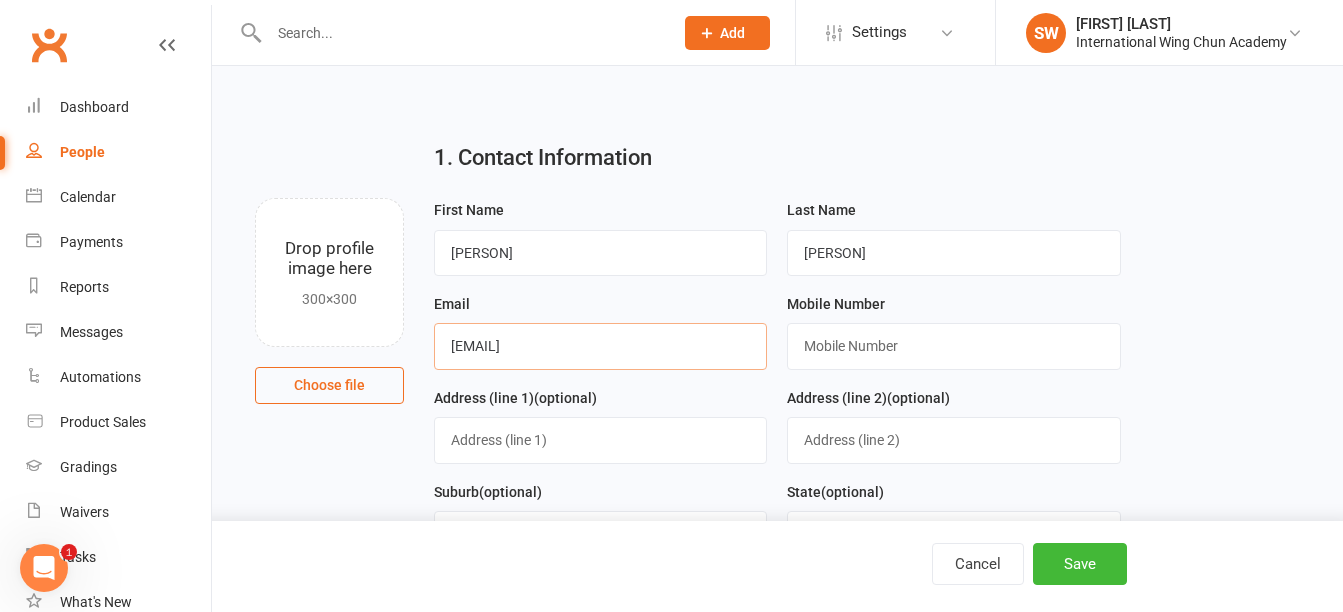 type on "[EMAIL]" 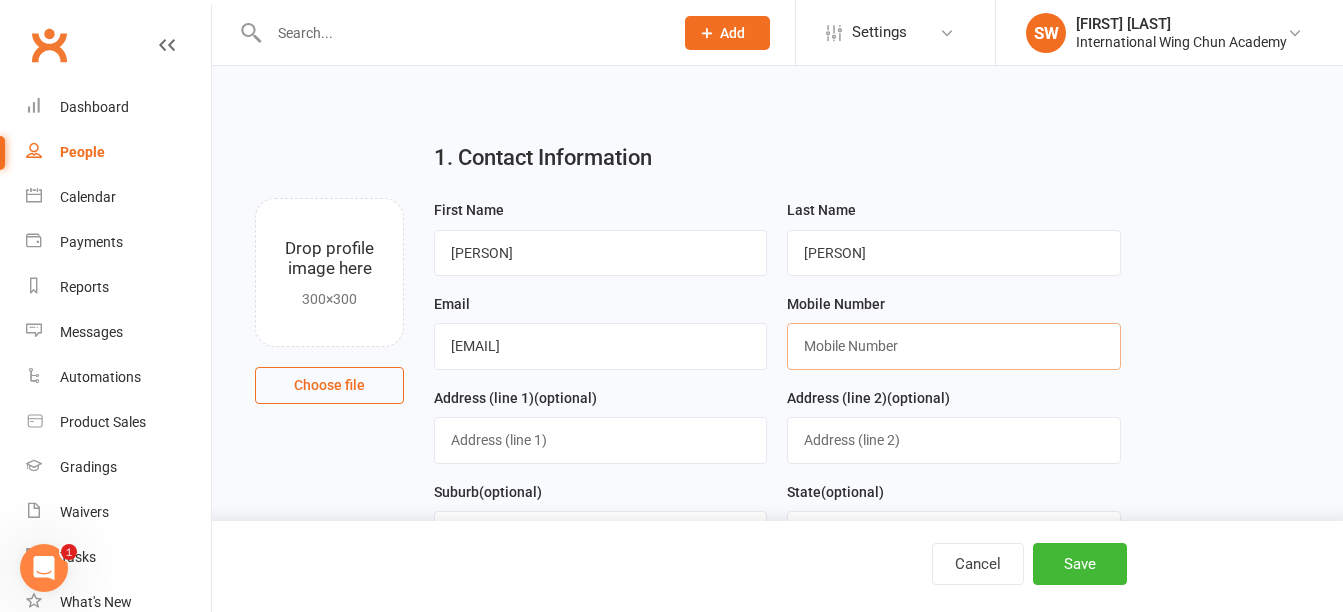 click at bounding box center [953, 346] 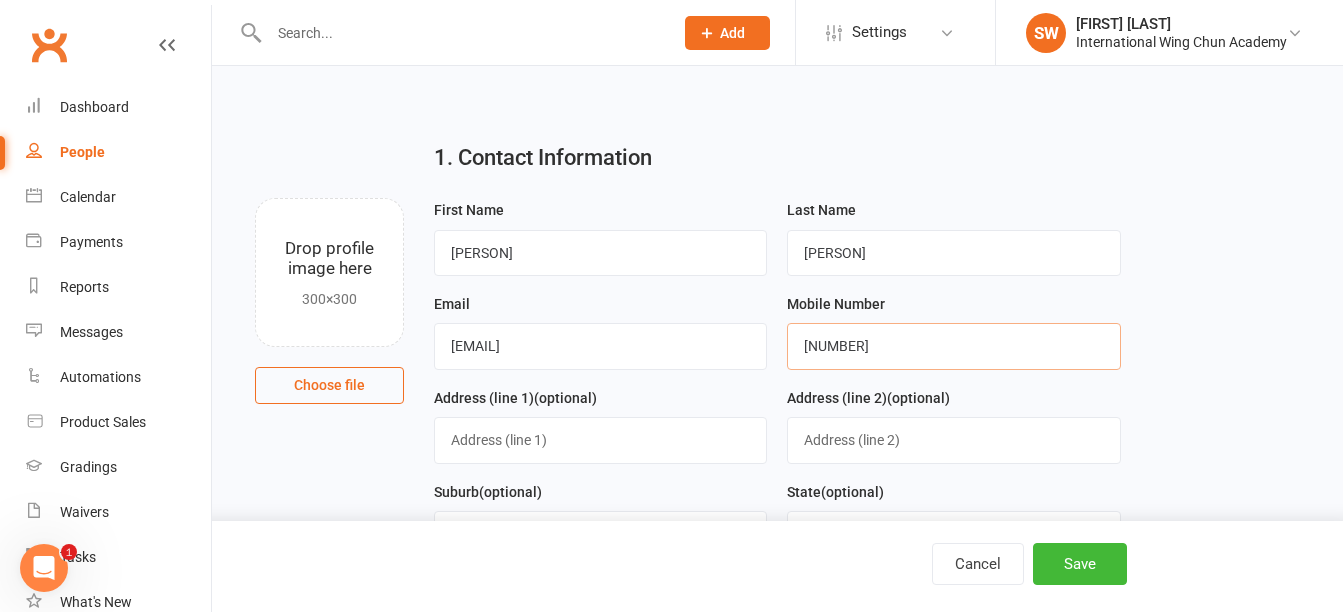 click on "406463944" at bounding box center [953, 346] 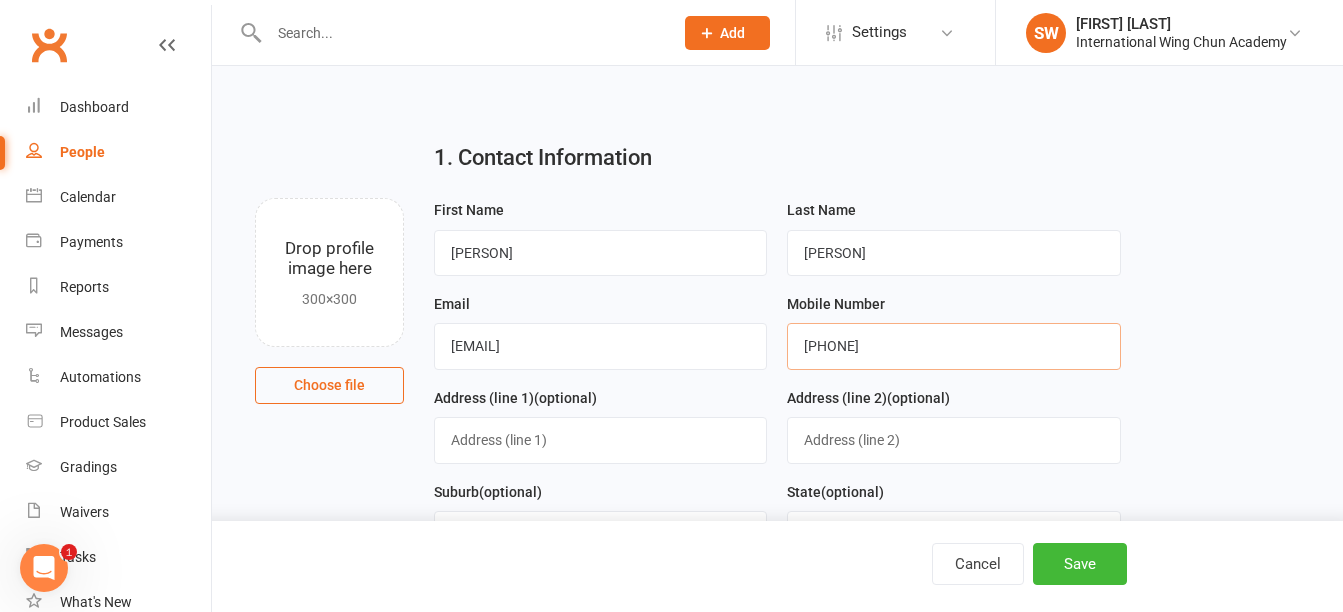 type on "[PHONE]" 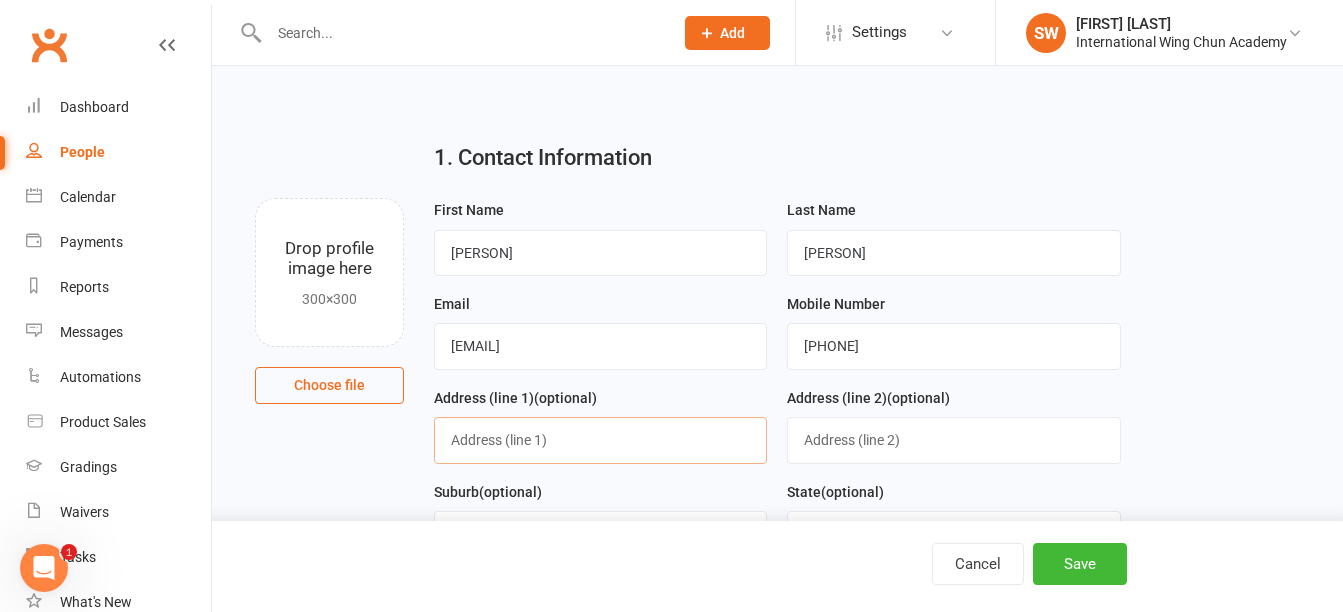 click at bounding box center (600, 440) 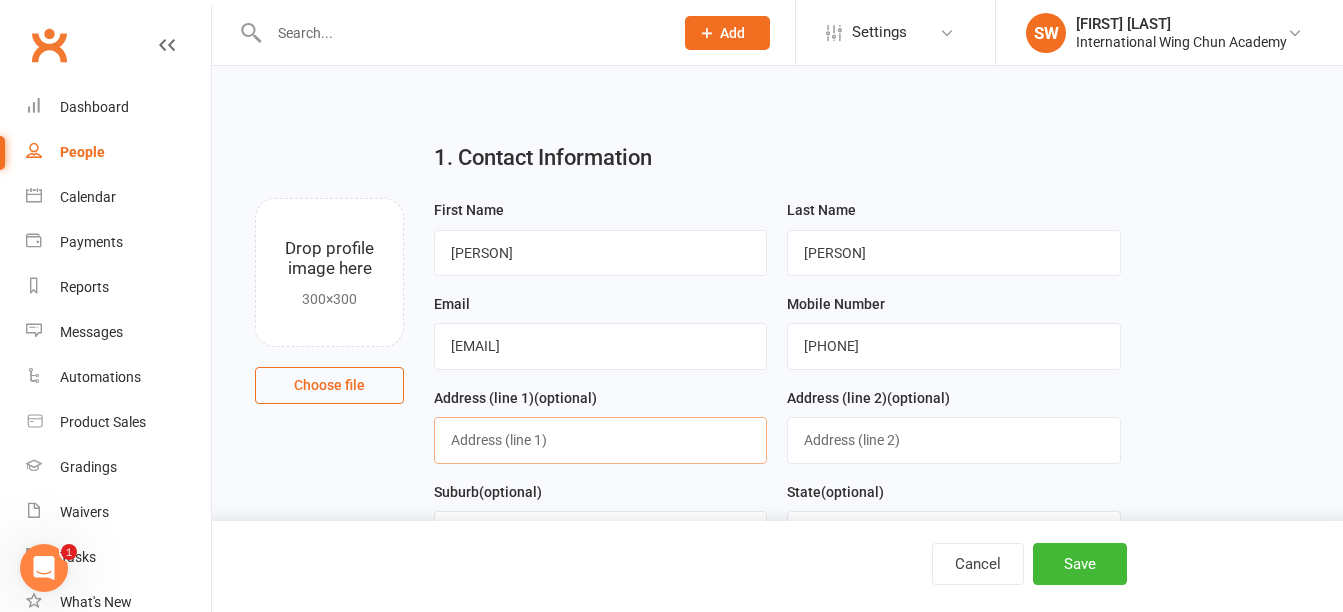 paste on "81, Dalrymple Avenue" 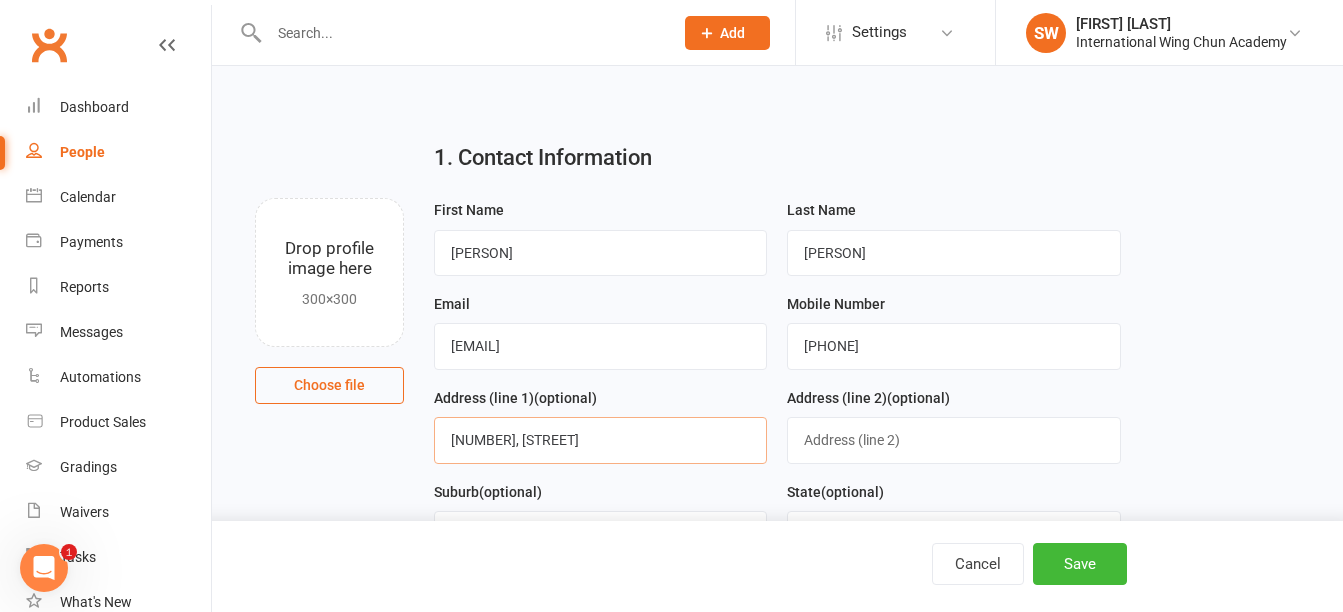 click on "81, Dalrymple Avenue" at bounding box center (600, 440) 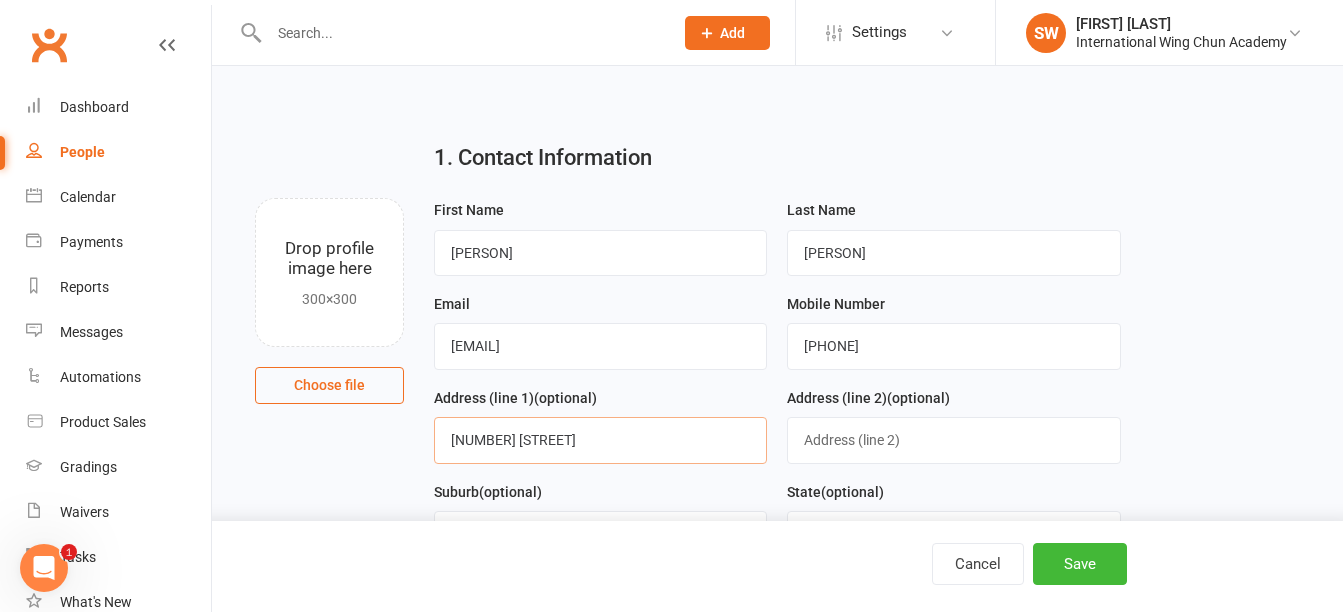 type on "81 Dalrymple Avenue" 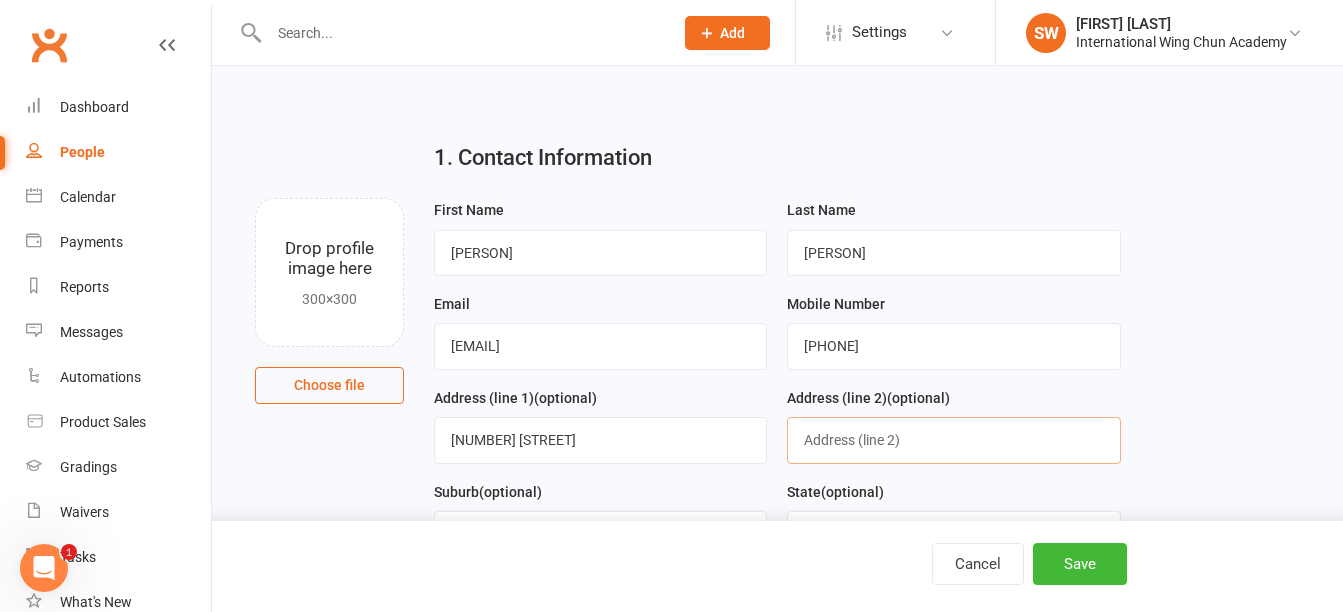 click at bounding box center [953, 440] 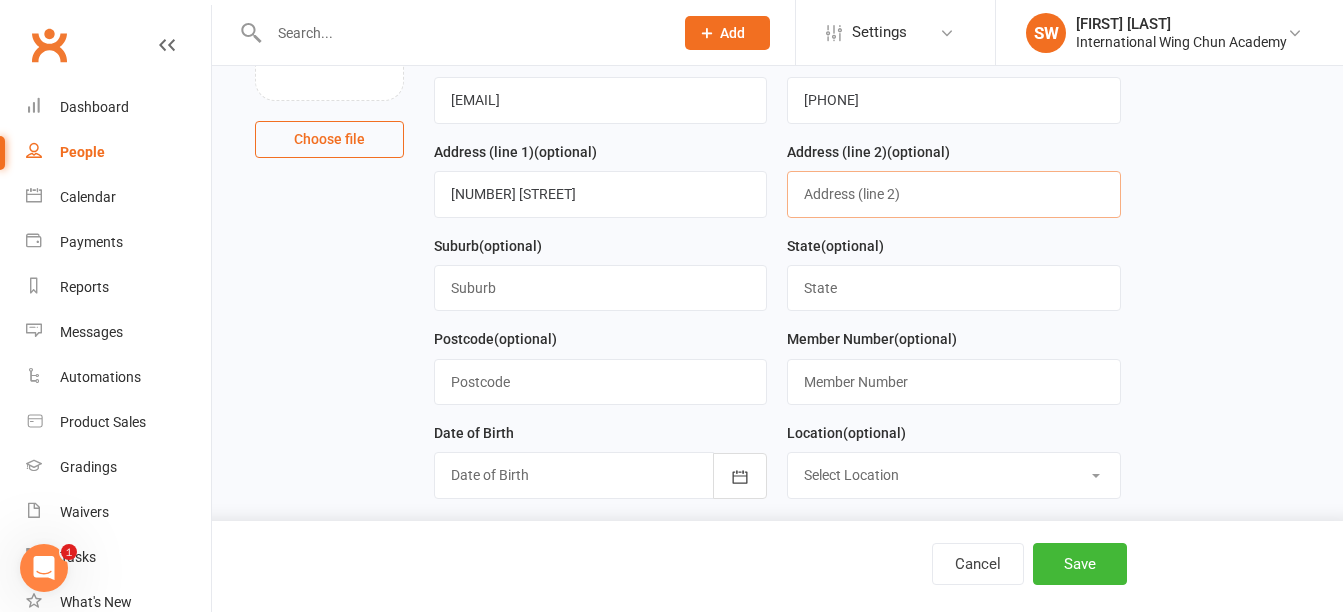 scroll, scrollTop: 300, scrollLeft: 0, axis: vertical 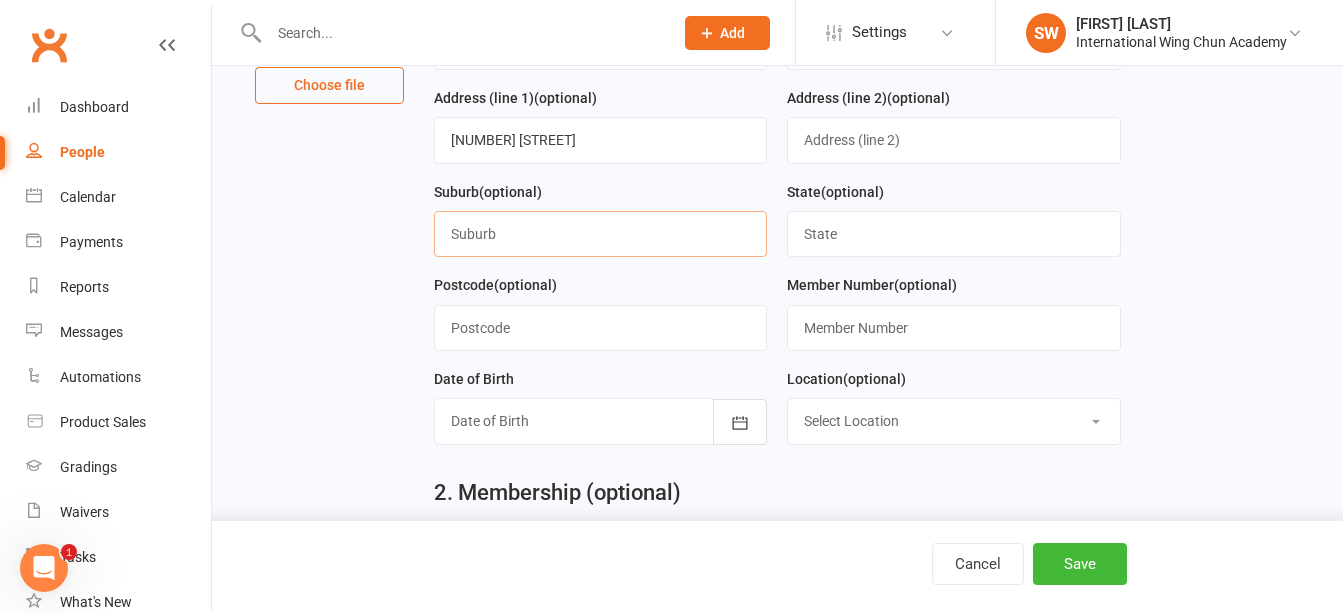 click at bounding box center (600, 234) 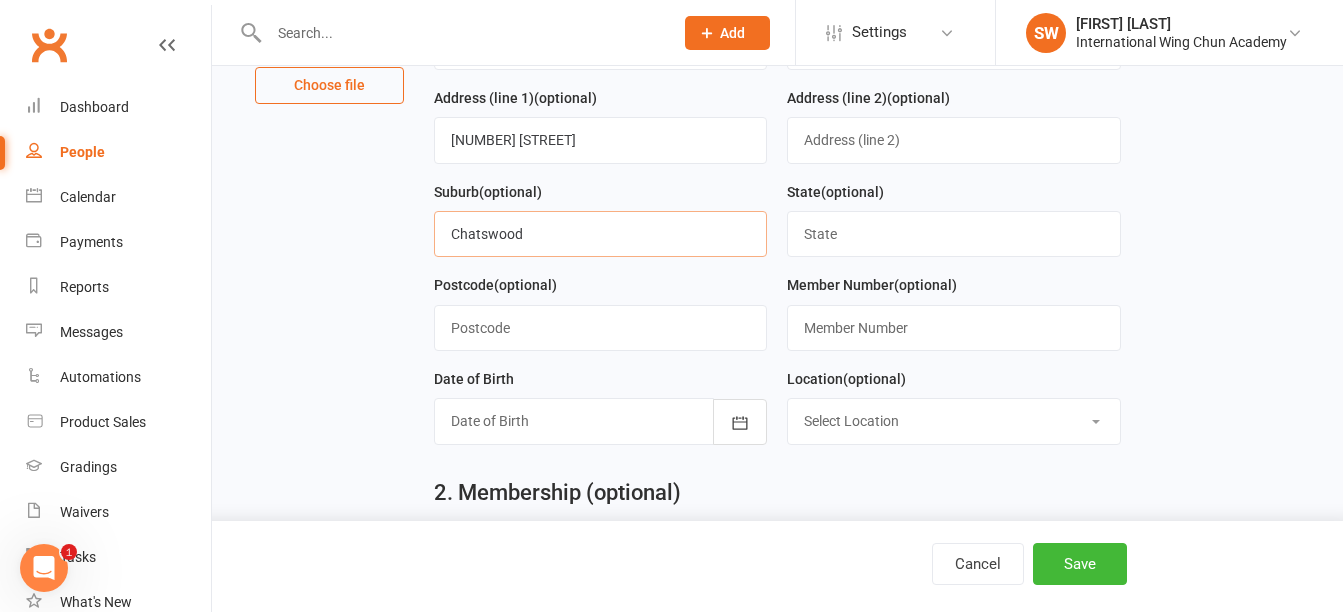 type on "Chatswood" 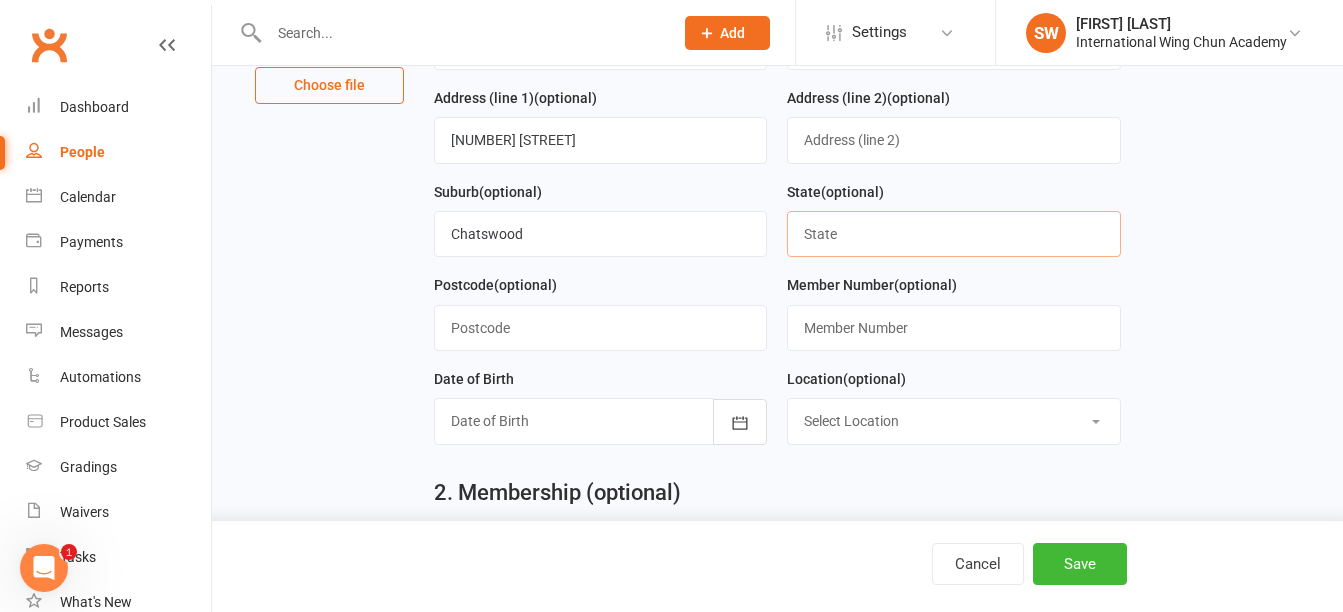 click at bounding box center [953, 234] 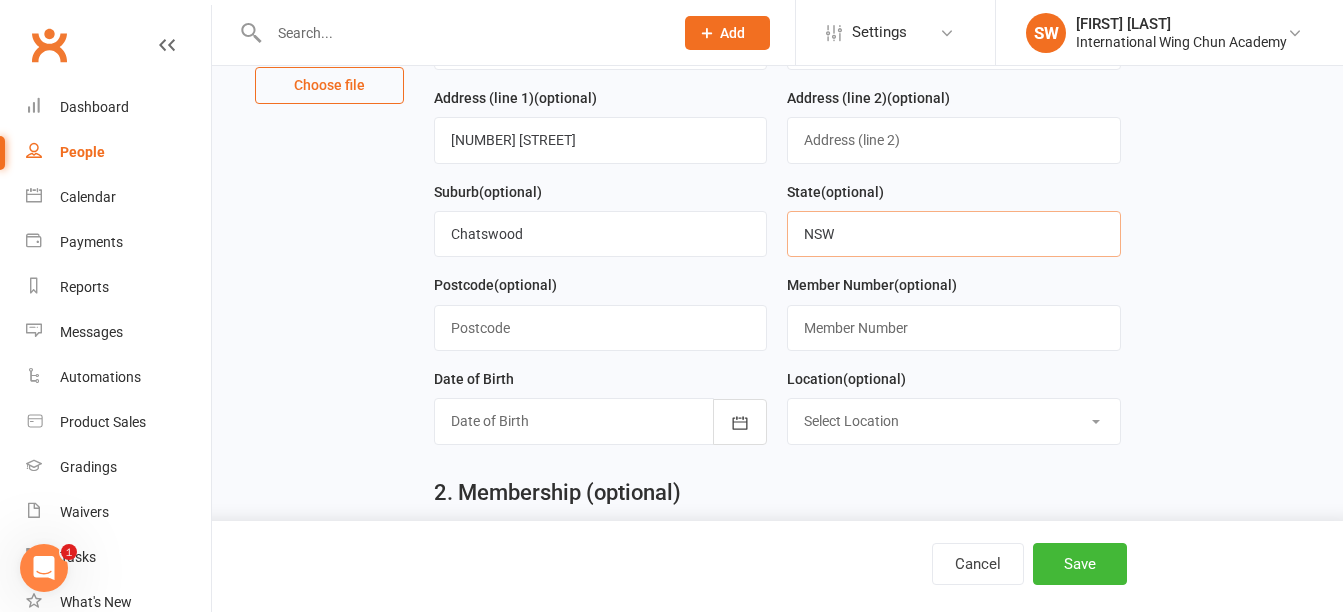 type on "NSW" 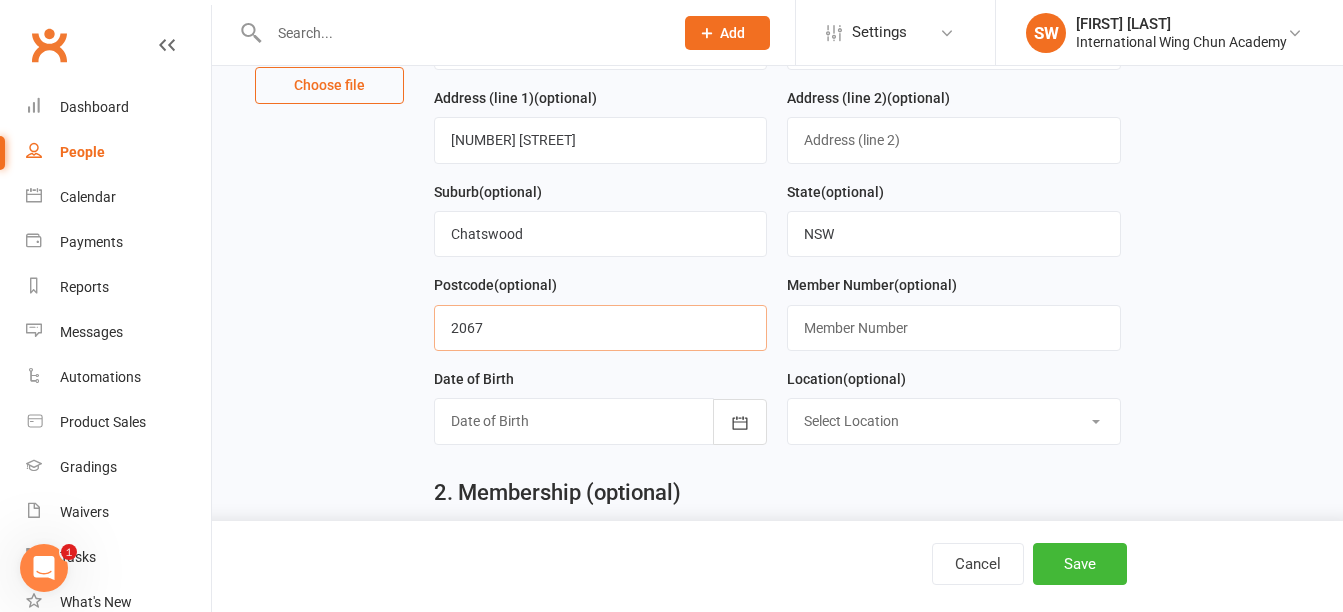 type on "2067" 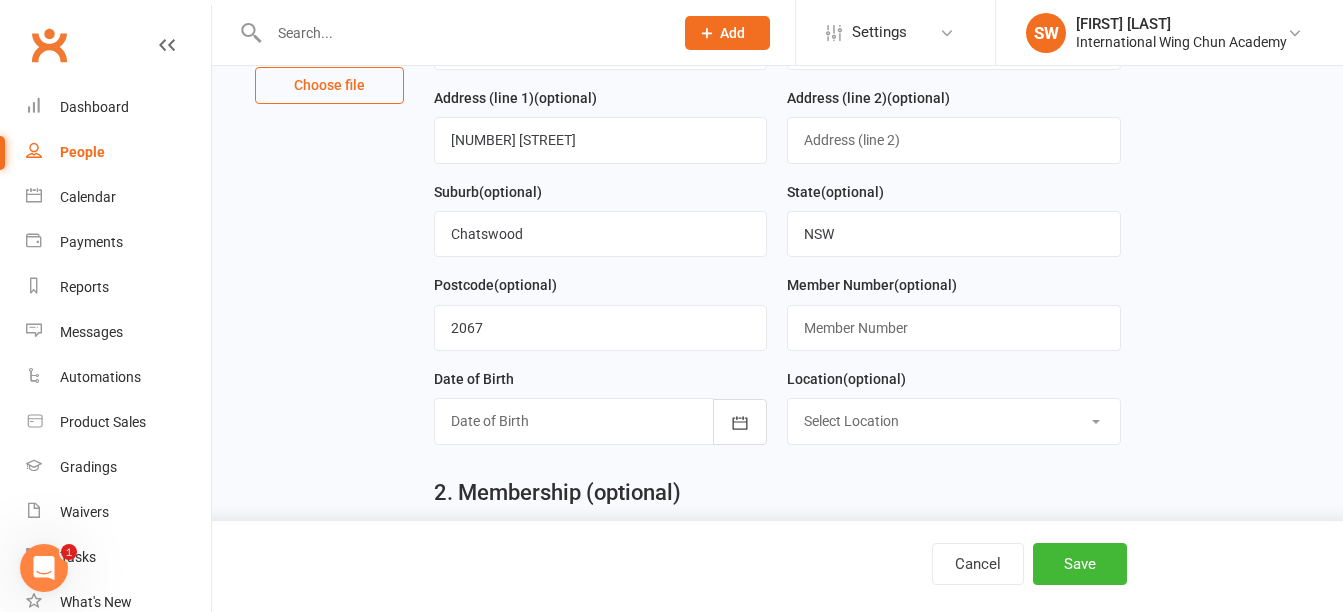 click on "Select Location Burwood Chatswood Epping Liverpool Maroubra Penrith Sydney" at bounding box center [953, 421] 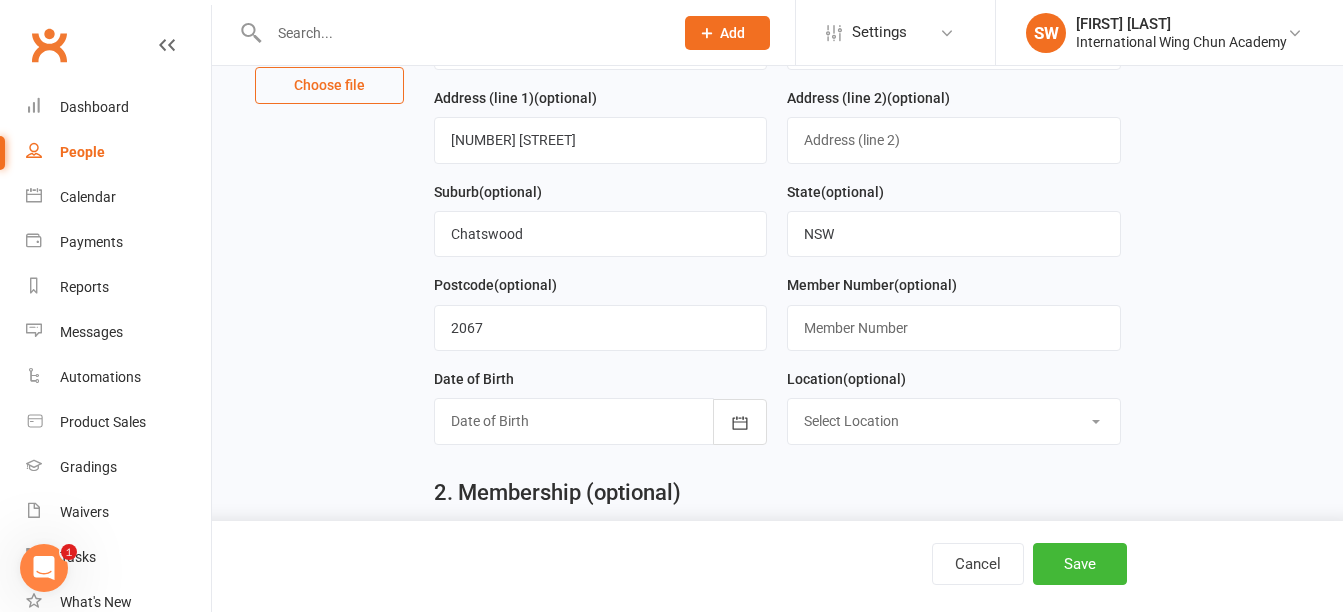 click at bounding box center [600, 421] 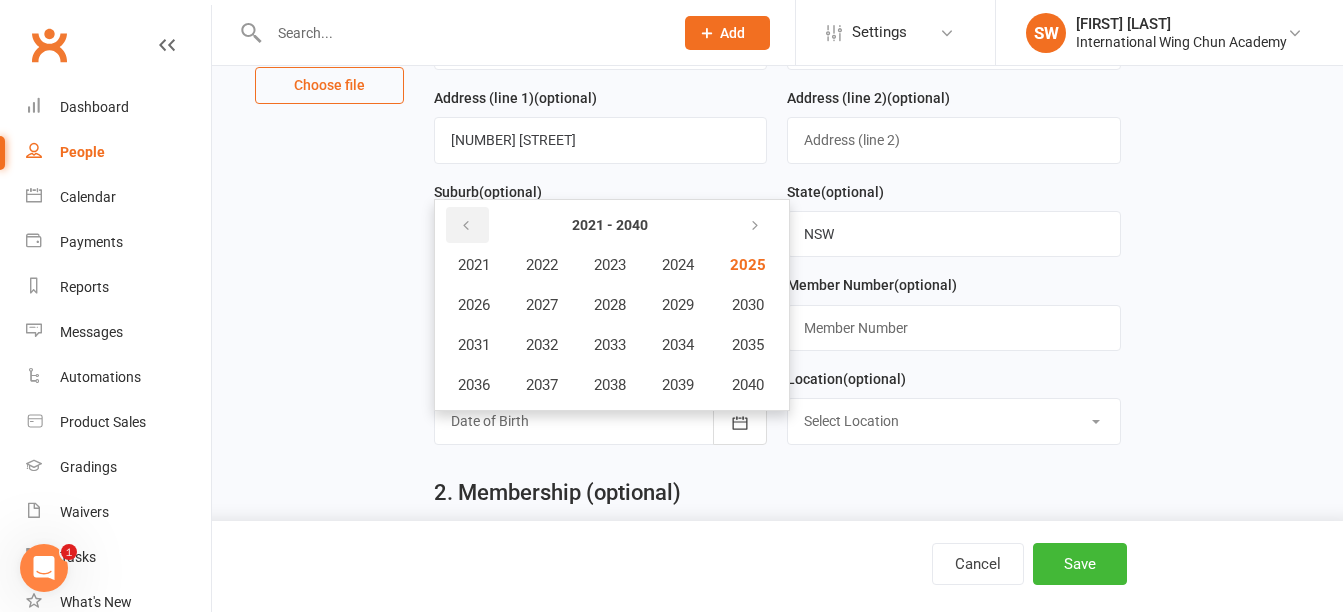 click at bounding box center [466, 226] 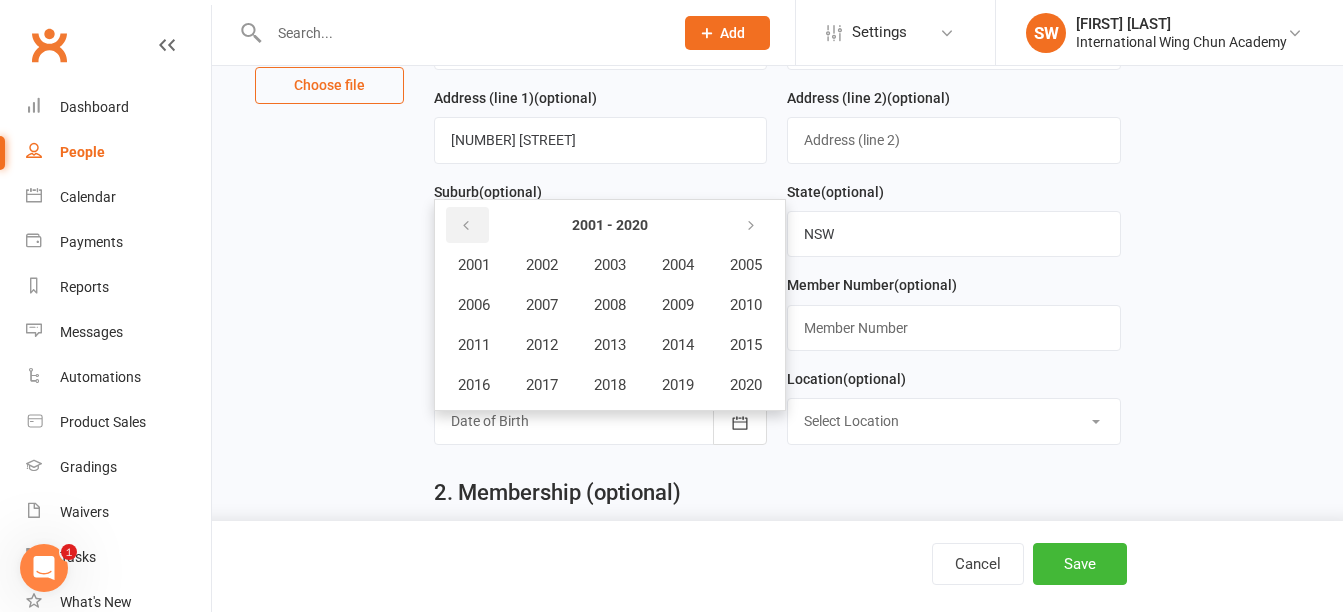 click at bounding box center (466, 226) 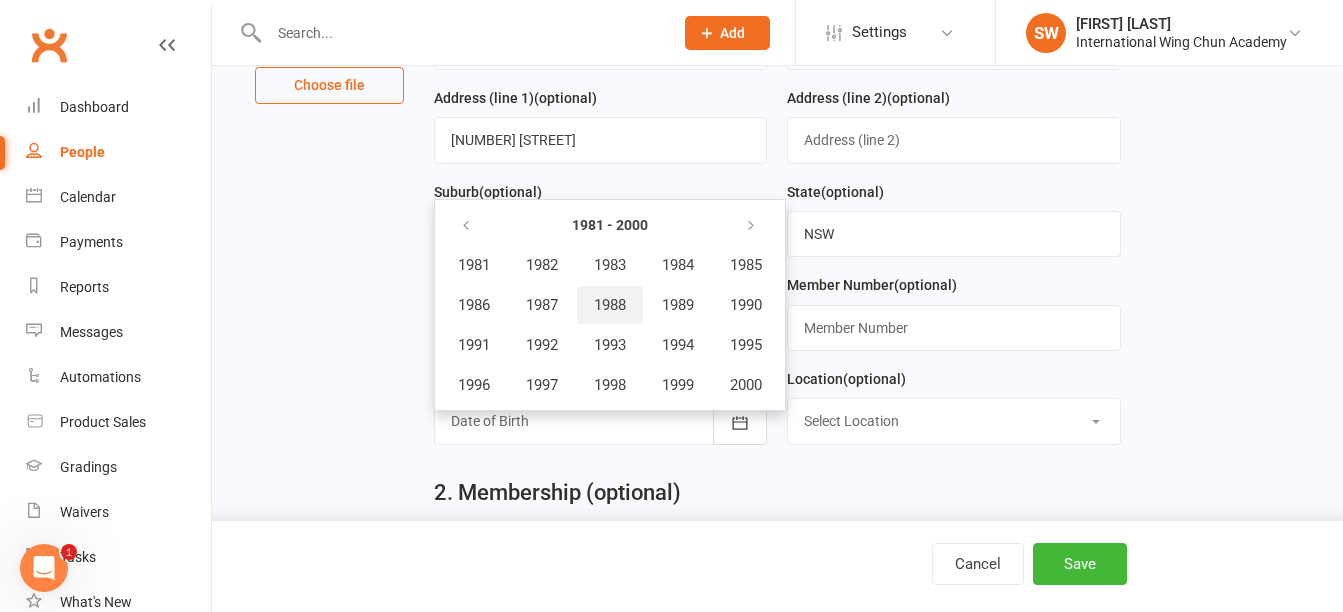 click on "1988" at bounding box center (610, 305) 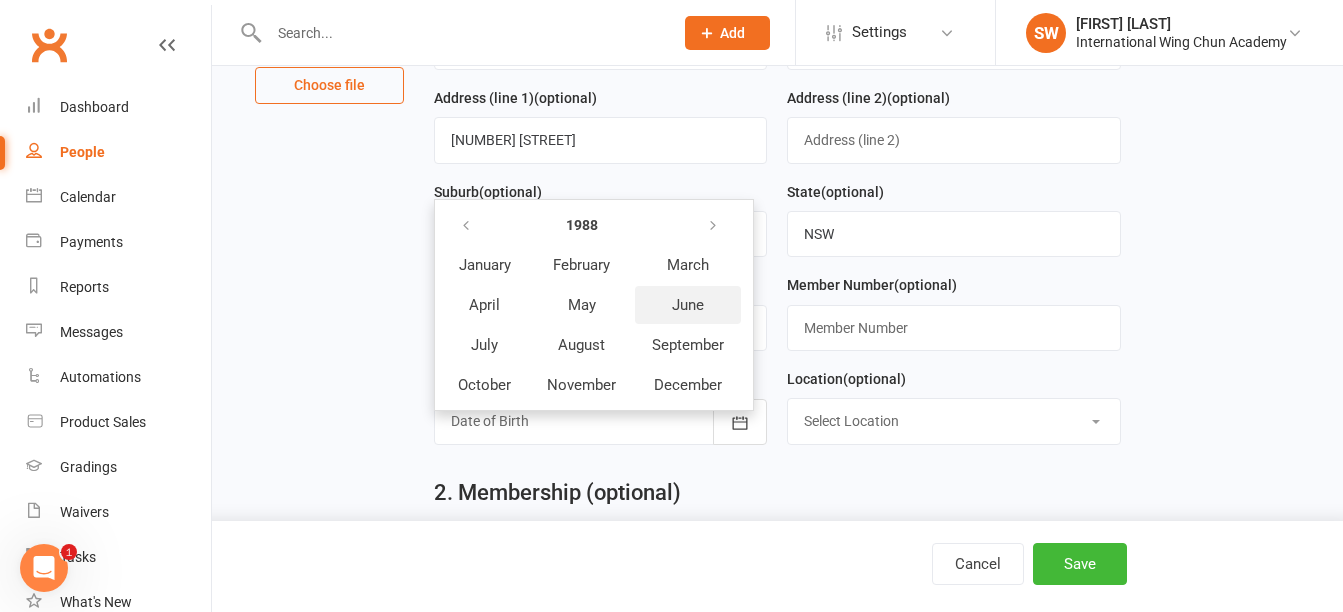click on "June" at bounding box center [688, 305] 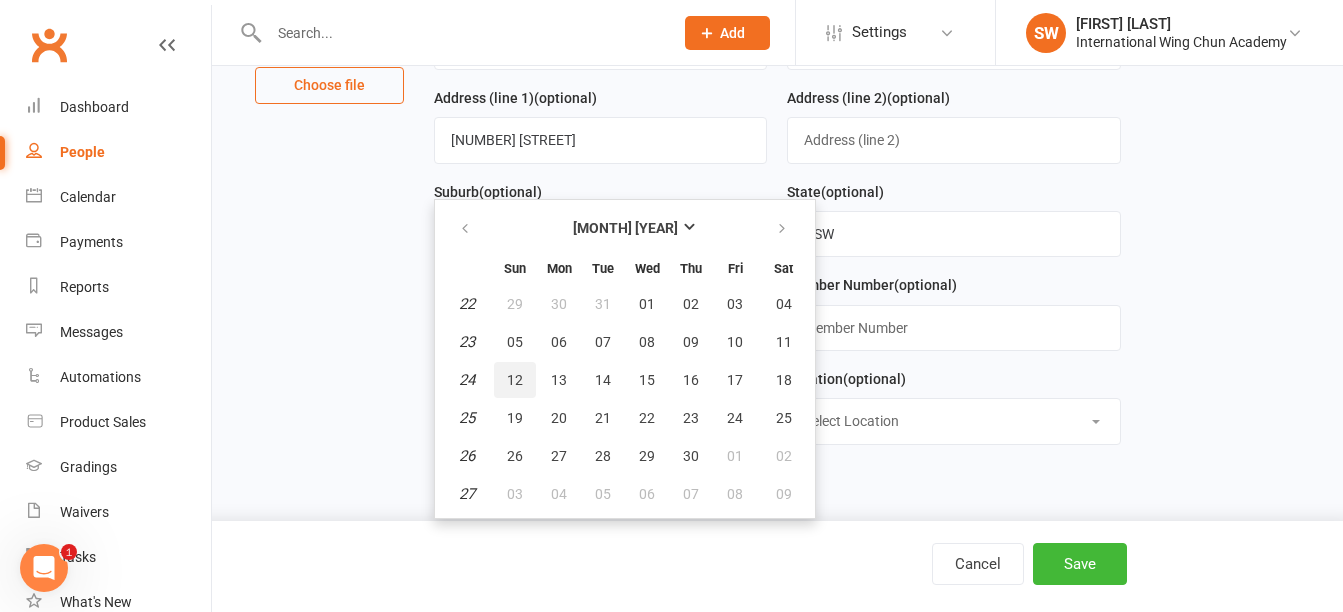 click on "12" at bounding box center [515, 380] 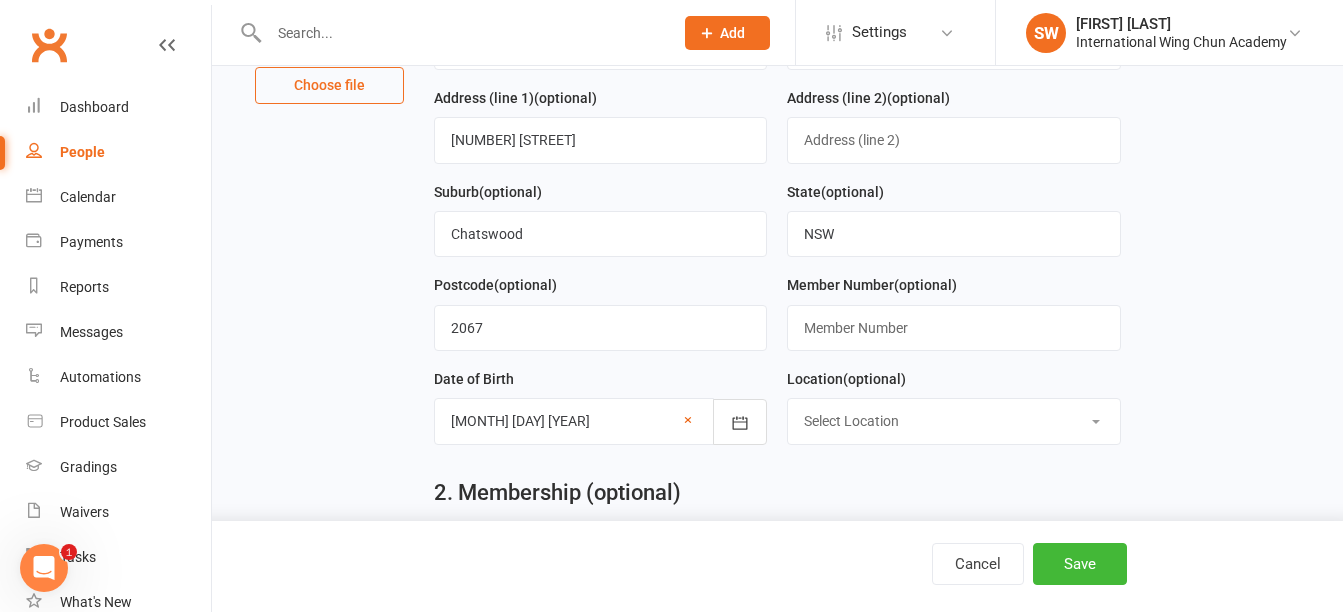 click at bounding box center (600, 421) 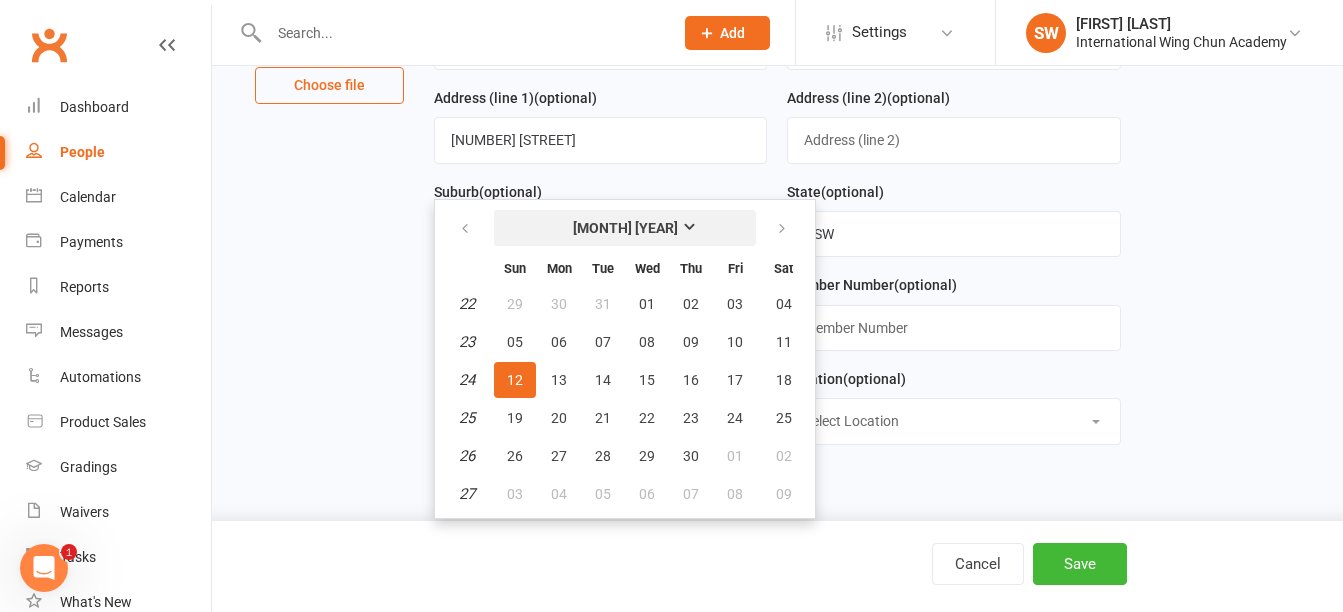 click on "June 1988" at bounding box center [625, 228] 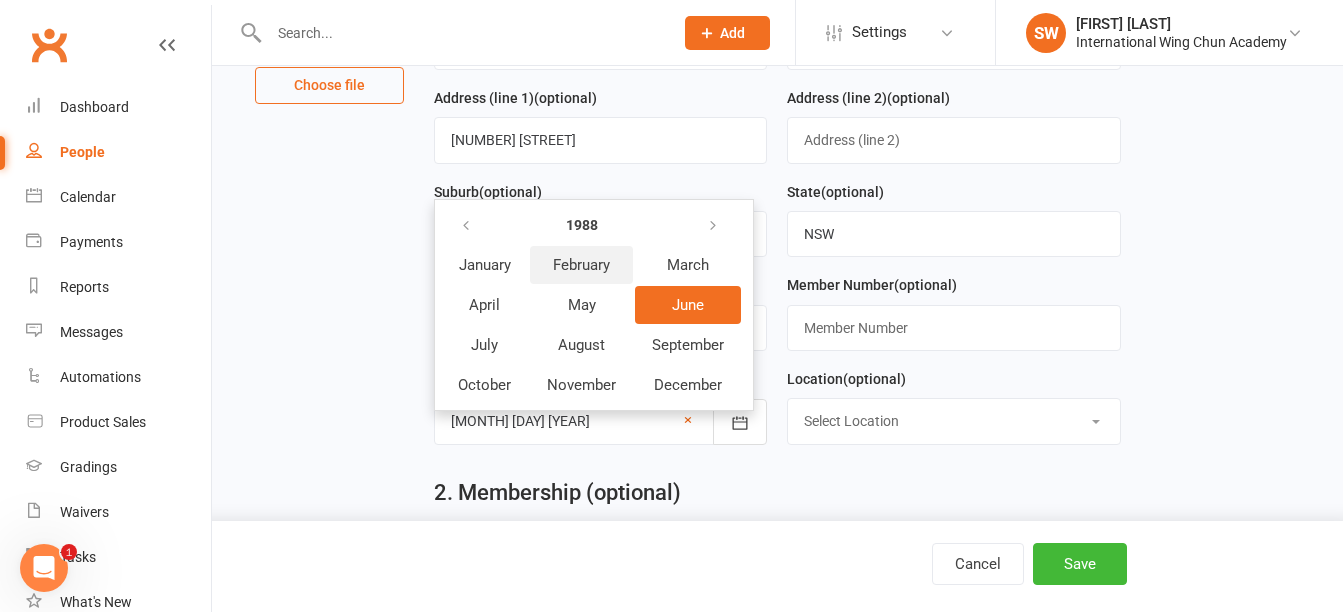 click on "February" at bounding box center [581, 265] 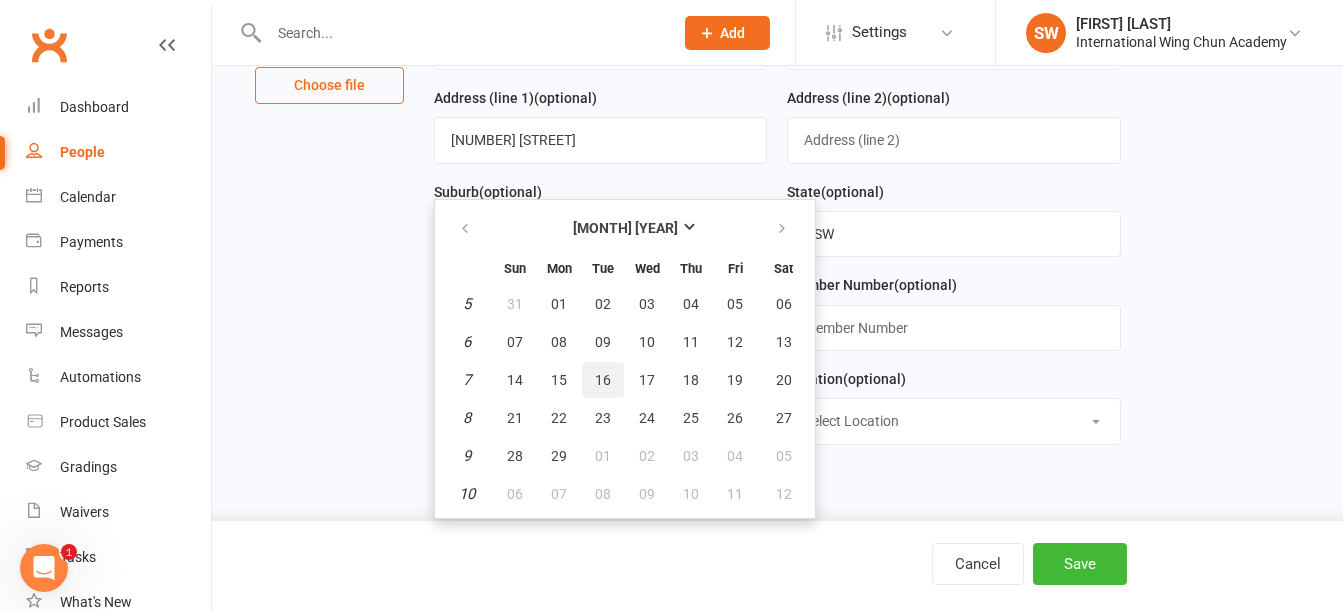 click on "16" at bounding box center [603, 380] 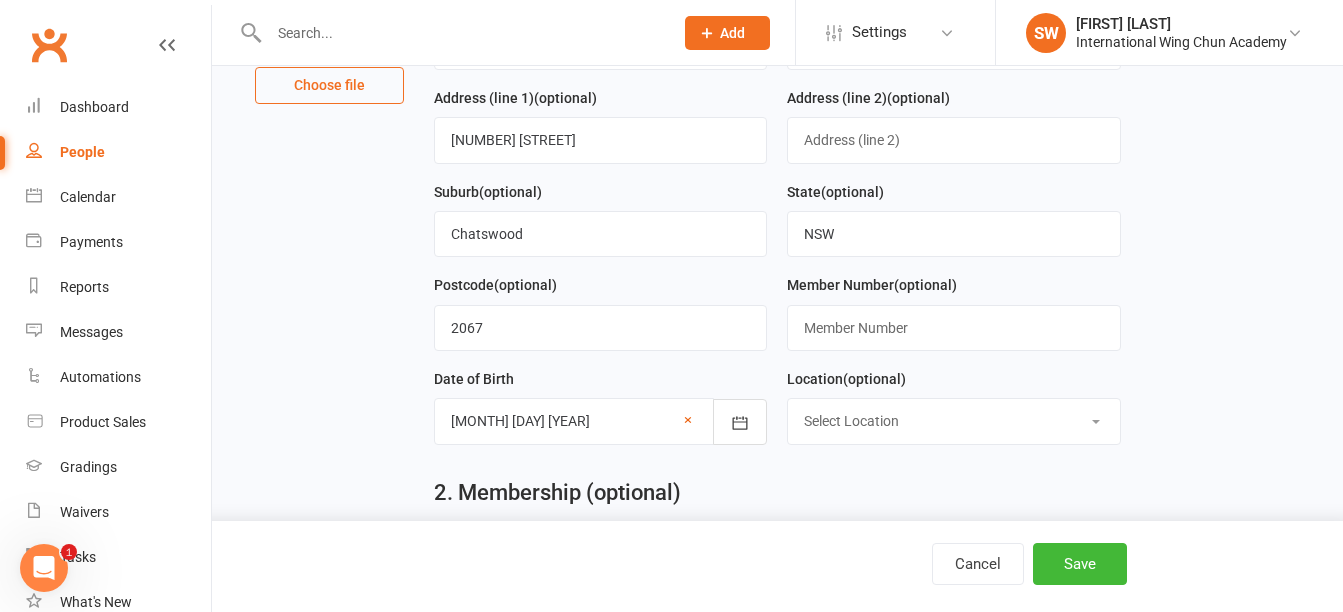 click on "Select Location Burwood Chatswood Epping Liverpool Maroubra Penrith Sydney" at bounding box center (953, 421) 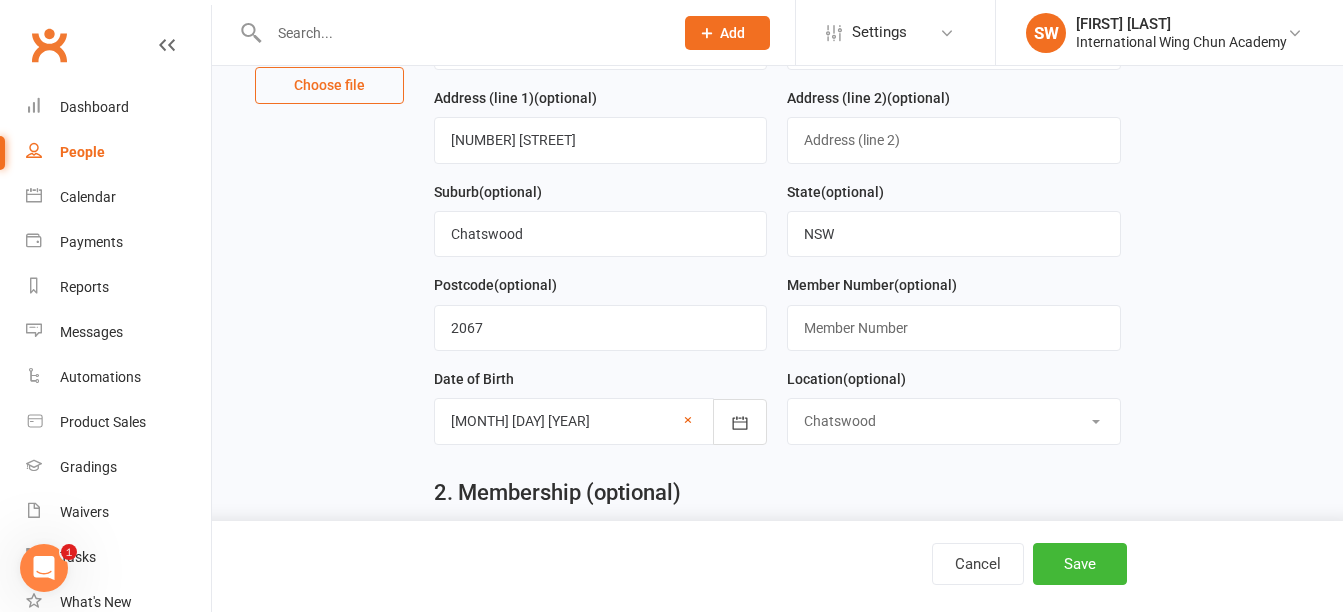 click on "Select Location Burwood Chatswood Epping Liverpool Maroubra Penrith Sydney" at bounding box center (953, 421) 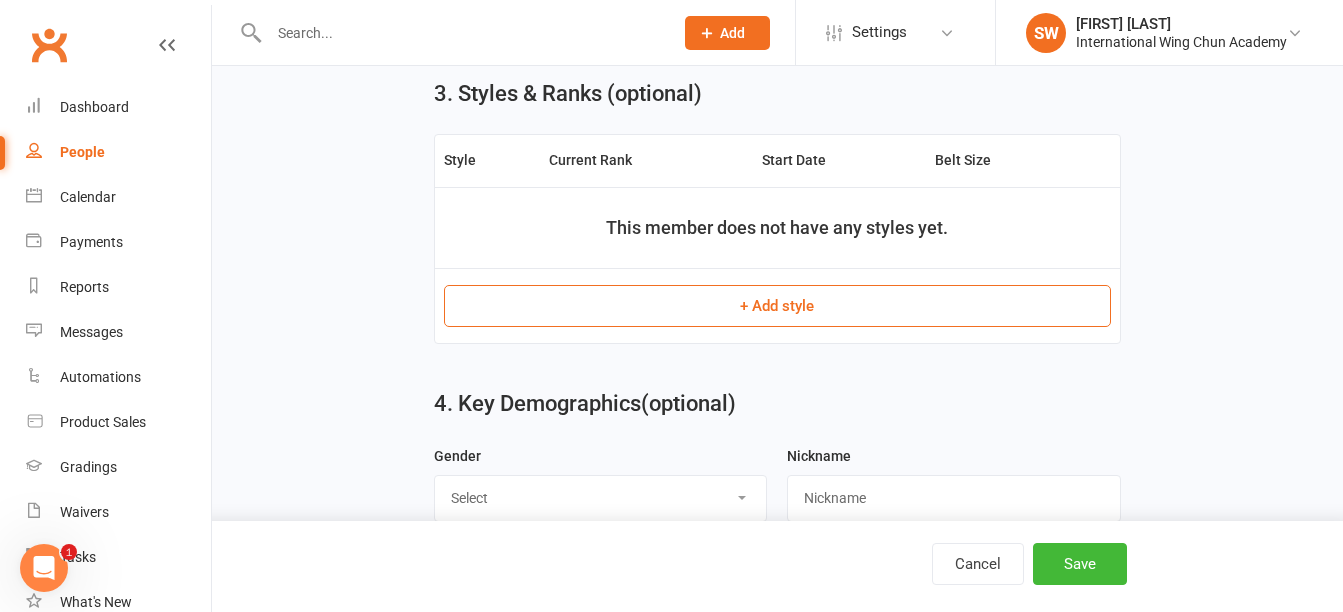 scroll, scrollTop: 1200, scrollLeft: 0, axis: vertical 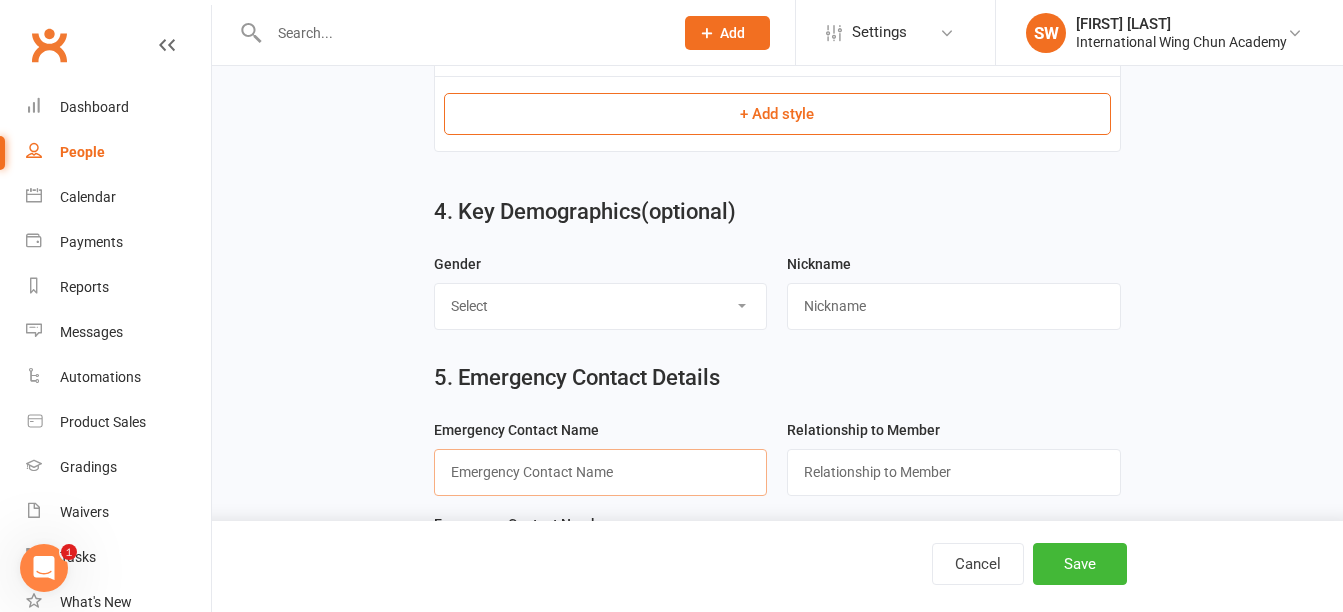 click at bounding box center [600, 472] 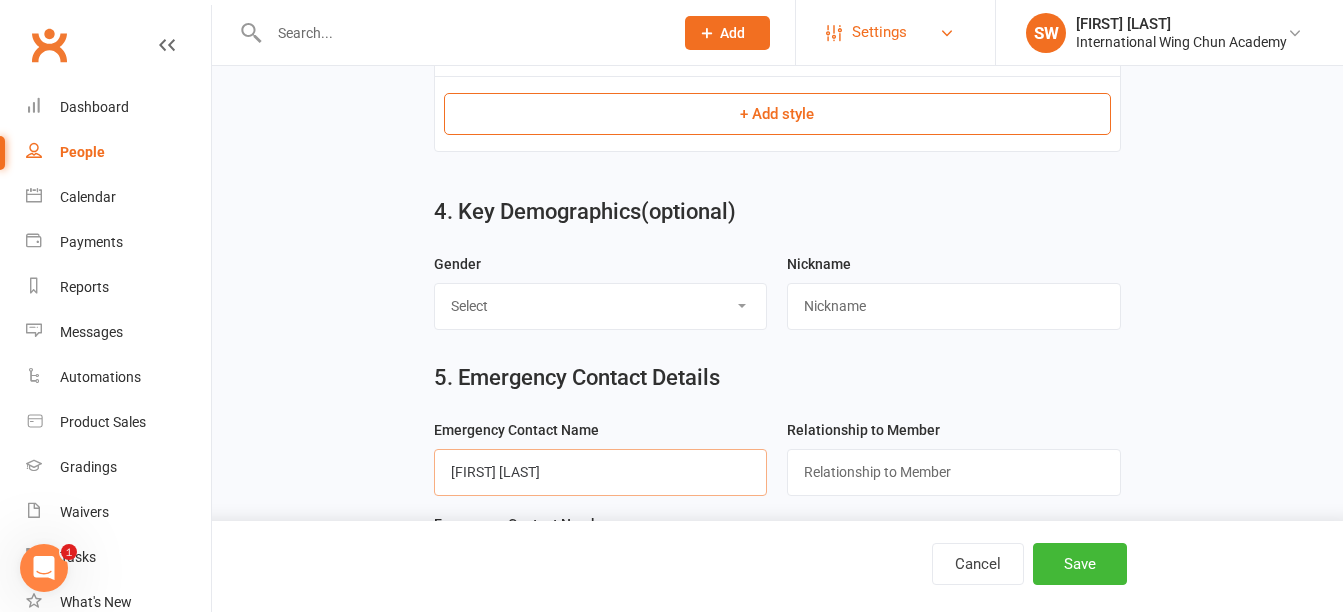 type on "Sirikwan Maolee" 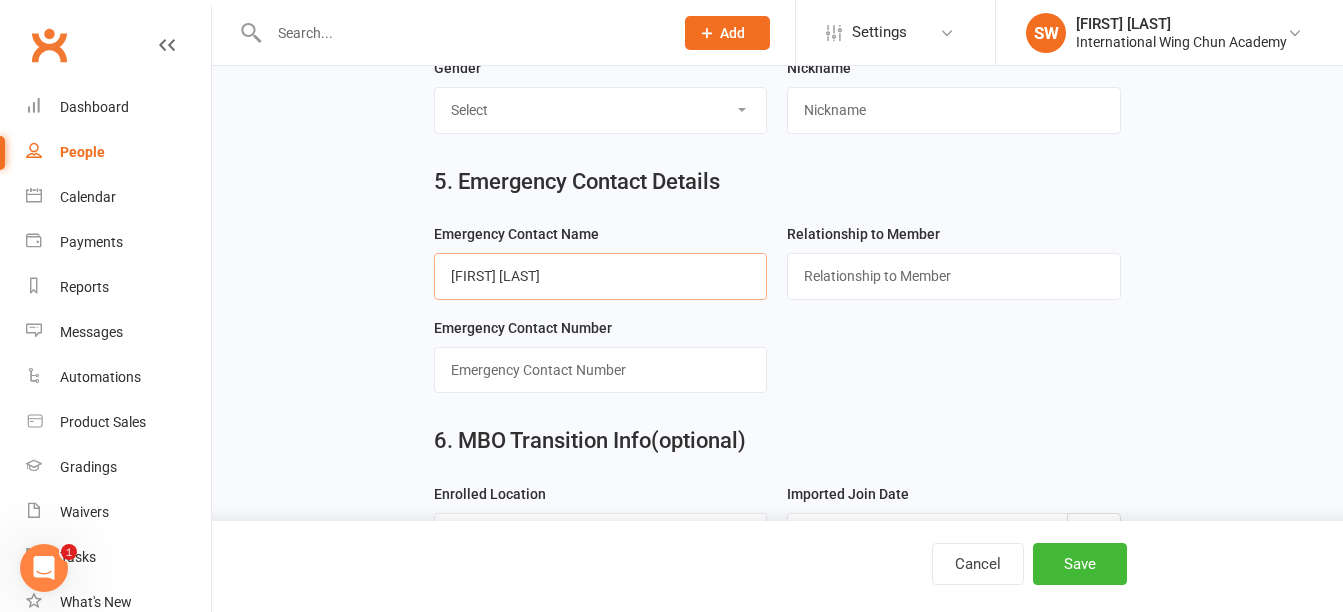 scroll, scrollTop: 1400, scrollLeft: 0, axis: vertical 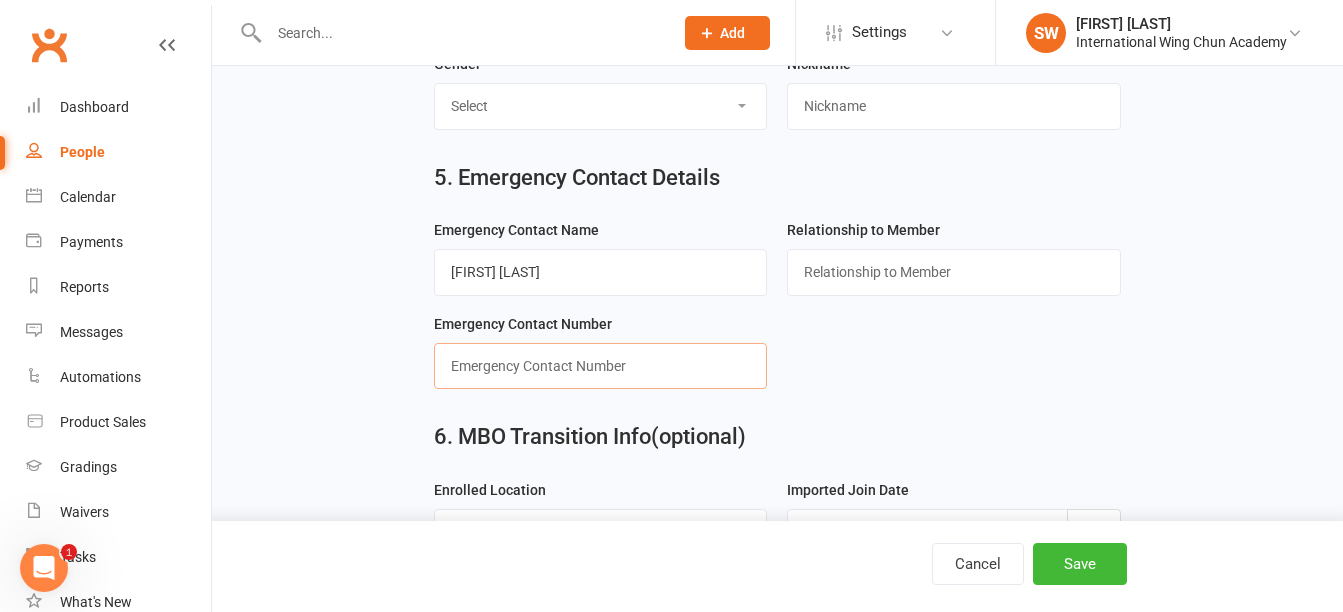 click at bounding box center [600, 366] 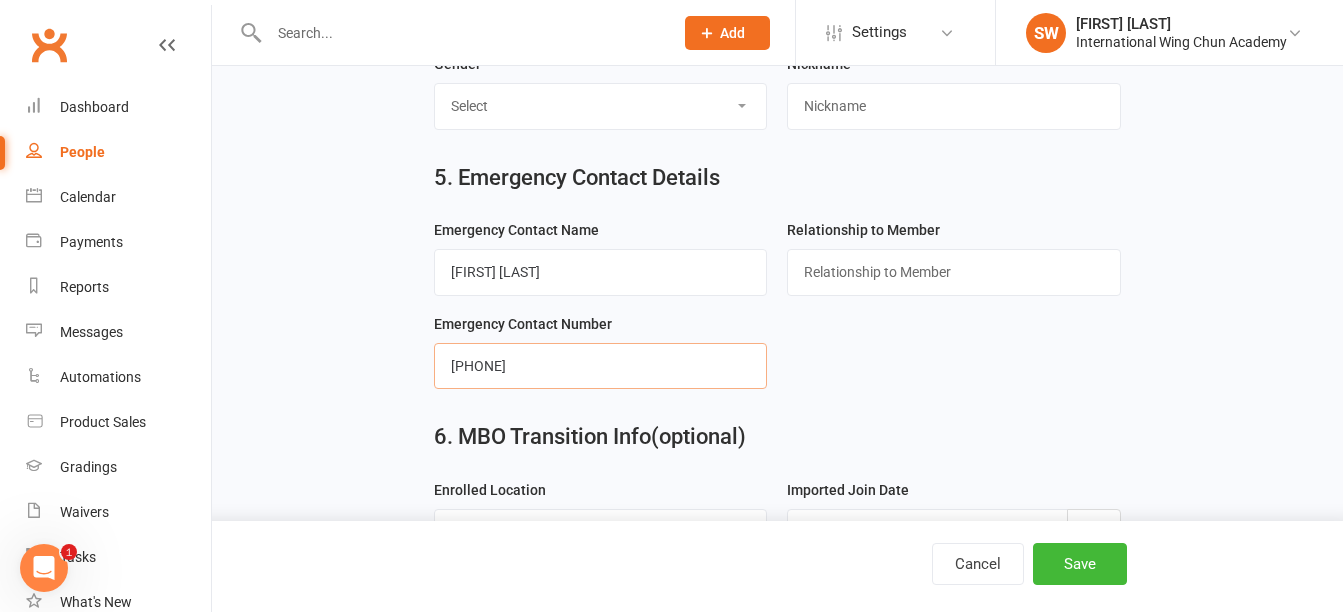 type on "0413 500 323" 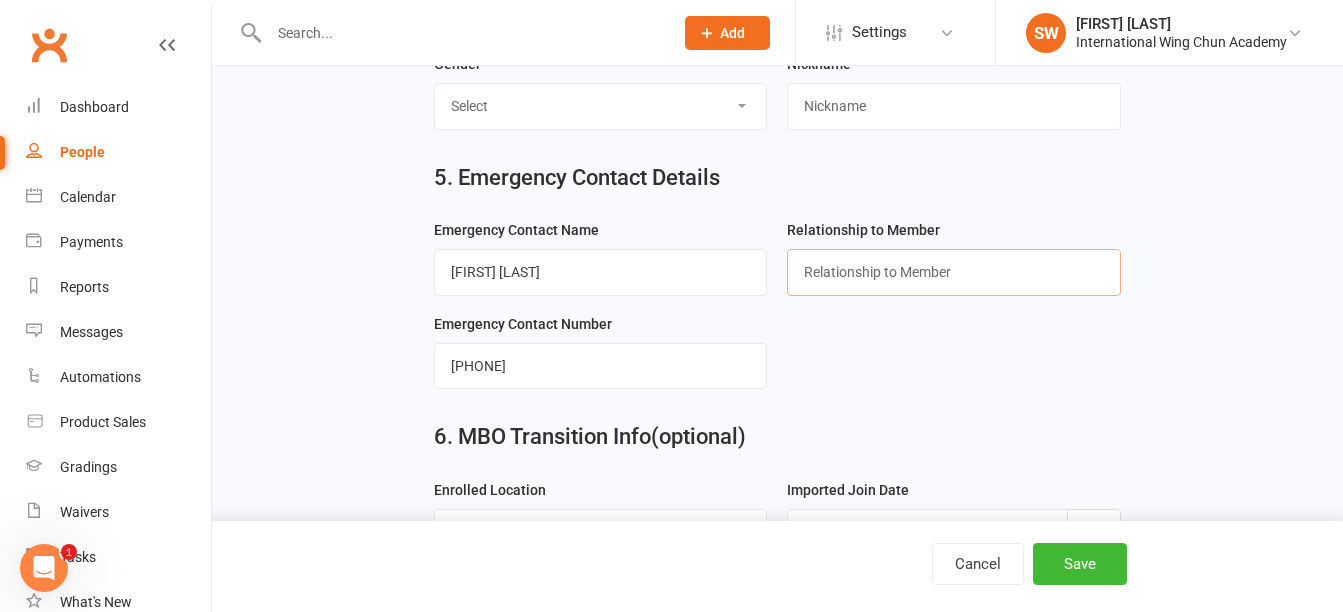 click at bounding box center (953, 272) 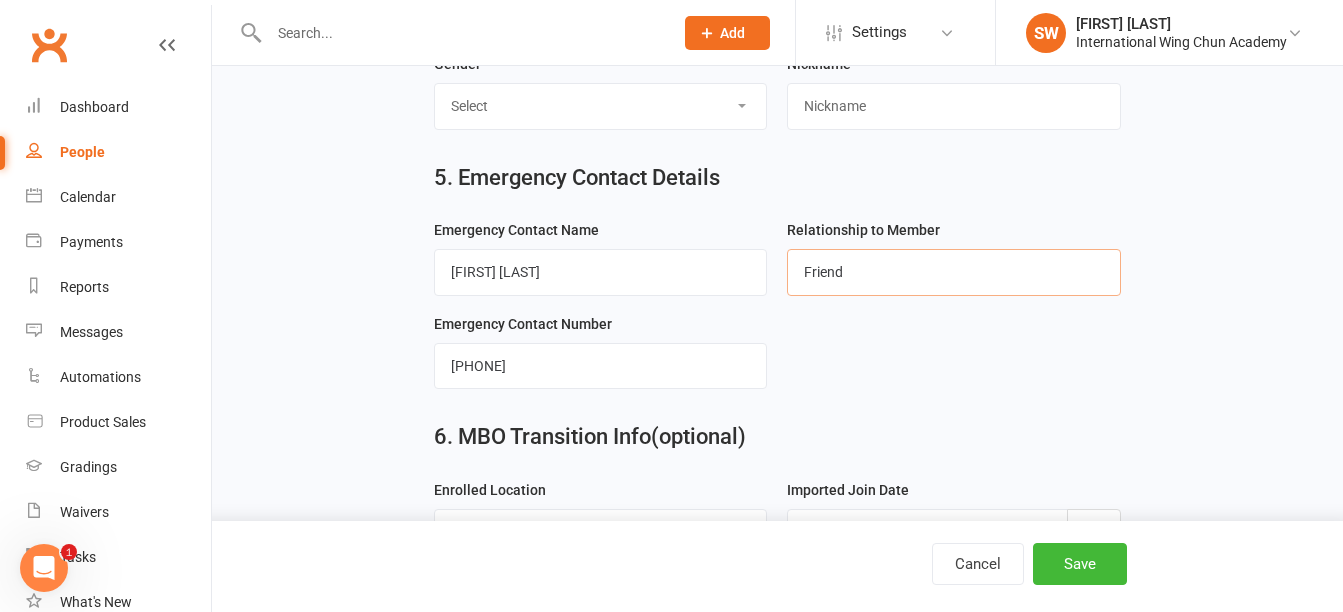type on "Friend" 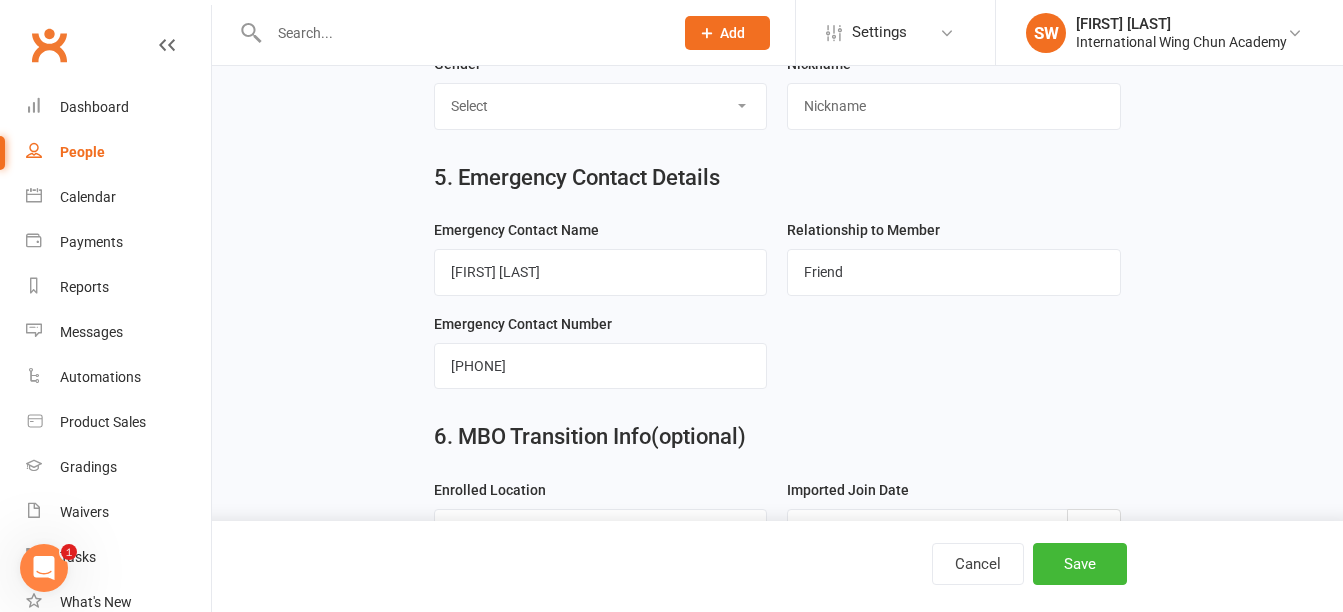 click on "Cancel   Save" at bounding box center (671, 566) 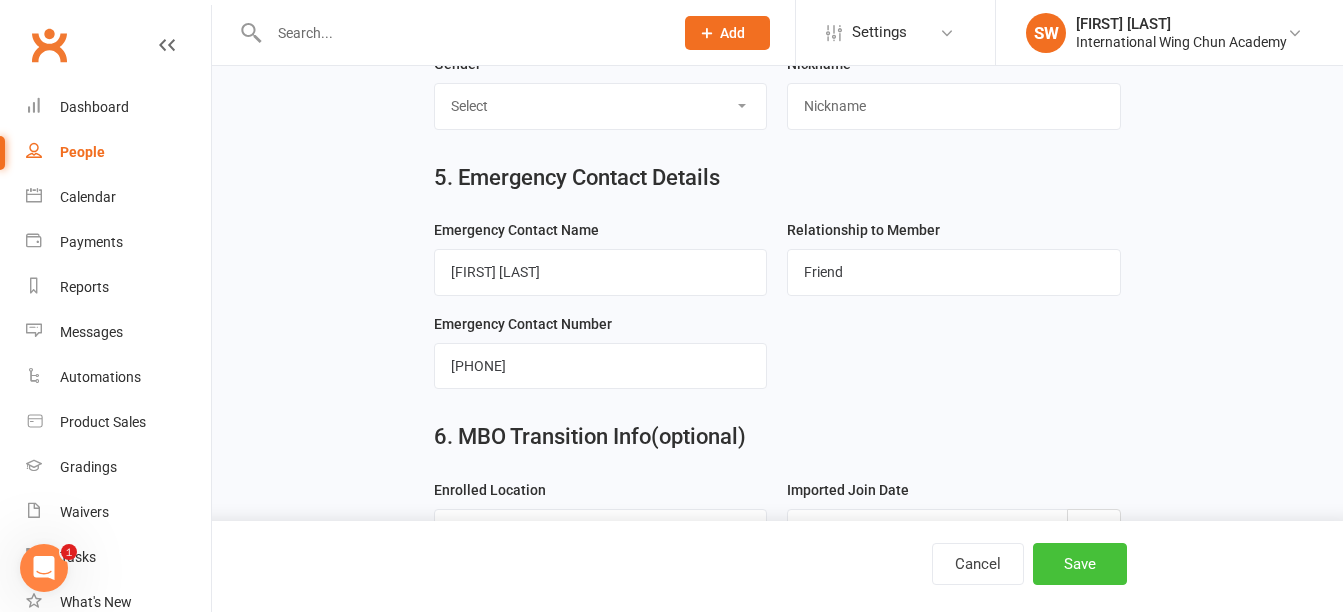 click on "Save" at bounding box center [1080, 564] 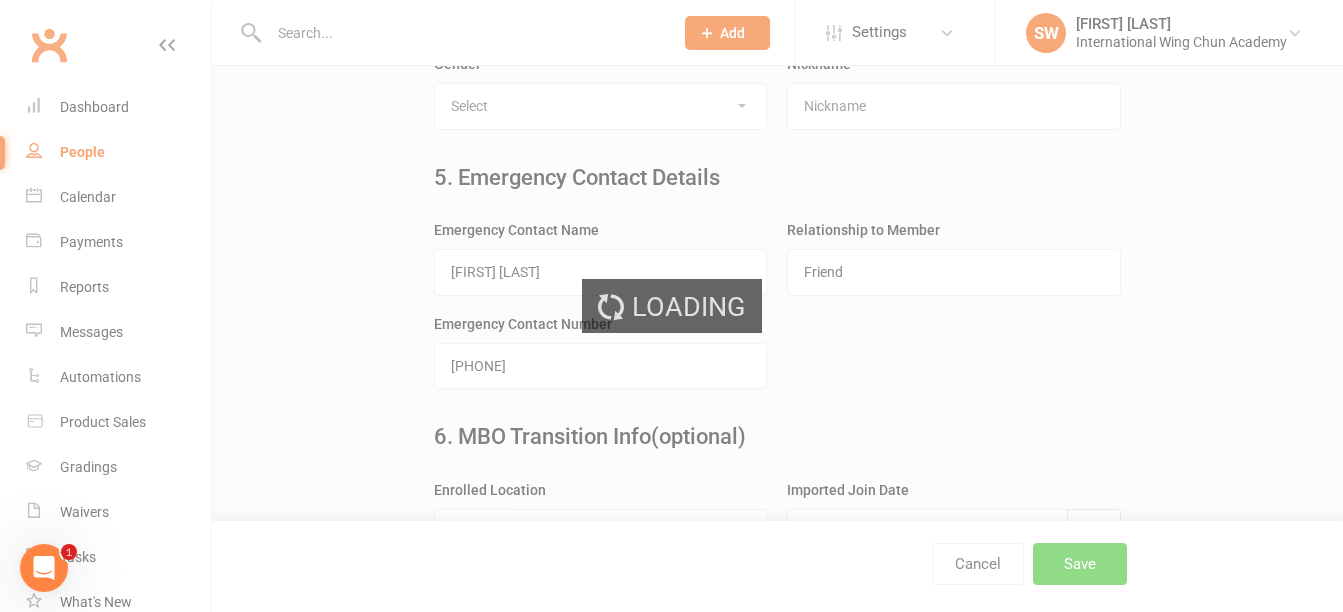 scroll, scrollTop: 0, scrollLeft: 0, axis: both 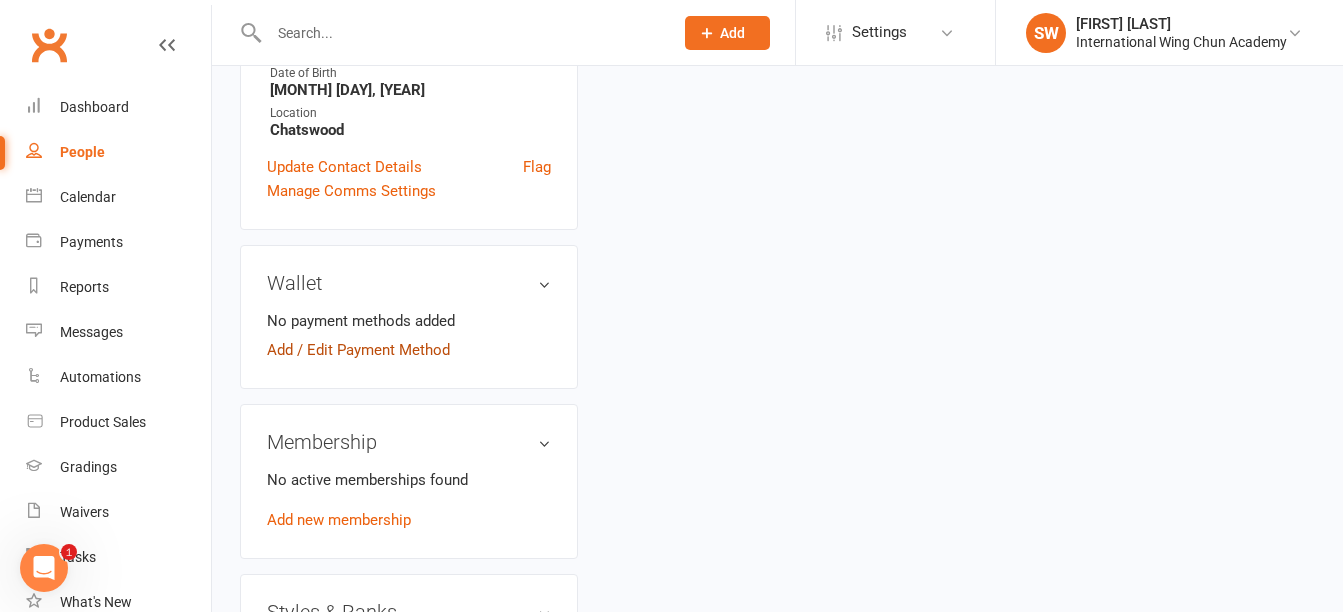click on "Add / Edit Payment Method" at bounding box center (358, 350) 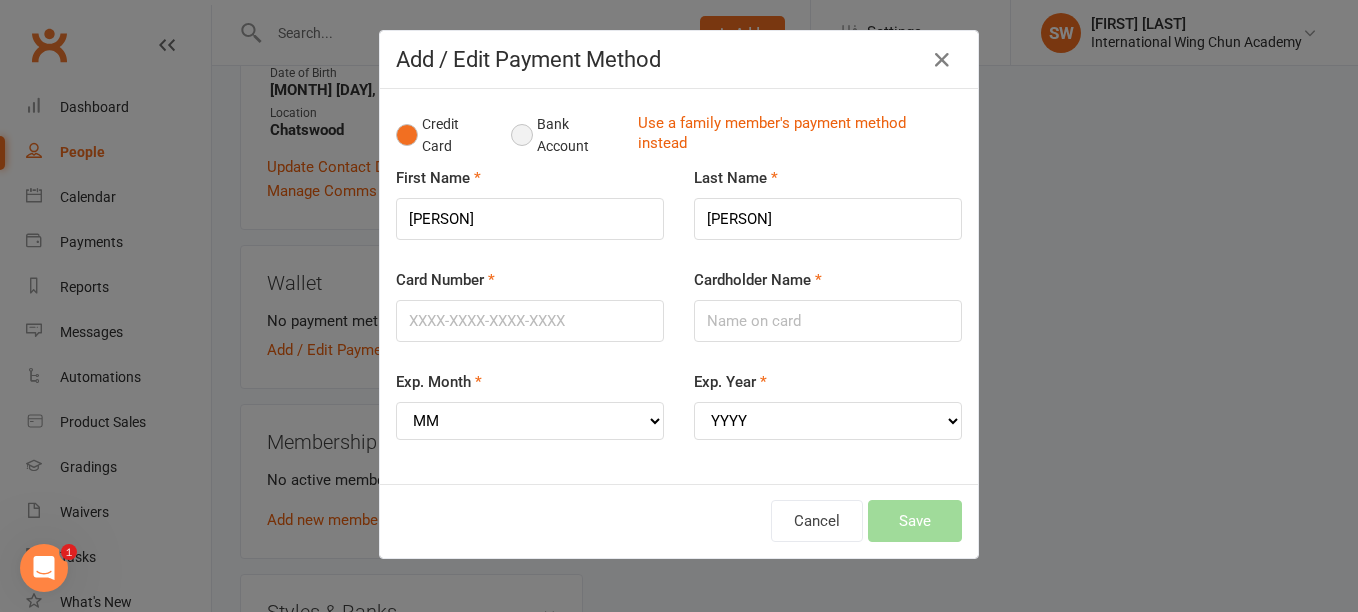 click on "Bank Account" at bounding box center [566, 135] 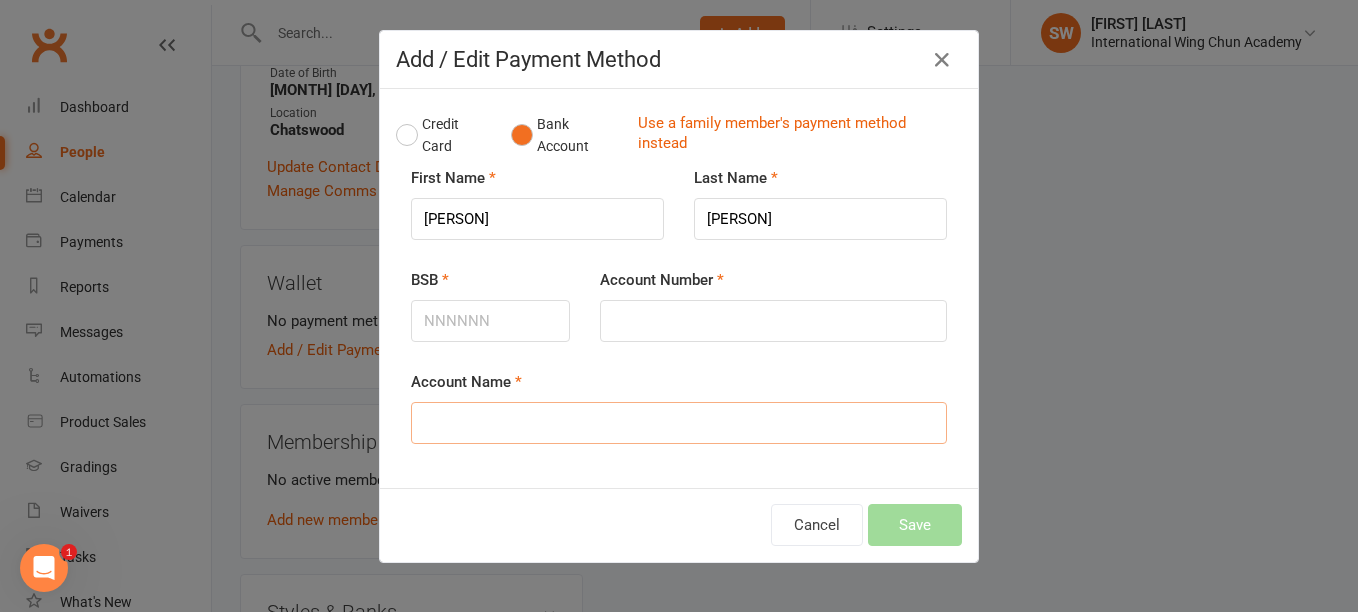 click on "Account Name" at bounding box center (679, 423) 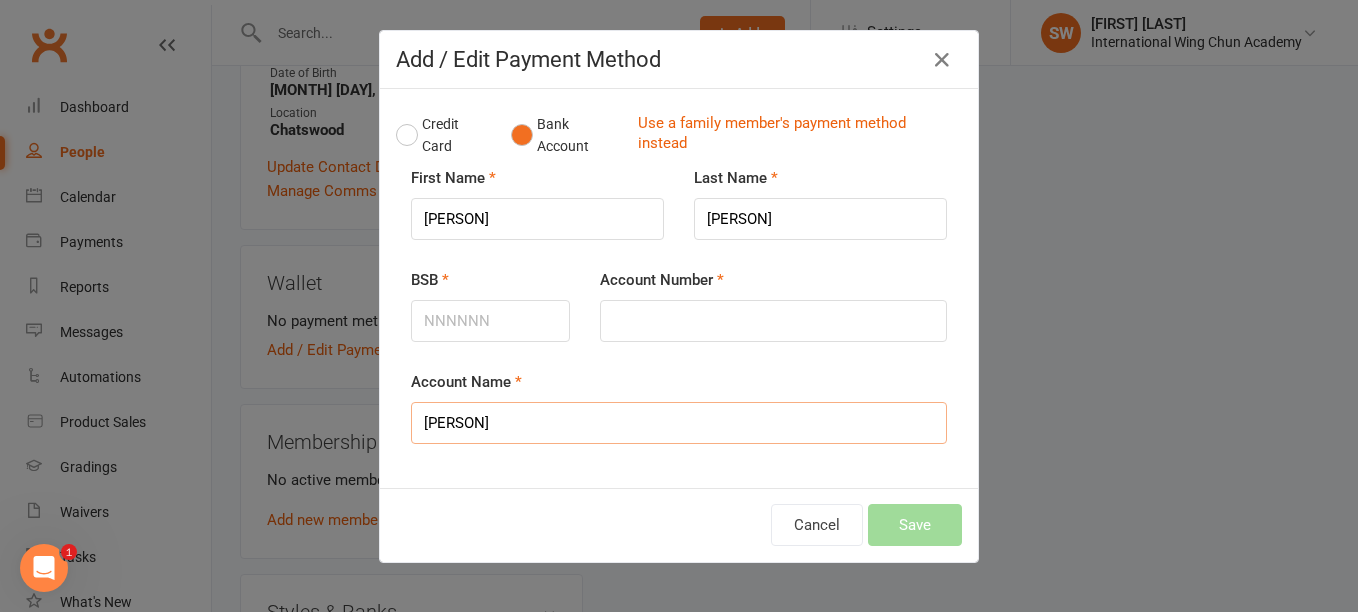 type on "[FIRST] [LAST]" 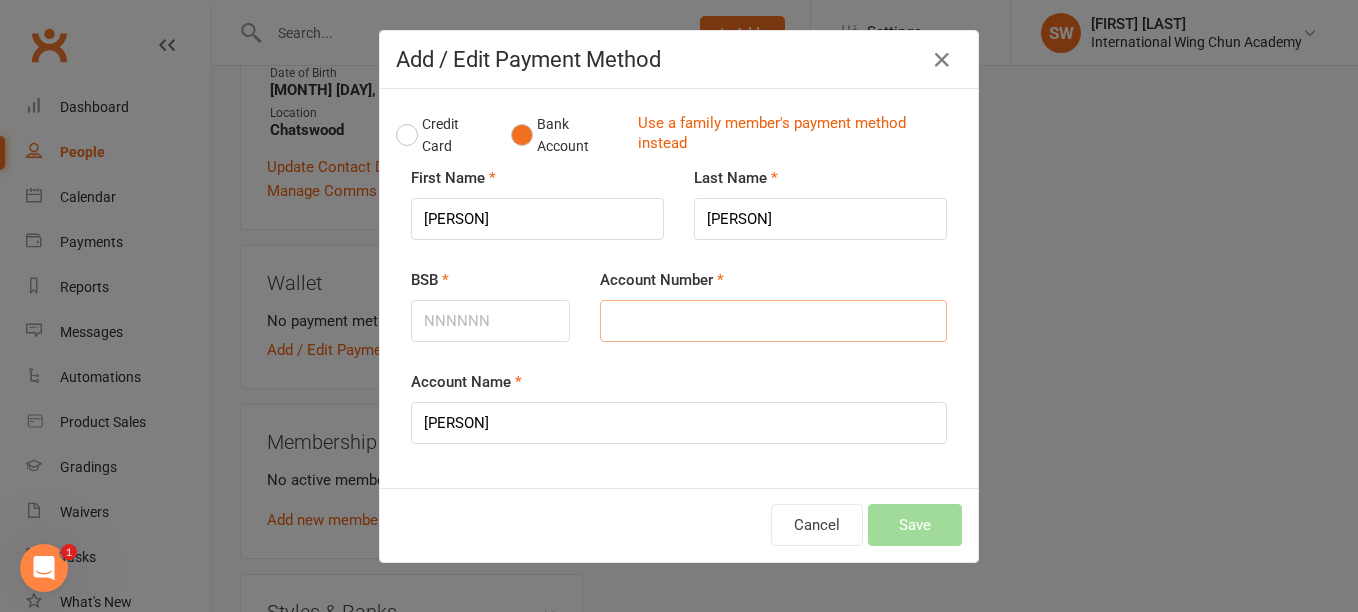 click on "Account Number" at bounding box center [773, 321] 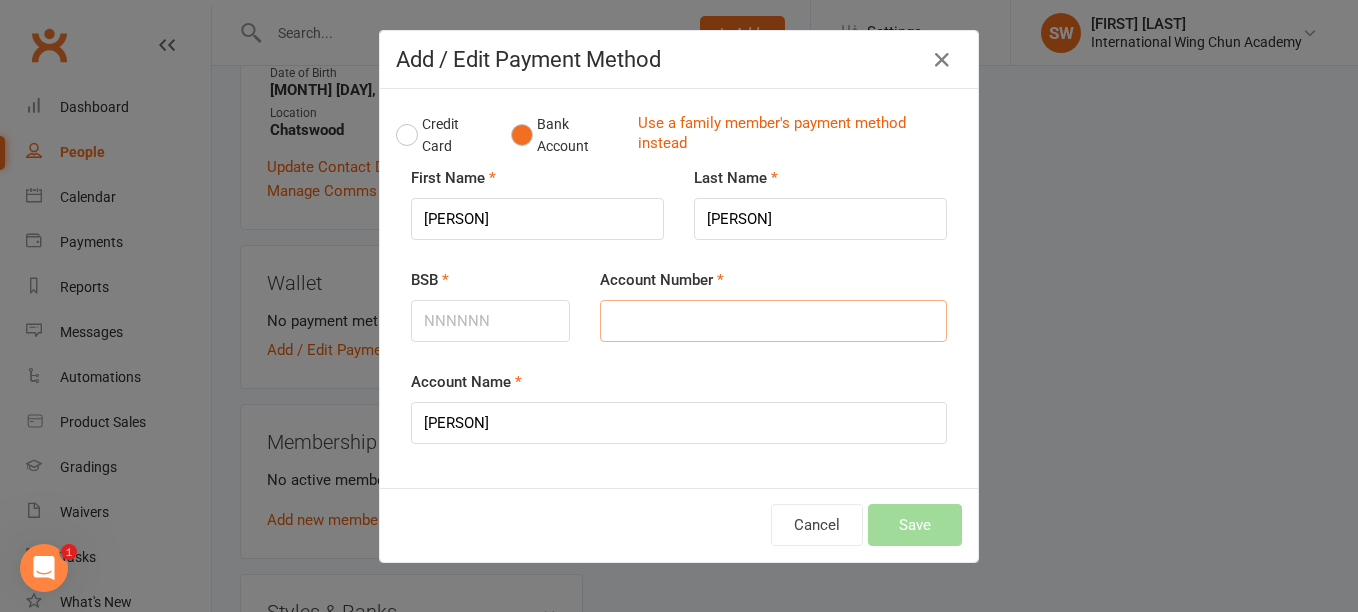paste on "11039951" 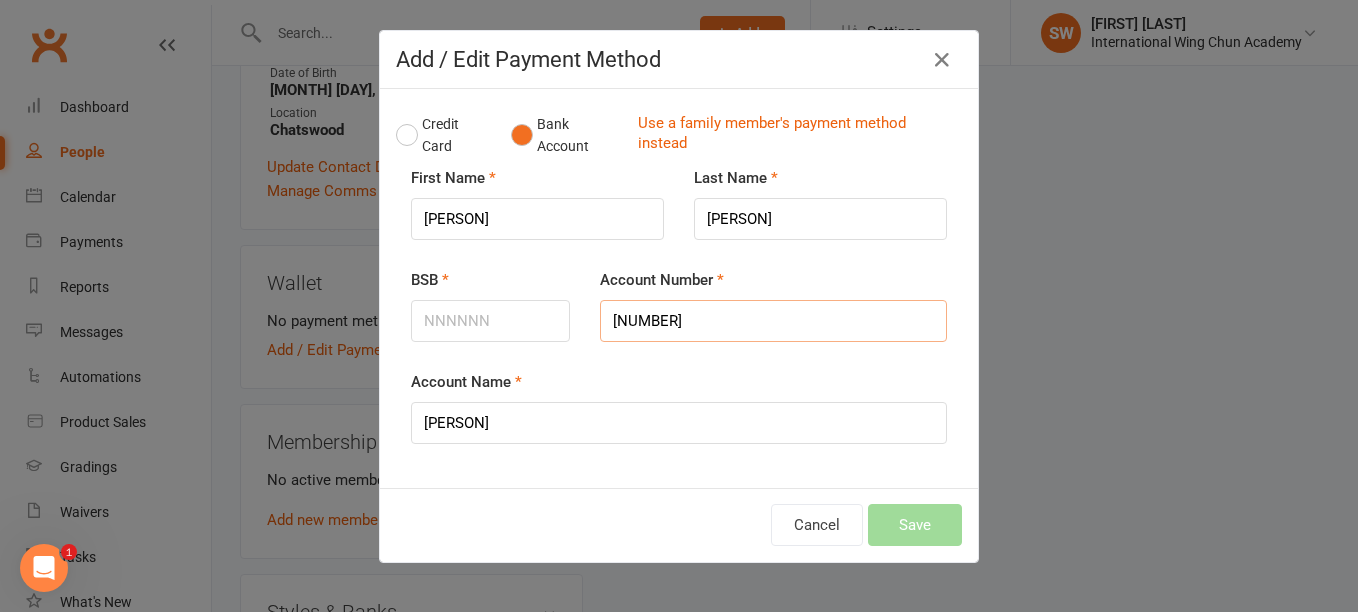type on "11039951" 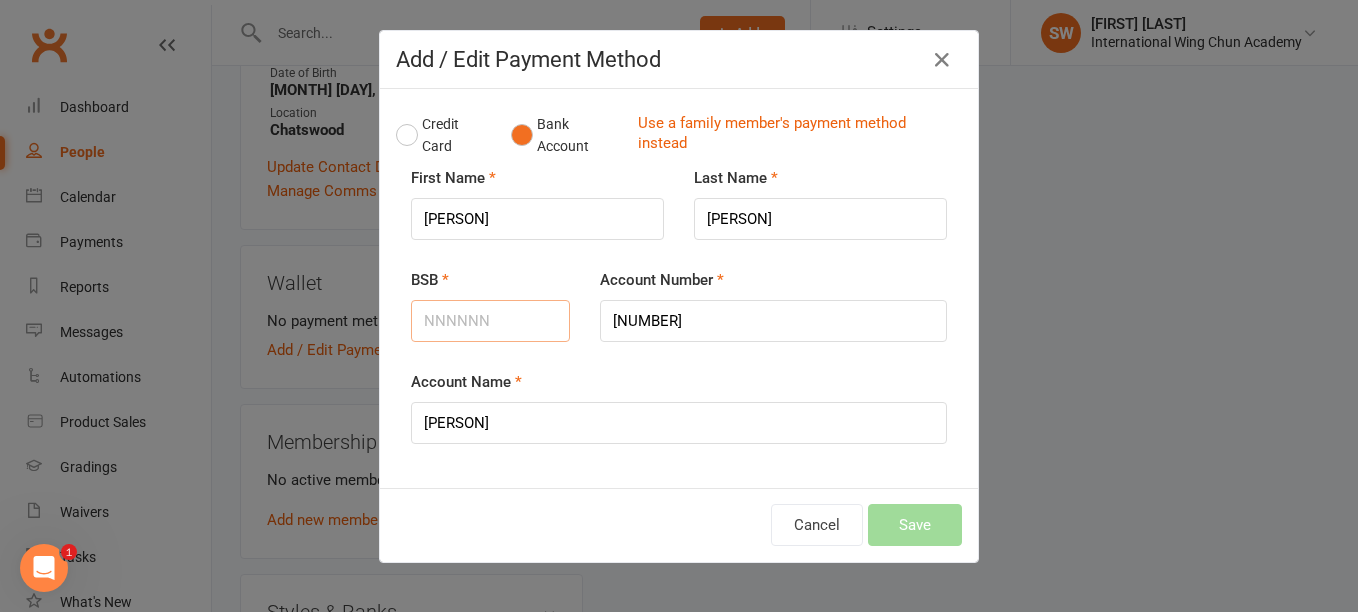 click on "BSB" at bounding box center [490, 321] 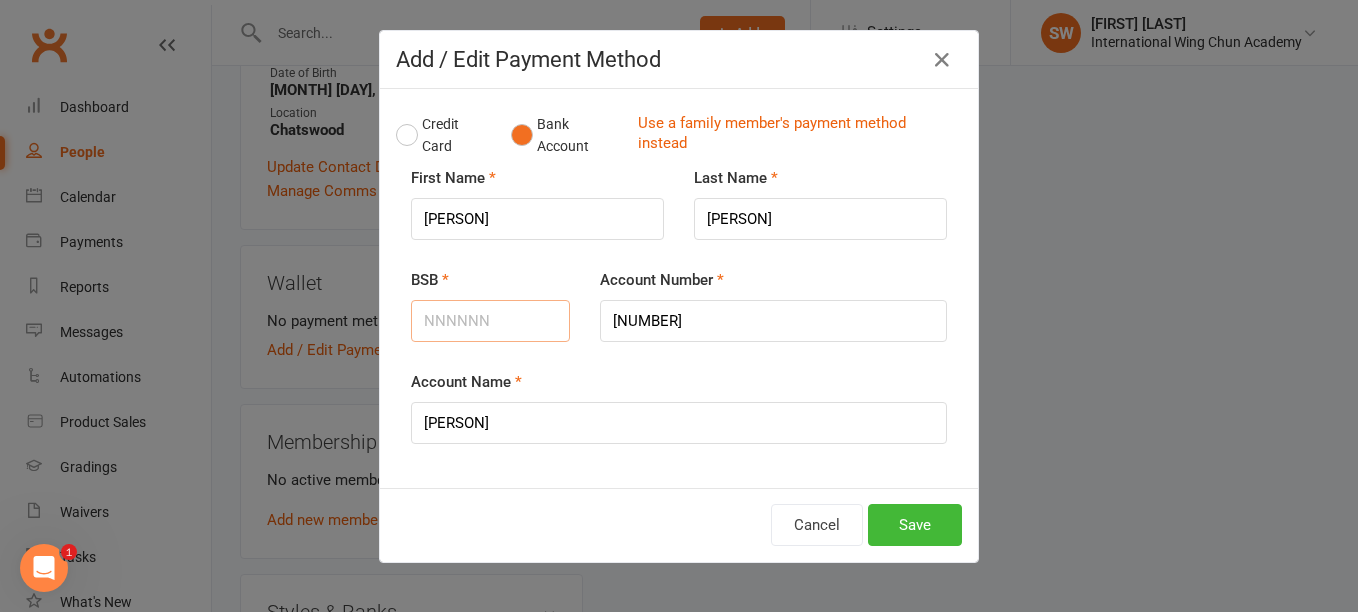 type on "062107" 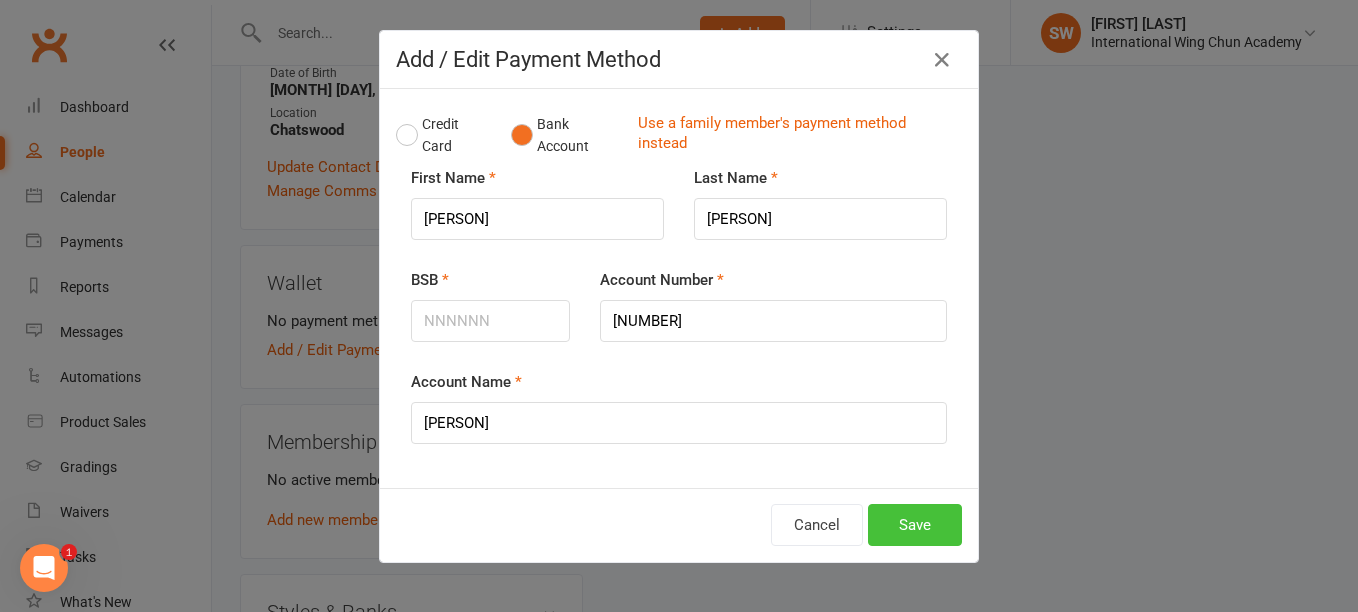 click on "Save" at bounding box center (915, 525) 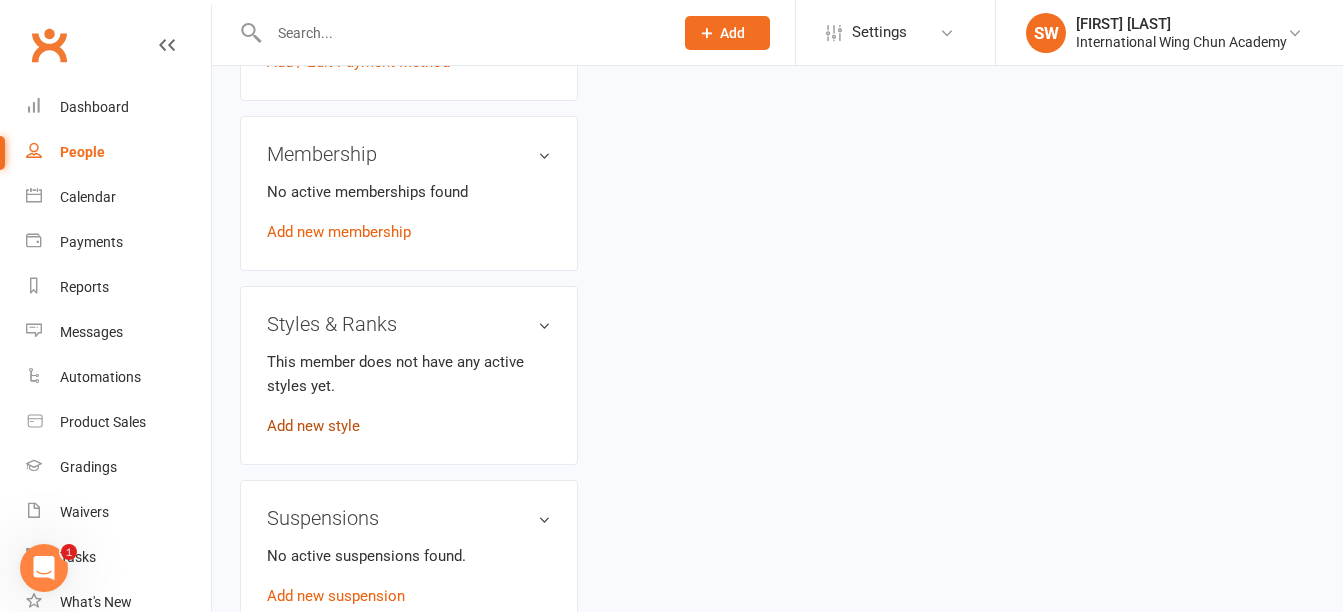 click on "Add new style" at bounding box center (313, 426) 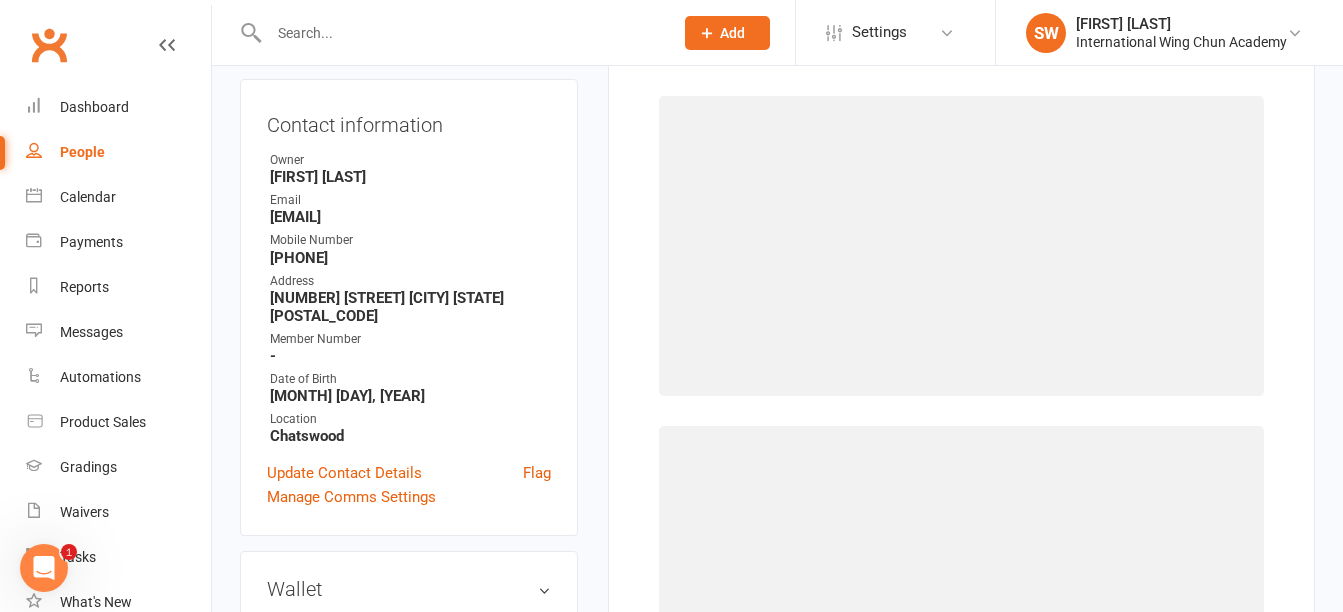 scroll, scrollTop: 154, scrollLeft: 0, axis: vertical 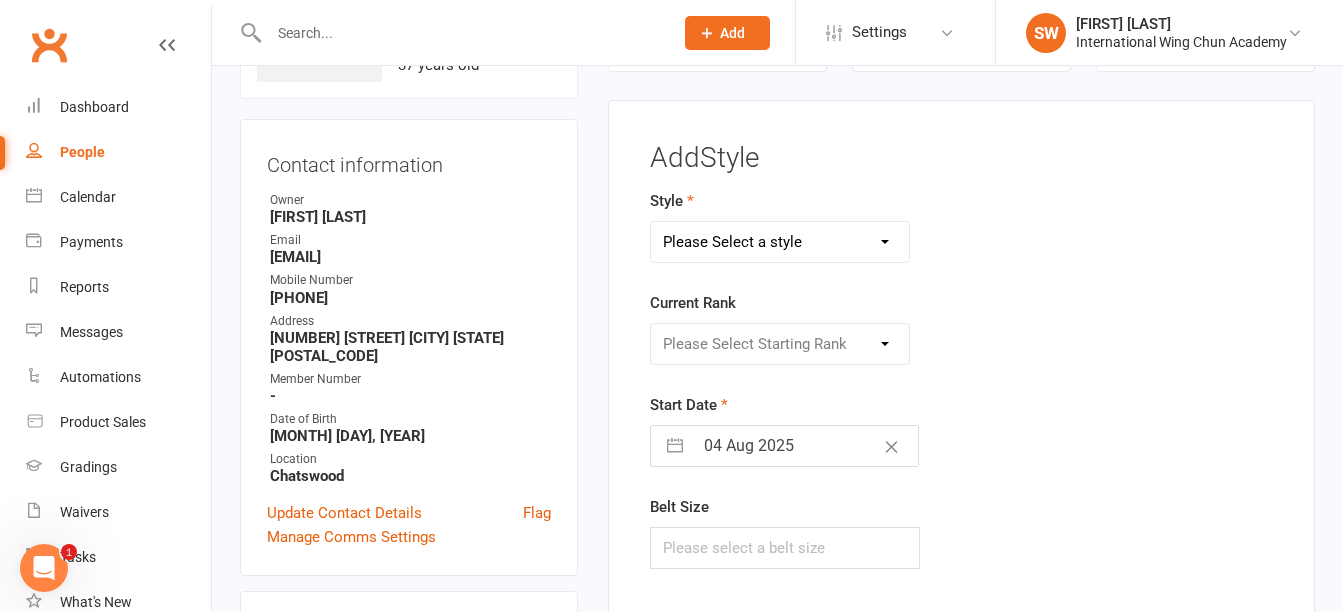 click on "Please Select a style Little Dragons Teen Phoenix (Retired) Wing Chun" at bounding box center (780, 242) 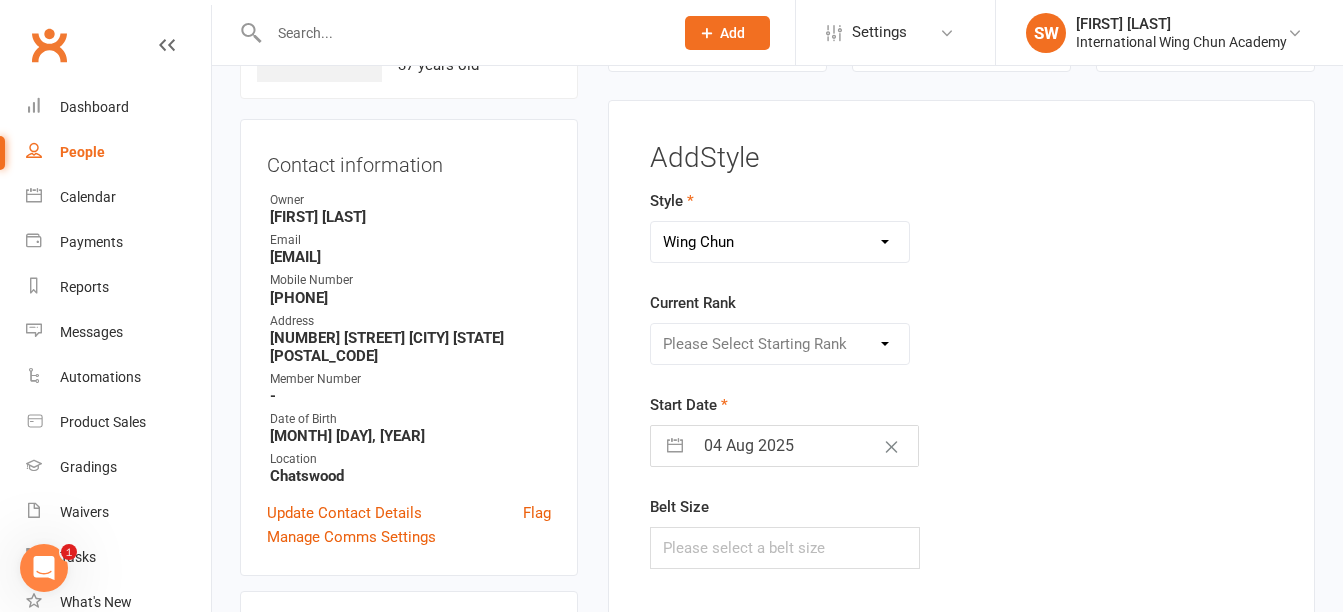 click on "Please Select a style Little Dragons Teen Phoenix (Retired) Wing Chun" at bounding box center (780, 242) 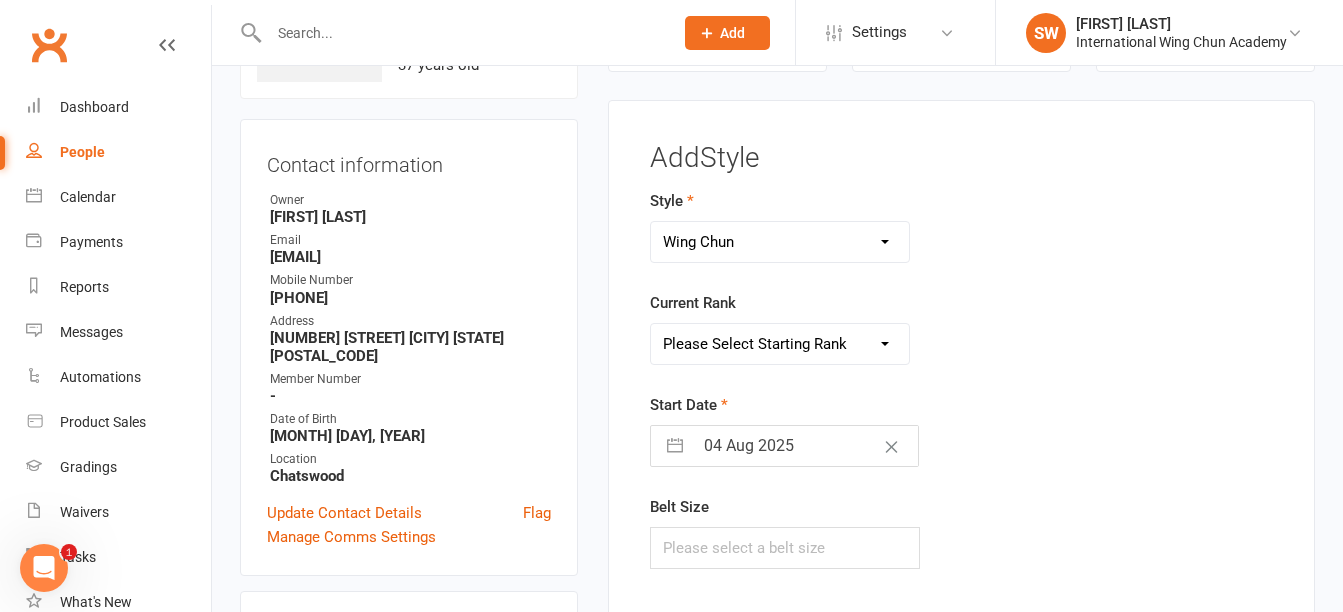 click on "Please Select Starting Rank Grade 1 Grade 2 Grade 3 Grade 4 Pre-Level 1 Level 1 Level 2 Level 3 Level 4 Level 5 Level 6 Master" at bounding box center (780, 344) 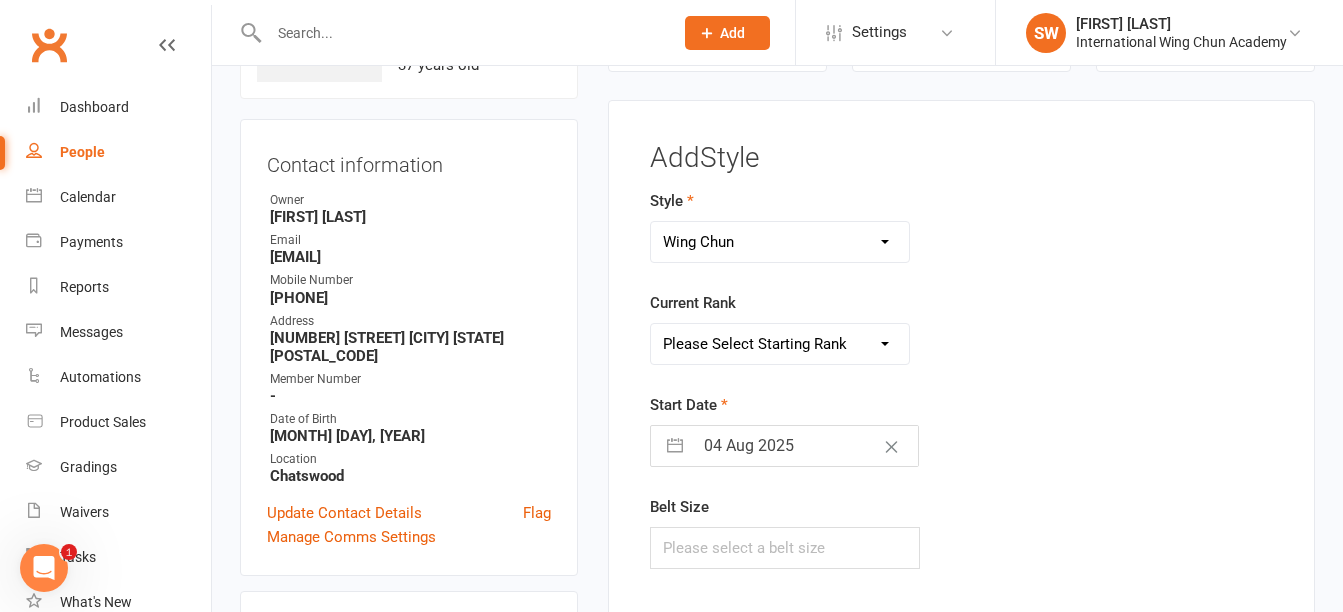 click on "Please Select Starting Rank Grade 1 Grade 2 Grade 3 Grade 4 Pre-Level 1 Level 1 Level 2 Level 3 Level 4 Level 5 Level 6 Master" at bounding box center [780, 344] 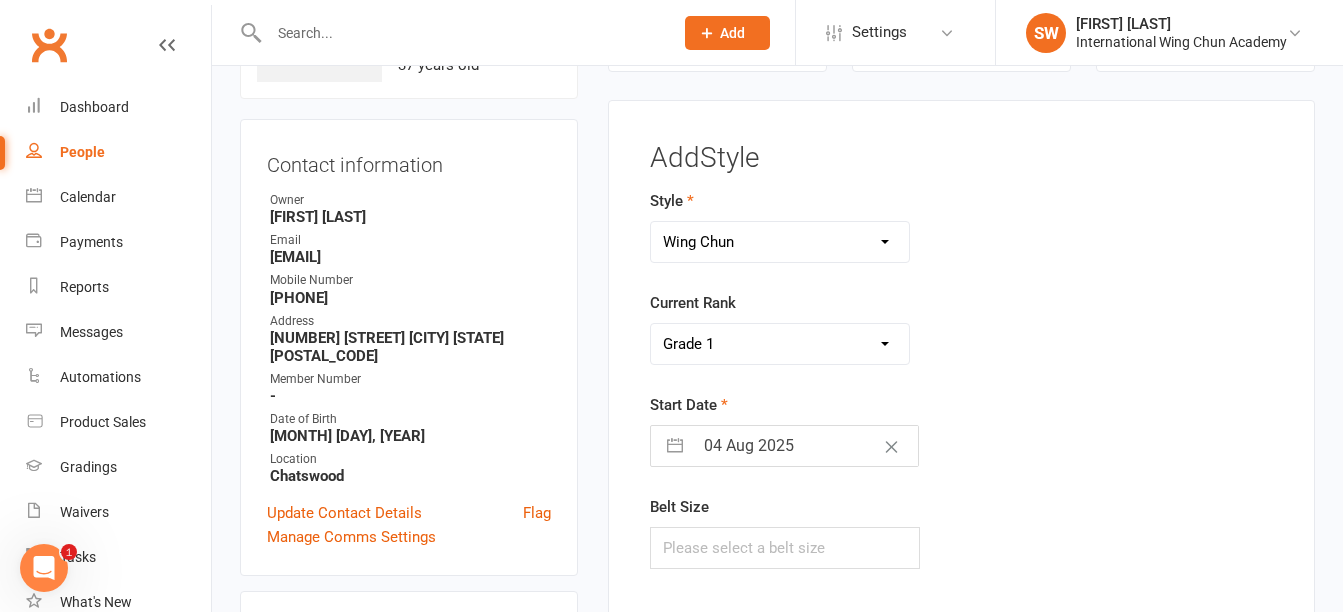 click on "Please Select Starting Rank Grade 1 Grade 2 Grade 3 Grade 4 Pre-Level 1 Level 1 Level 2 Level 3 Level 4 Level 5 Level 6 Master" at bounding box center (780, 344) 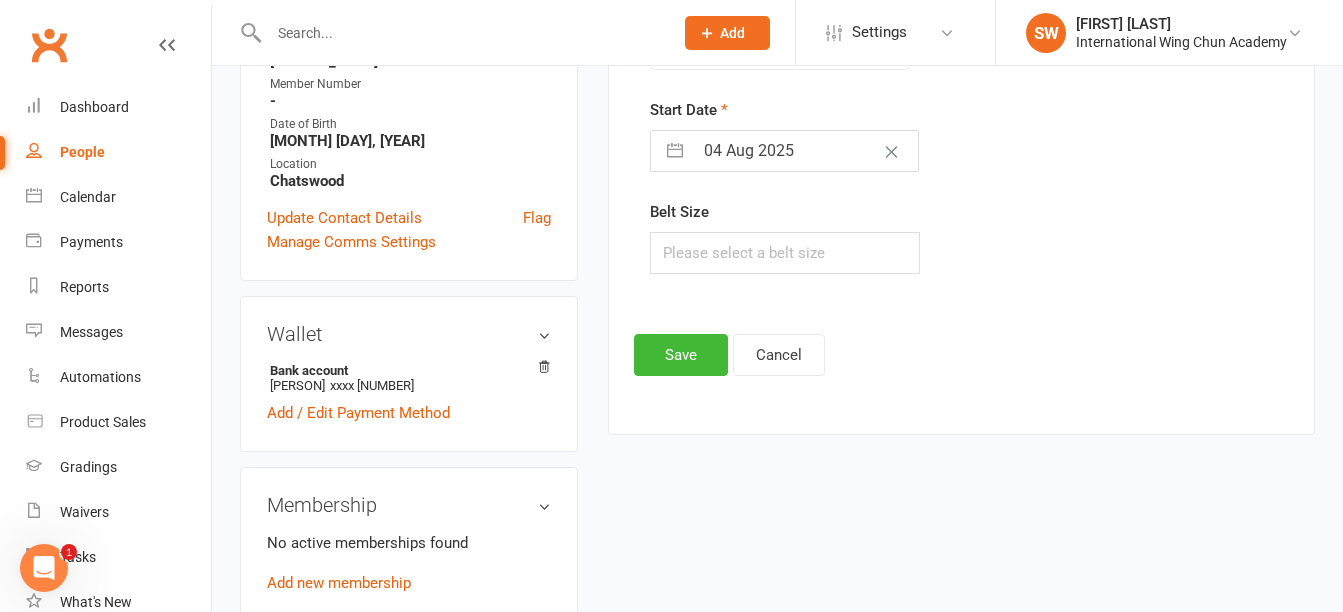 scroll, scrollTop: 454, scrollLeft: 0, axis: vertical 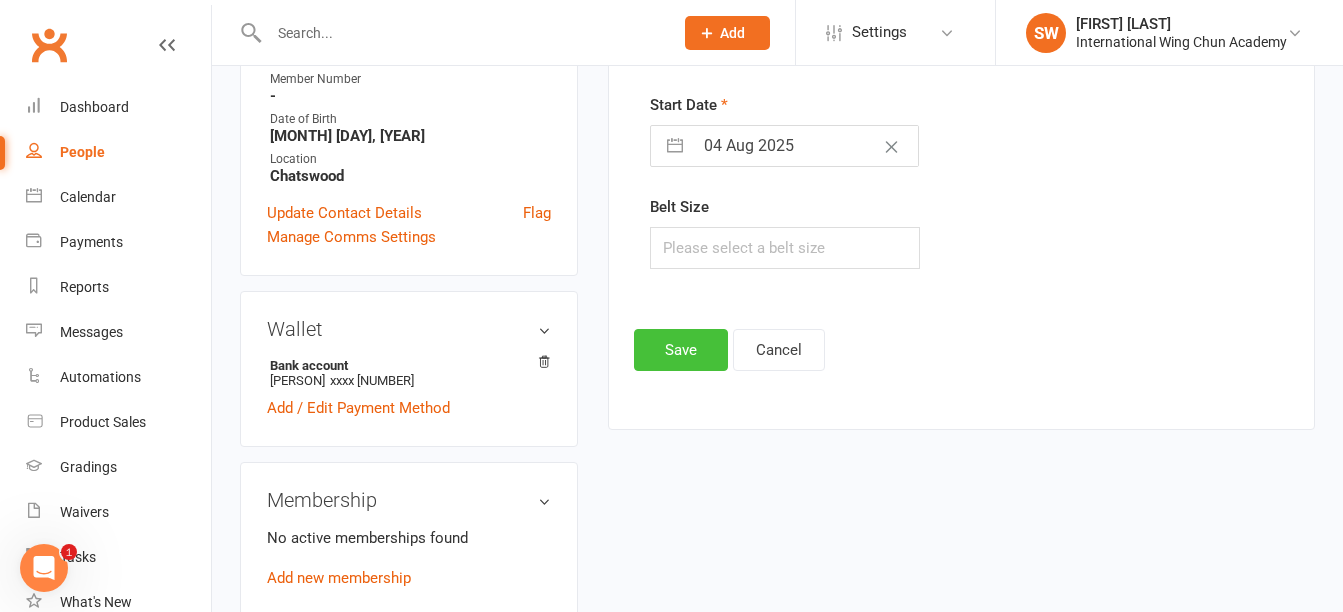 click on "Save" at bounding box center [681, 350] 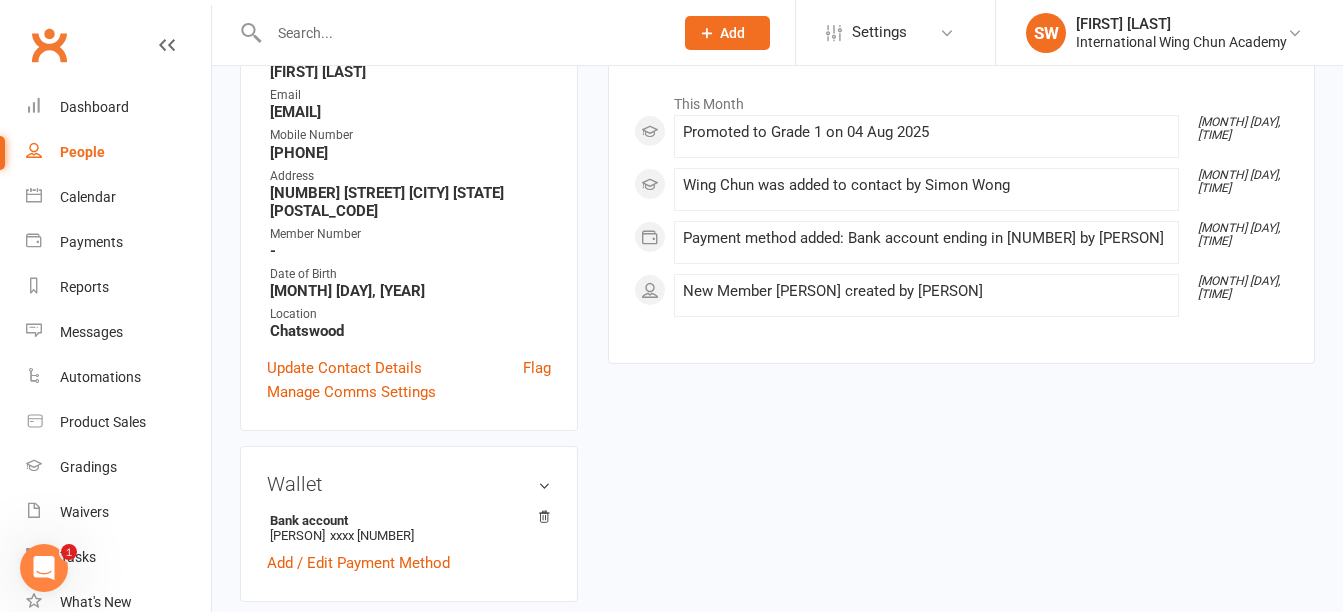 scroll, scrollTop: 300, scrollLeft: 0, axis: vertical 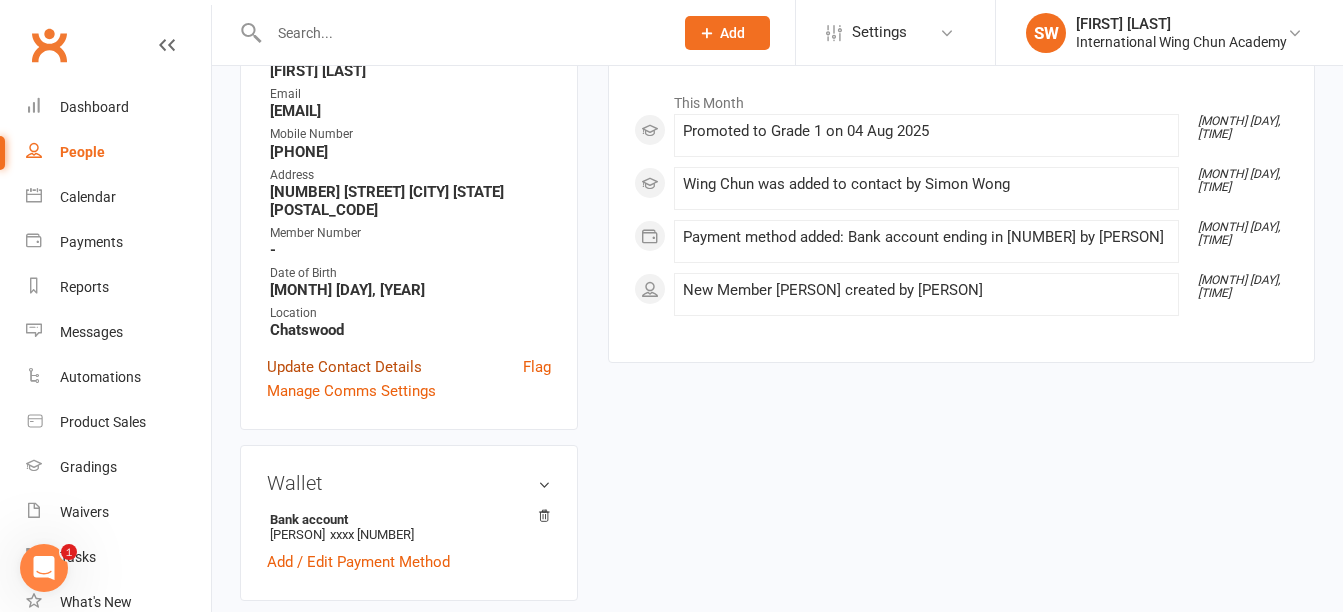 click on "Update Contact Details" at bounding box center (344, 367) 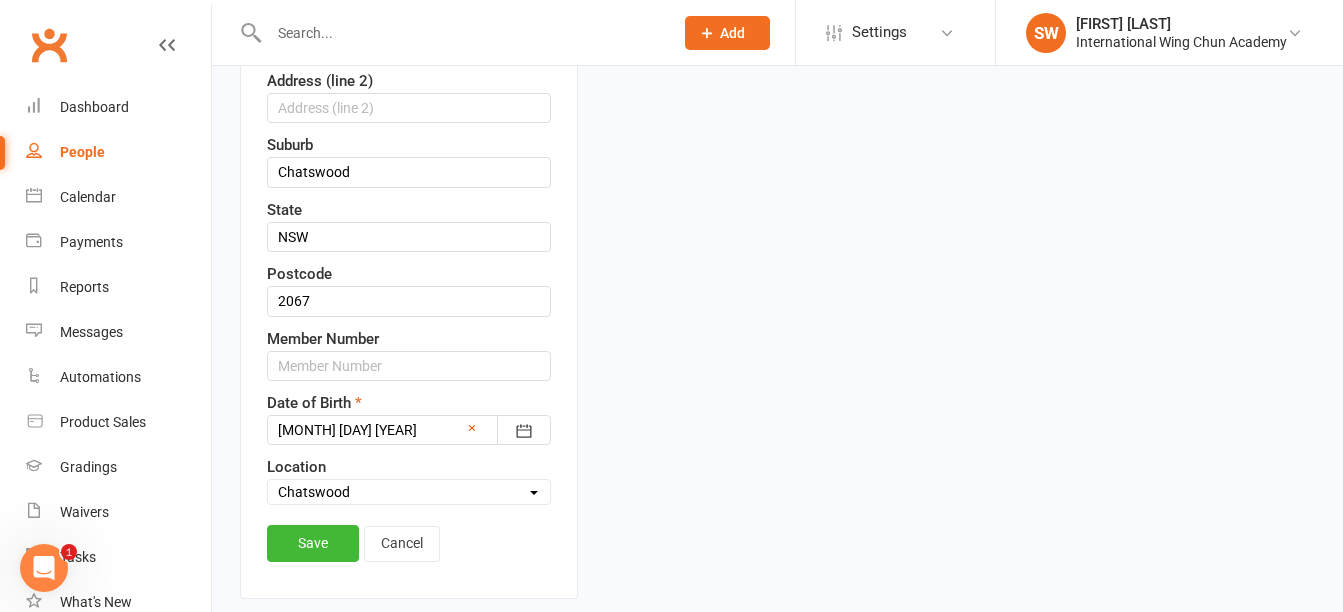 scroll, scrollTop: 594, scrollLeft: 0, axis: vertical 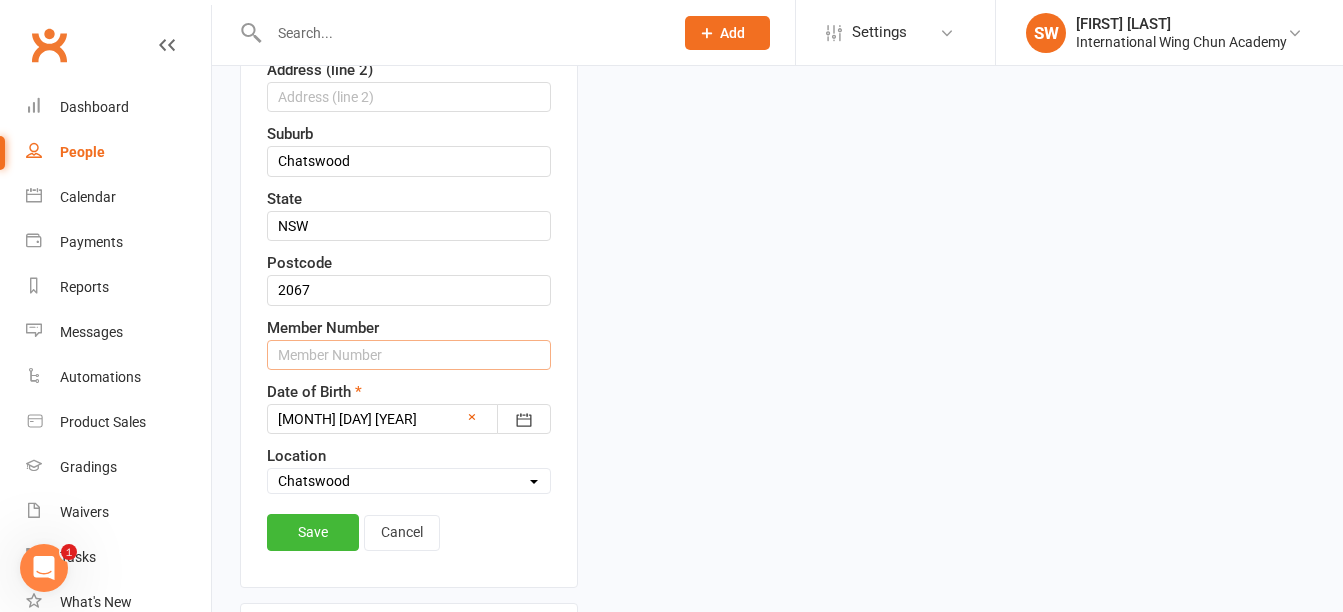 paste on "S16624" 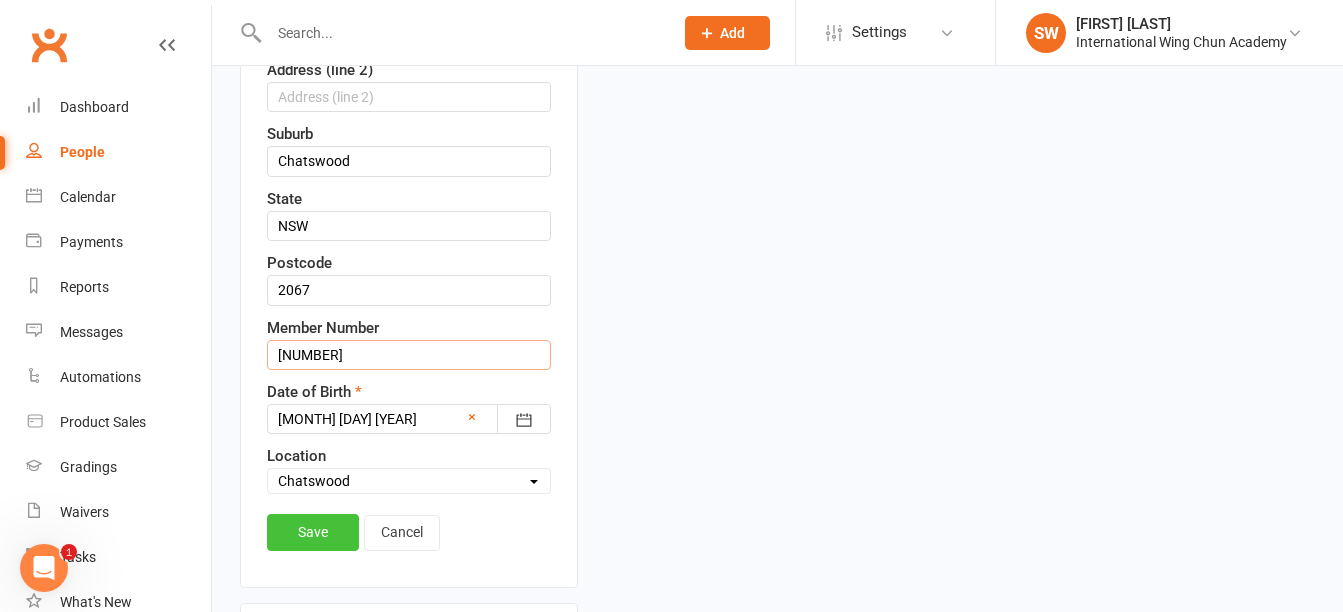 type on "S16624" 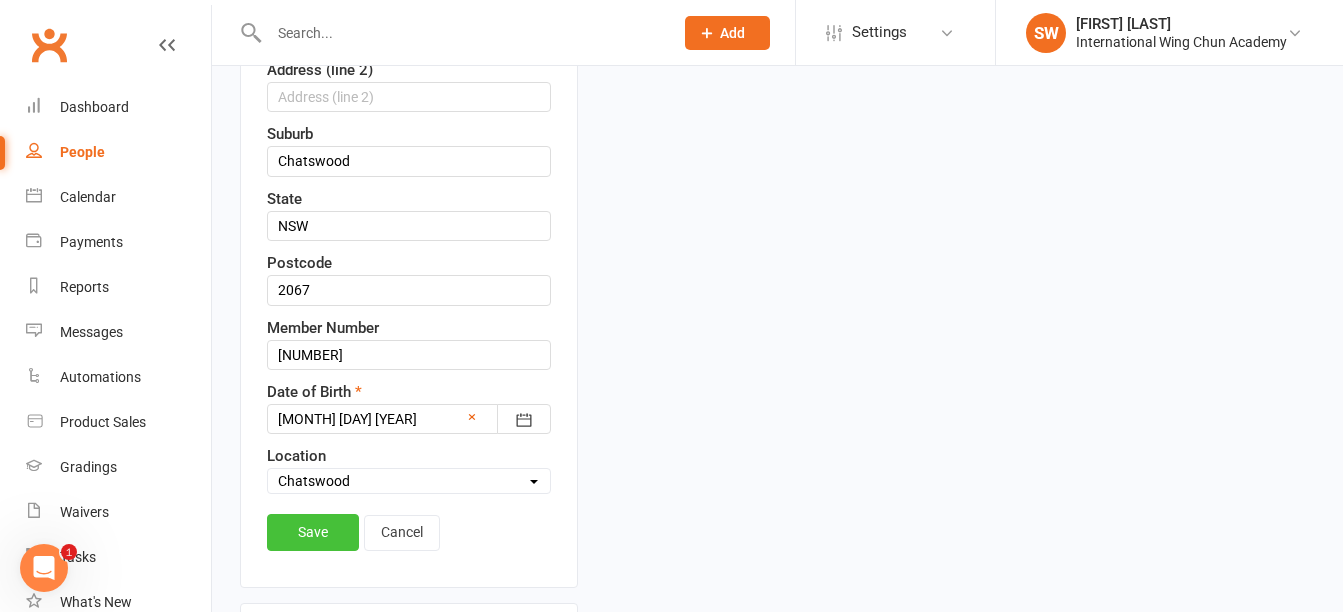 click on "Save" at bounding box center [313, 532] 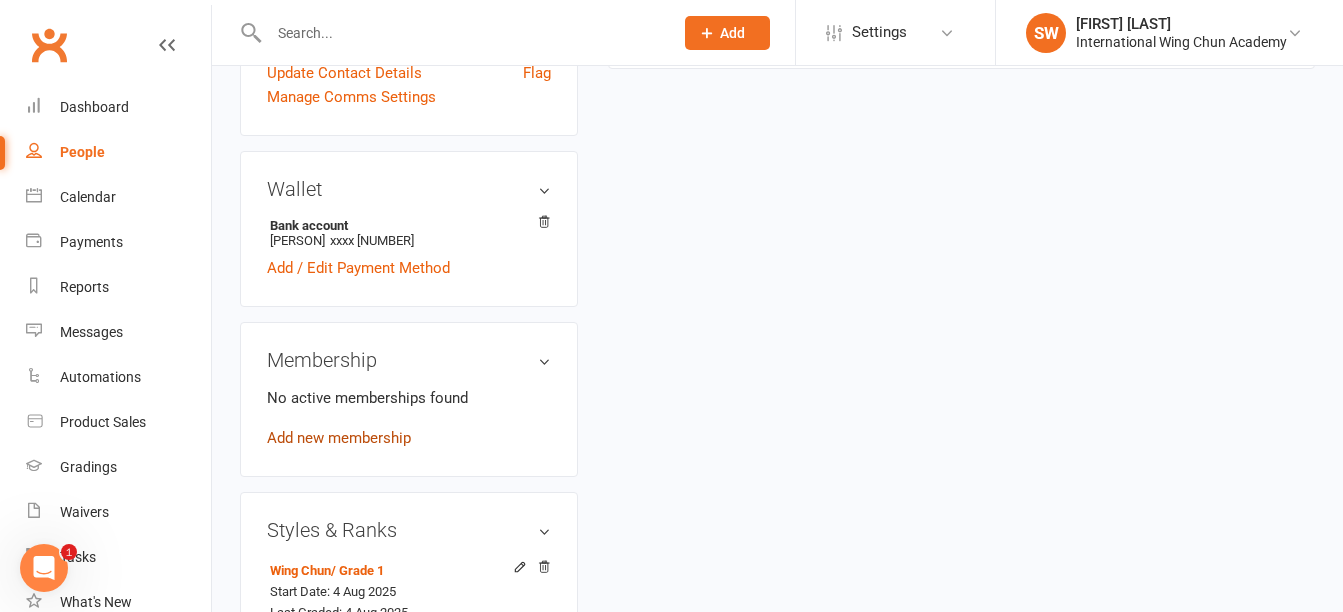 click on "Add new membership" at bounding box center [339, 438] 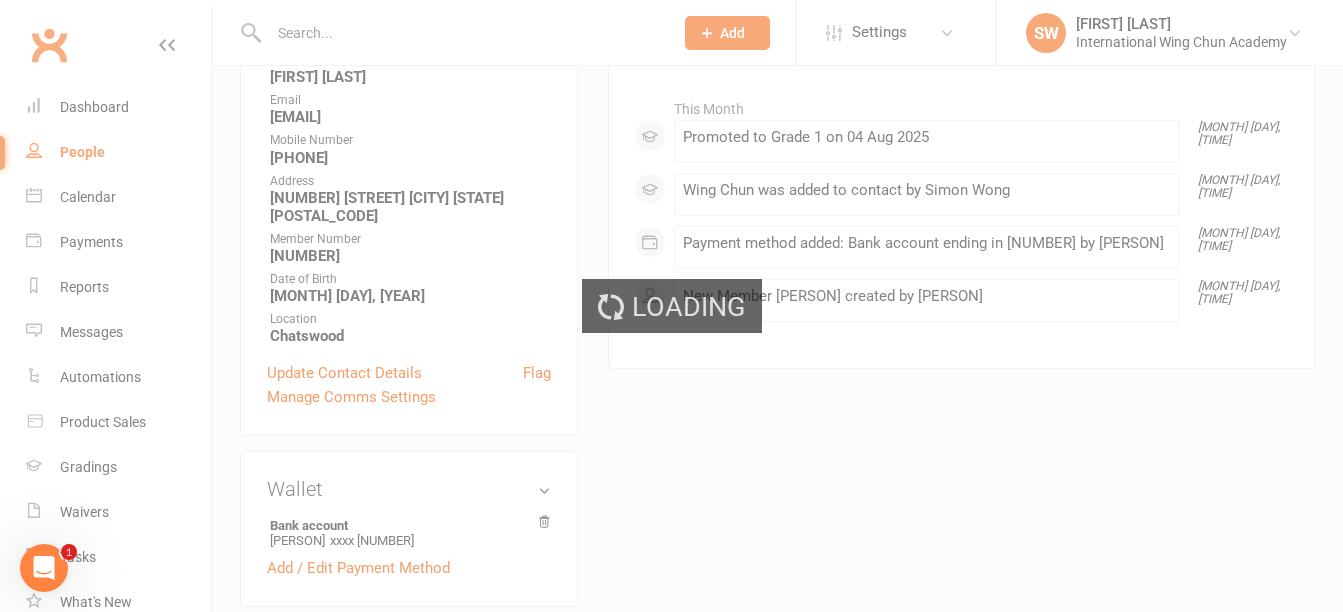 scroll, scrollTop: 0, scrollLeft: 0, axis: both 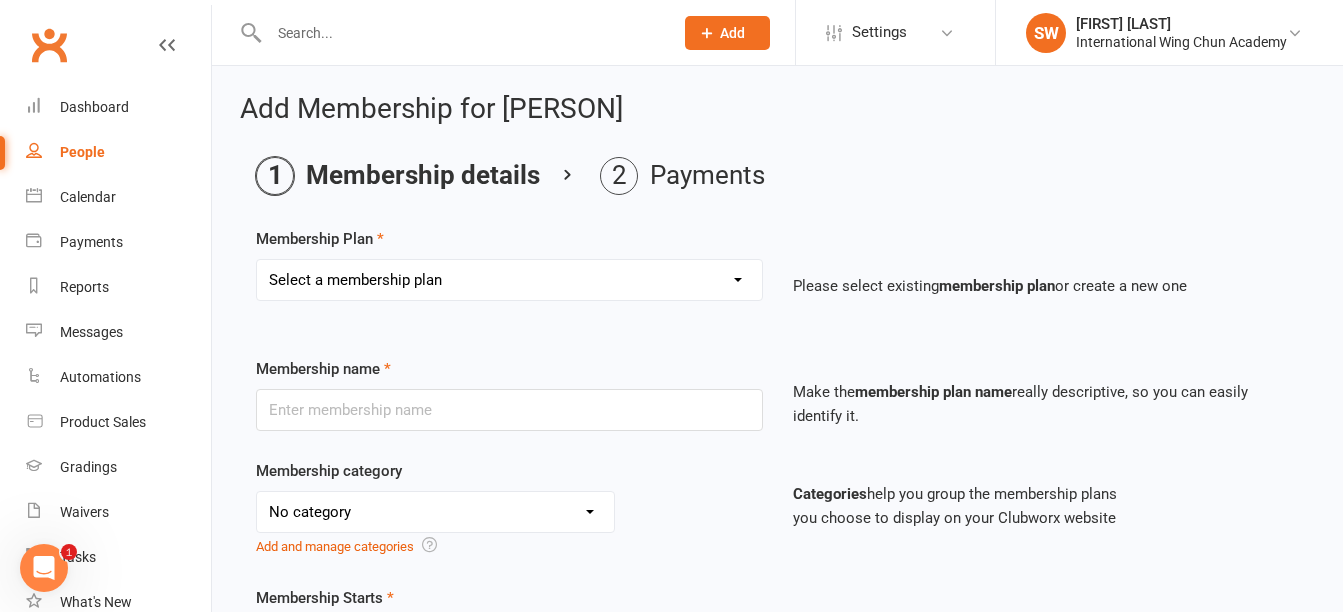 click on "Select a membership plan Sydney City - Basic Membership (3 mo. Minimum Term) Sydney City - Basic Membership (6 mo. Minimum Term) Sydney City - Basic Membership (12 mo. Minimum Term) Sydney City - Basic Concession Membership (3 mo. Minimum Term) Sydney City - Basic Concession Membership (6 mo. Minimum Term) Sydney City - Basic Concession Membership (12 mo. Minimum Term) Sydney City - Standard Membership (3 mo. Minimum Term) Sydney City - Standard Membership (6 mo. Minimum Term) Sydney City - Standard Membership (12 mo. Minimum Term) Sydney City - Standard Concession Membership (3 mo. Minimum Term) Sydney City - Standard Concession Membership (6 mo. Minimum Term) Sydney City - Standard Concession Membership (12 mo. Minimum Term) Sydney City - Premium Membership (3 mo. Minimum Term) Sydney City - Premium Membership (6 mo. Minimum Term) Sydney City - Premium Membership (12 mo. Minimum Term) Sydney City - Premium Concession Membership (3 mo. Minimum Term) Sydney City - 5 Class Training Card Instructor Course" at bounding box center (509, 280) 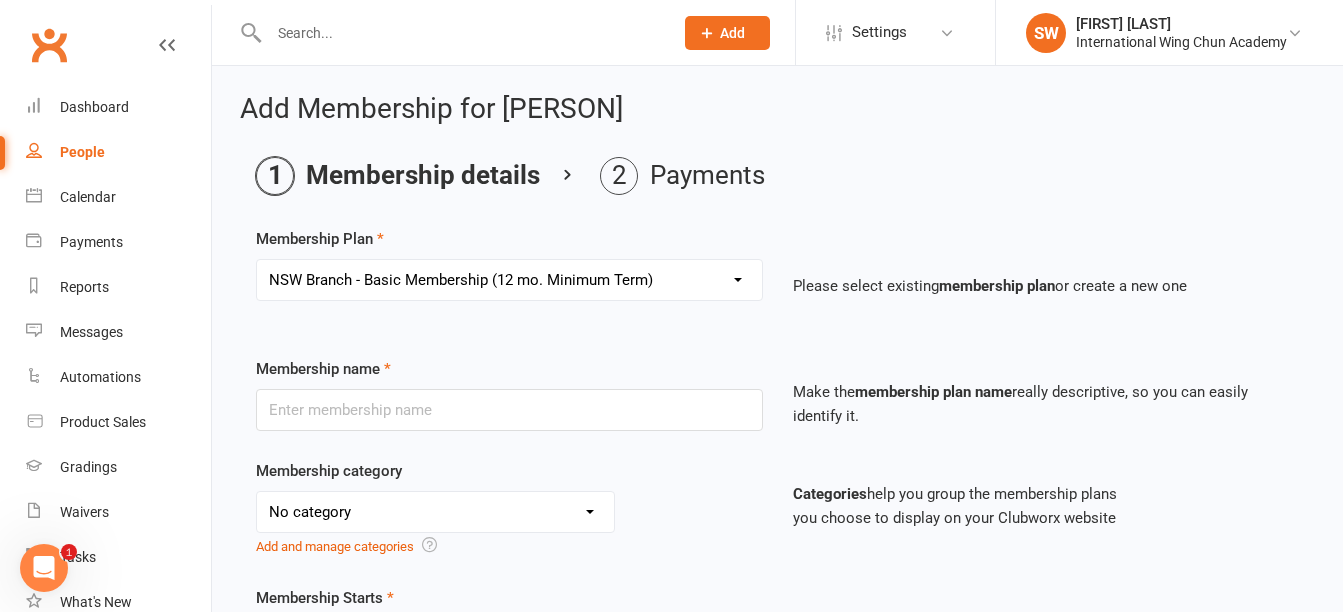 click on "Select a membership plan Sydney City - Basic Membership (3 mo. Minimum Term) Sydney City - Basic Membership (6 mo. Minimum Term) Sydney City - Basic Membership (12 mo. Minimum Term) Sydney City - Basic Concession Membership (3 mo. Minimum Term) Sydney City - Basic Concession Membership (6 mo. Minimum Term) Sydney City - Basic Concession Membership (12 mo. Minimum Term) Sydney City - Standard Membership (3 mo. Minimum Term) Sydney City - Standard Membership (6 mo. Minimum Term) Sydney City - Standard Membership (12 mo. Minimum Term) Sydney City - Standard Concession Membership (3 mo. Minimum Term) Sydney City - Standard Concession Membership (6 mo. Minimum Term) Sydney City - Standard Concession Membership (12 mo. Minimum Term) Sydney City - Premium Membership (3 mo. Minimum Term) Sydney City - Premium Membership (6 mo. Minimum Term) Sydney City - Premium Membership (12 mo. Minimum Term) Sydney City - Premium Concession Membership (3 mo. Minimum Term) Sydney City - 5 Class Training Card Instructor Course" at bounding box center [509, 280] 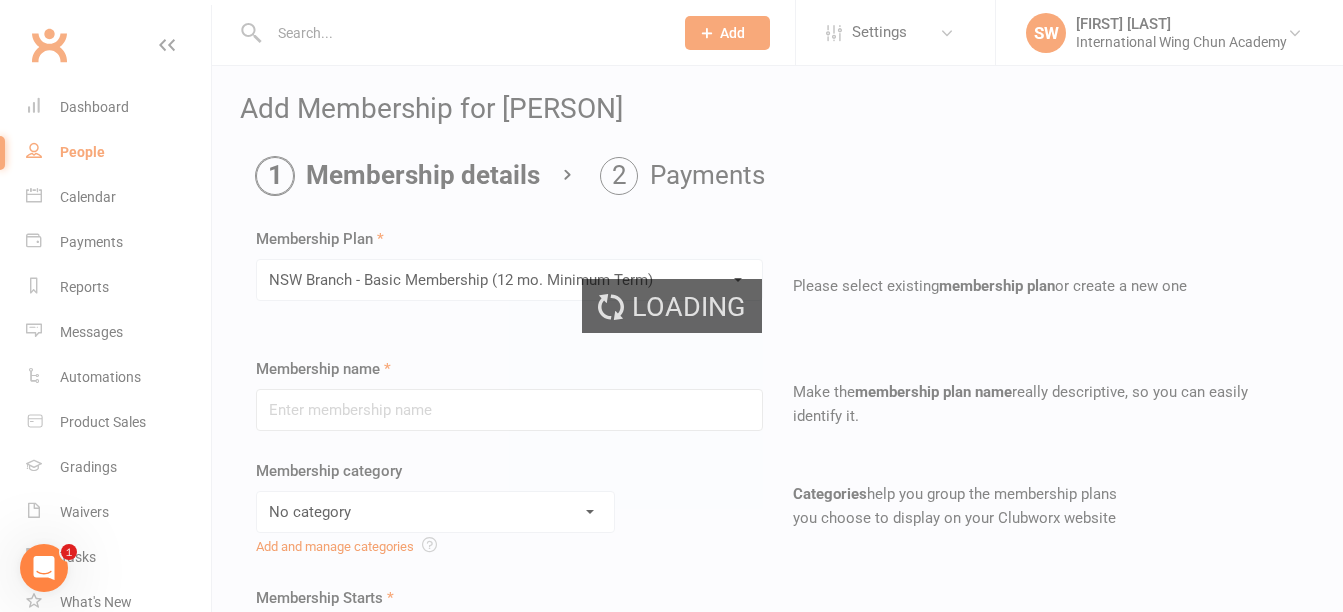 type on "NSW Branch - Basic Membership (12 mo. Minimum Term)" 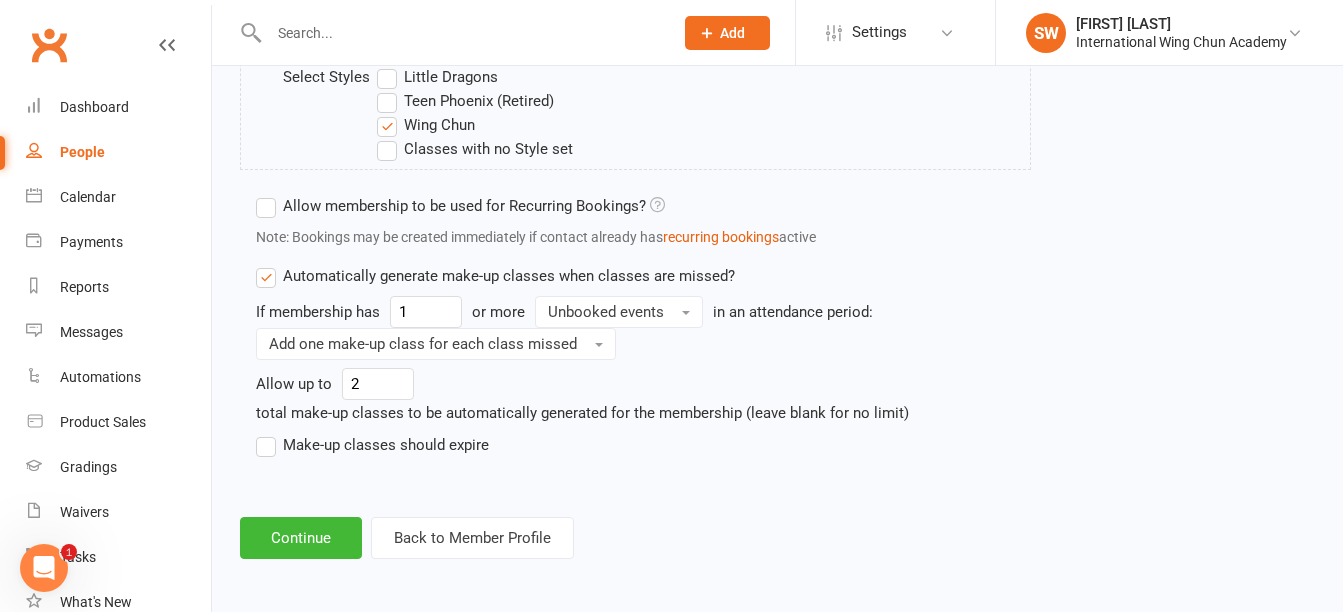 scroll, scrollTop: 1443, scrollLeft: 0, axis: vertical 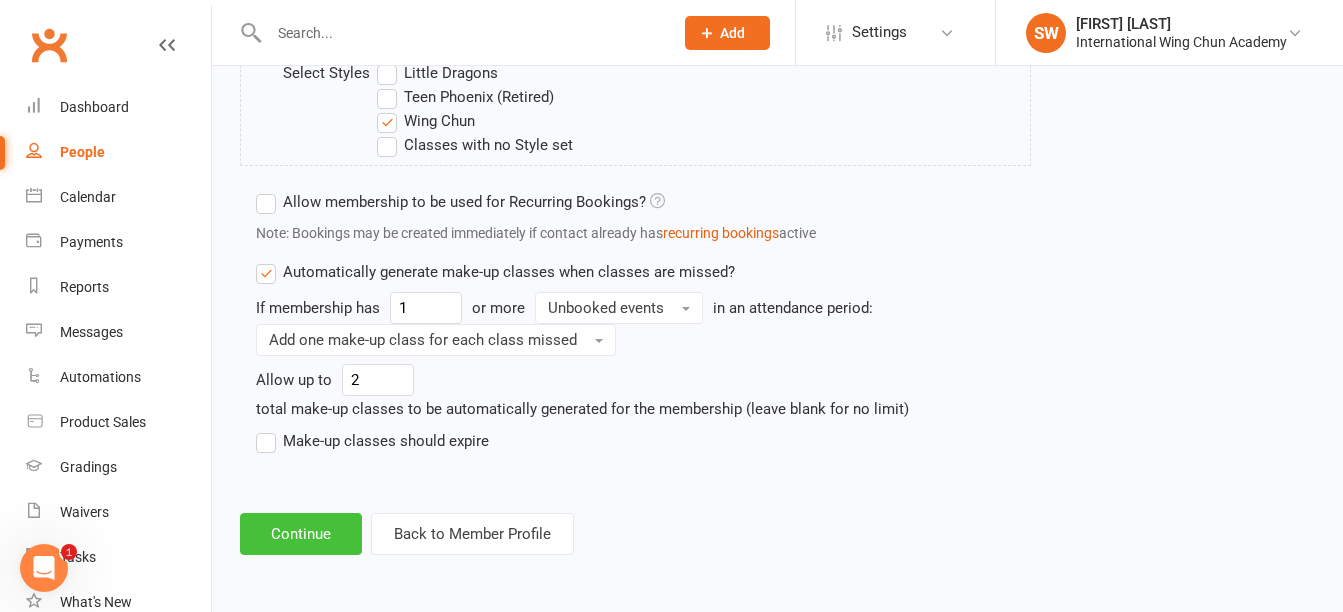 click on "Continue" at bounding box center [301, 534] 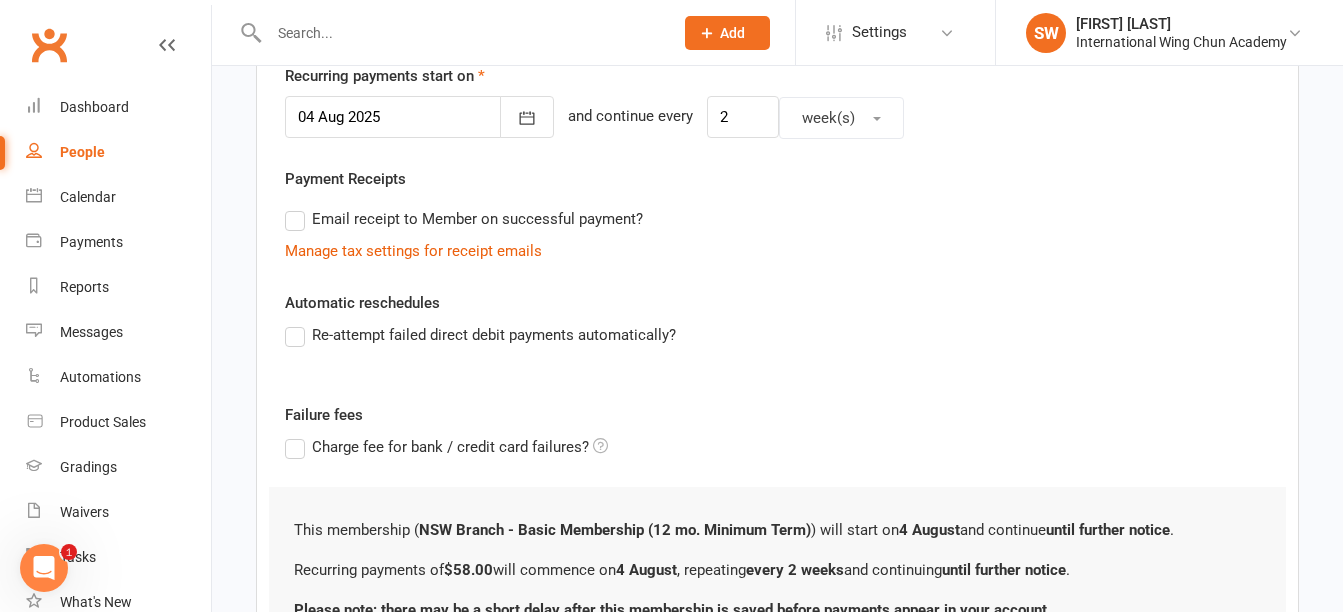scroll, scrollTop: 682, scrollLeft: 0, axis: vertical 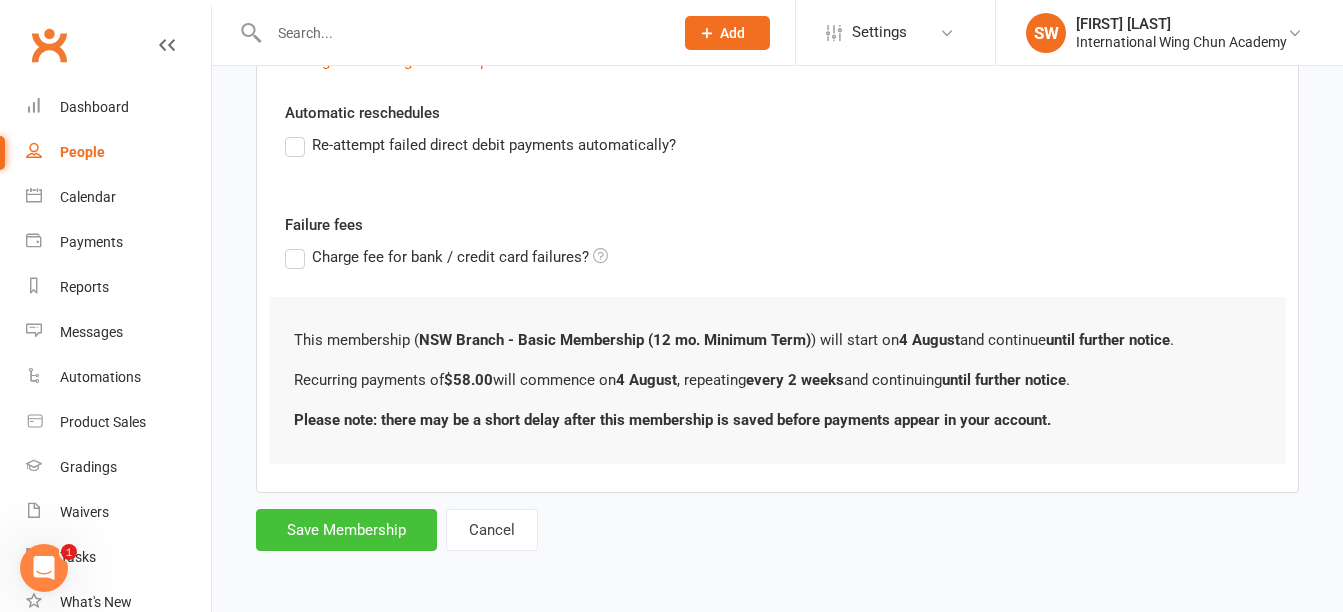 click on "Save Membership" at bounding box center [346, 530] 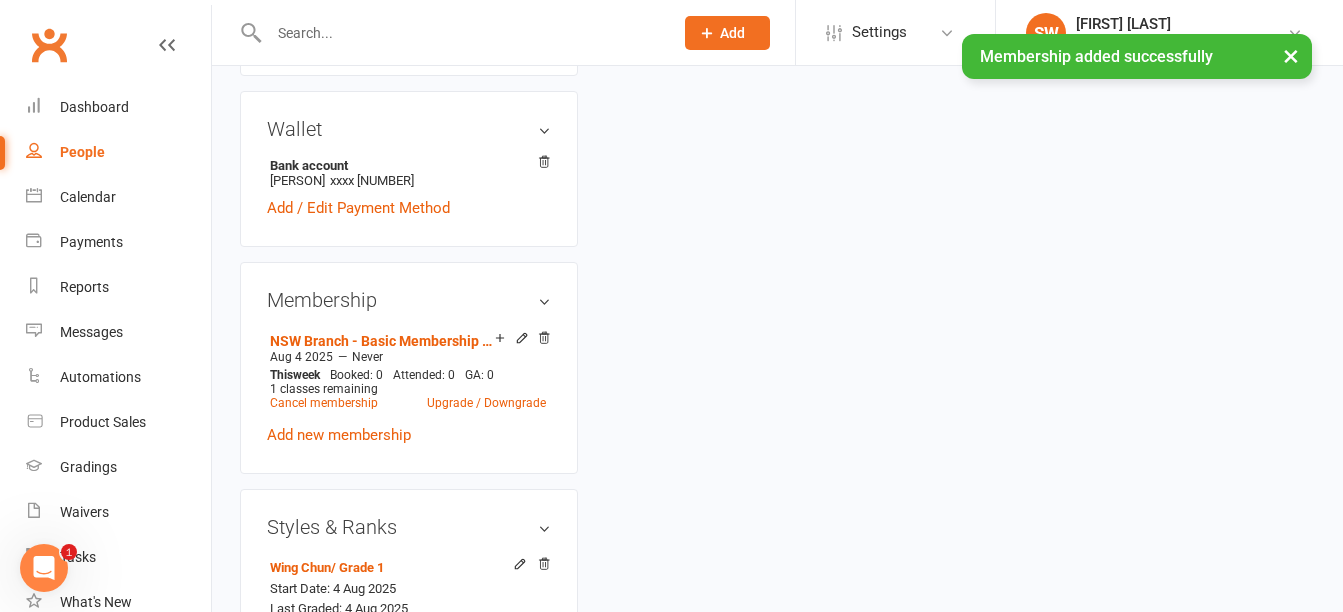scroll, scrollTop: 0, scrollLeft: 0, axis: both 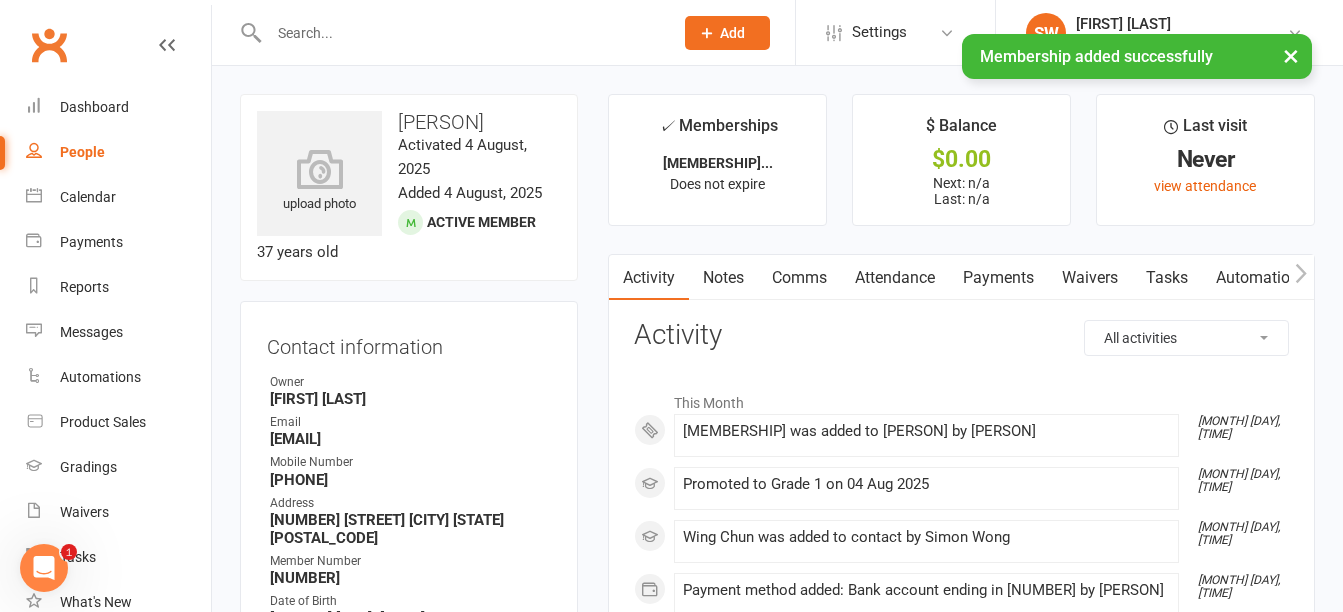 click on "Payments" at bounding box center [998, 278] 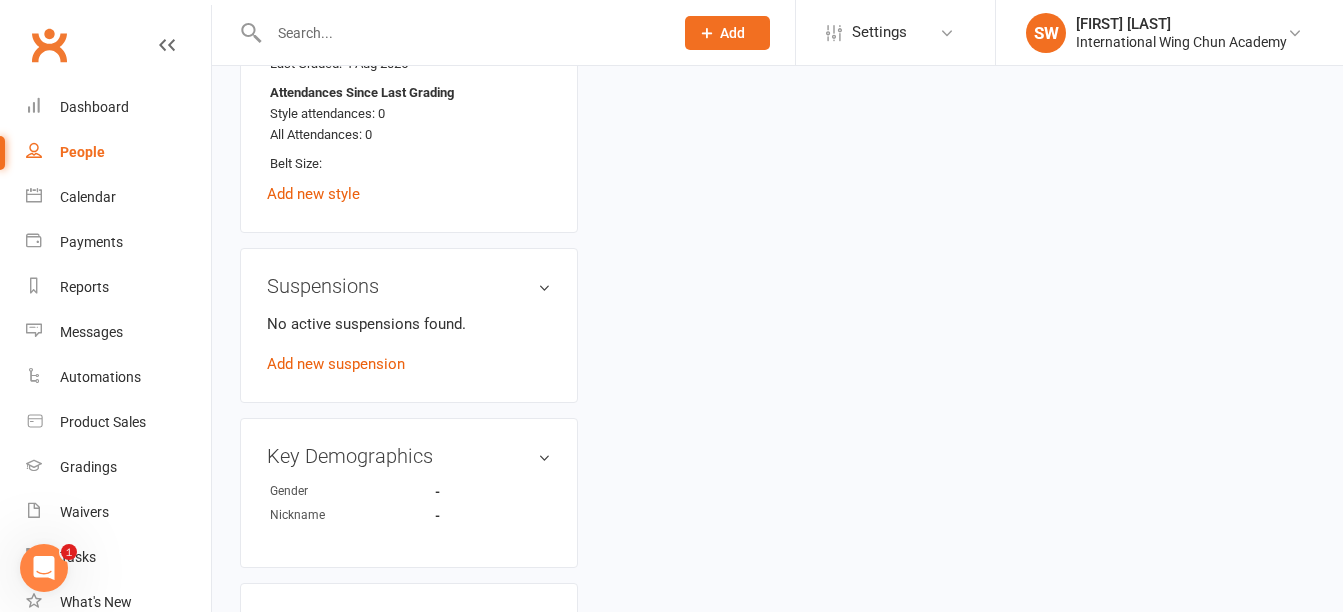 scroll, scrollTop: 1200, scrollLeft: 0, axis: vertical 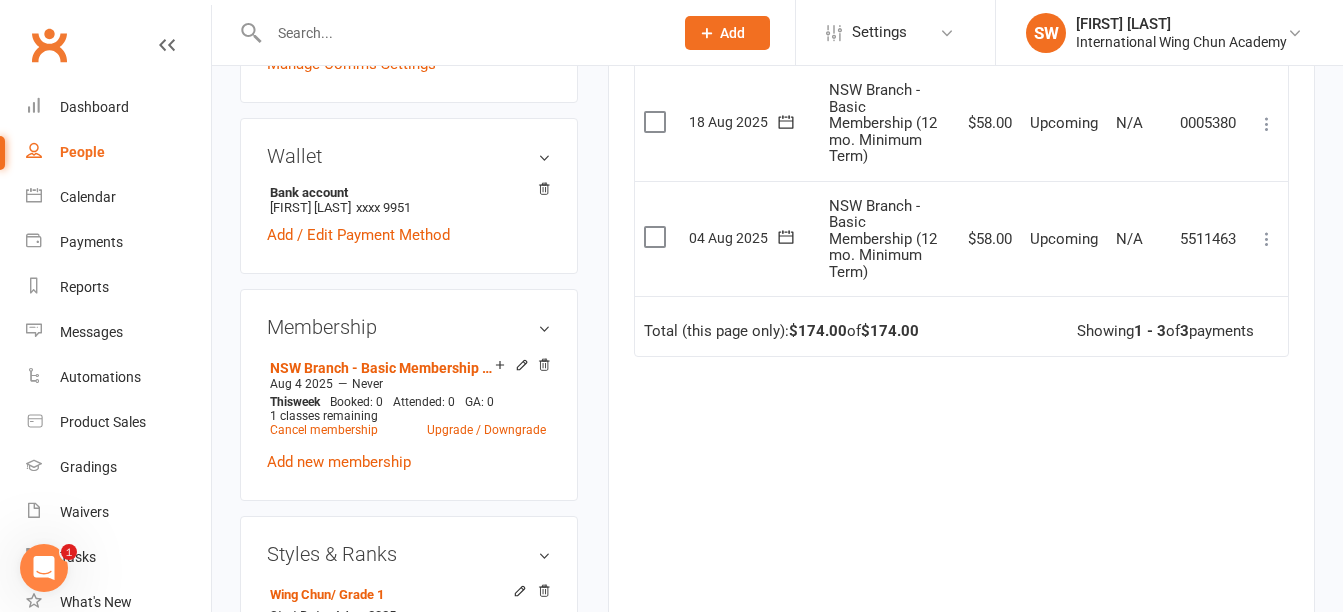 click at bounding box center (1267, 239) 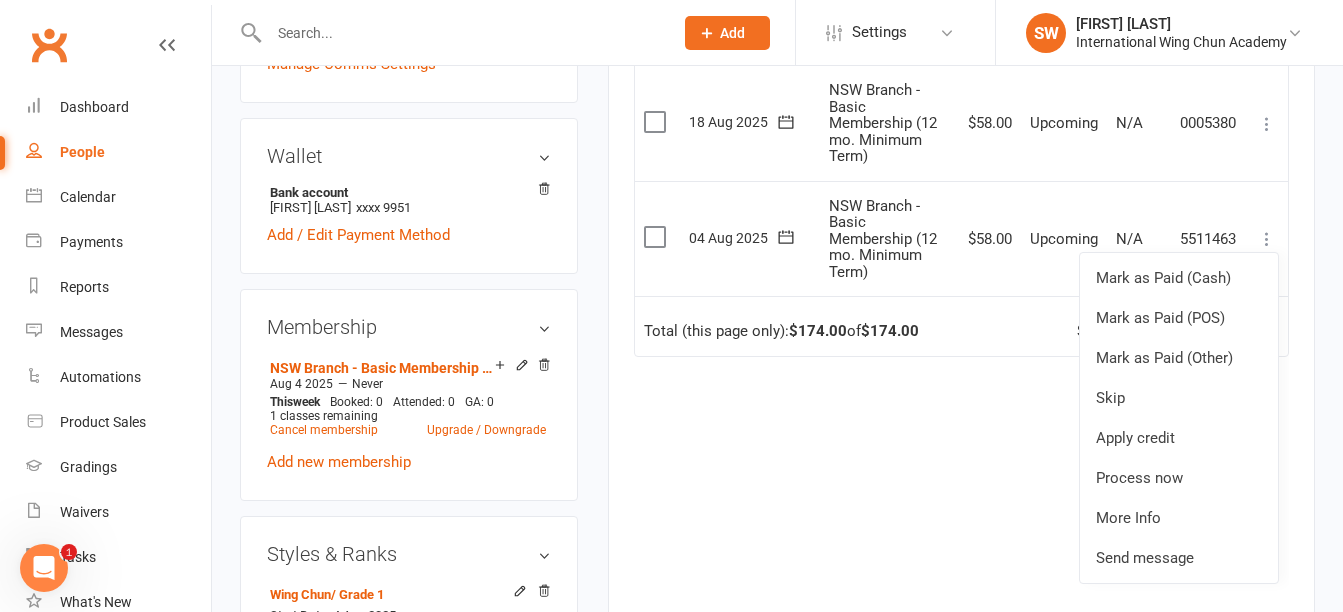 click 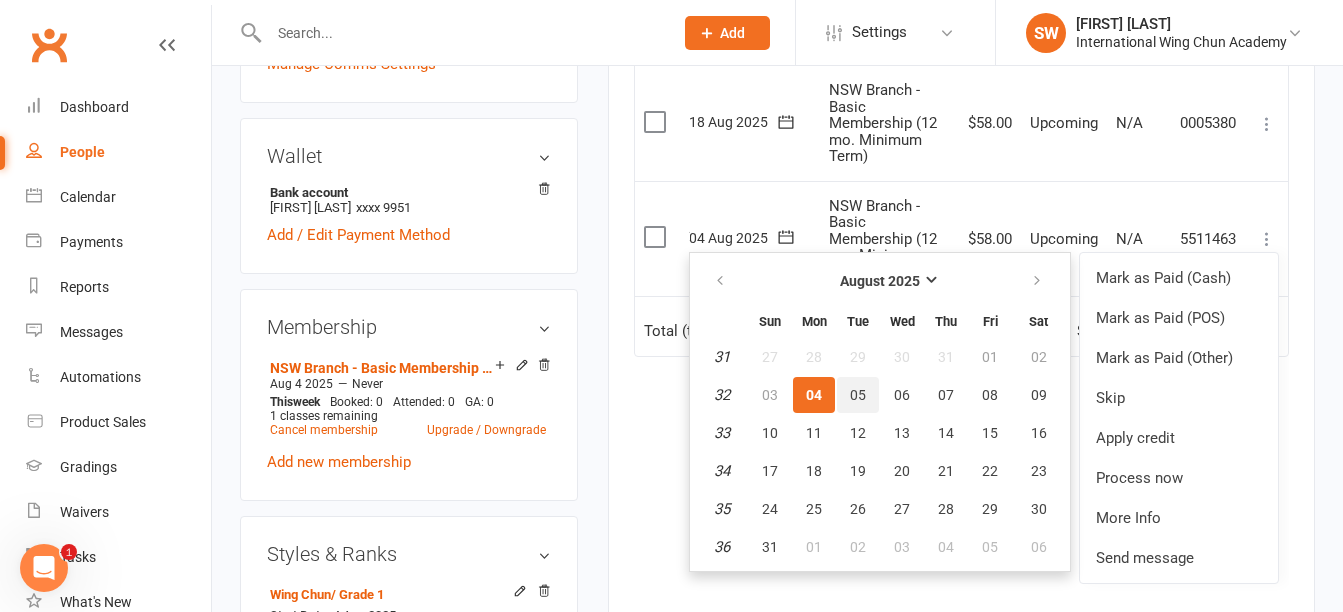 drag, startPoint x: 853, startPoint y: 388, endPoint x: 777, endPoint y: 69, distance: 327.92834 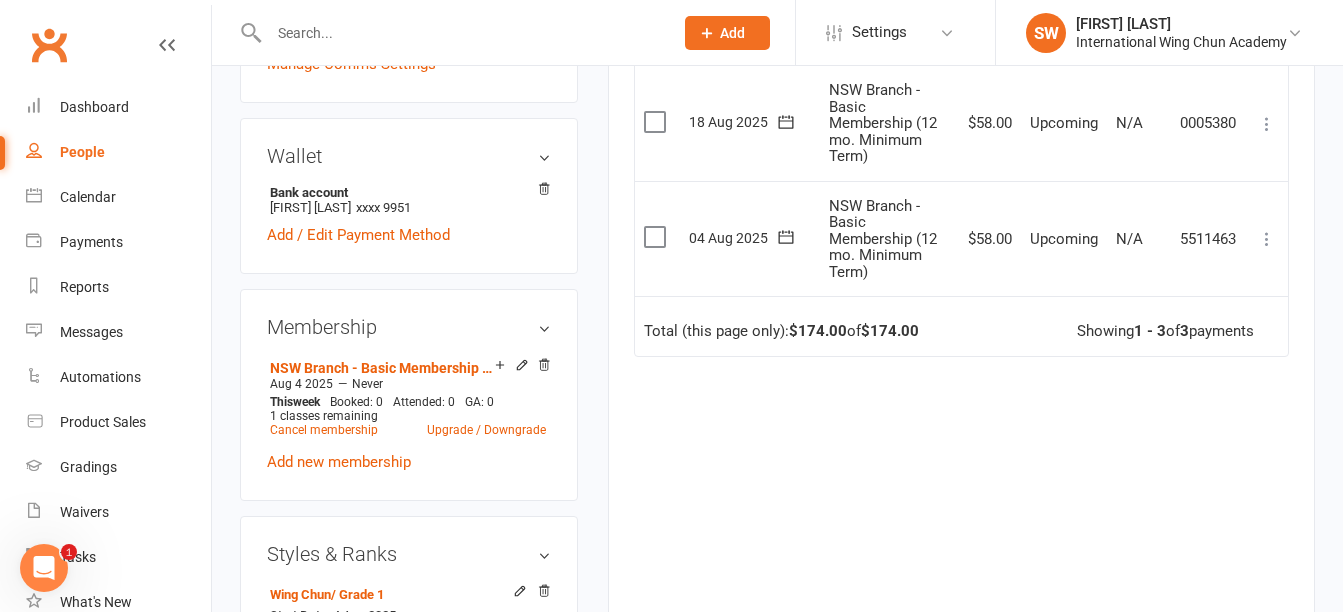 click at bounding box center (1267, 239) 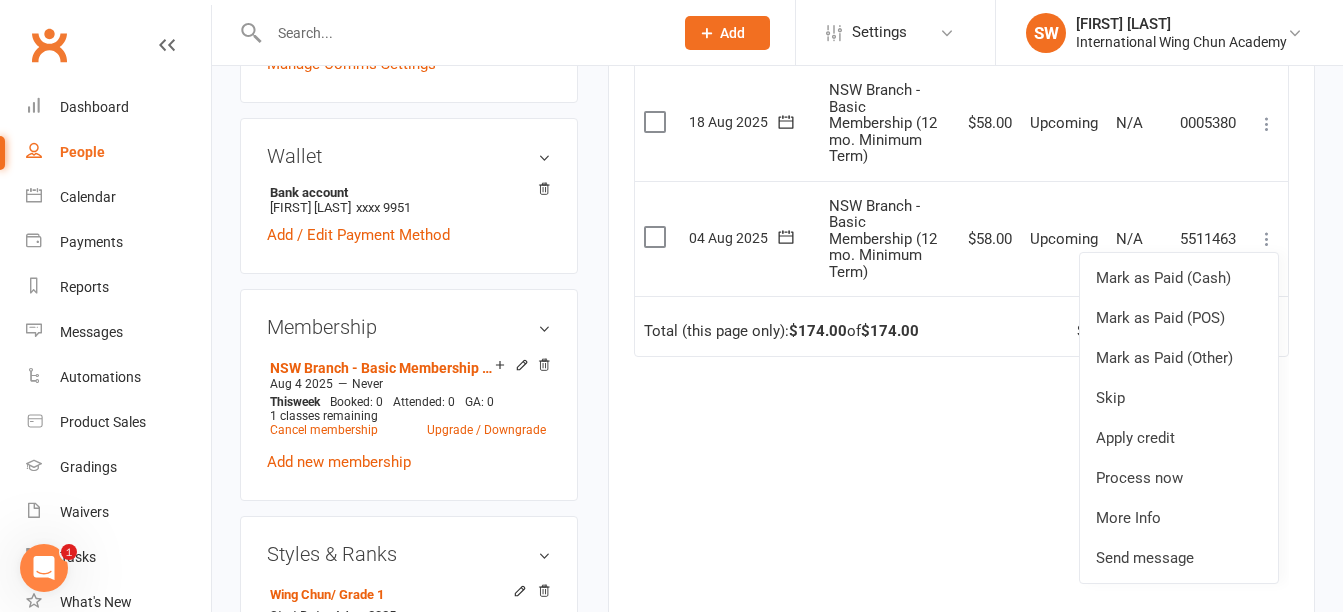 click on "✓ Memberships NSW Branch - Basic Membership (12 mo. Mini... Does not expire $ Balance $0.00 Next: 4 Aug 2025 Last: n/a Last visit Never view attendance
Activity Notes Comms Attendance Payments Waivers Tasks Automations Gradings / Promotions Assessments Credit balance
Payments + Add Adjustment + Add Credit Due date  Due date Date paid Date failed Date settled 04 Jul 2025
July 2025
Sun Mon Tue Wed Thu Fri Sat
27
29
30
01
02
03
04
05
28
06
07
08
09
10
11
12
29
13
14
15
16
17
18
19
30" at bounding box center (961, 52) 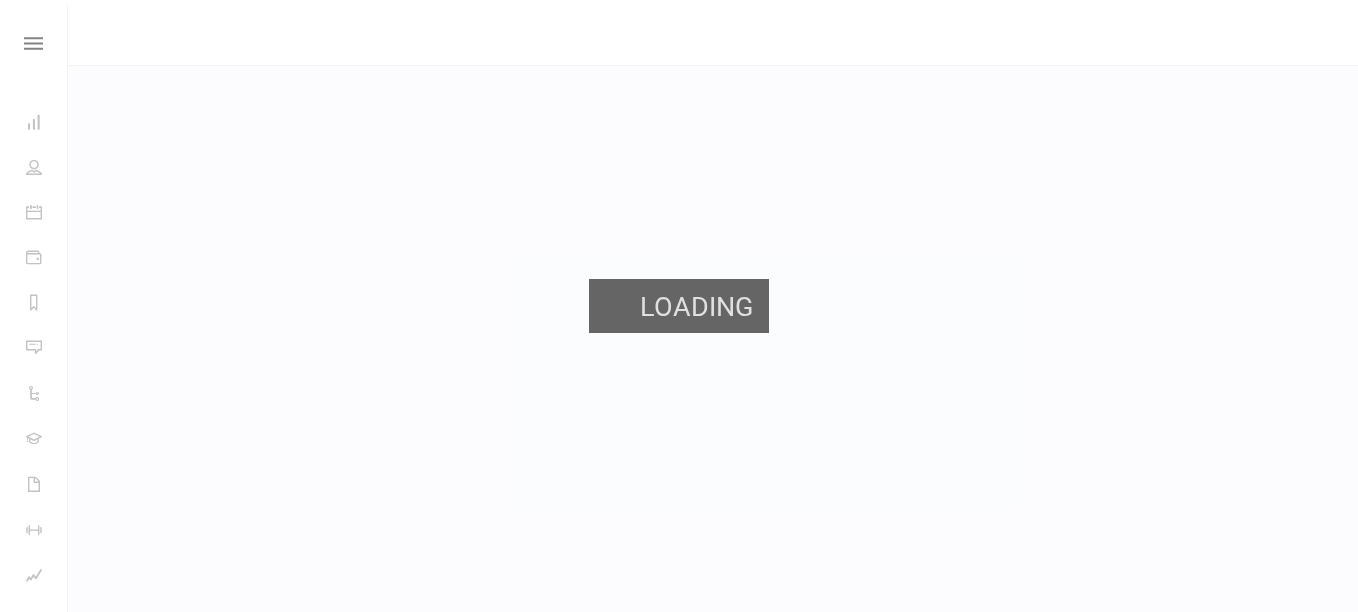 scroll, scrollTop: 0, scrollLeft: 0, axis: both 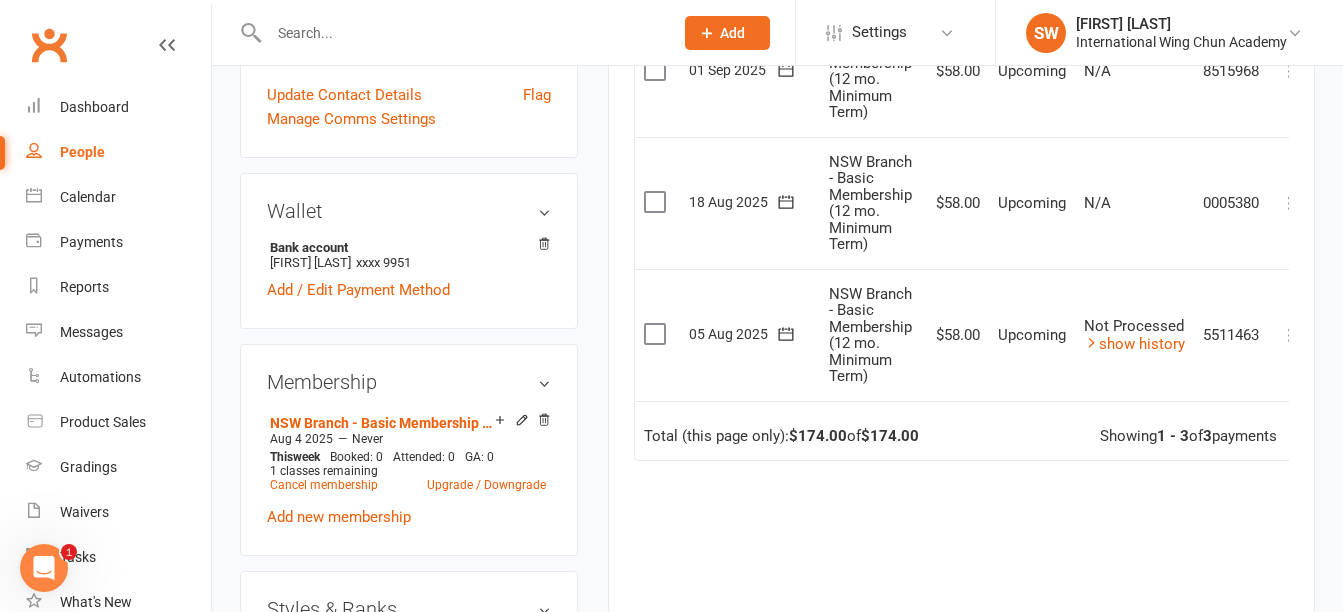 click on "5511463" at bounding box center (1231, 335) 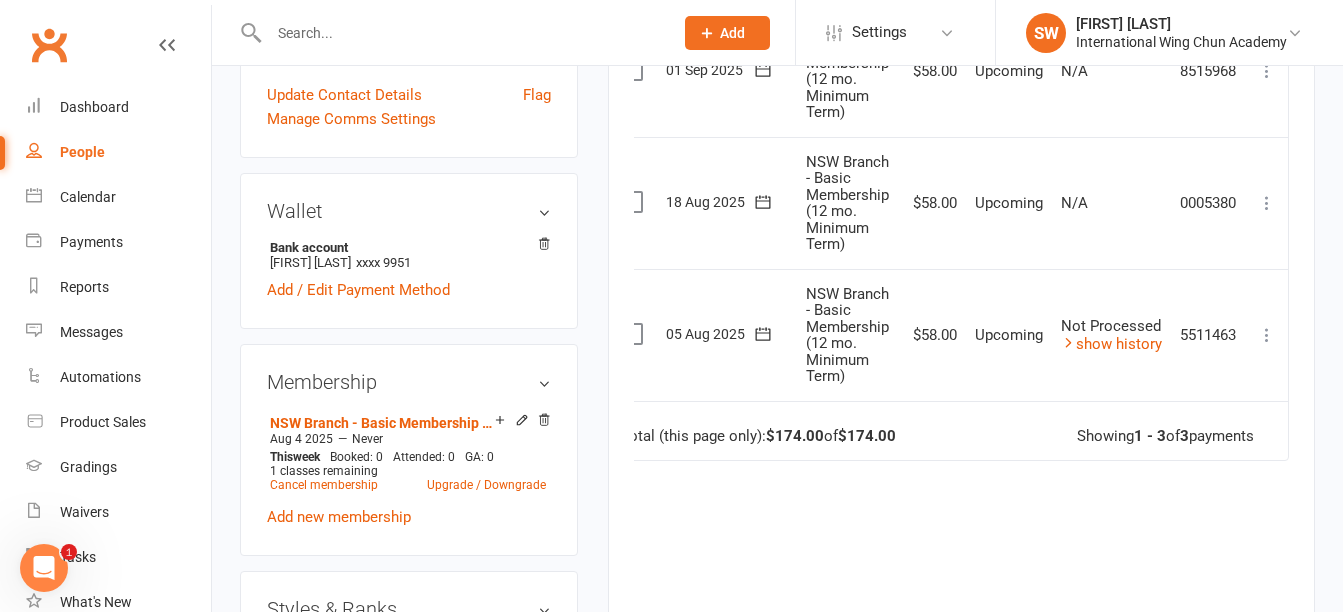click at bounding box center (1267, 335) 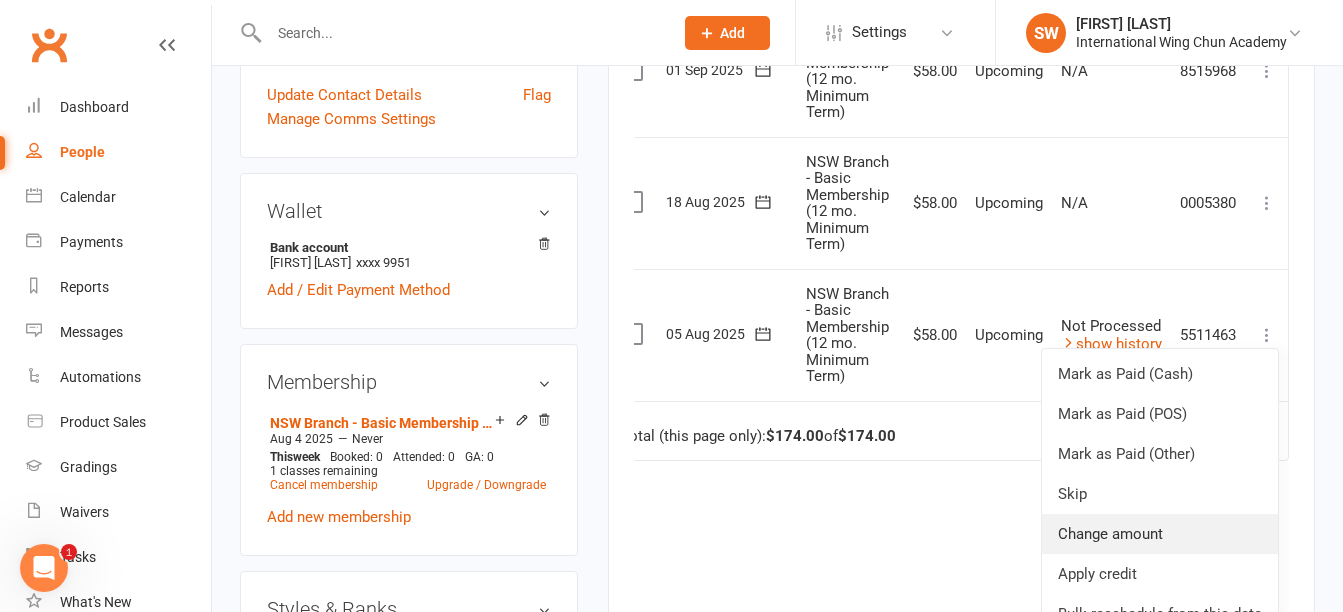 click on "Change amount" at bounding box center [1160, 534] 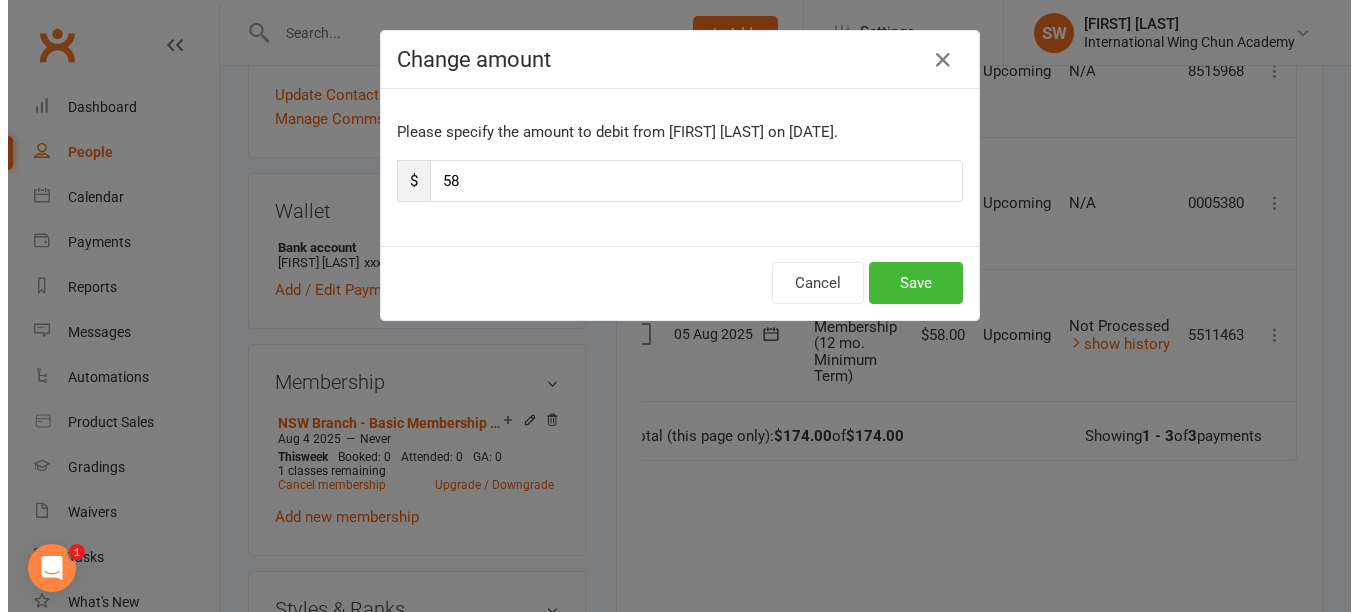 scroll, scrollTop: 576, scrollLeft: 0, axis: vertical 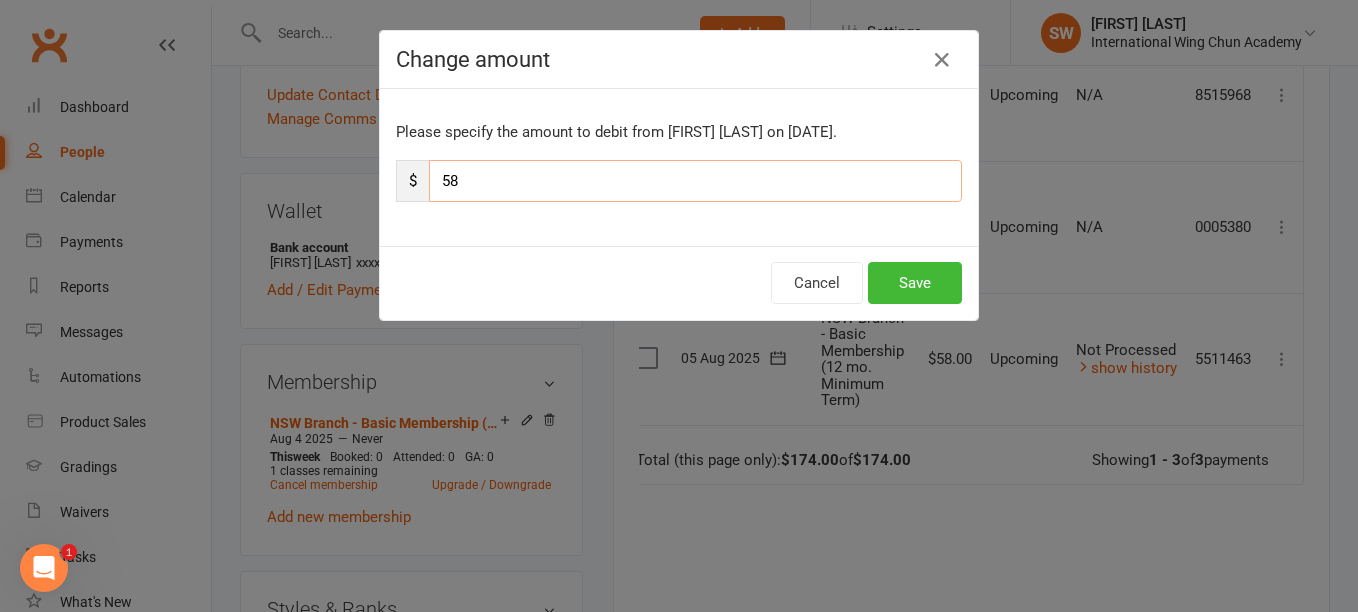 click on "58" at bounding box center [695, 181] 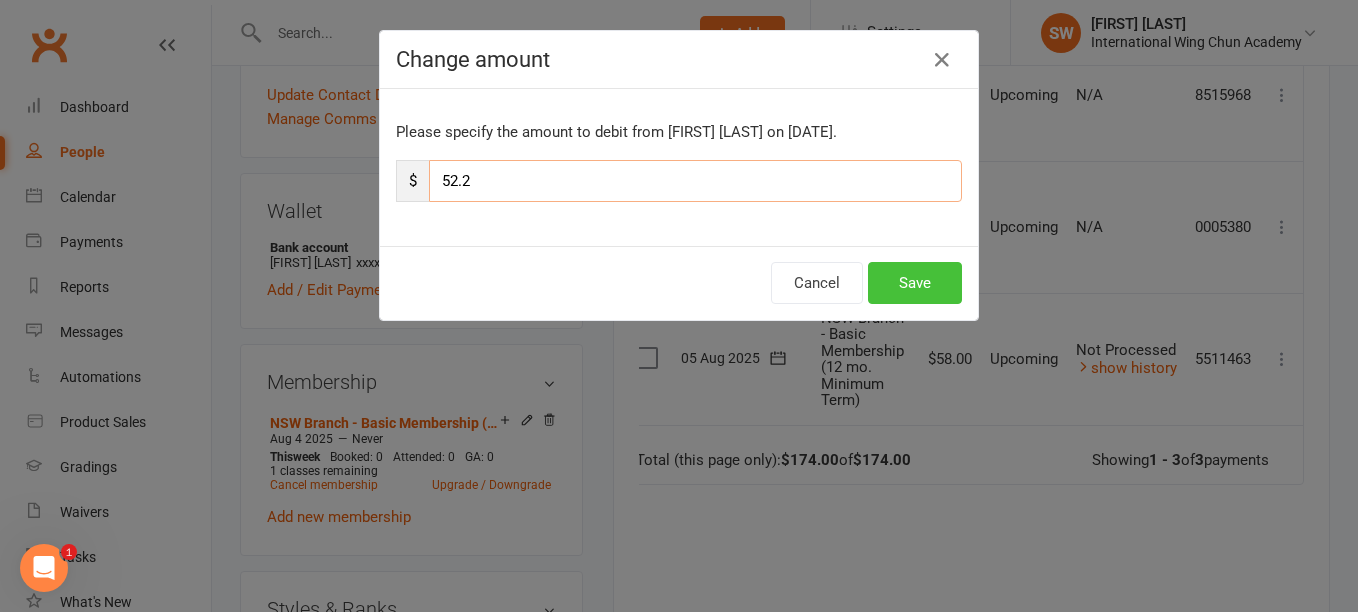 type on "52.2" 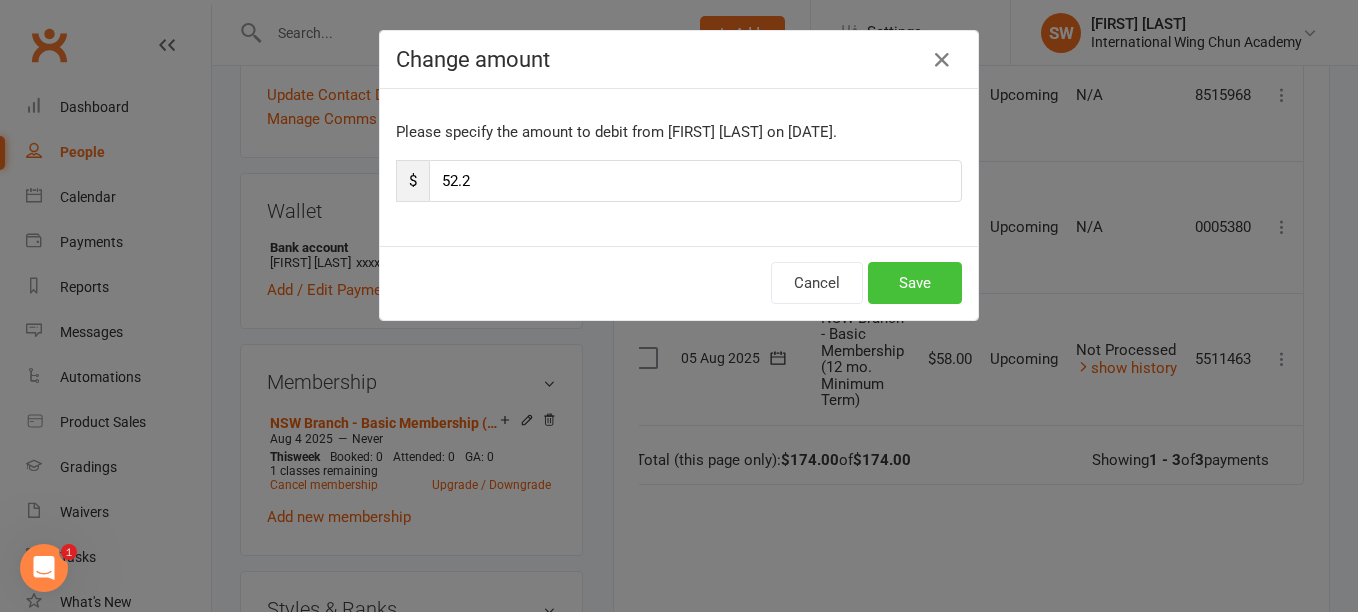 click on "Save" at bounding box center (915, 283) 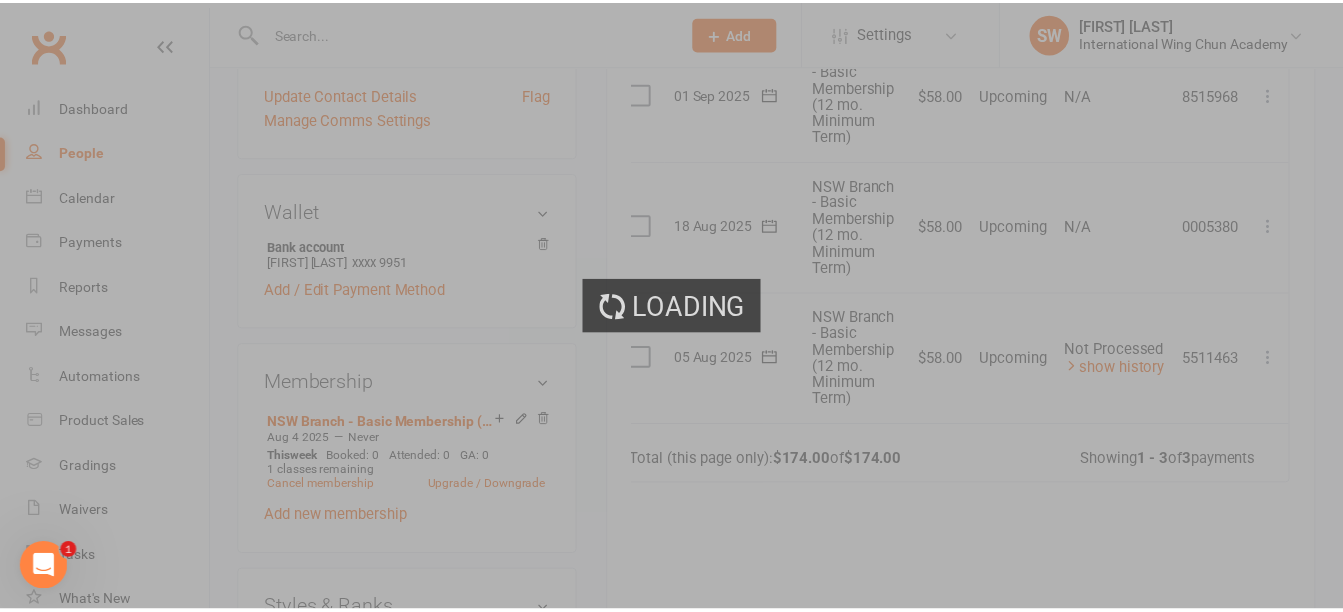 scroll, scrollTop: 600, scrollLeft: 0, axis: vertical 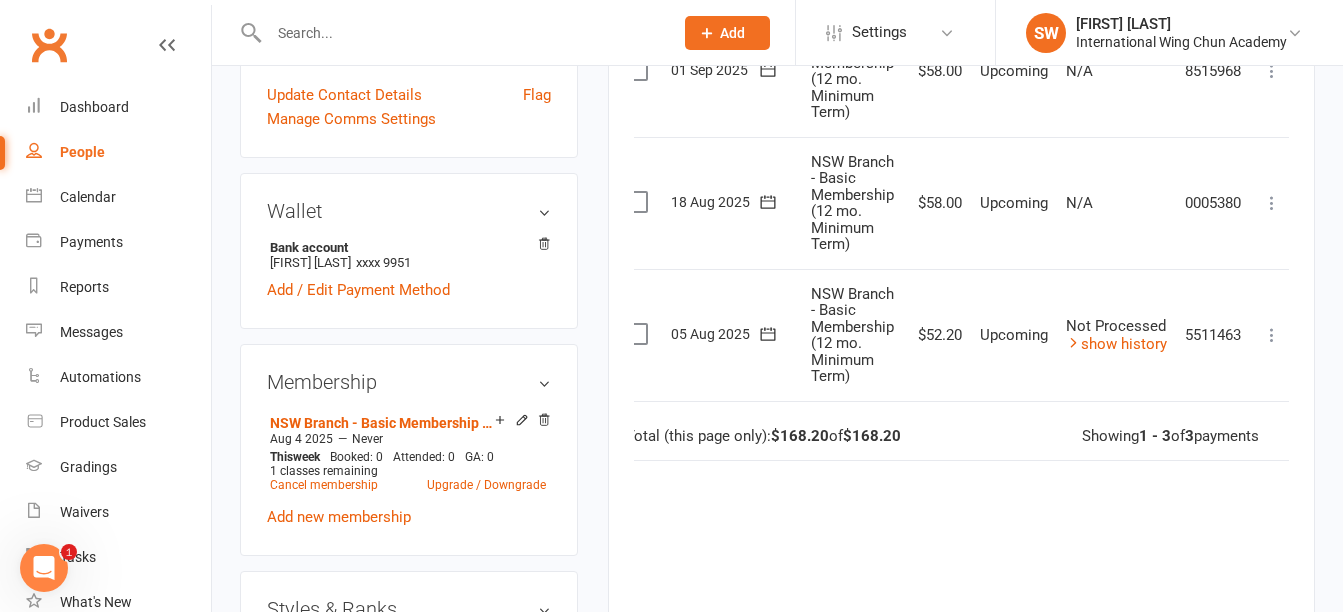 click 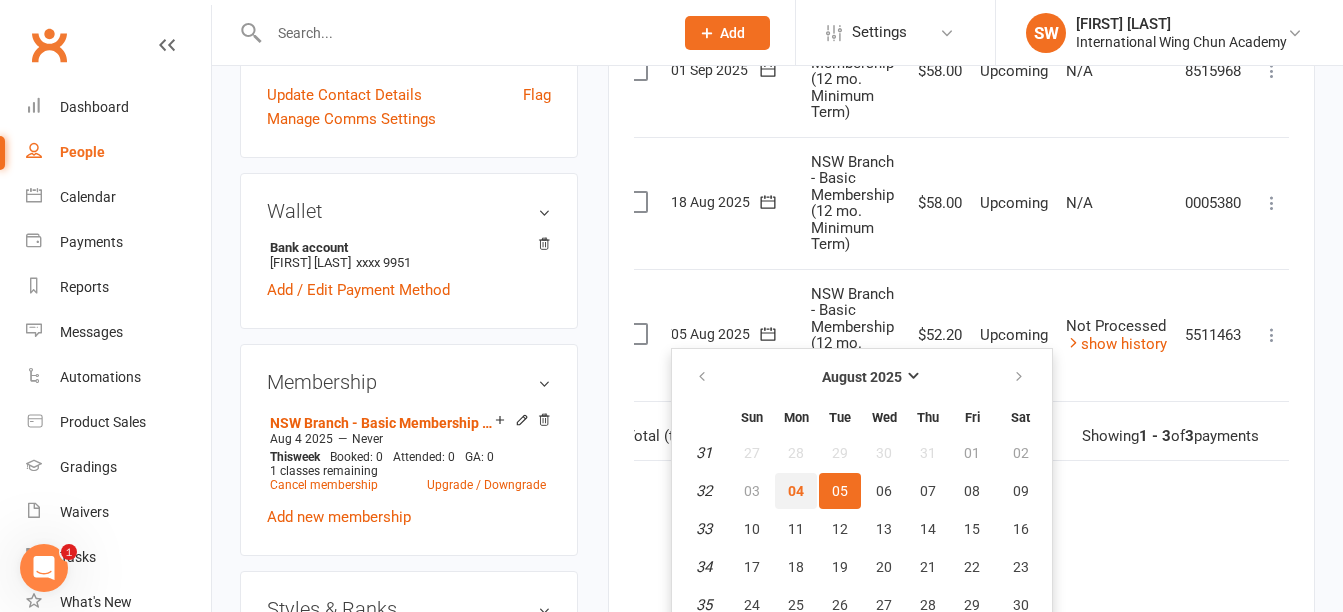 click on "04" at bounding box center [796, 491] 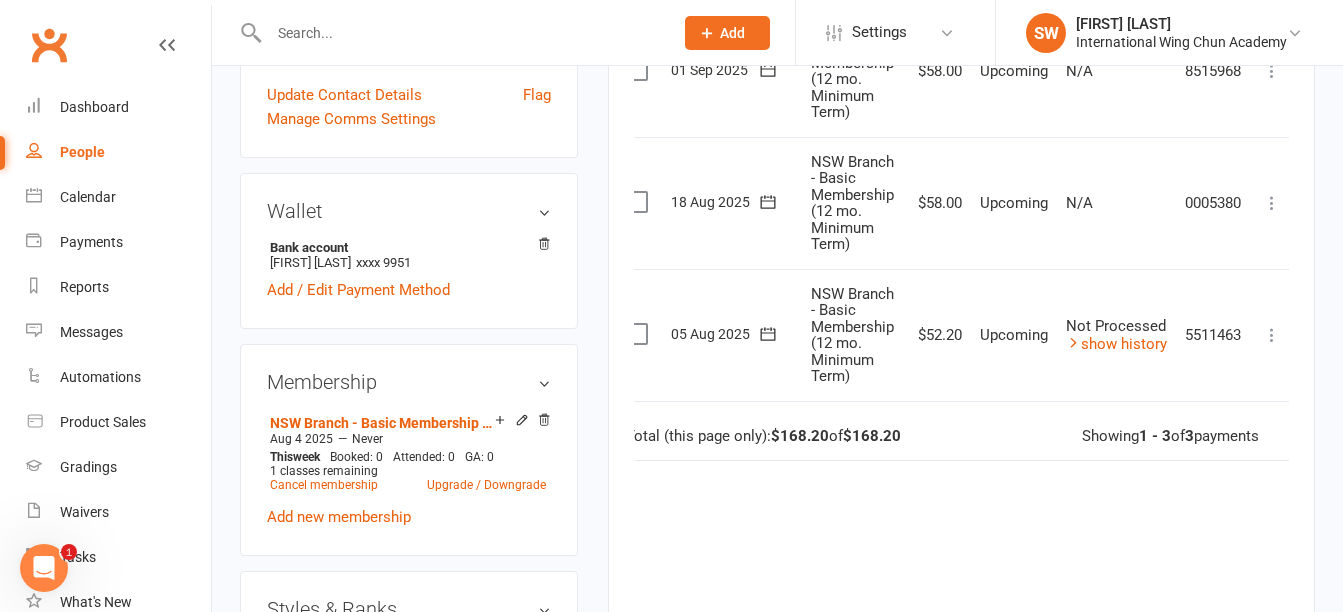 click at bounding box center [1272, 203] 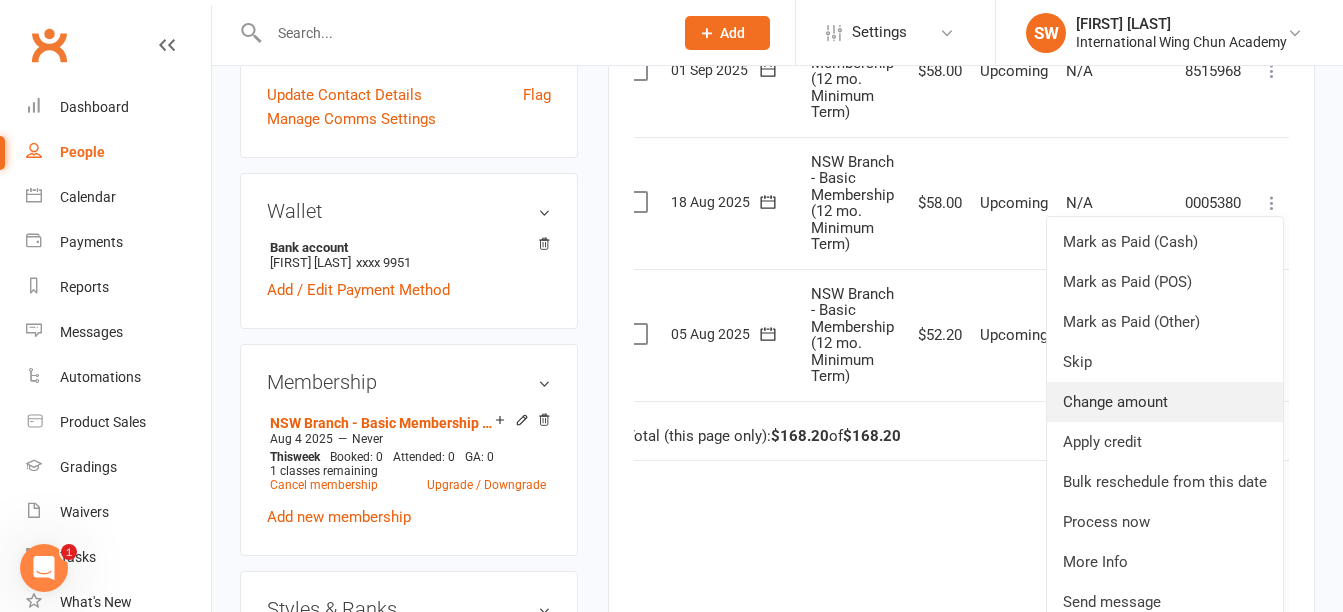 click on "Change amount" at bounding box center (1165, 402) 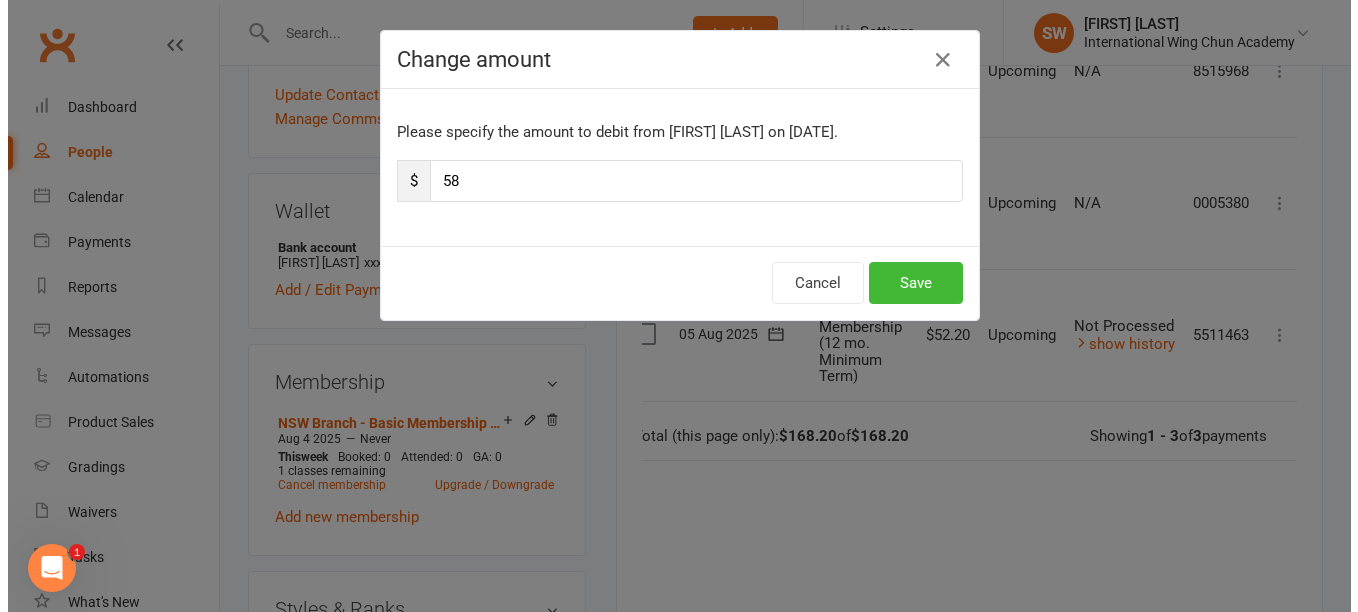 scroll, scrollTop: 576, scrollLeft: 0, axis: vertical 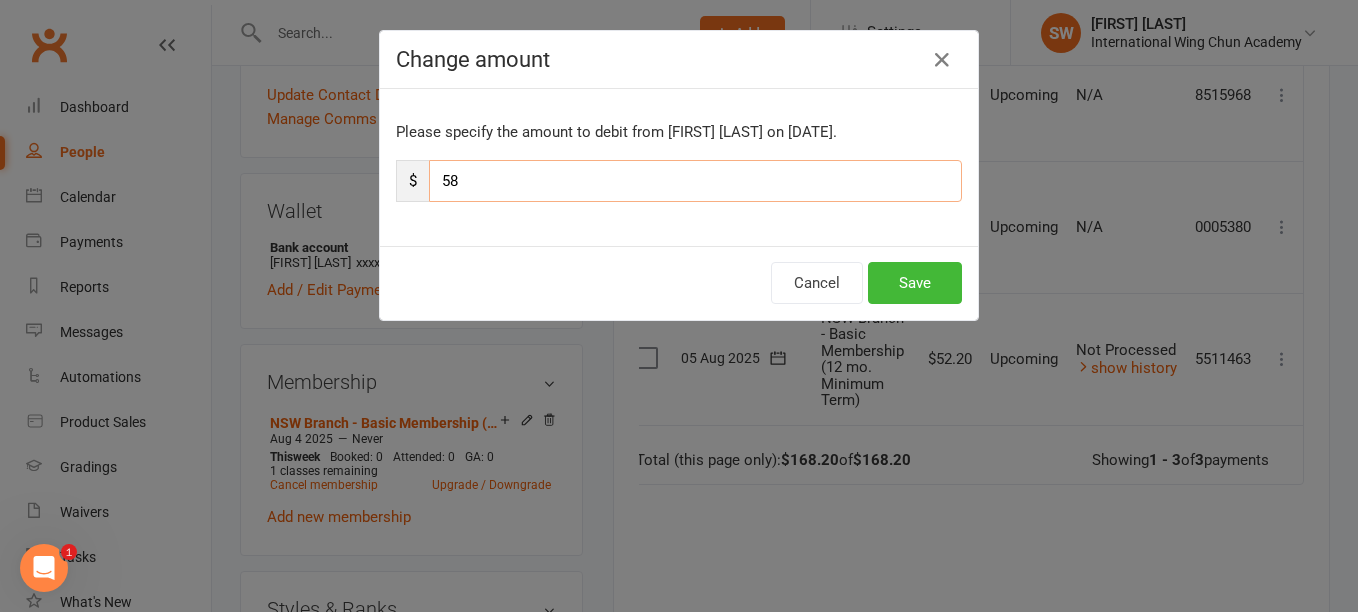click on "58" at bounding box center [695, 181] 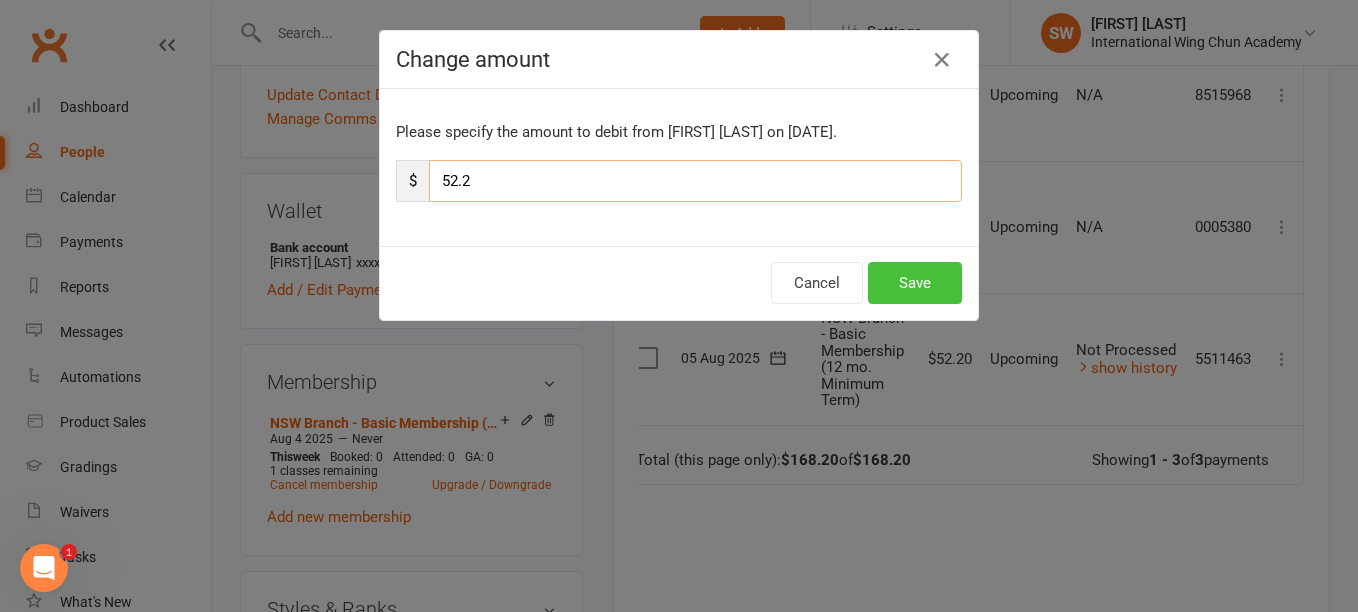 type on "52.2" 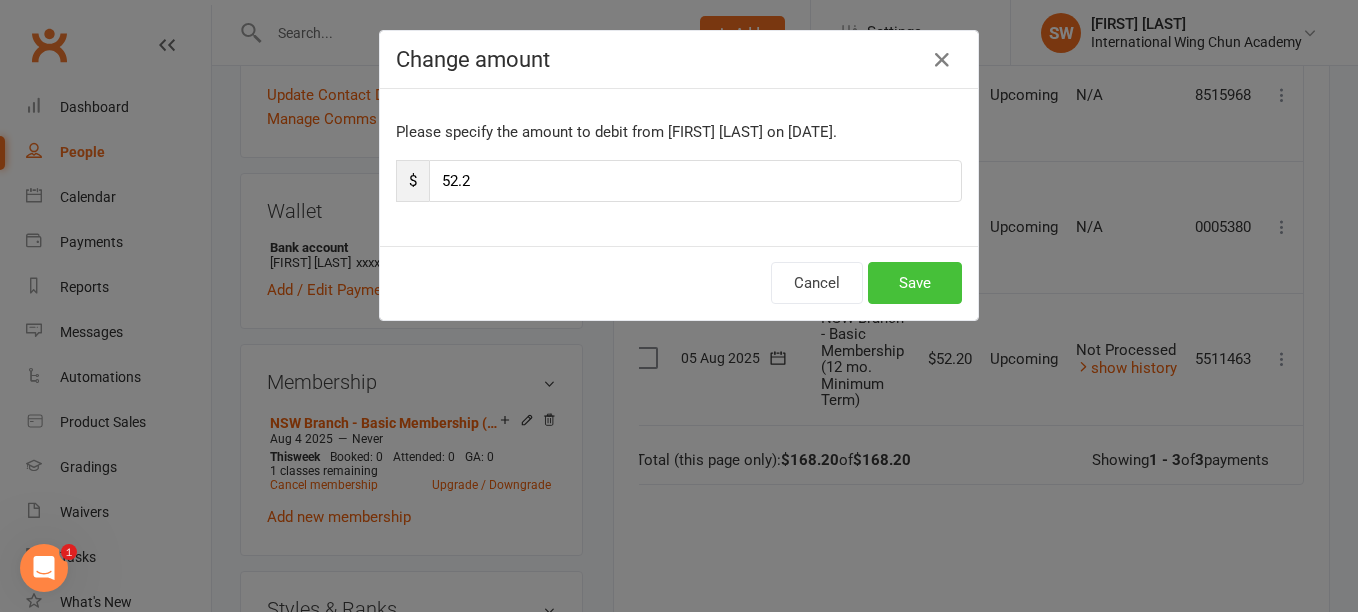 click on "Save" at bounding box center [915, 283] 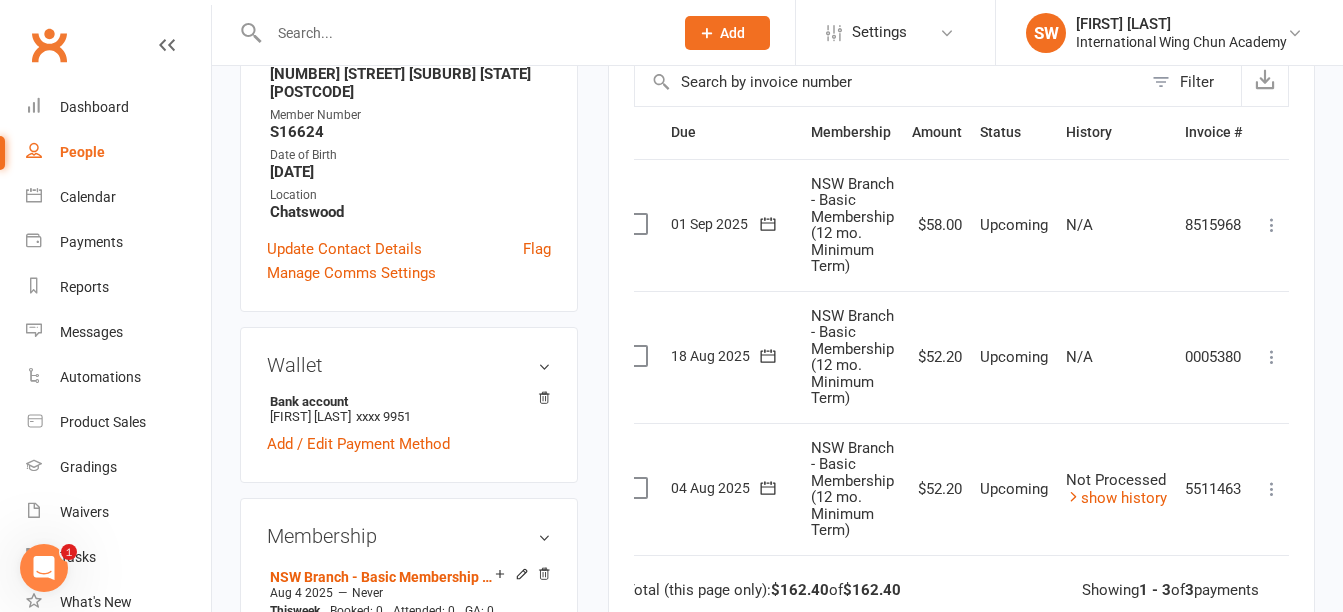 scroll, scrollTop: 400, scrollLeft: 0, axis: vertical 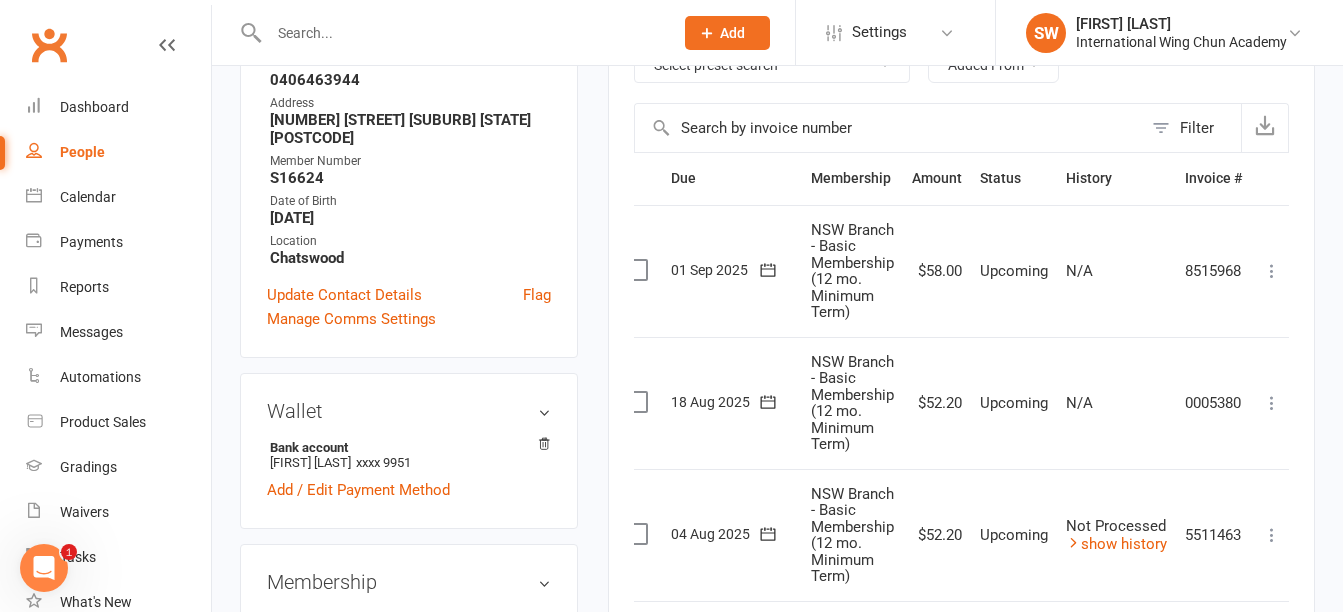 click at bounding box center (1272, 271) 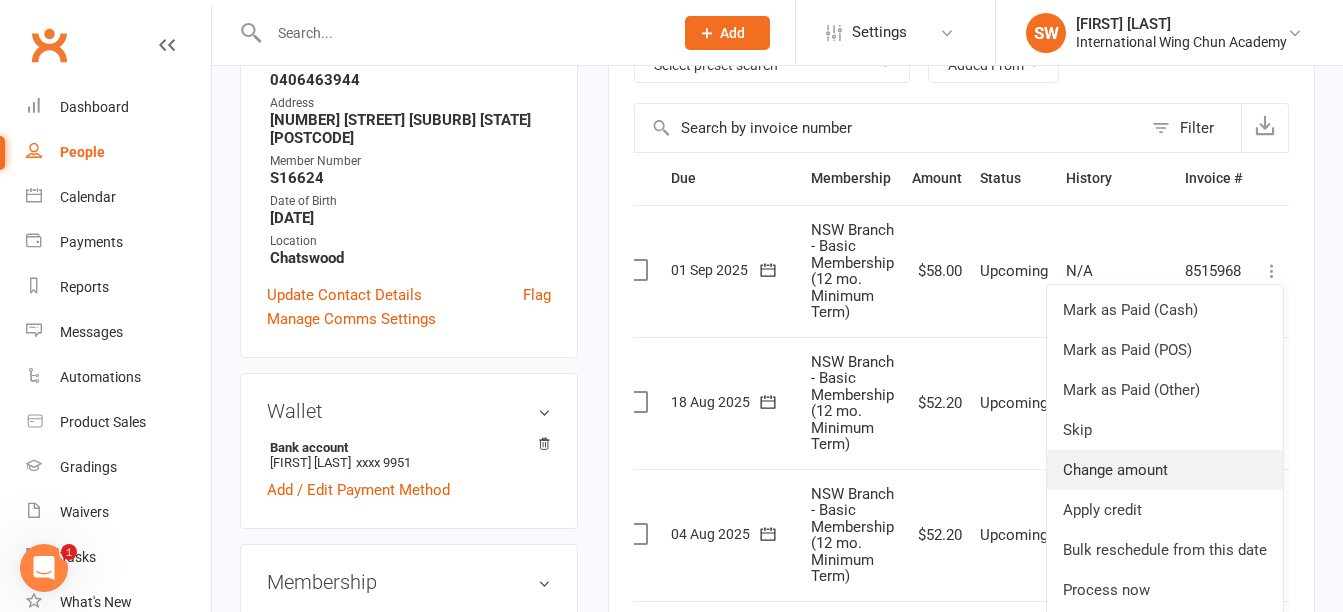 click on "Change amount" at bounding box center [1165, 470] 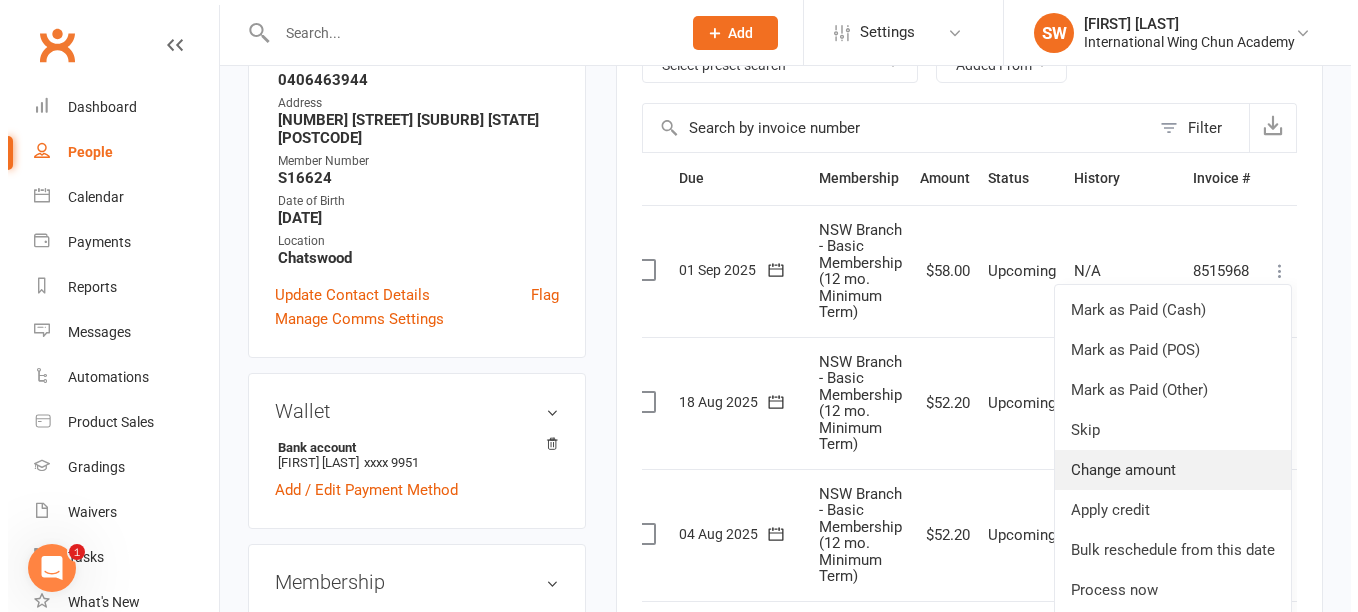 scroll, scrollTop: 376, scrollLeft: 0, axis: vertical 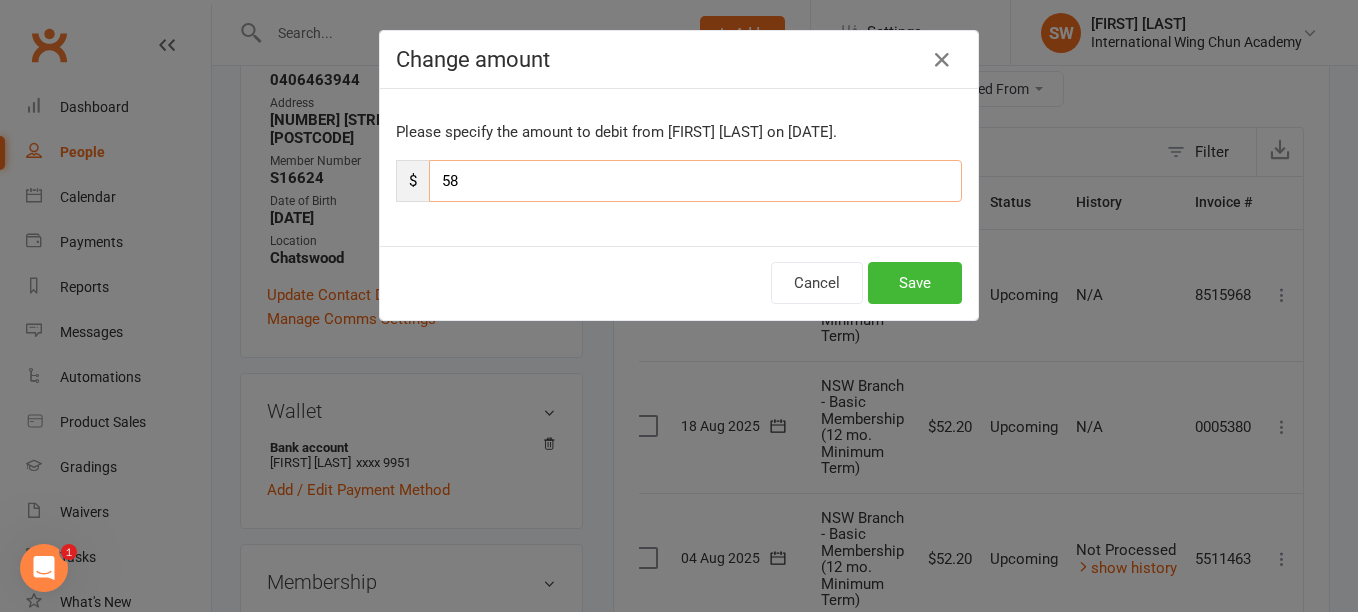 click on "58" at bounding box center [695, 181] 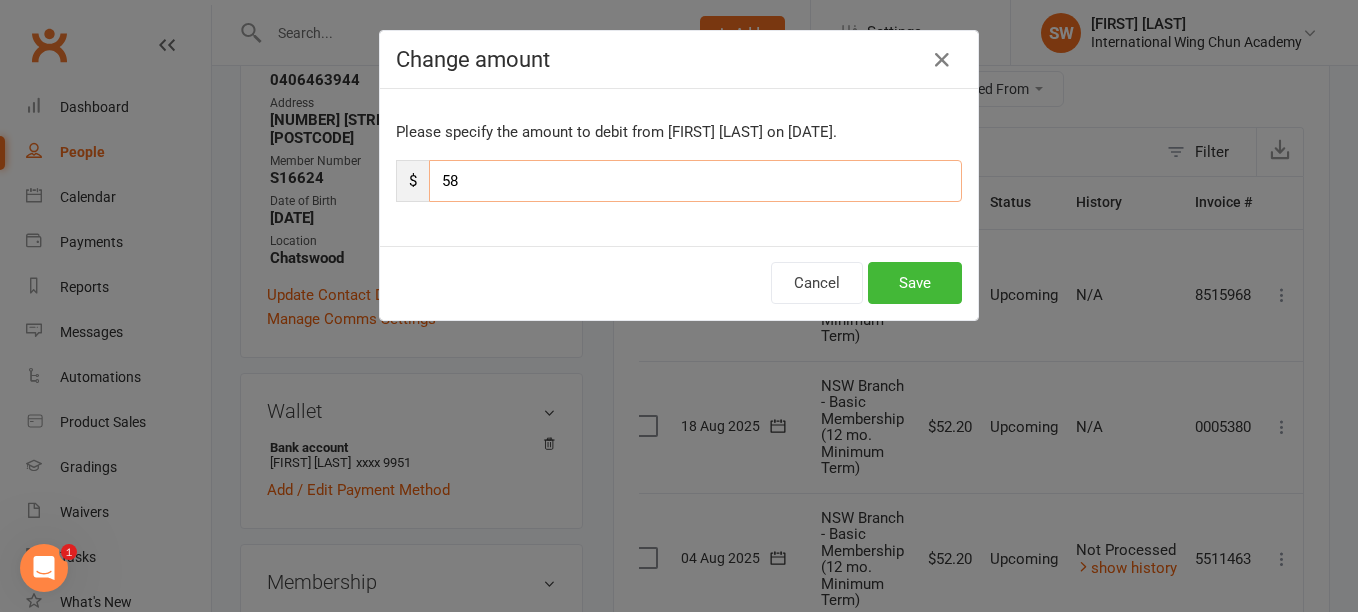 paste on "2.2" 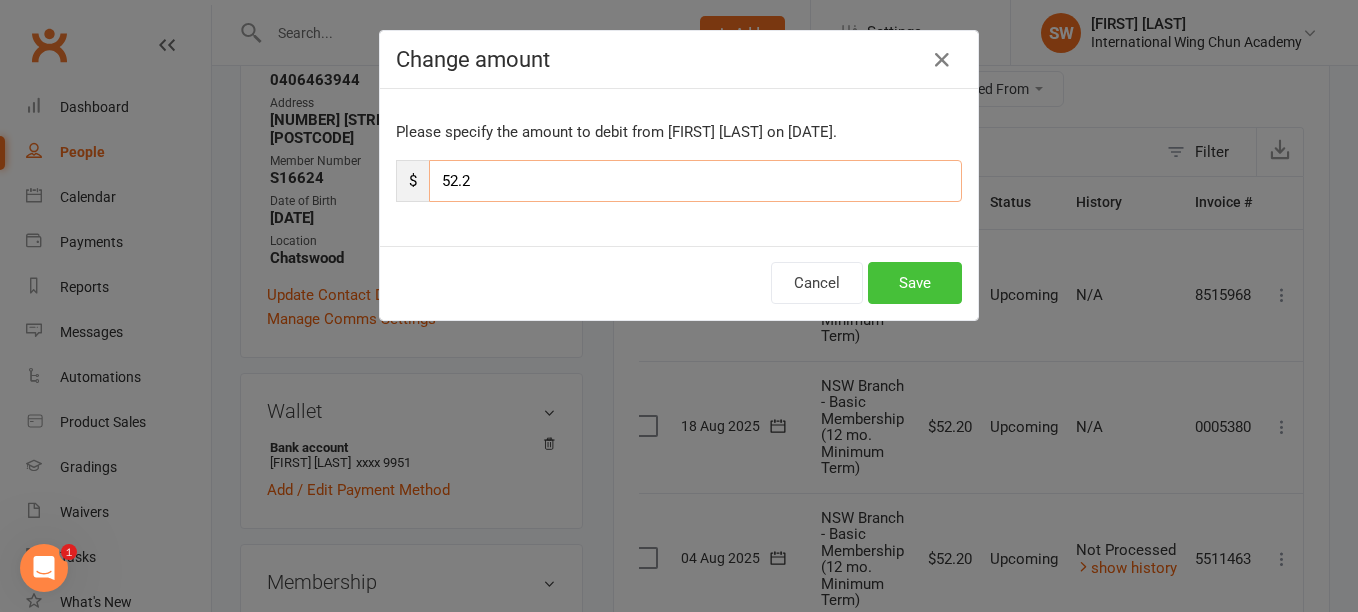 type on "52.2" 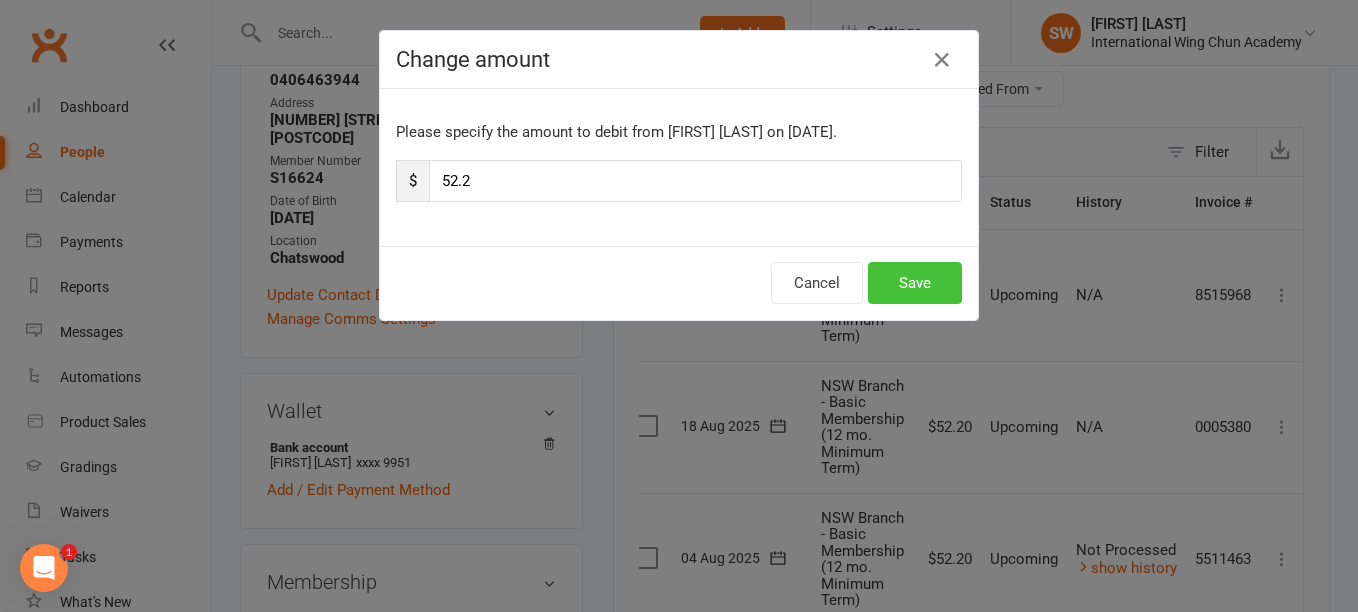 click on "Save" at bounding box center [915, 283] 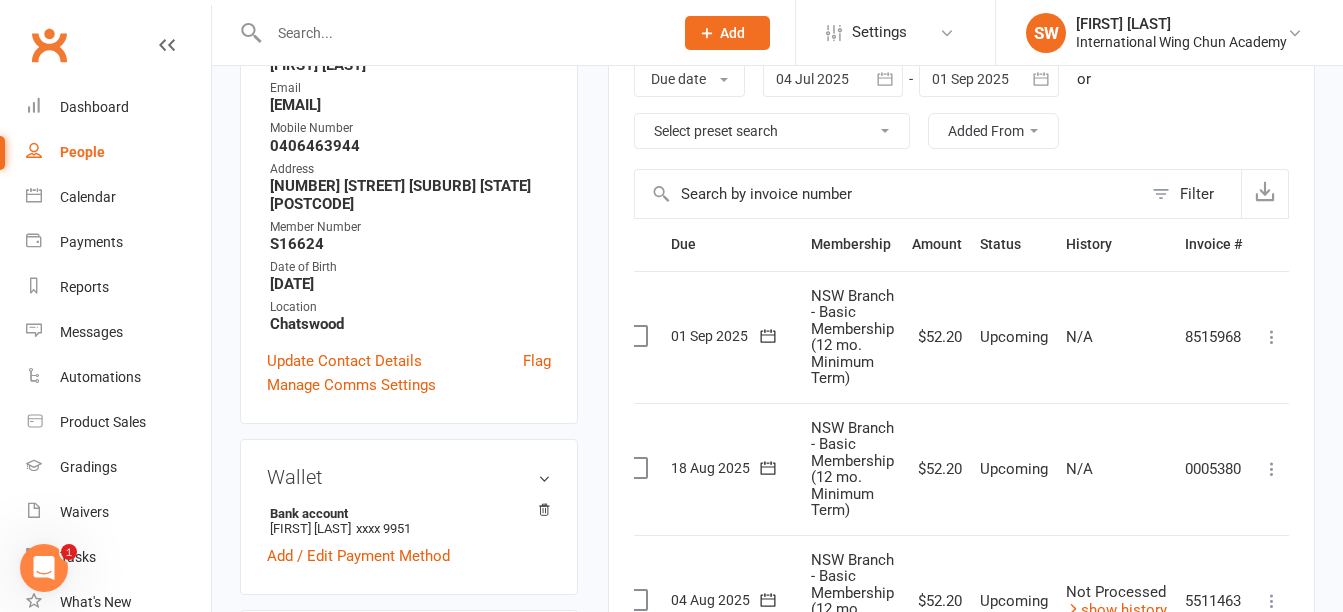 scroll, scrollTop: 300, scrollLeft: 0, axis: vertical 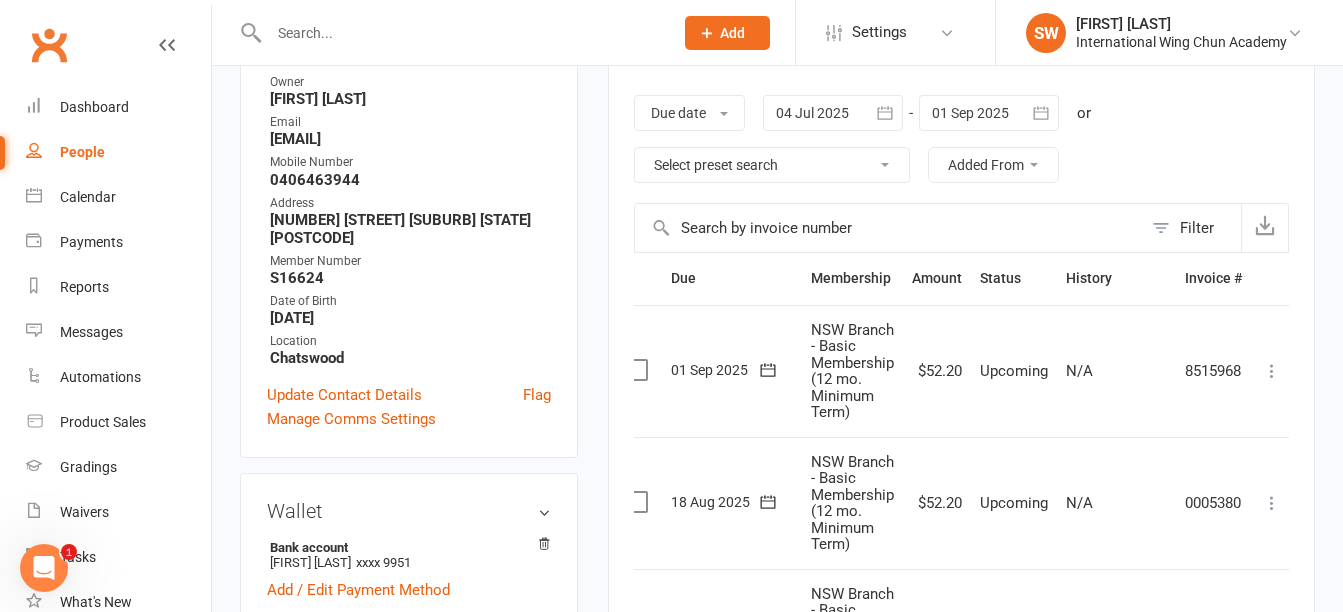 click at bounding box center (989, 113) 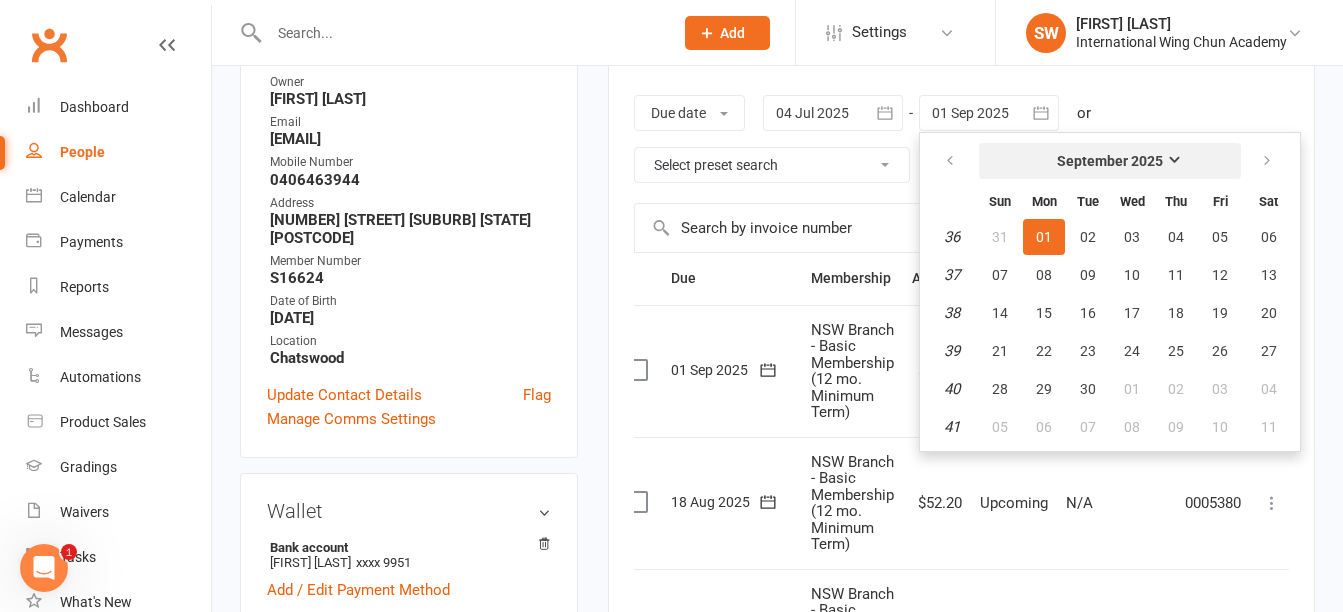 click on "September 2025" at bounding box center (1110, 161) 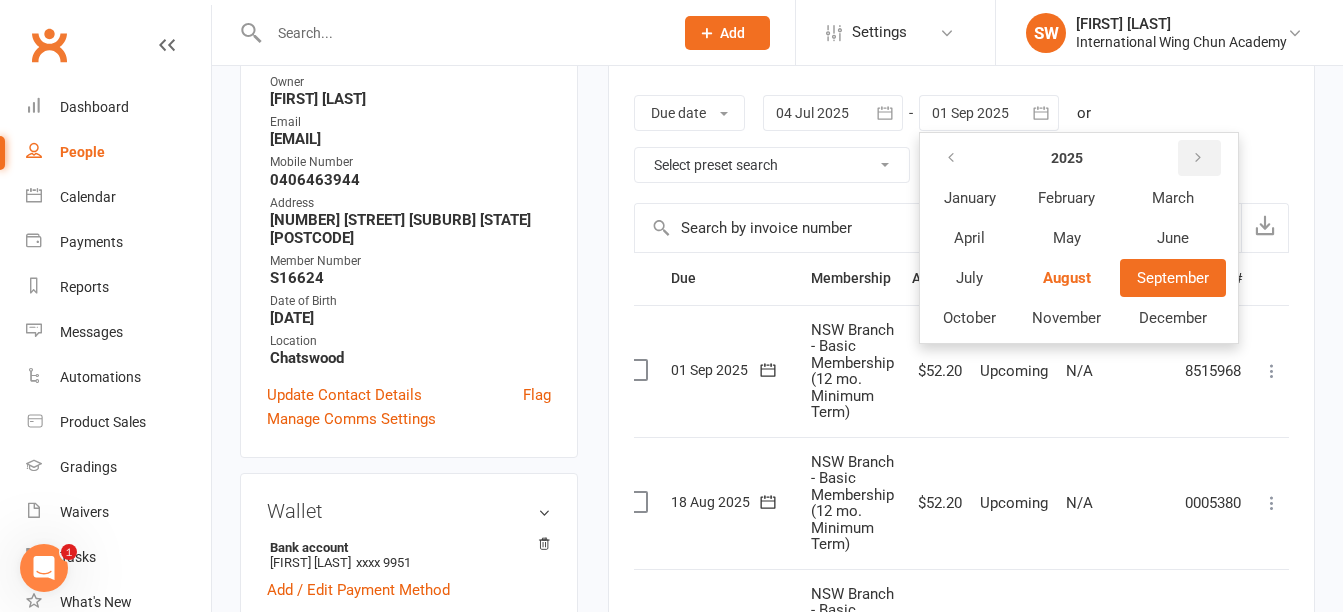 click at bounding box center [1198, 158] 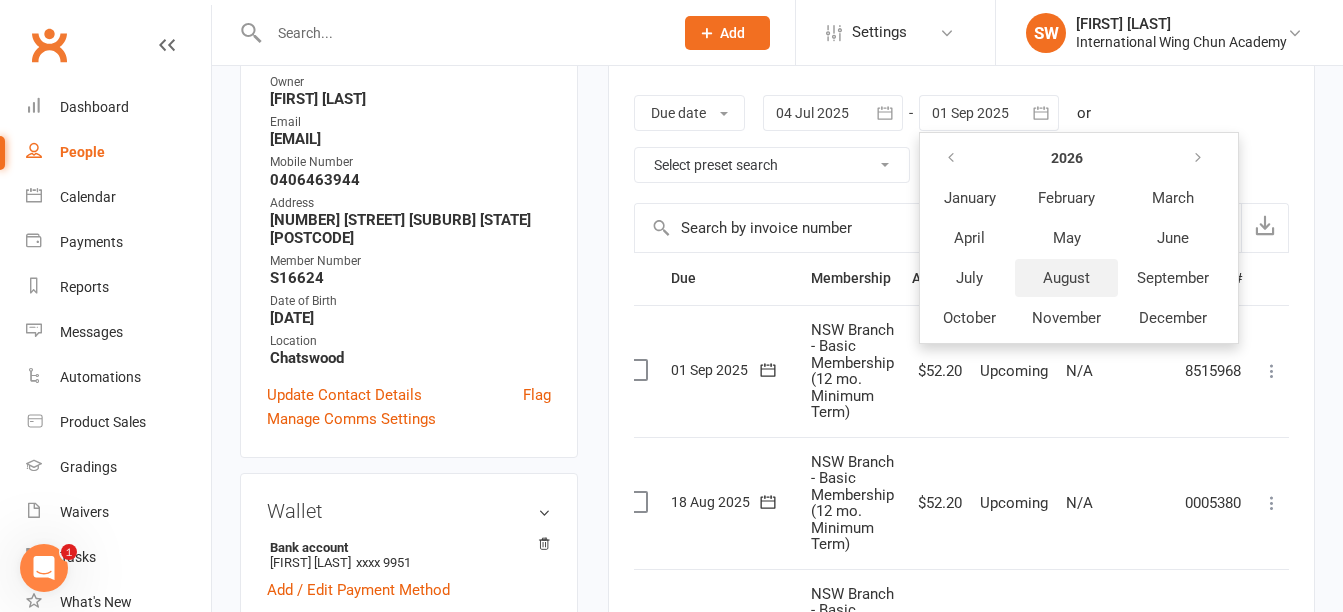click on "August" at bounding box center (1066, 278) 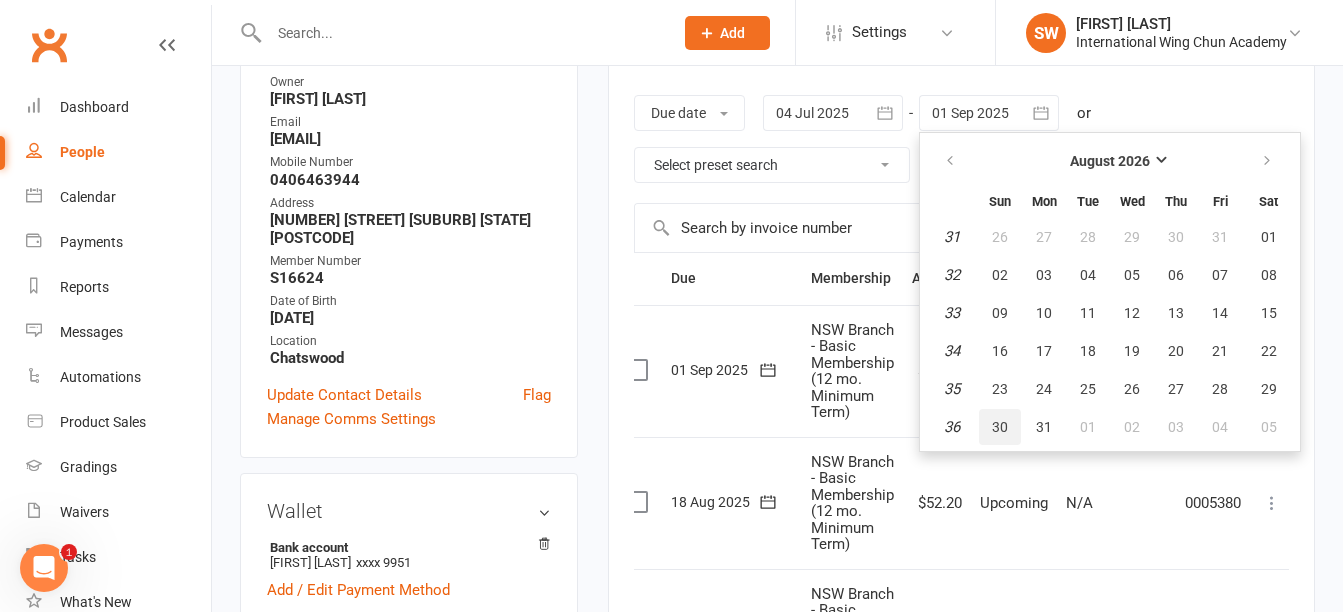 click on "30" at bounding box center (1000, 427) 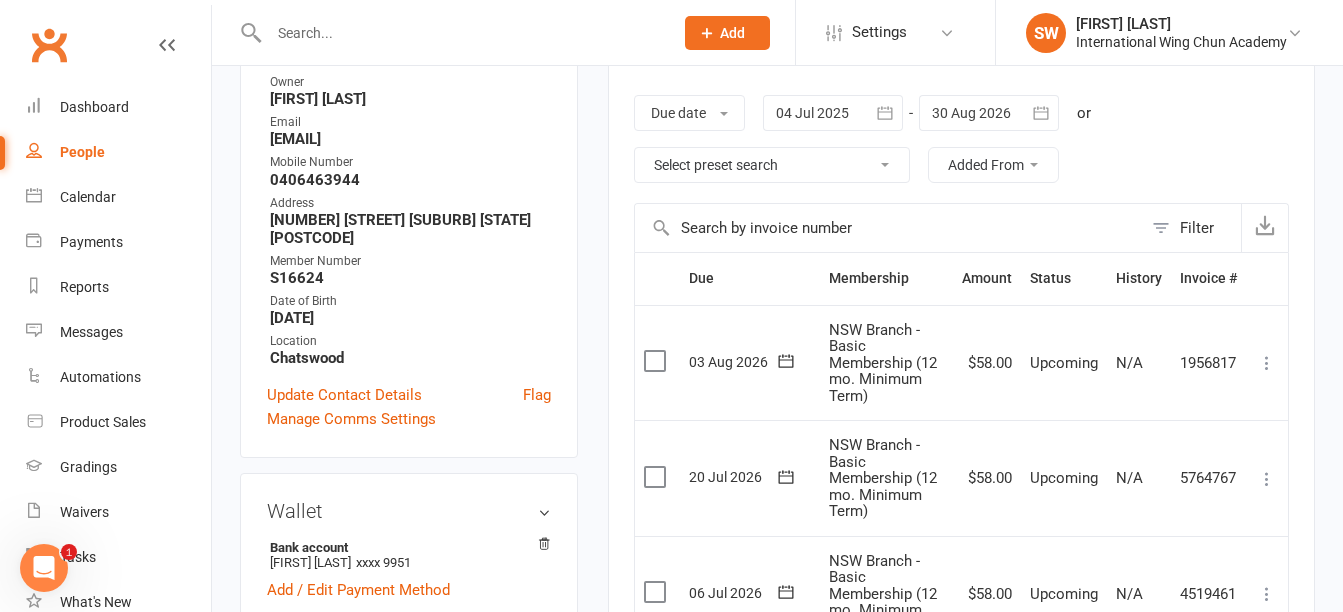 scroll, scrollTop: 0, scrollLeft: 0, axis: both 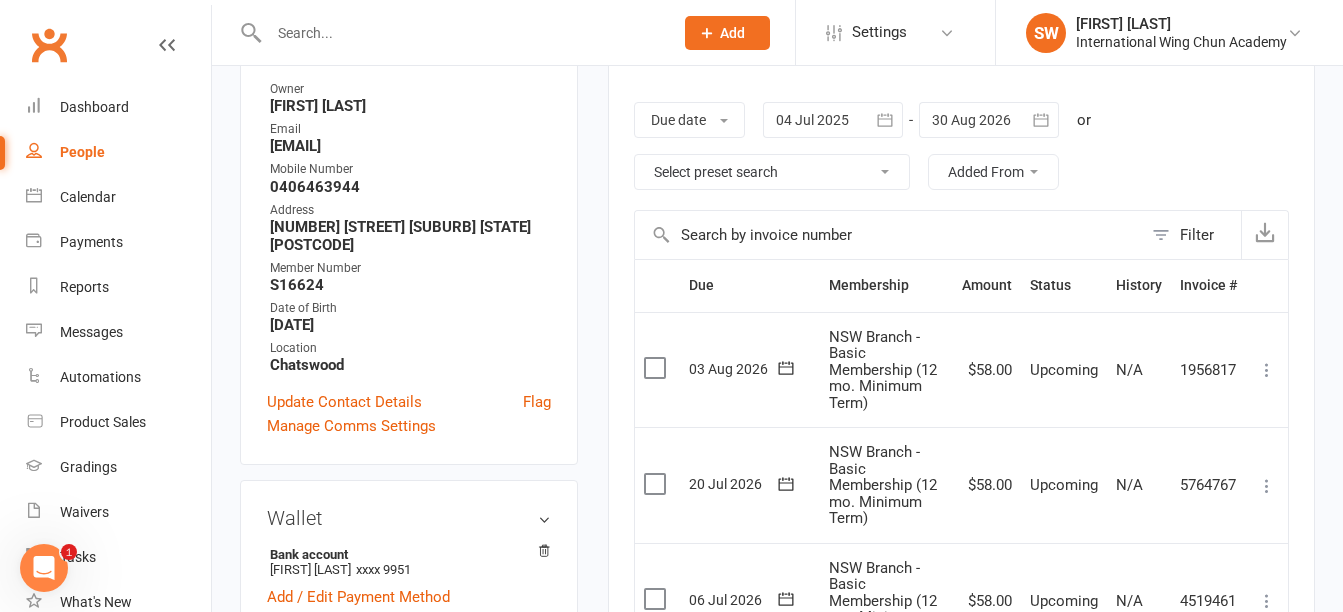 click at bounding box center [989, 120] 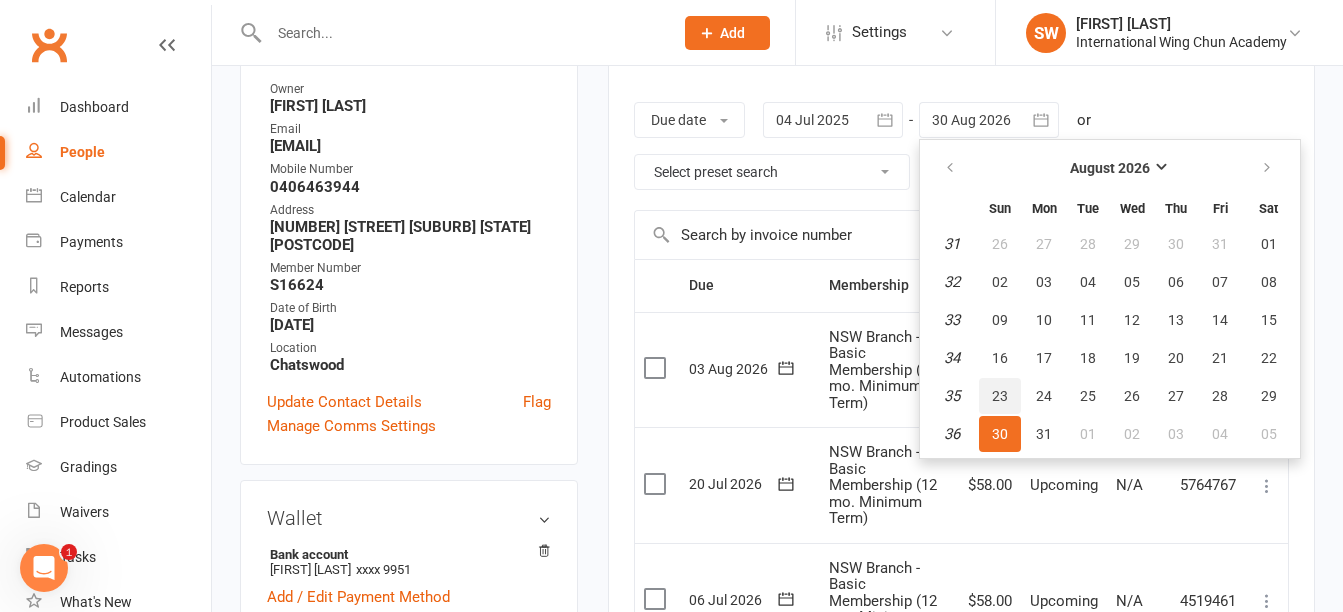 click on "23" at bounding box center [1000, 396] 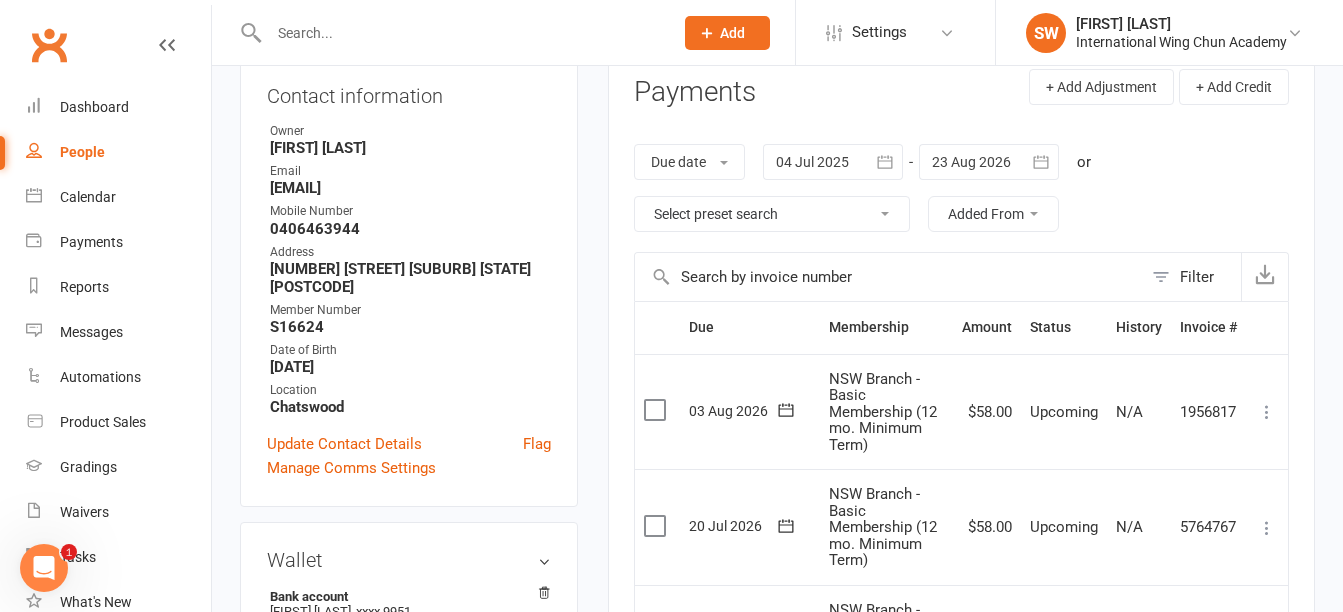 scroll, scrollTop: 236, scrollLeft: 0, axis: vertical 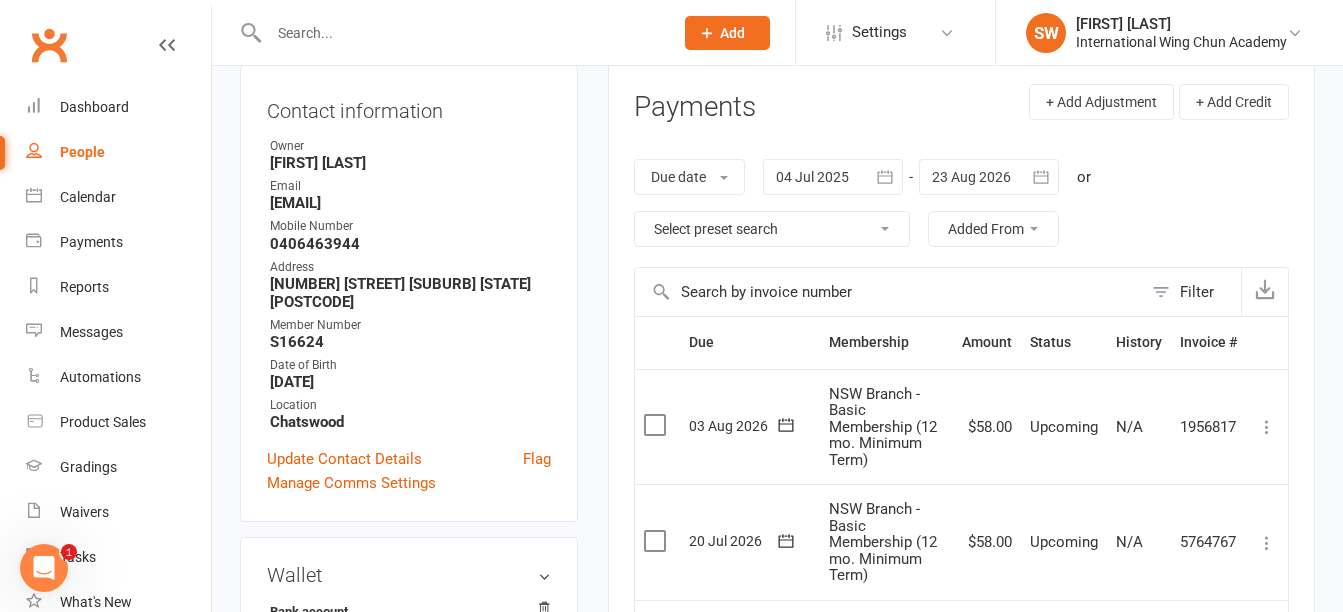 click at bounding box center (989, 177) 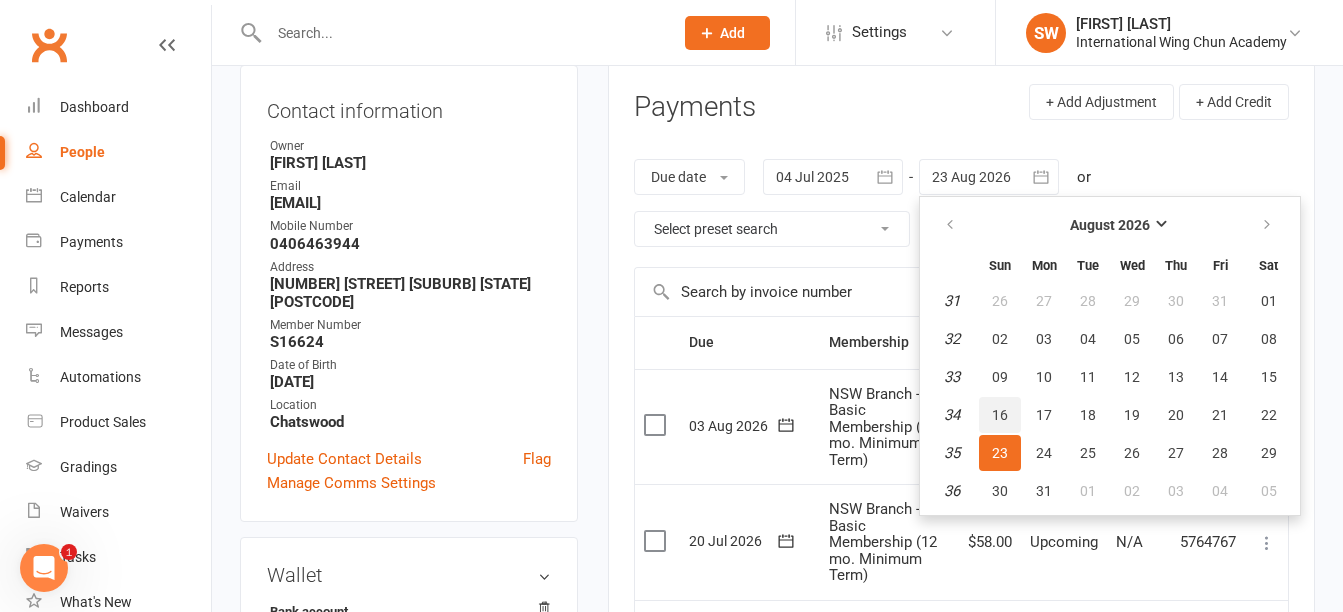 click on "16" at bounding box center (1000, 415) 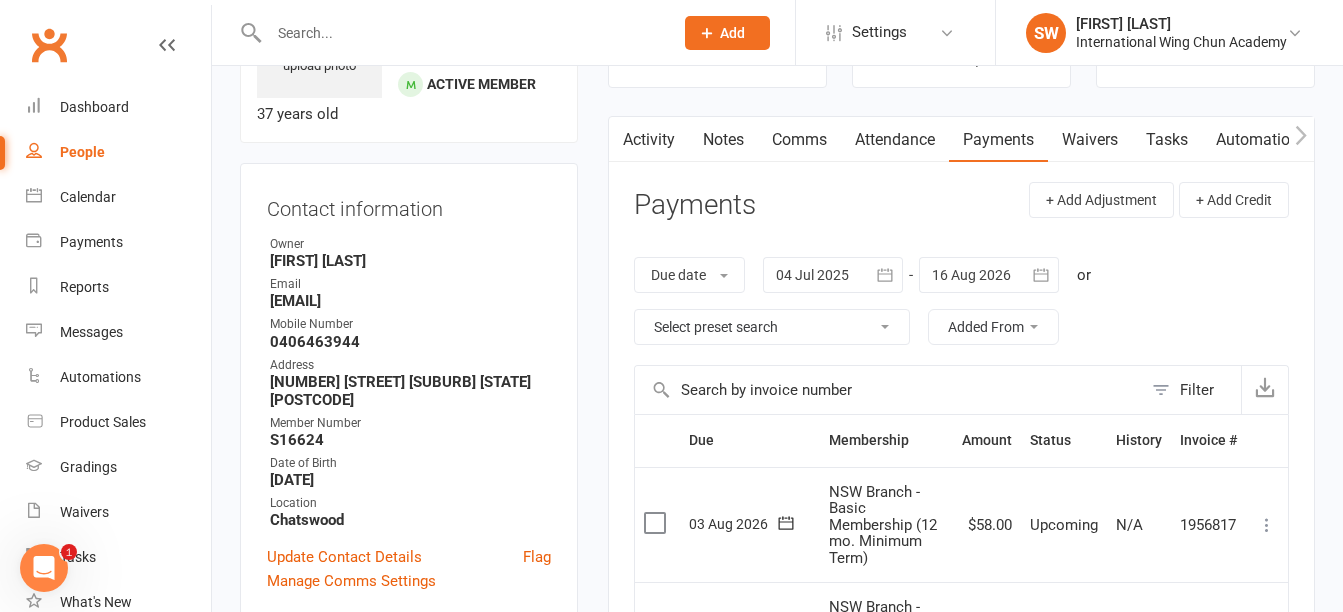 scroll, scrollTop: 130, scrollLeft: 0, axis: vertical 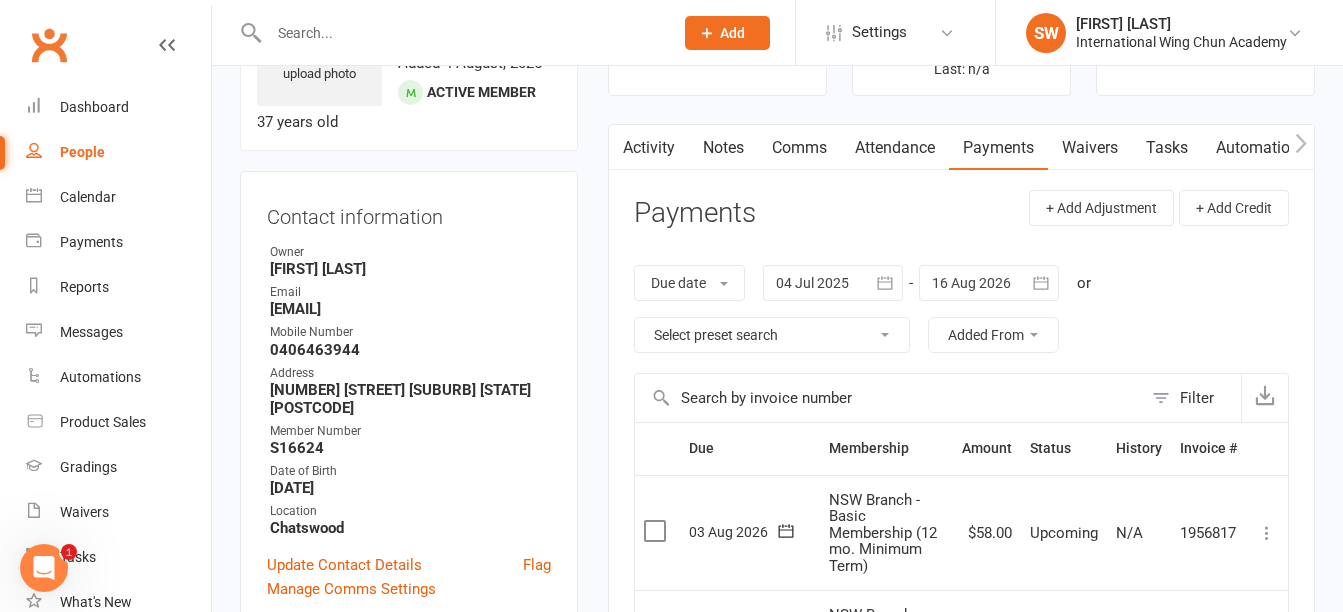 click at bounding box center (989, 283) 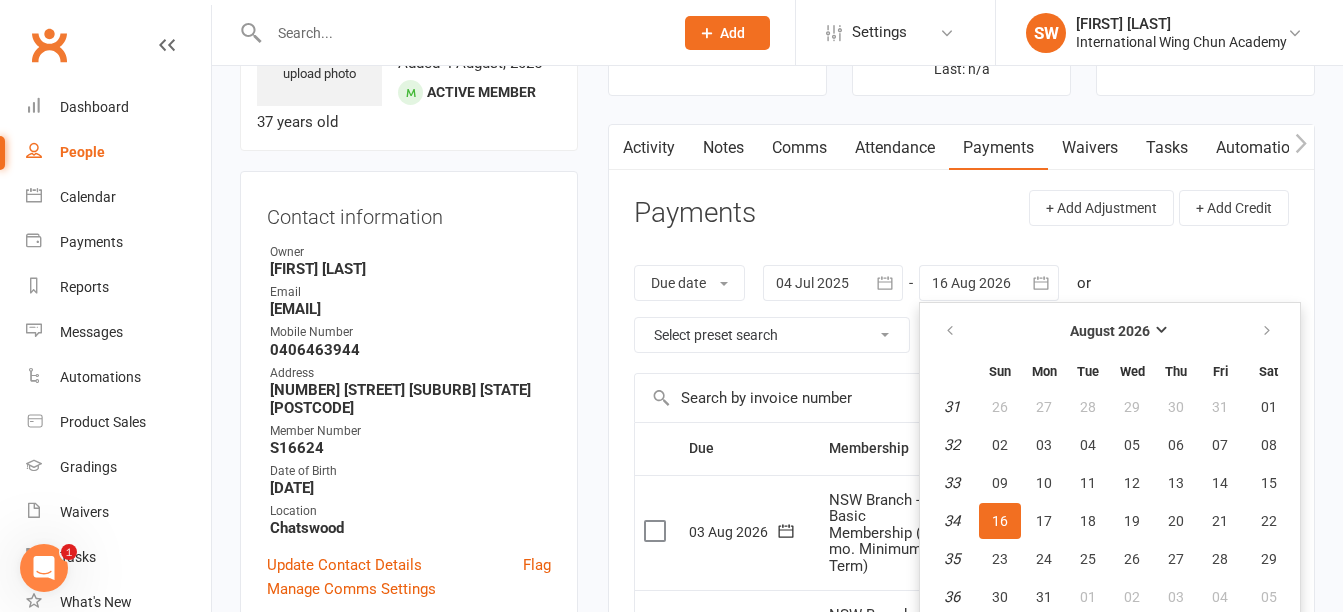 scroll, scrollTop: 135, scrollLeft: 0, axis: vertical 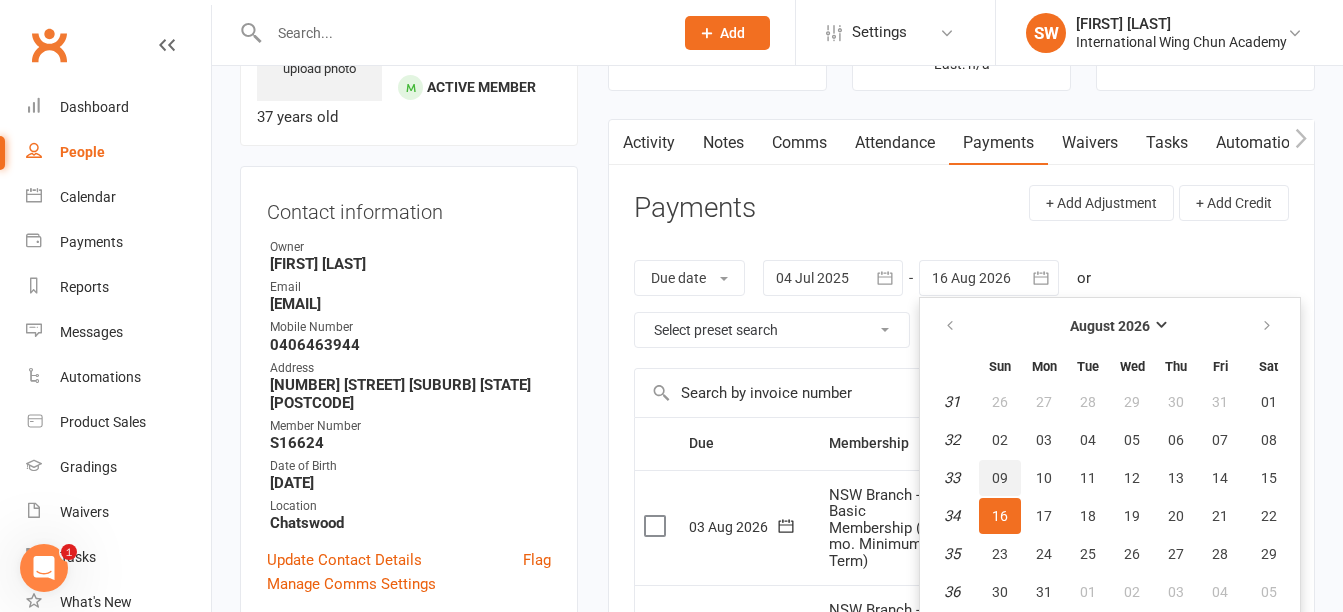 click on "09" at bounding box center [1000, 478] 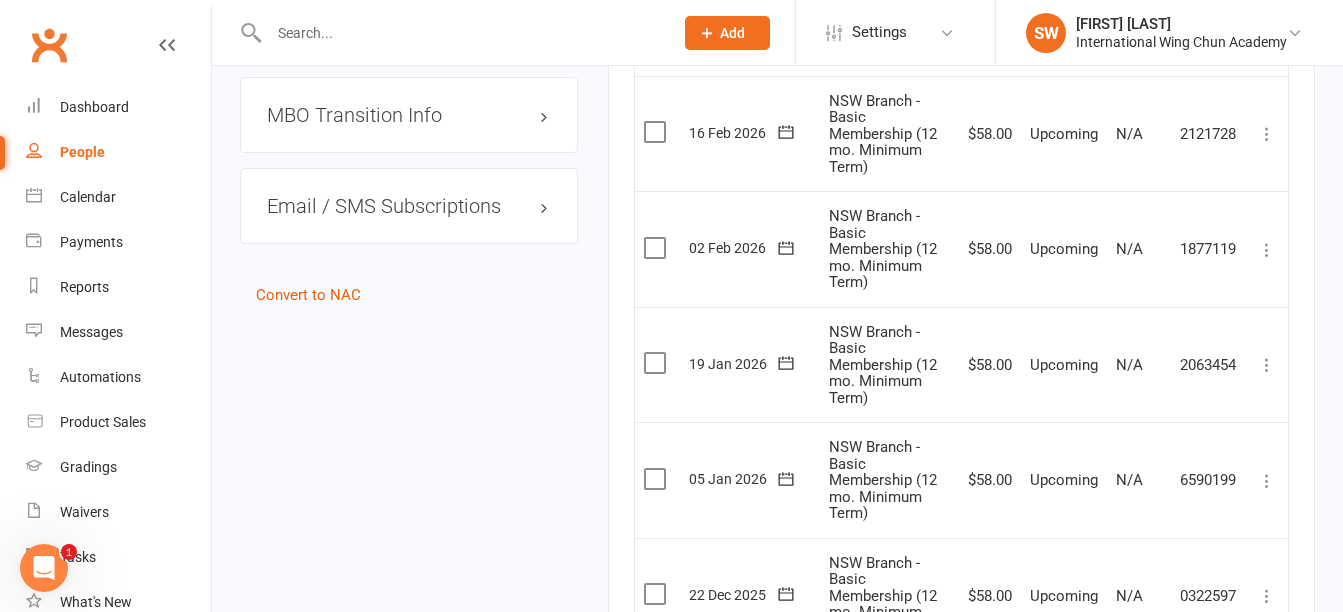 scroll, scrollTop: 3160, scrollLeft: 0, axis: vertical 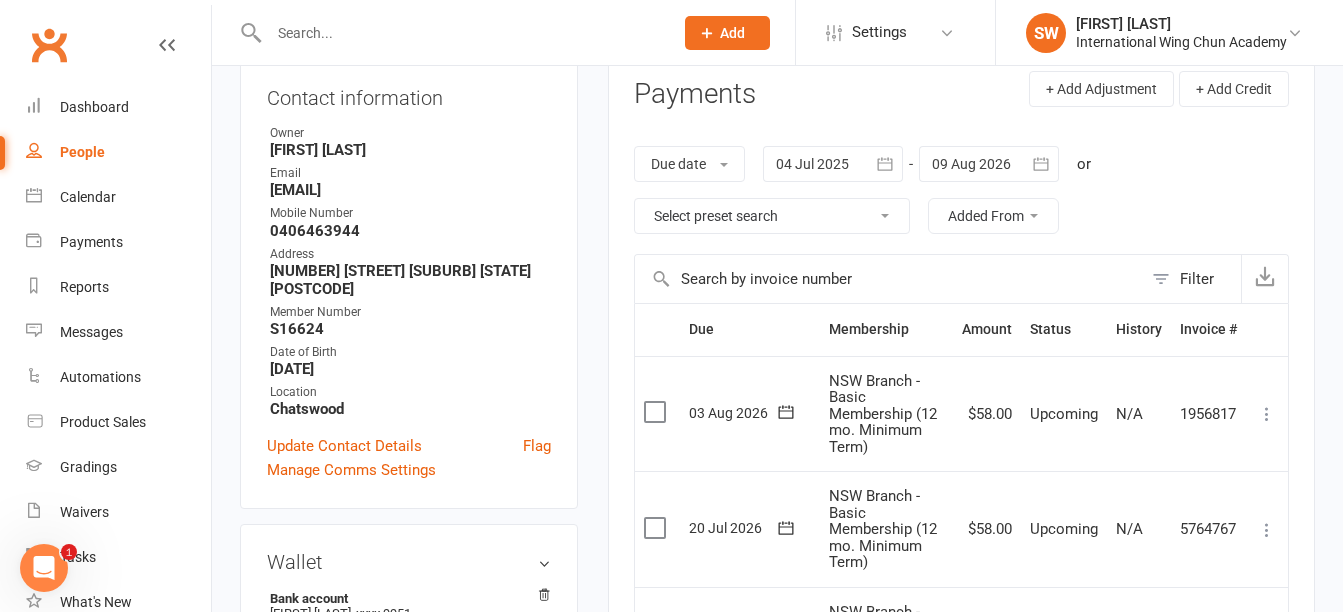 click at bounding box center [989, 164] 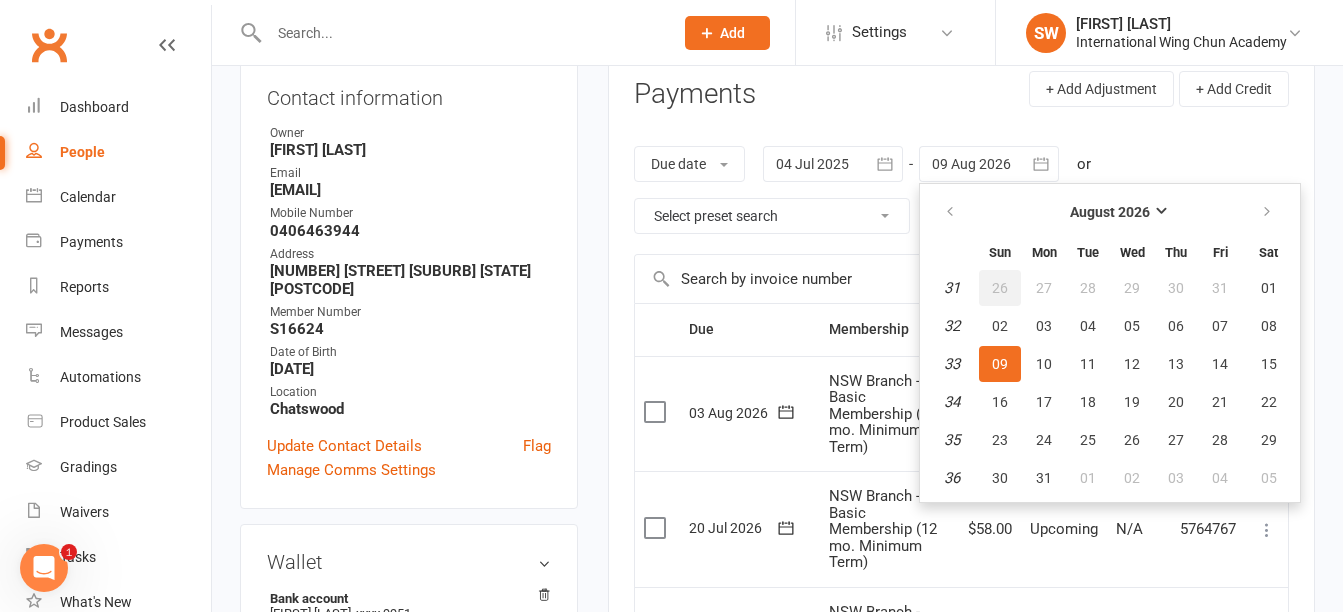 click on "26" at bounding box center [1000, 288] 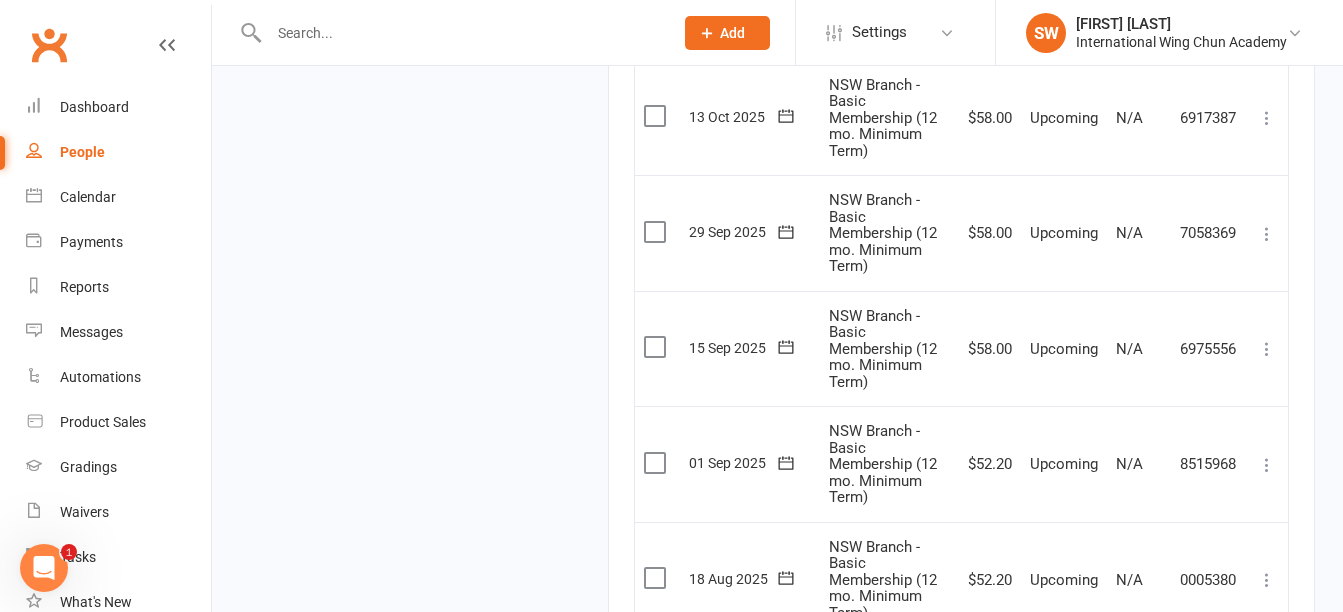 scroll, scrollTop: 2919, scrollLeft: 0, axis: vertical 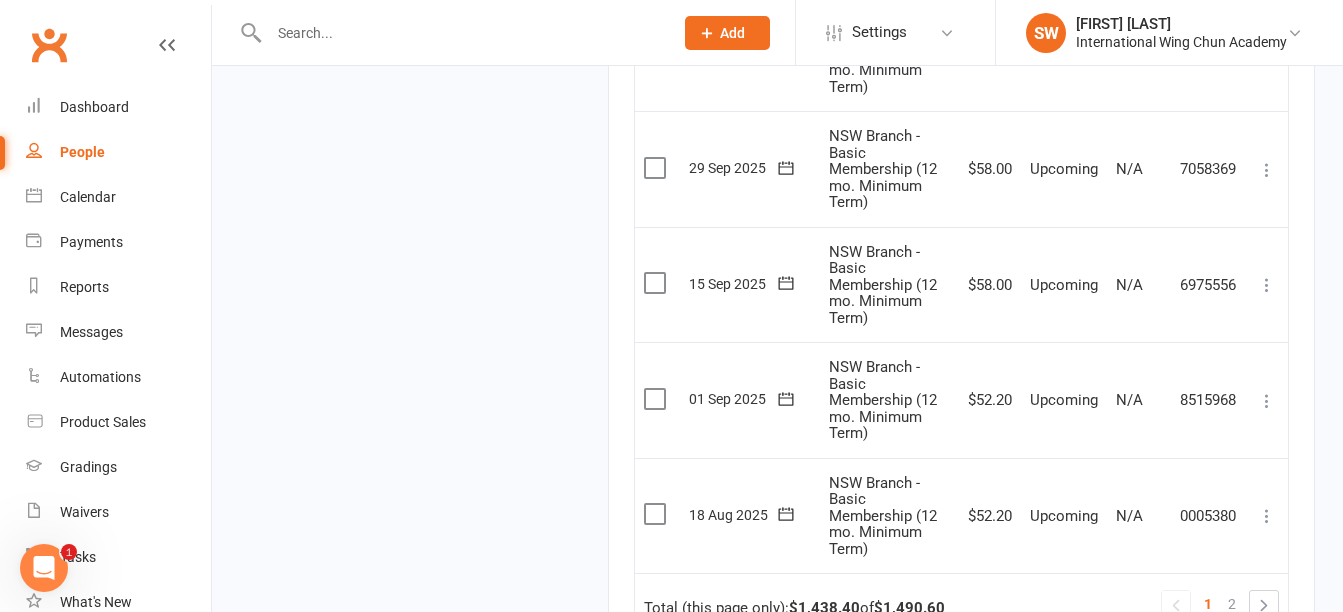 click at bounding box center (1267, 285) 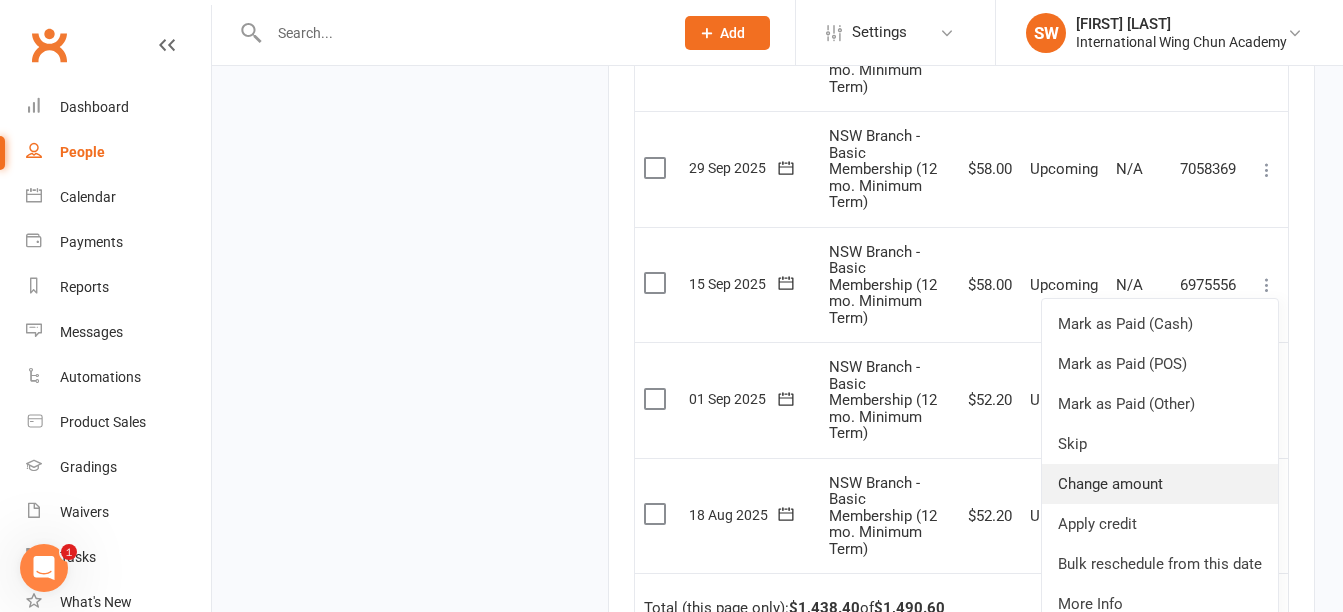 click on "Change amount" at bounding box center (1160, 484) 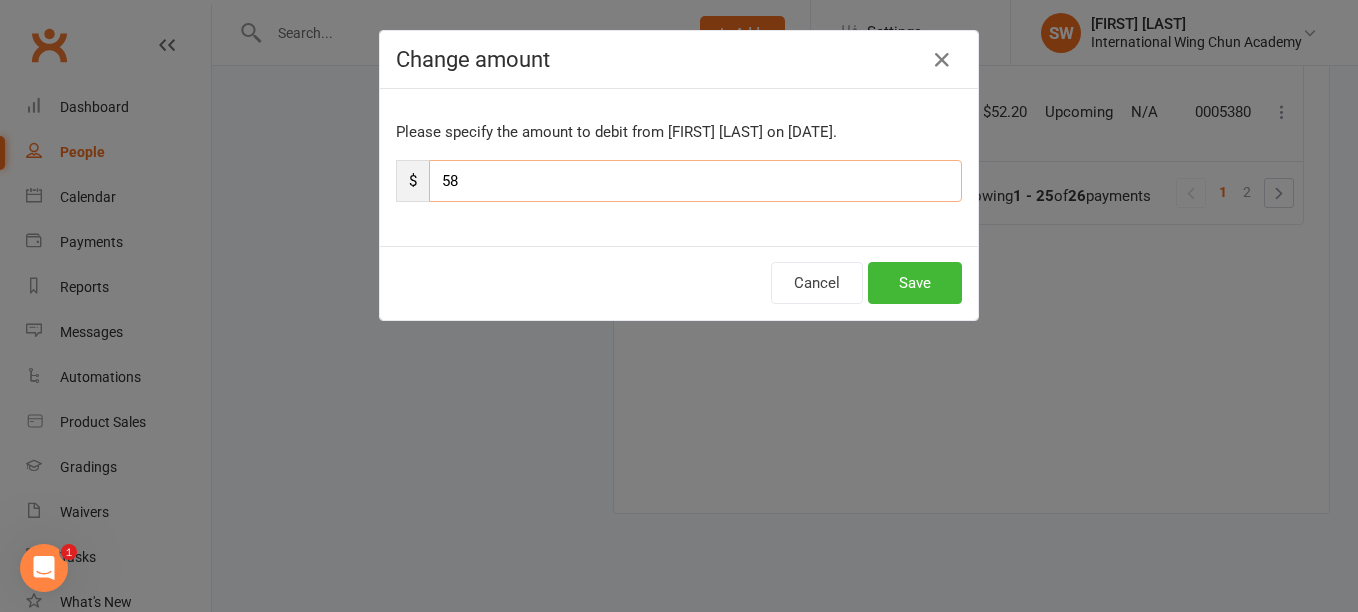 click on "58" at bounding box center [695, 181] 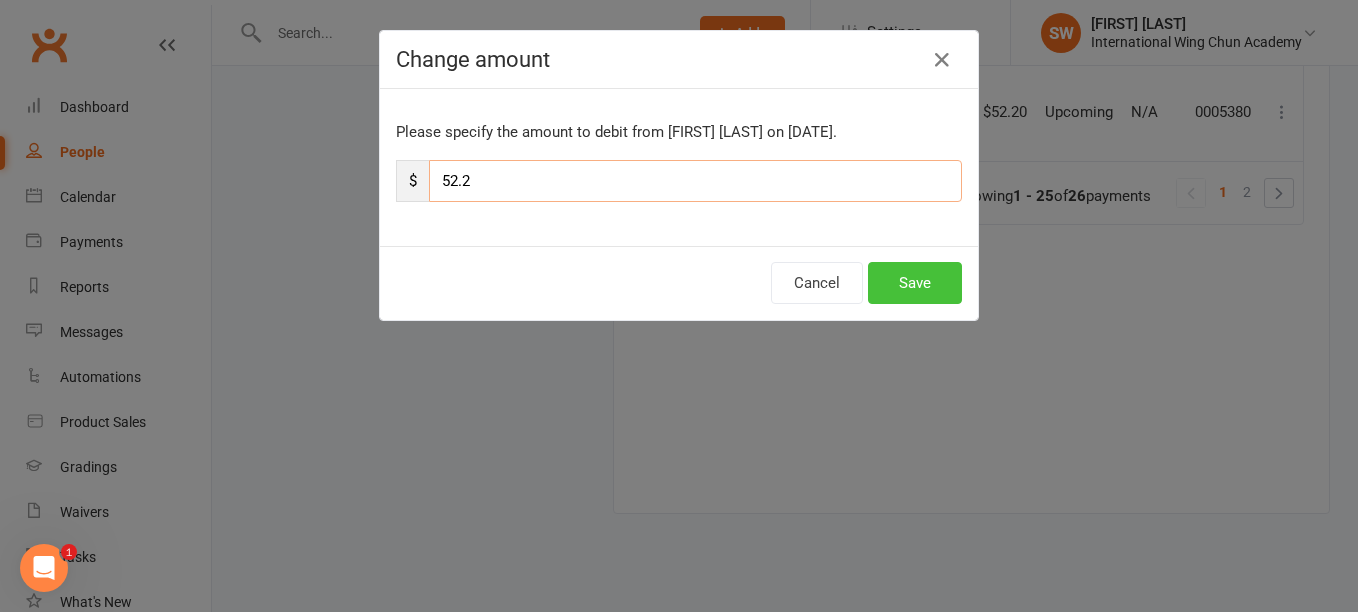 type on "52.2" 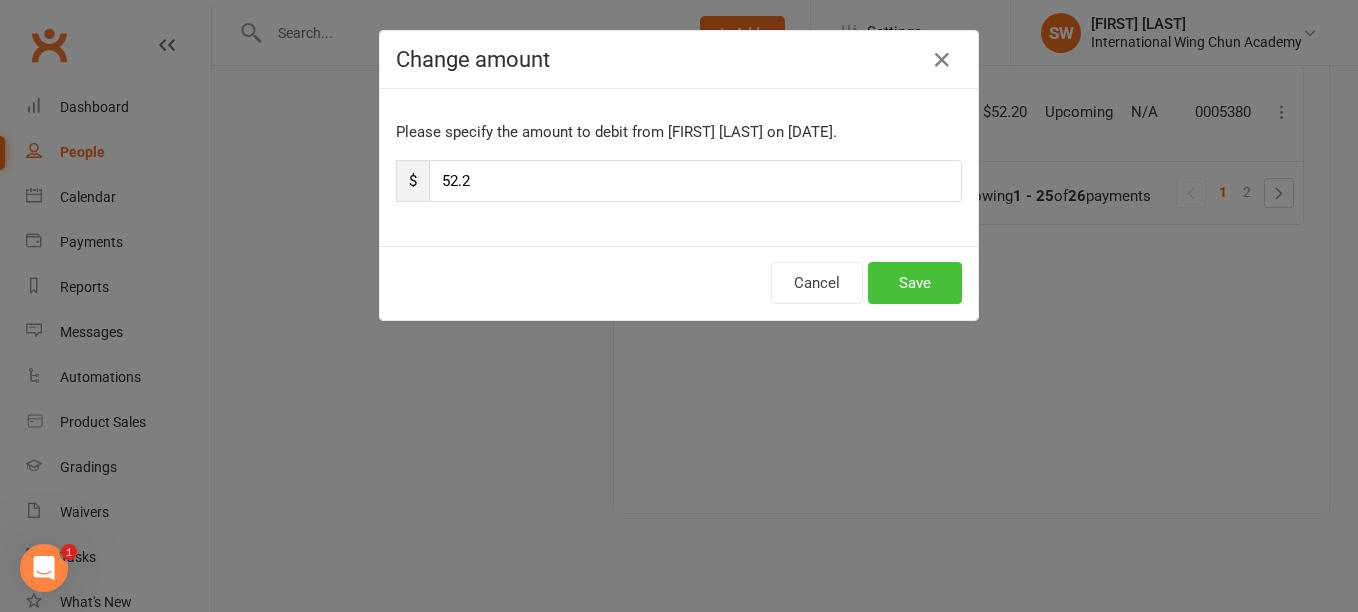 click on "Save" at bounding box center (915, 283) 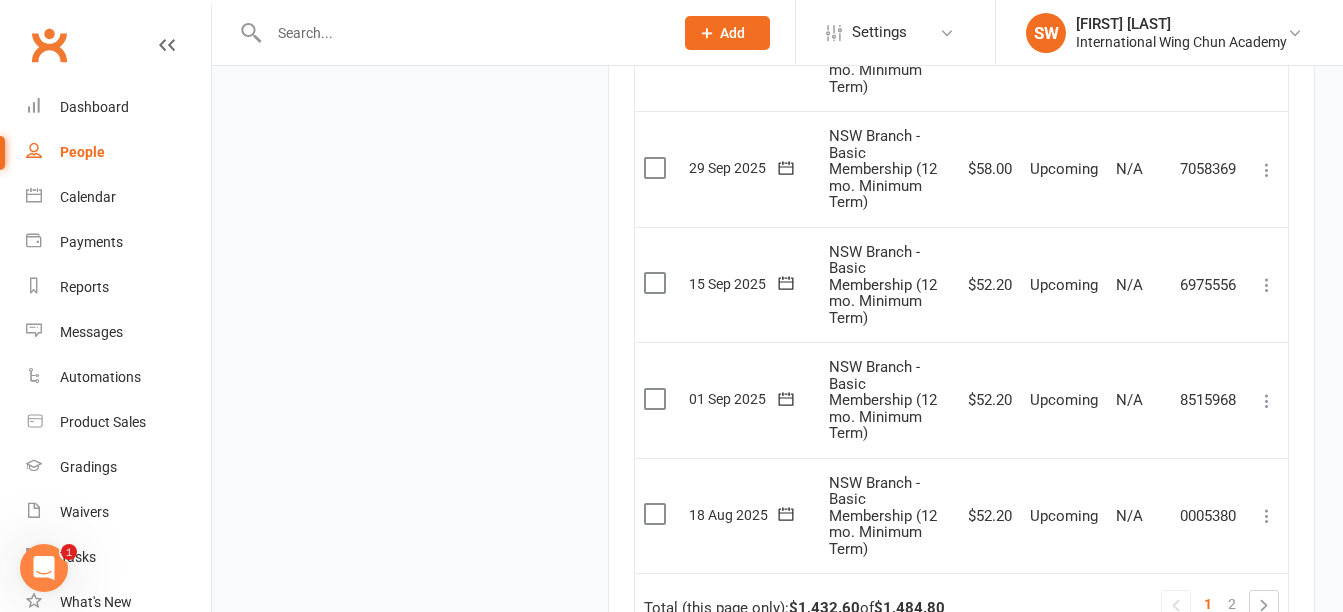 click at bounding box center [1267, 170] 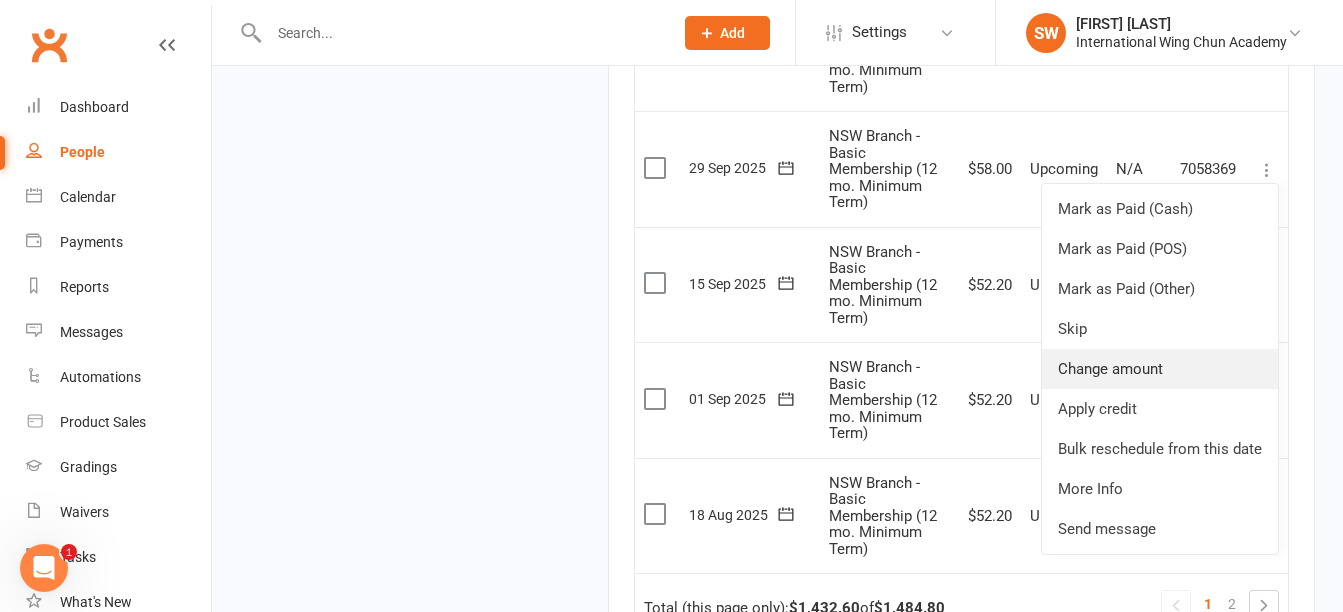 click on "Change amount" at bounding box center [1160, 369] 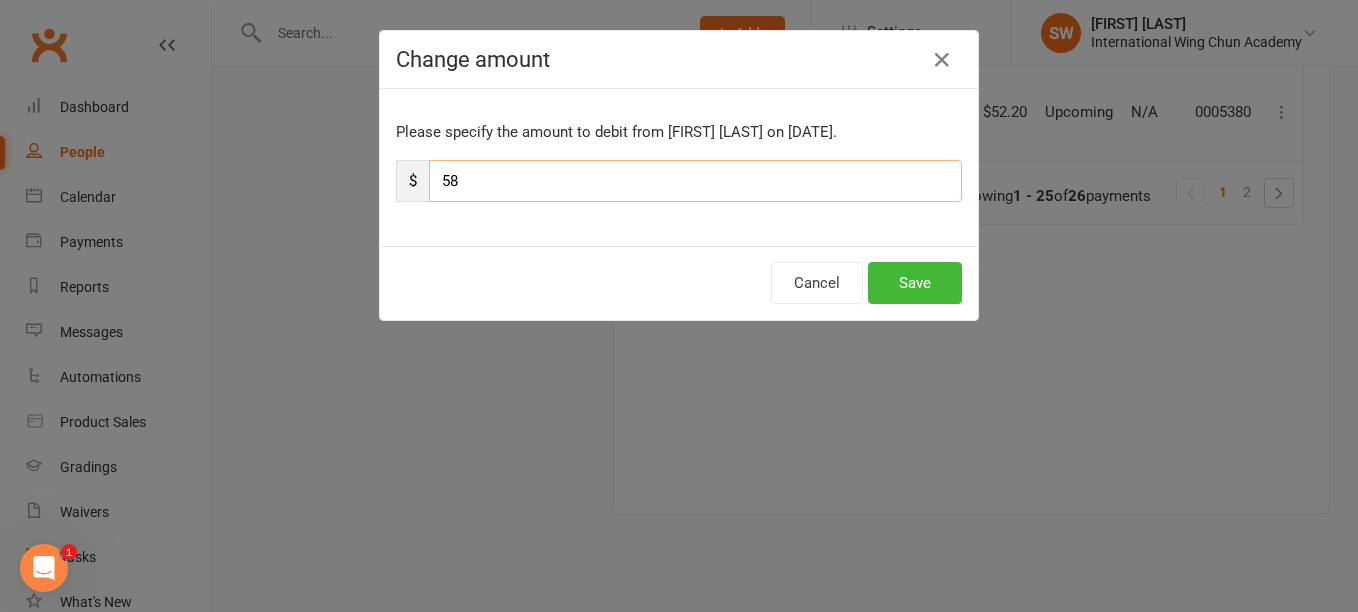 click on "58" at bounding box center (695, 181) 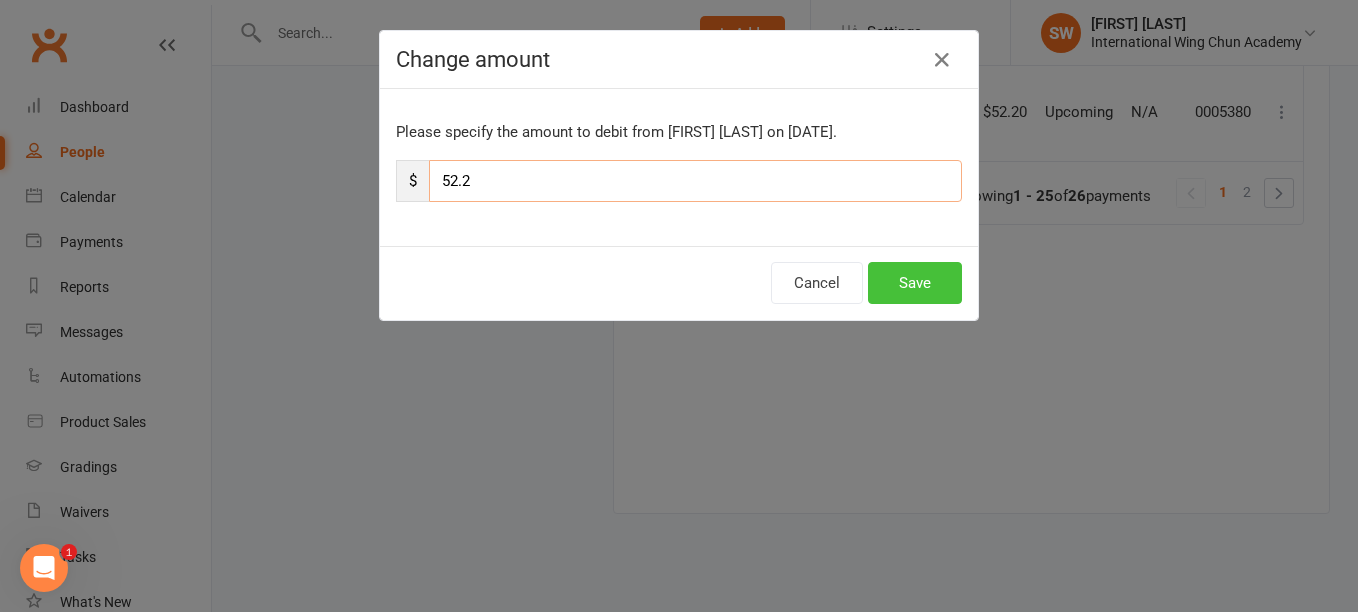 type on "52.2" 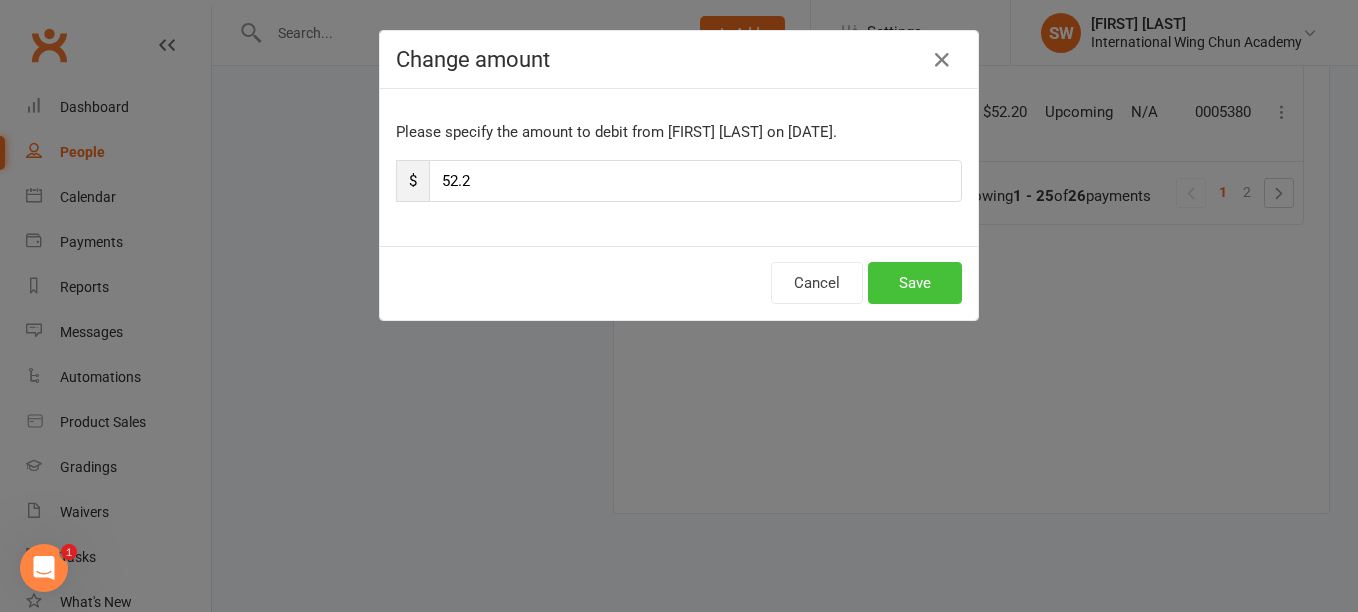 click on "Save" at bounding box center [915, 283] 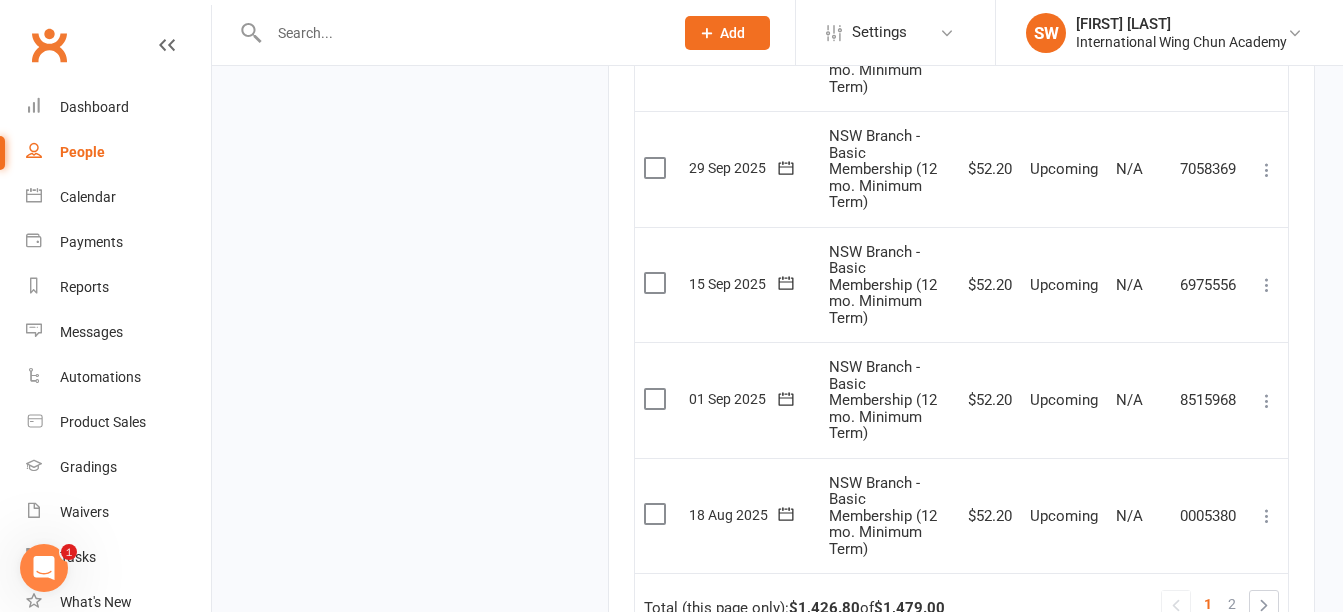 scroll, scrollTop: 2819, scrollLeft: 0, axis: vertical 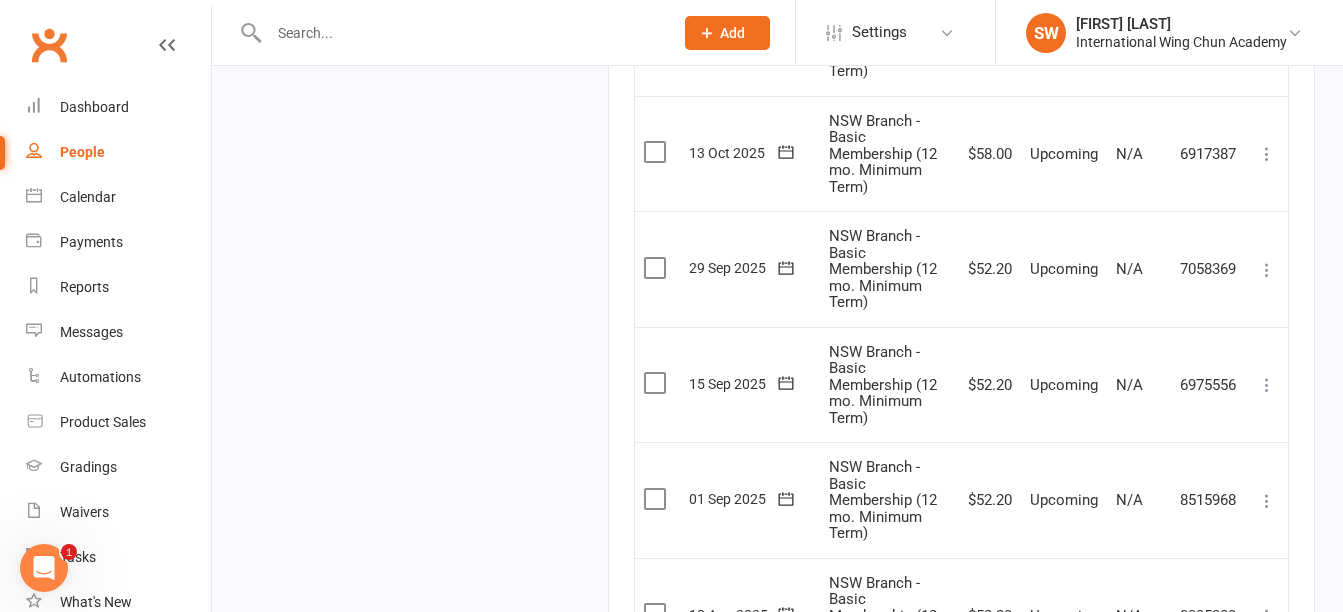 click at bounding box center [1267, 154] 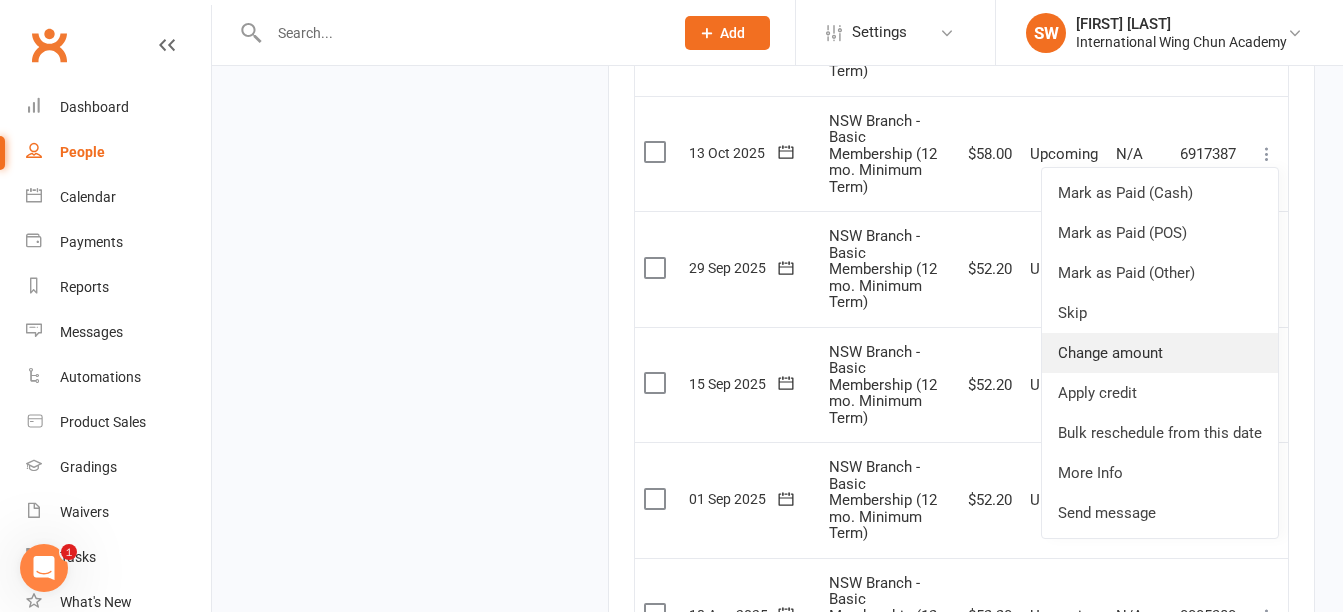 click on "Change amount" at bounding box center [1160, 353] 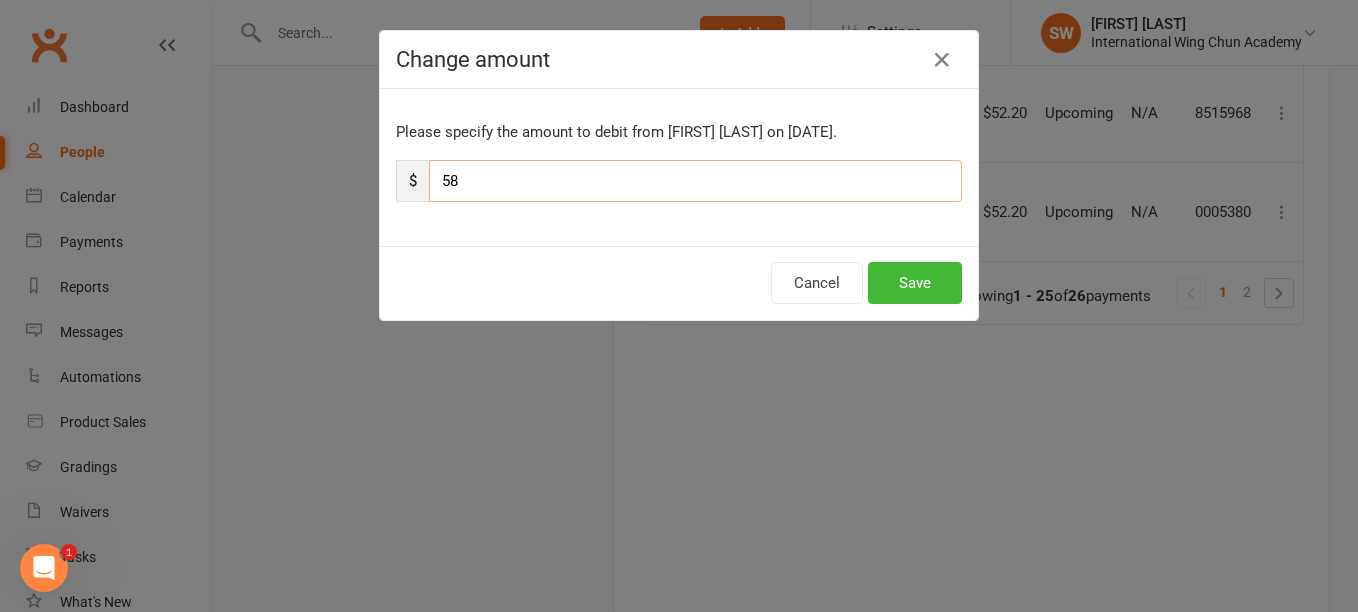 click on "58" at bounding box center (695, 181) 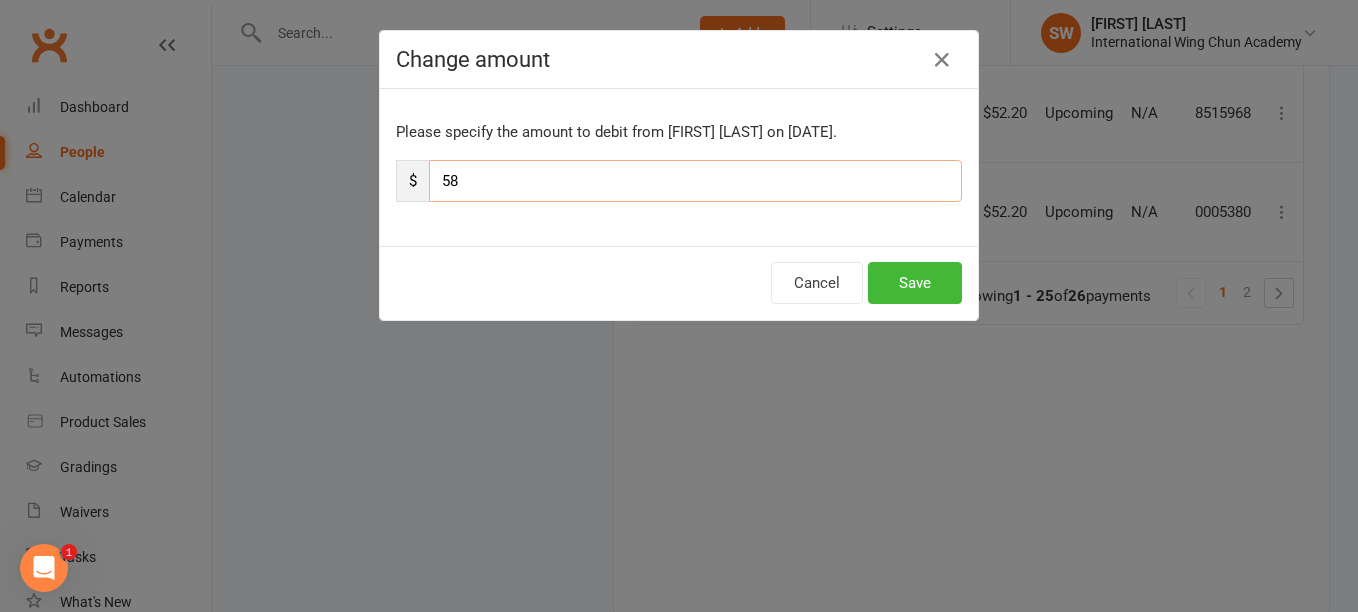 paste on "2.2" 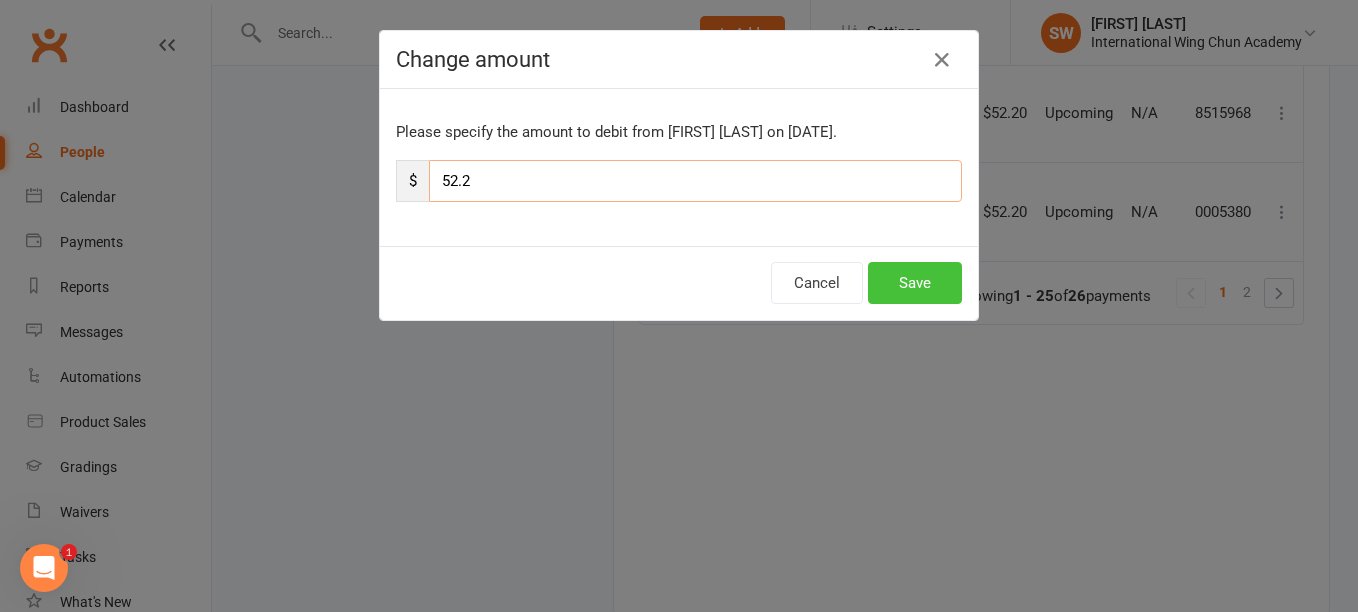 type on "52.2" 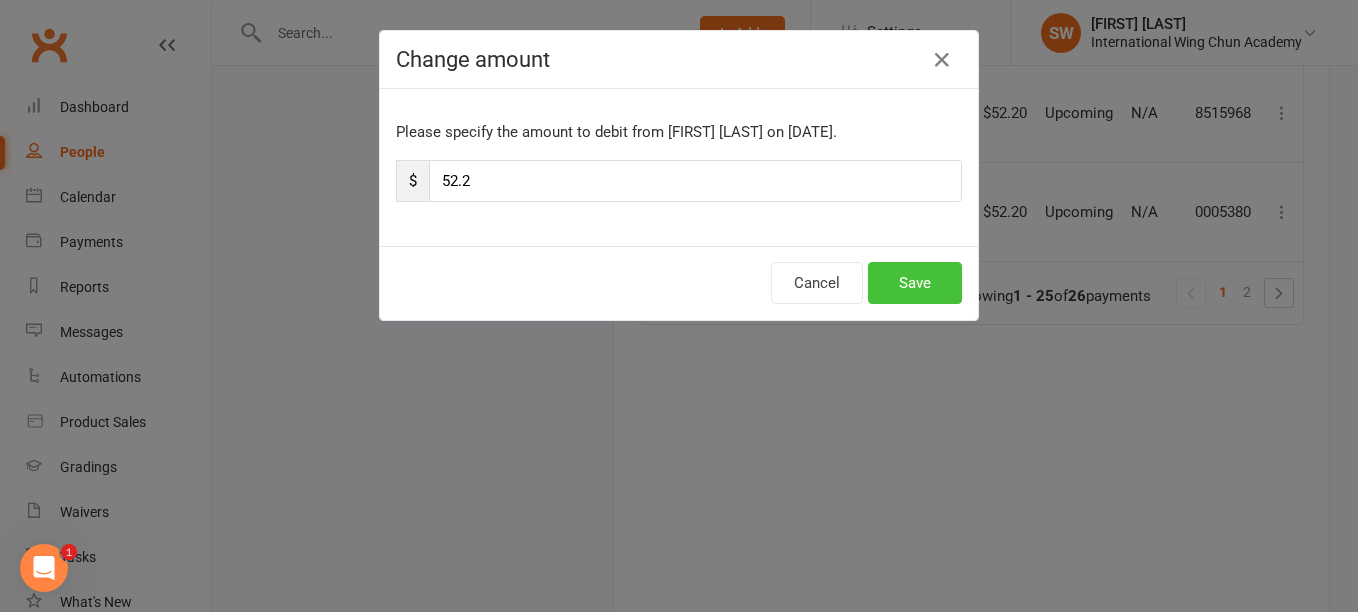 click on "Save" at bounding box center (915, 283) 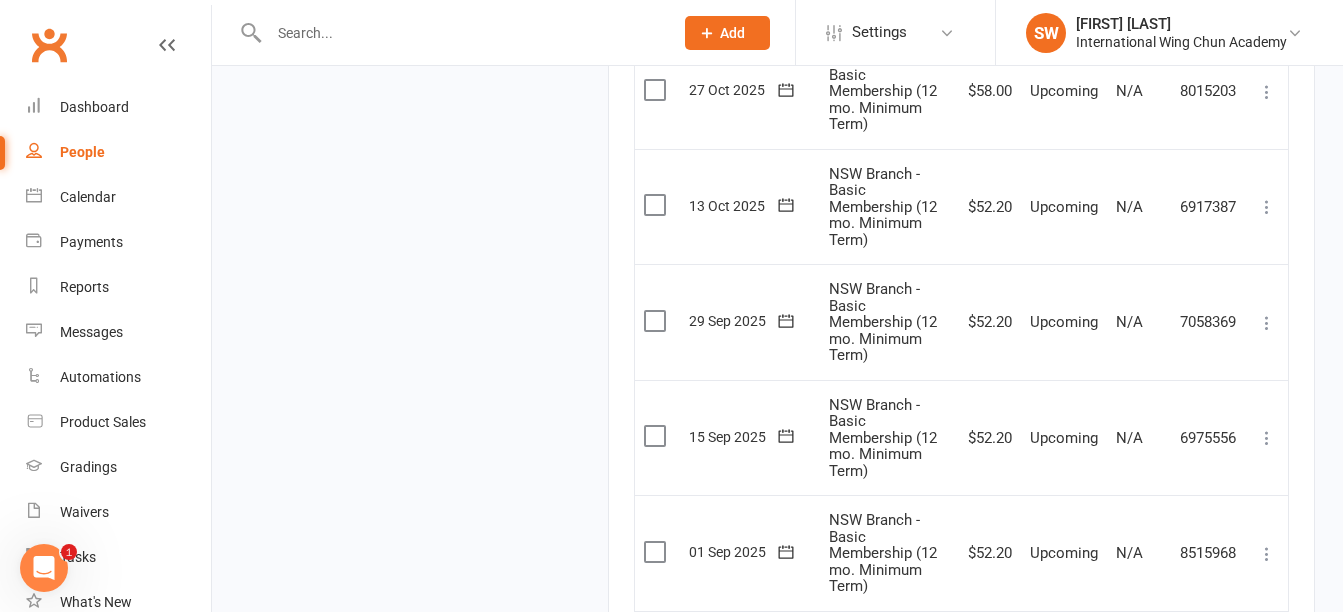 scroll, scrollTop: 2719, scrollLeft: 0, axis: vertical 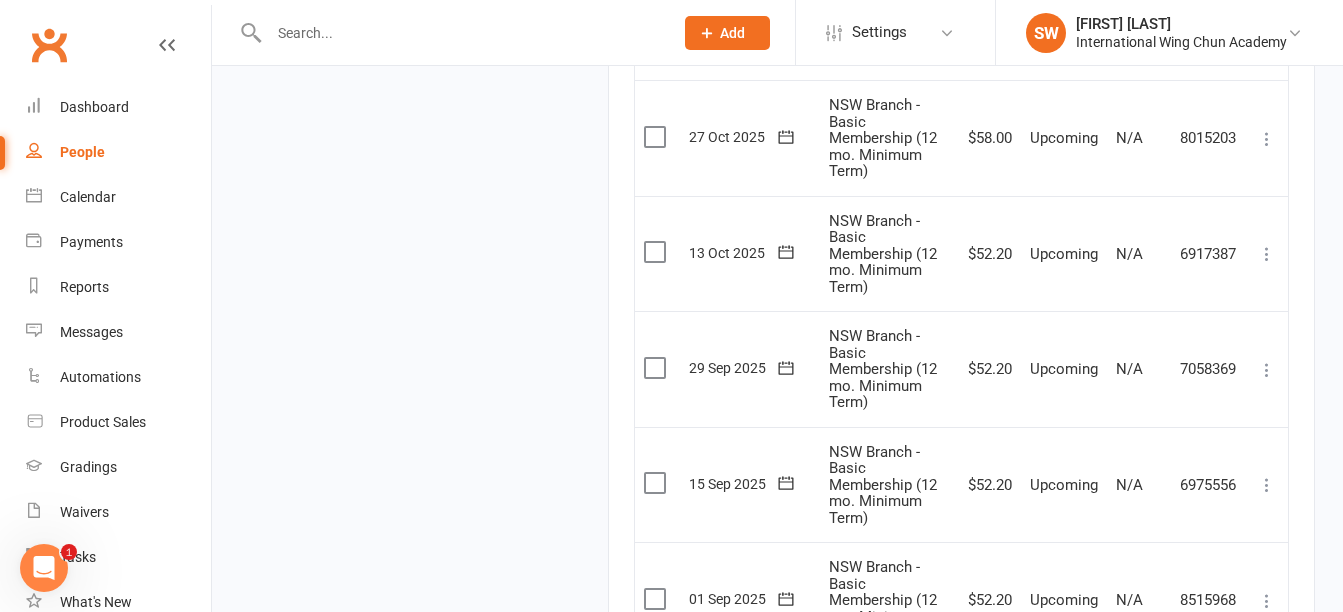 click at bounding box center [1267, 139] 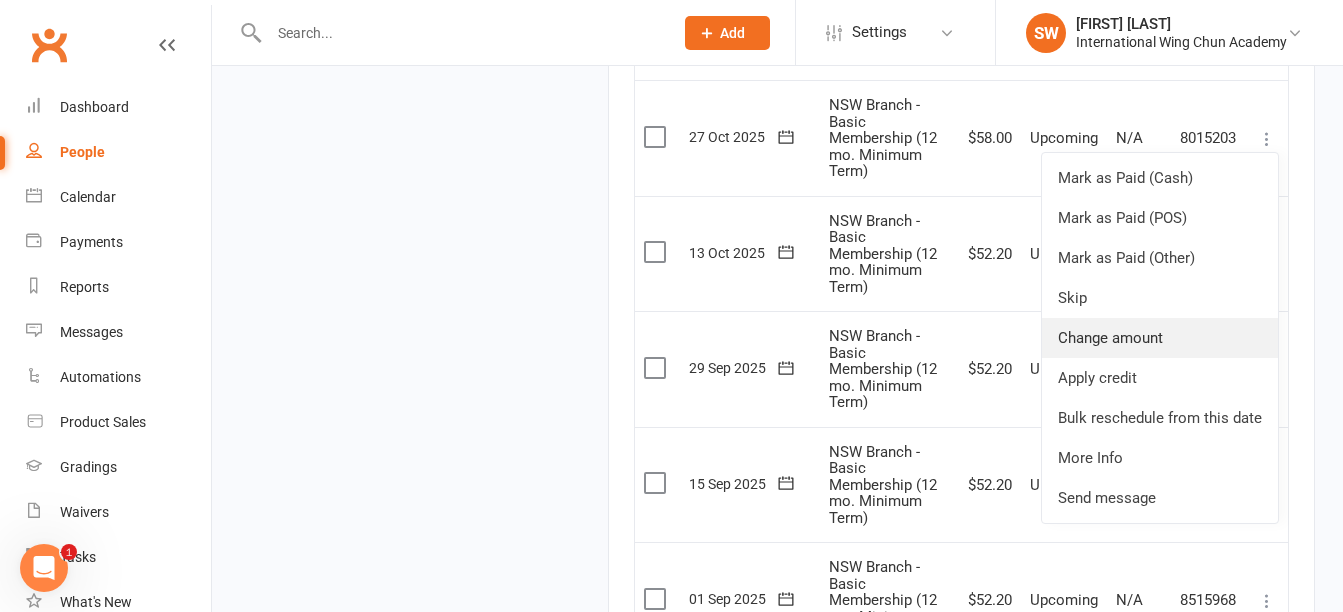 click on "Change amount" at bounding box center [1160, 338] 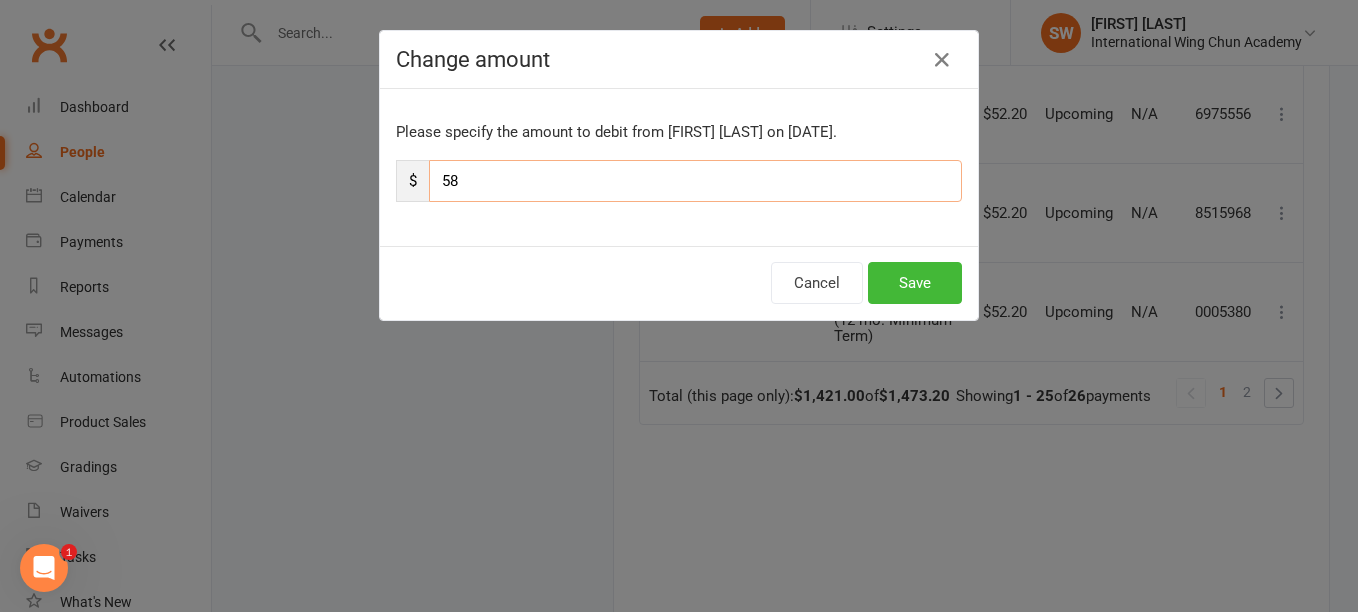 click on "58" at bounding box center [695, 181] 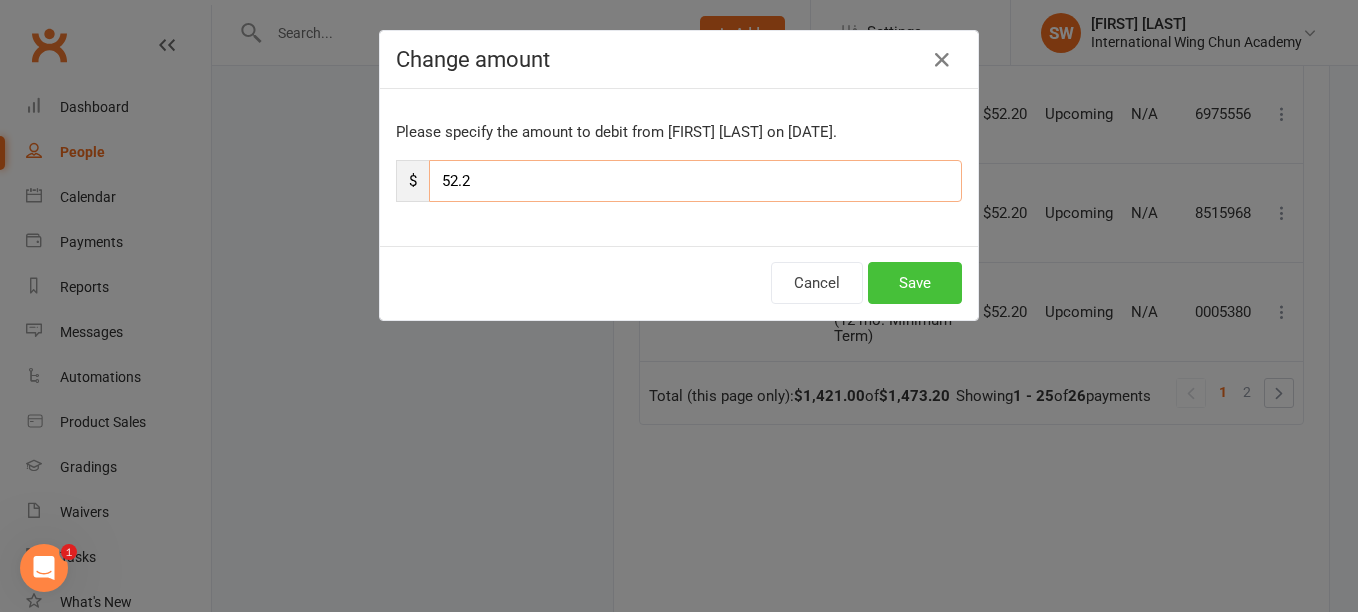 type on "52.2" 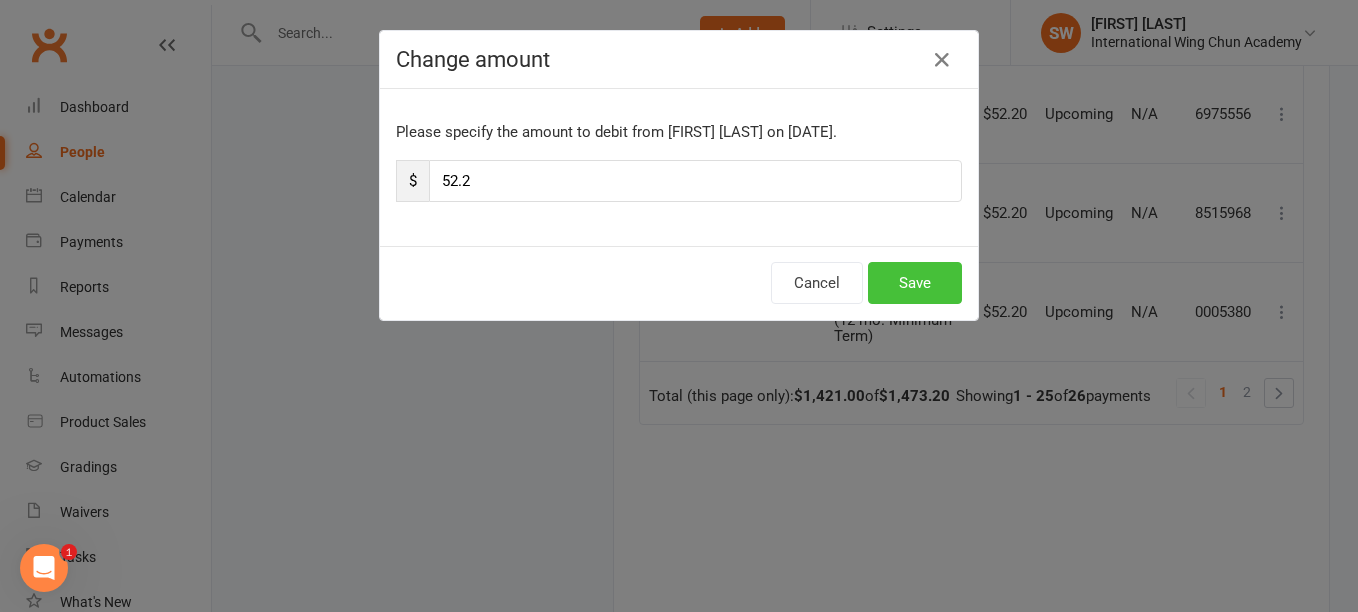click on "Save" at bounding box center (915, 283) 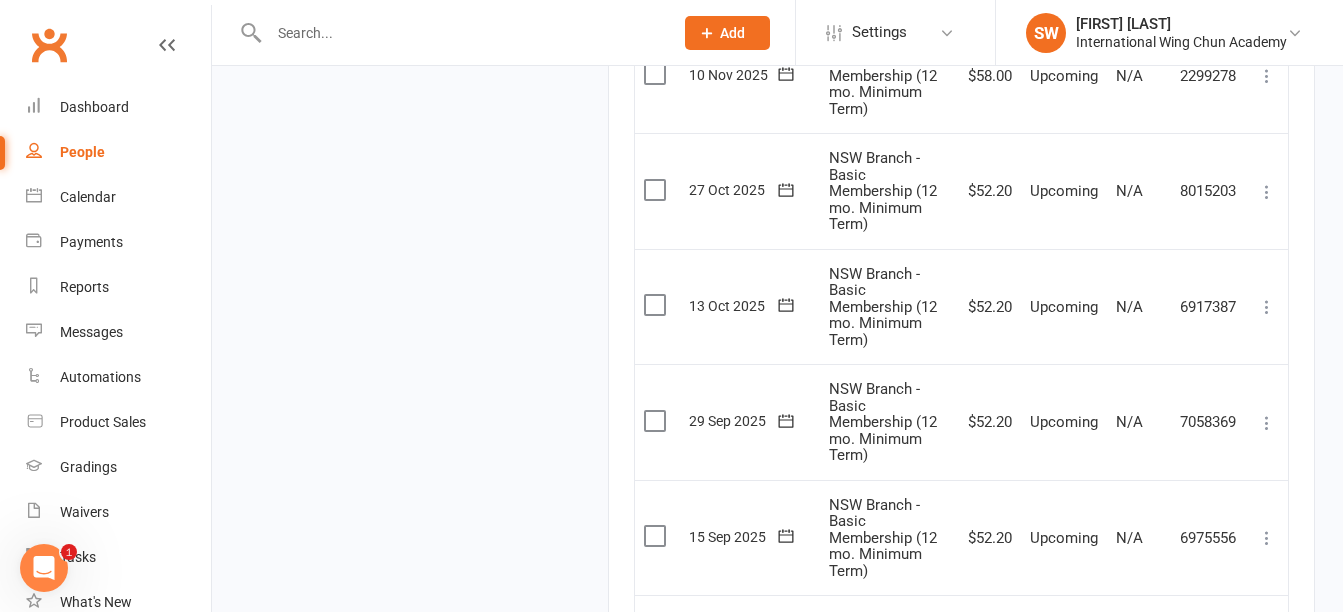 scroll, scrollTop: 2619, scrollLeft: 0, axis: vertical 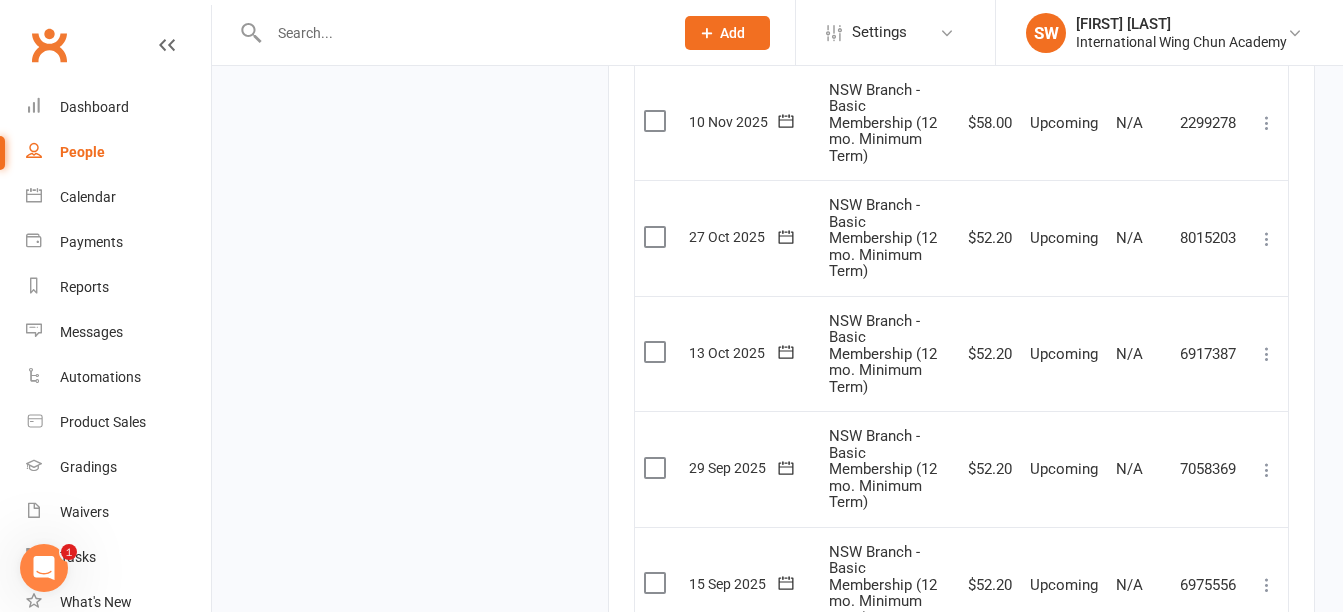 click at bounding box center [1267, 123] 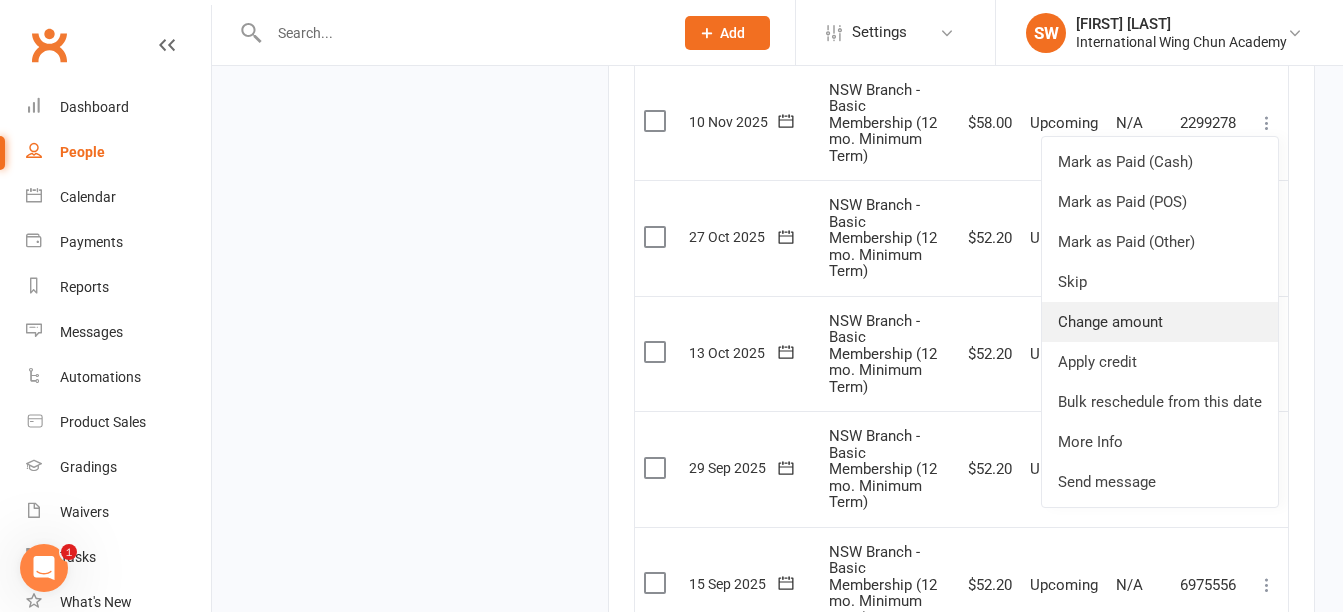click on "Change amount" at bounding box center [1160, 322] 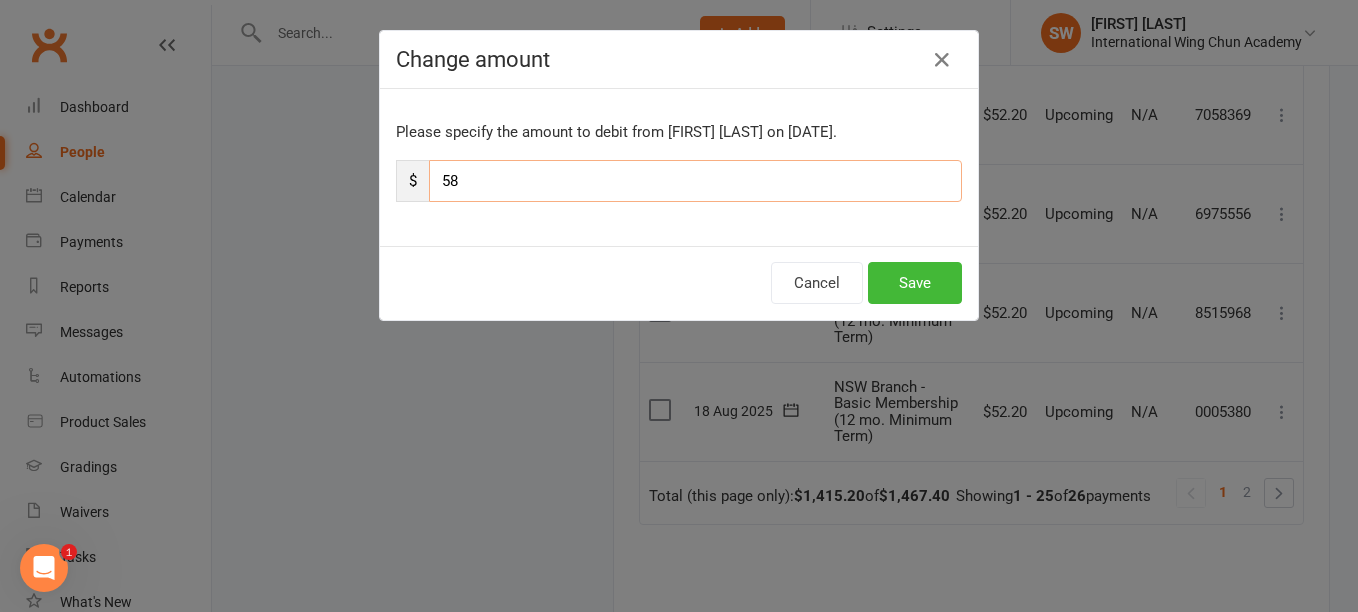 click on "58" at bounding box center [695, 181] 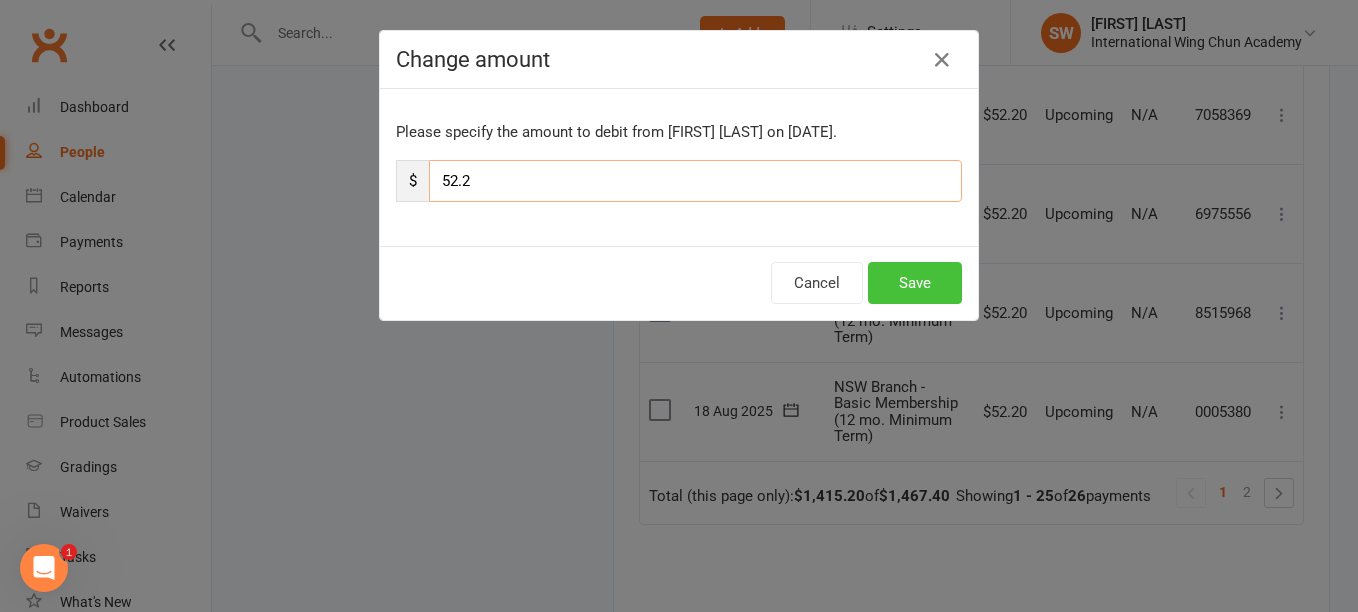 type on "52.2" 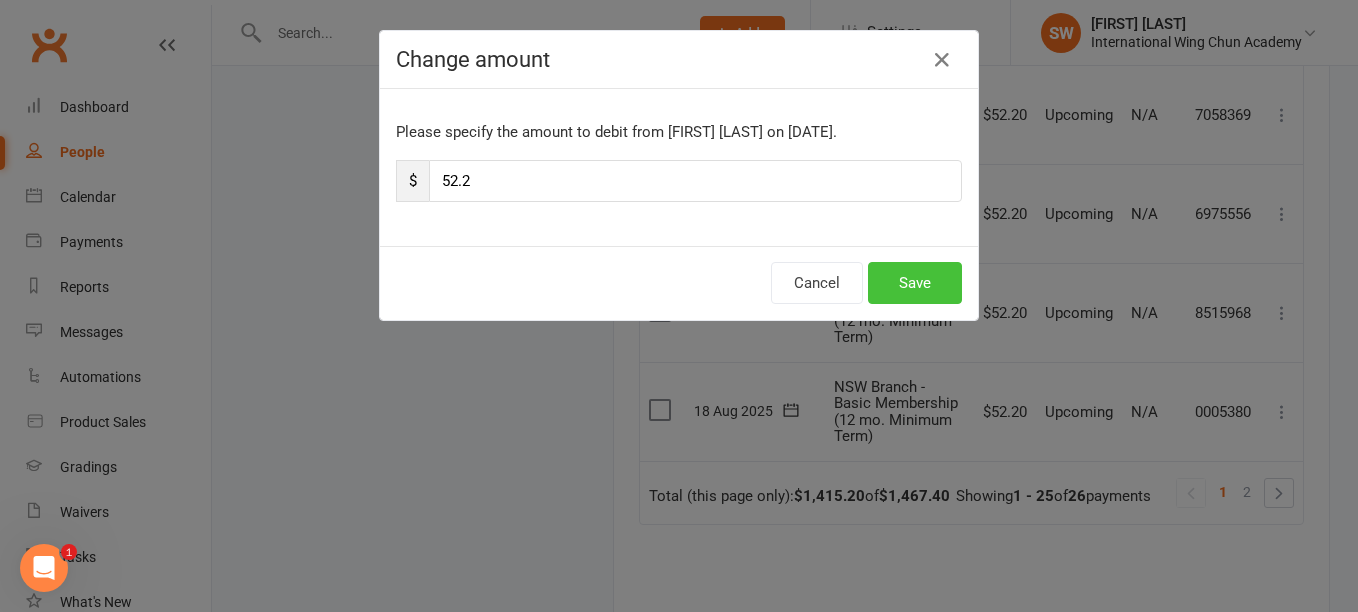 click on "Save" at bounding box center [915, 283] 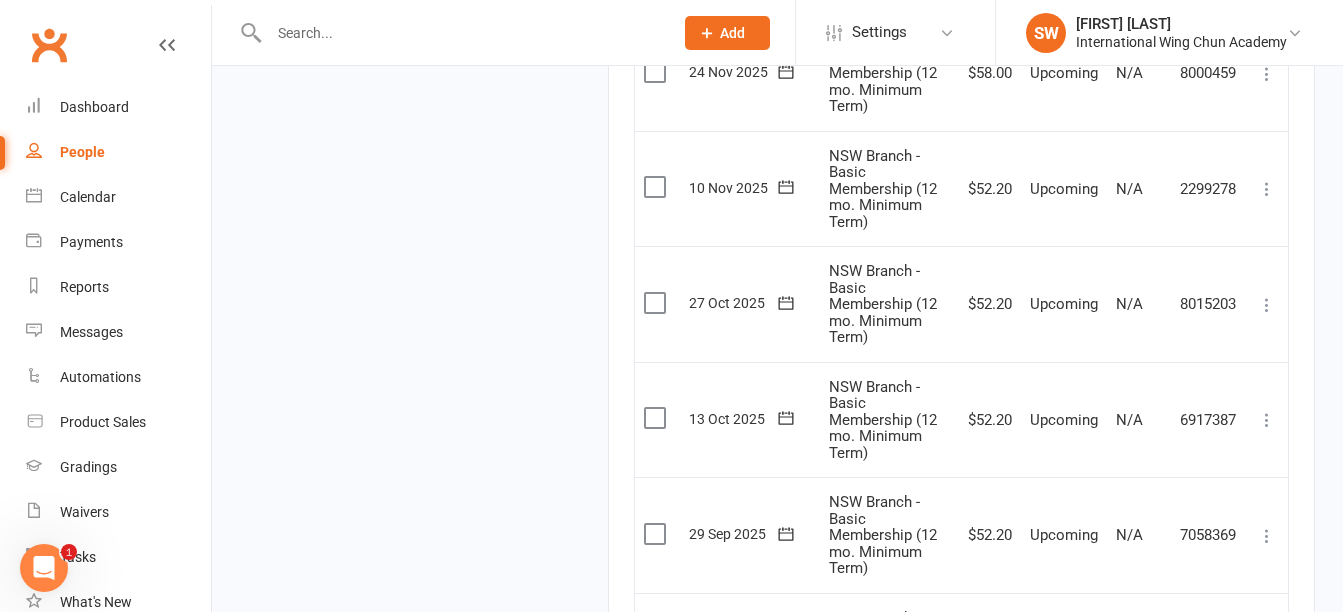 scroll, scrollTop: 2519, scrollLeft: 0, axis: vertical 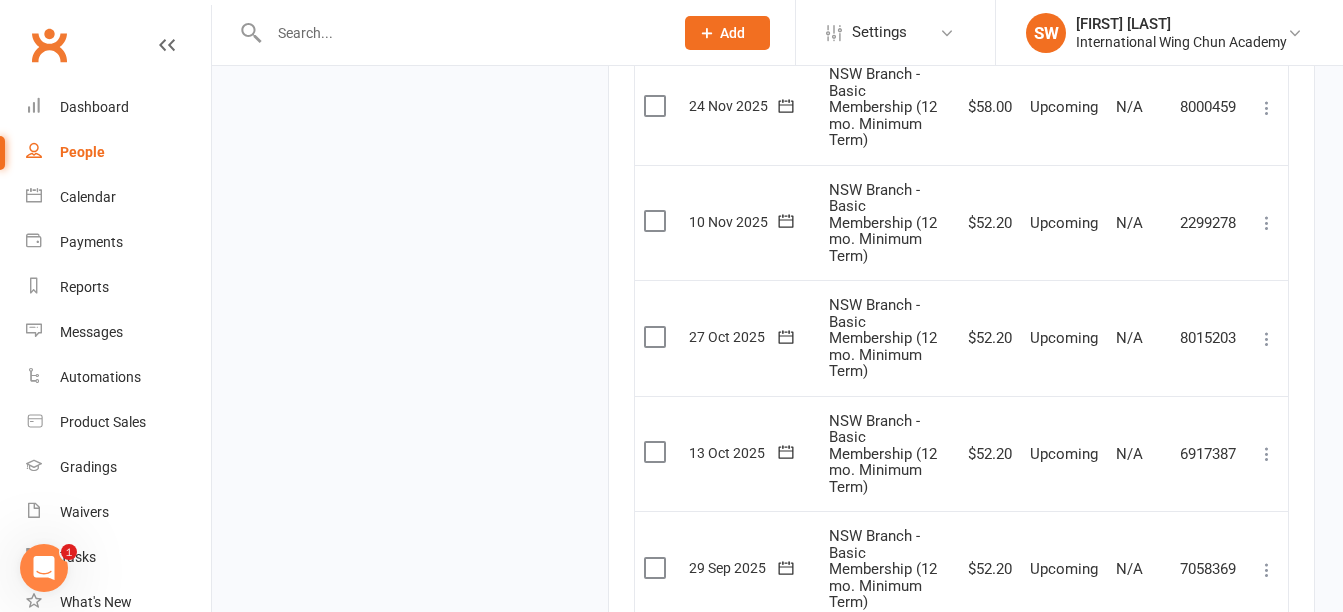 click at bounding box center (1267, 108) 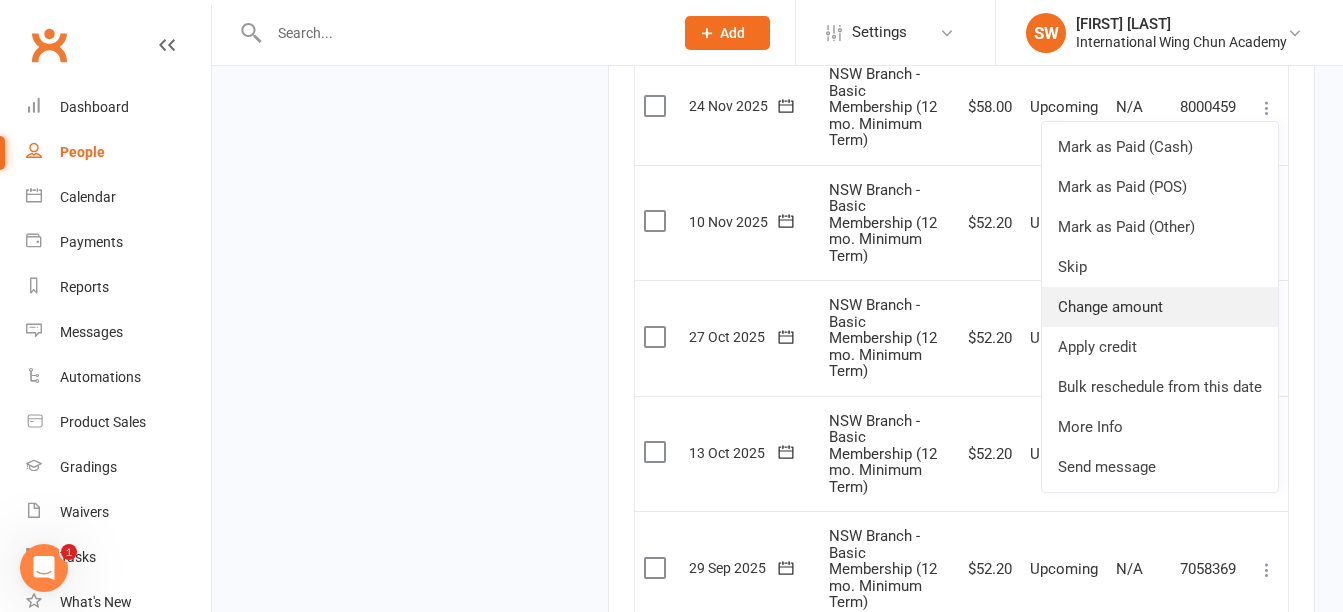 click on "Change amount" at bounding box center [1160, 307] 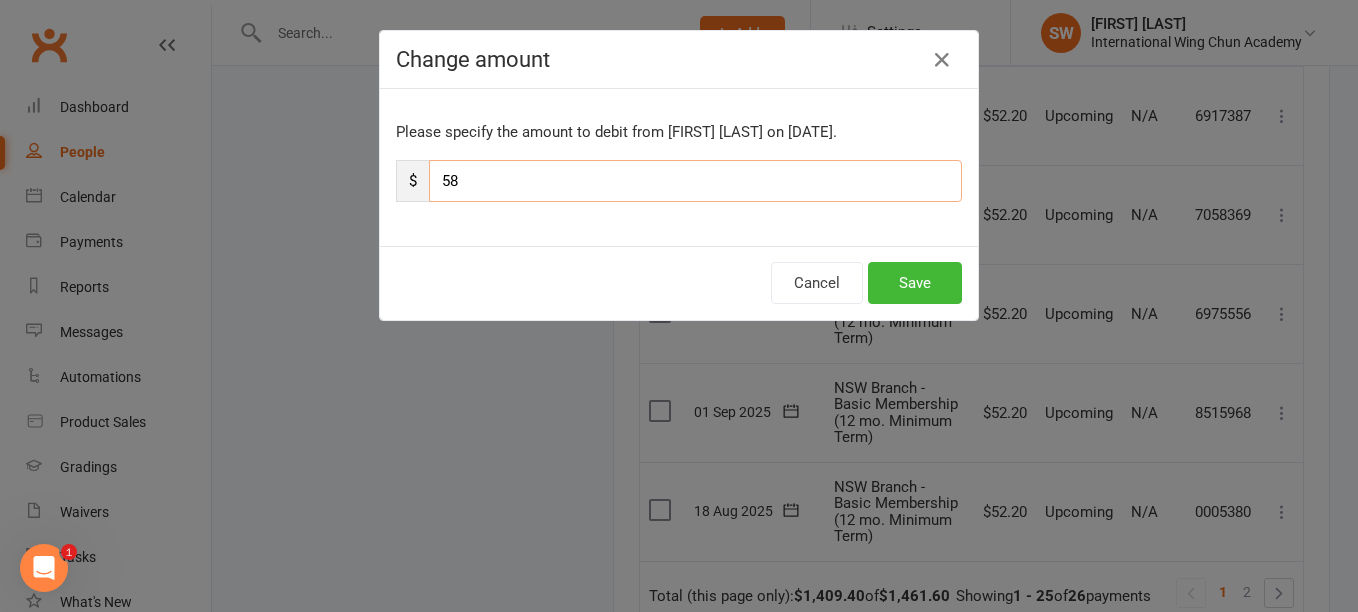click on "58" at bounding box center [695, 181] 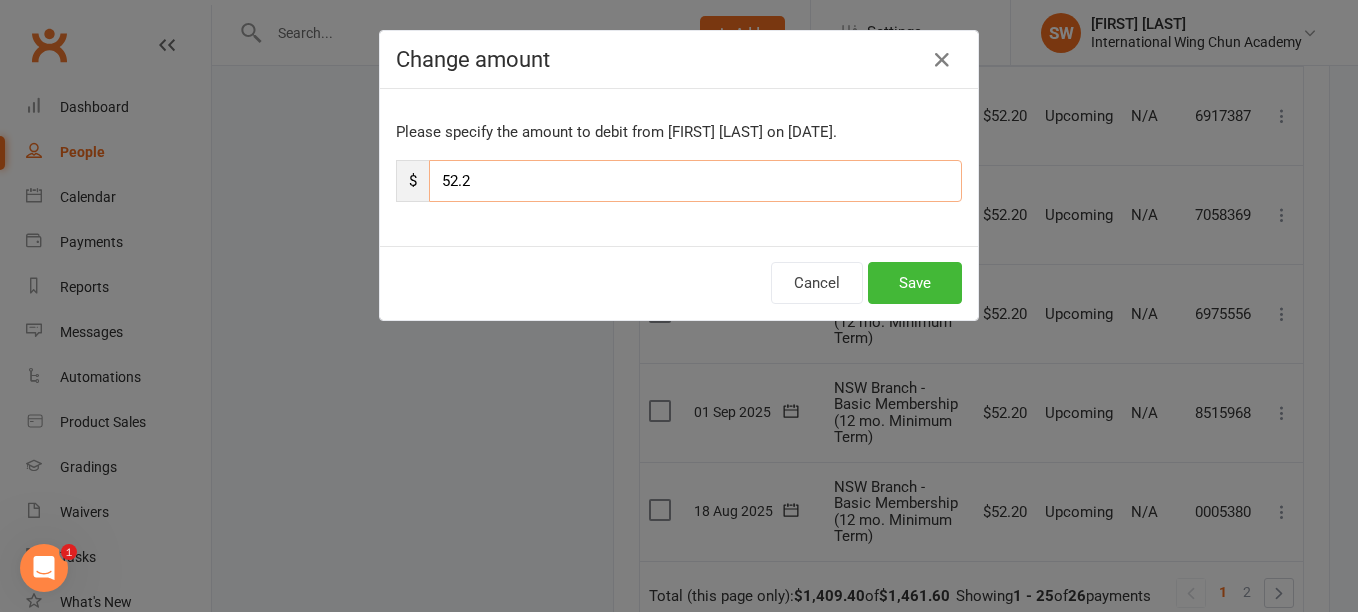 type on "52.2" 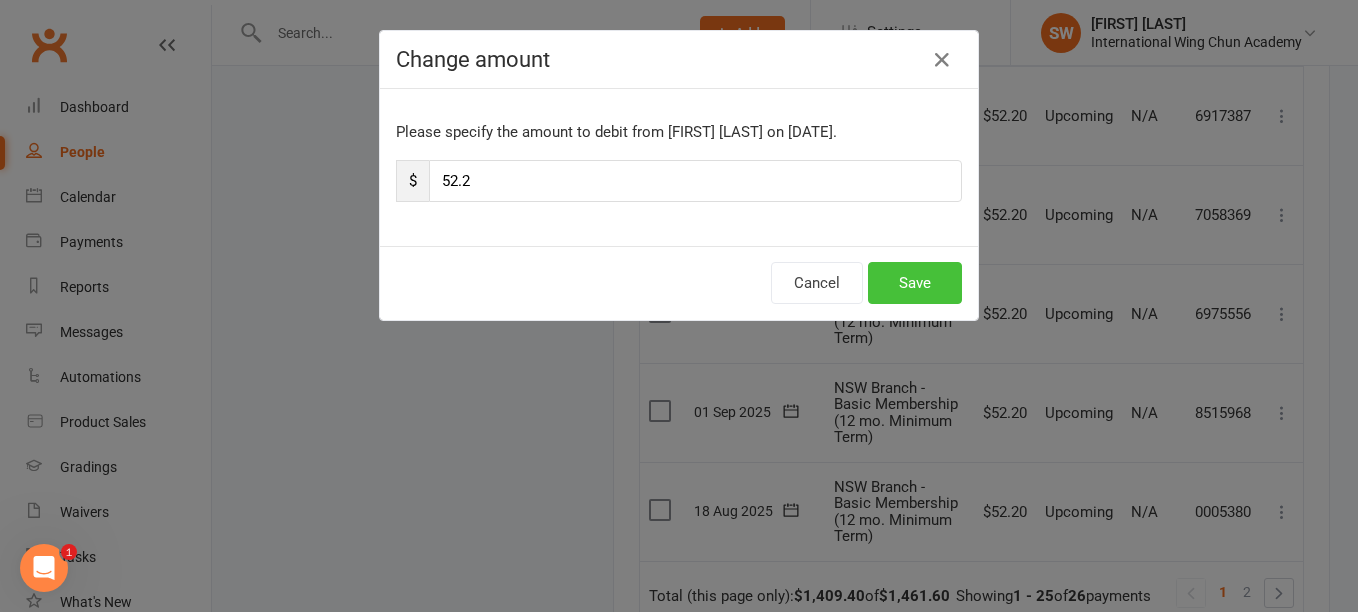 click on "Save" at bounding box center (915, 283) 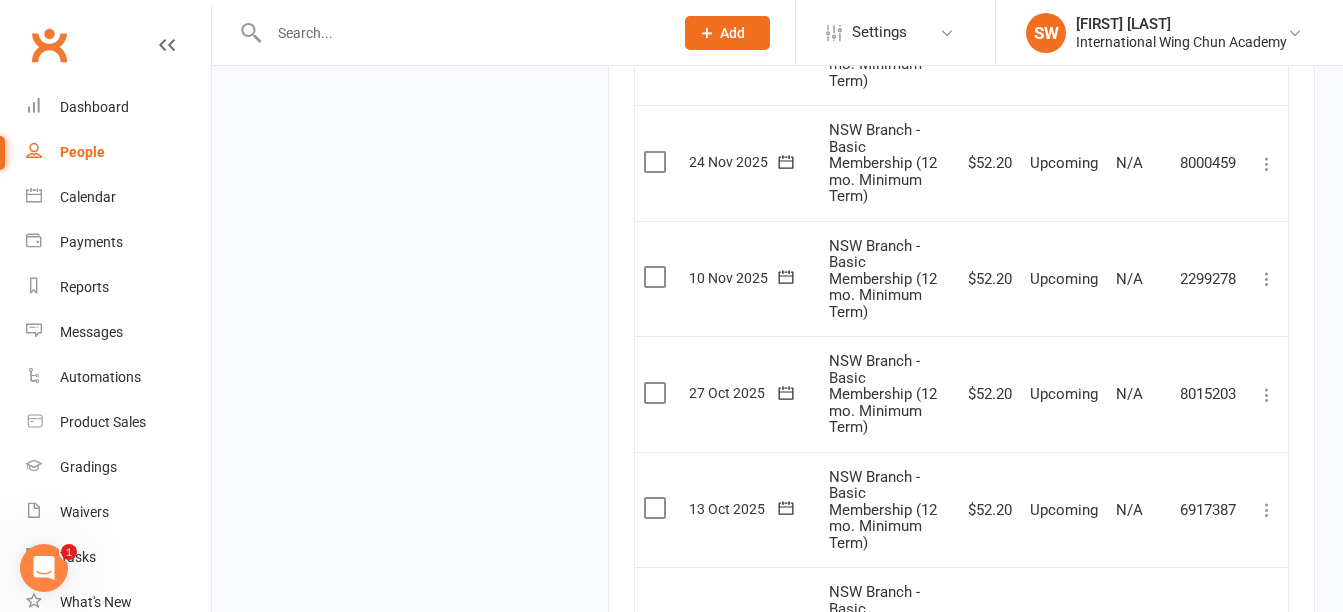 scroll, scrollTop: 2419, scrollLeft: 0, axis: vertical 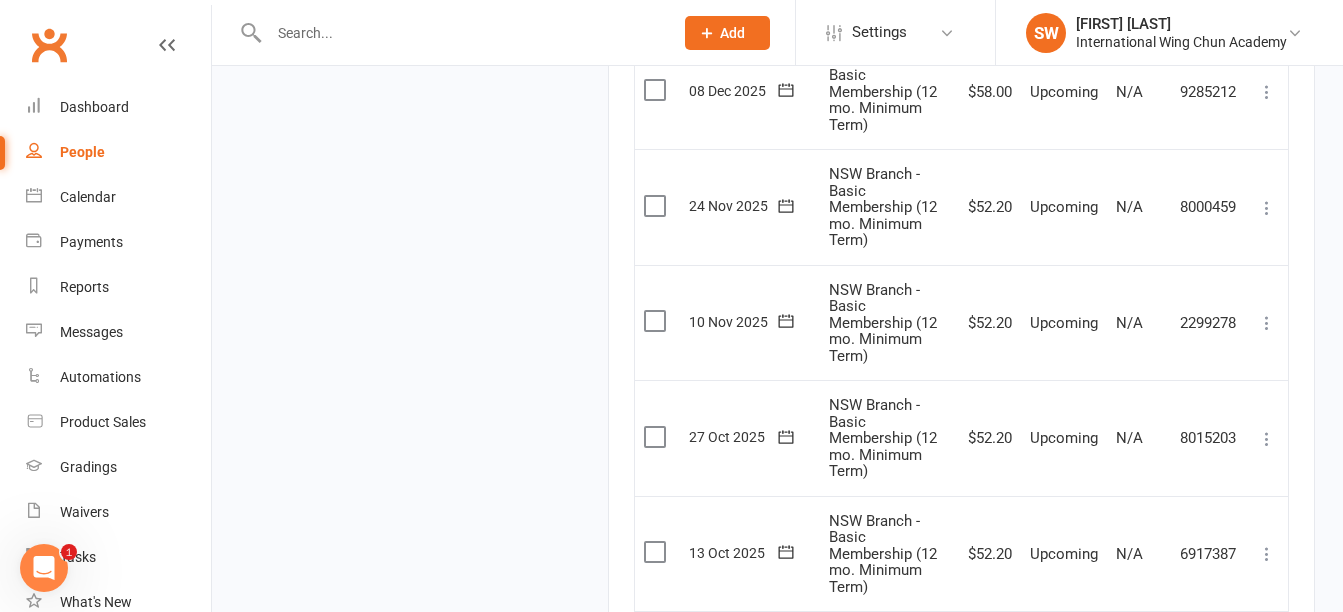 click at bounding box center (1267, 92) 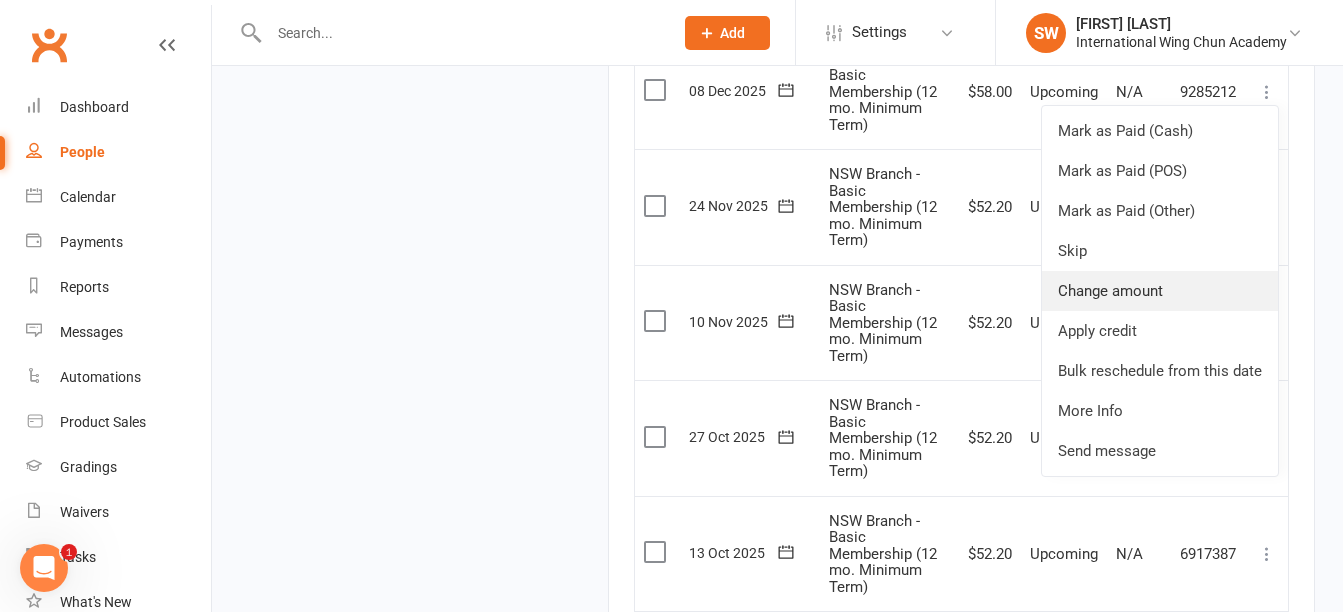 click on "Change amount" at bounding box center [1160, 291] 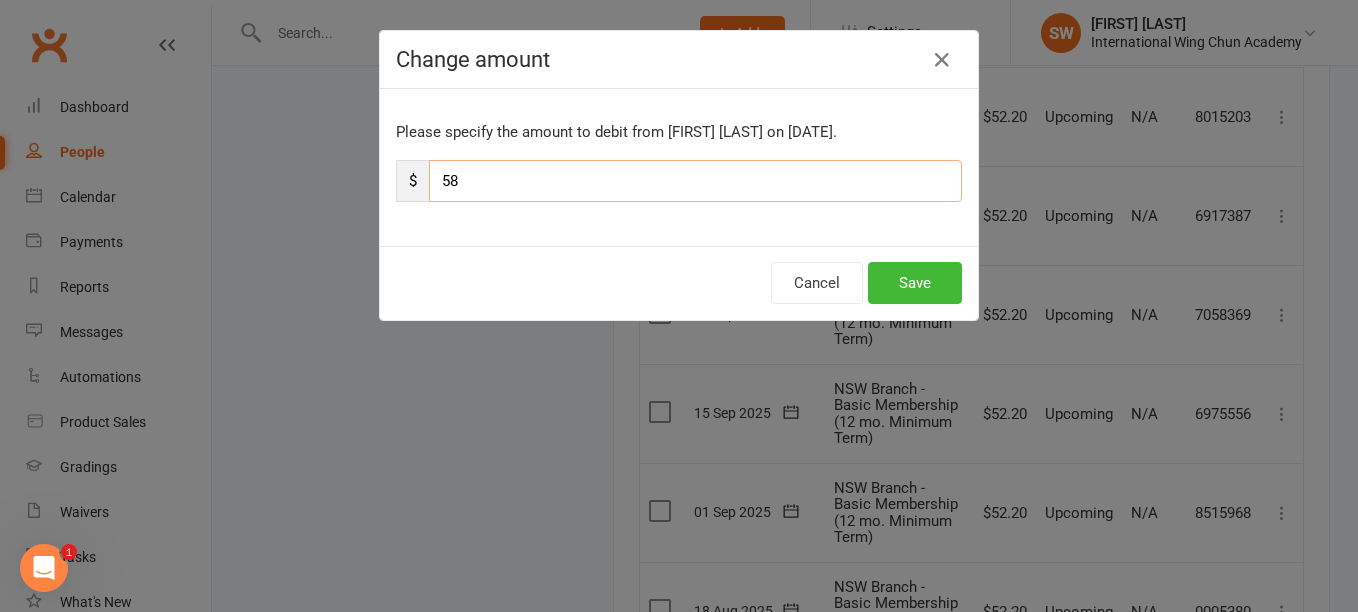 click on "58" at bounding box center (695, 181) 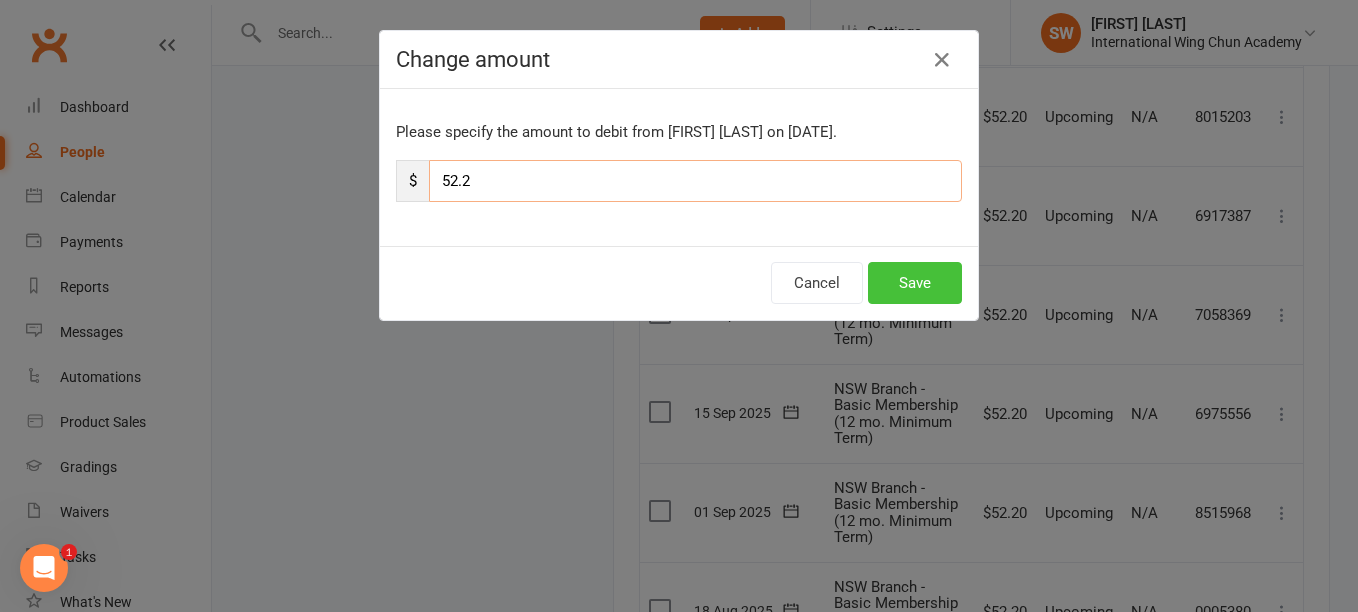 type on "52.2" 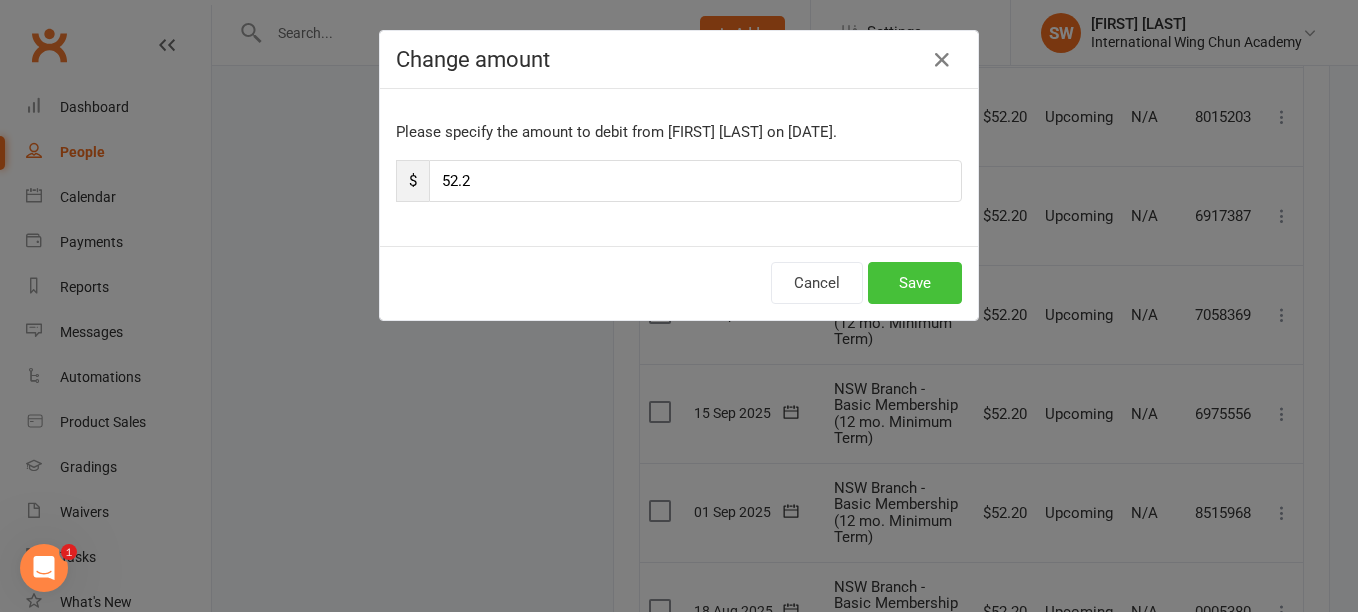 click on "Save" at bounding box center [915, 283] 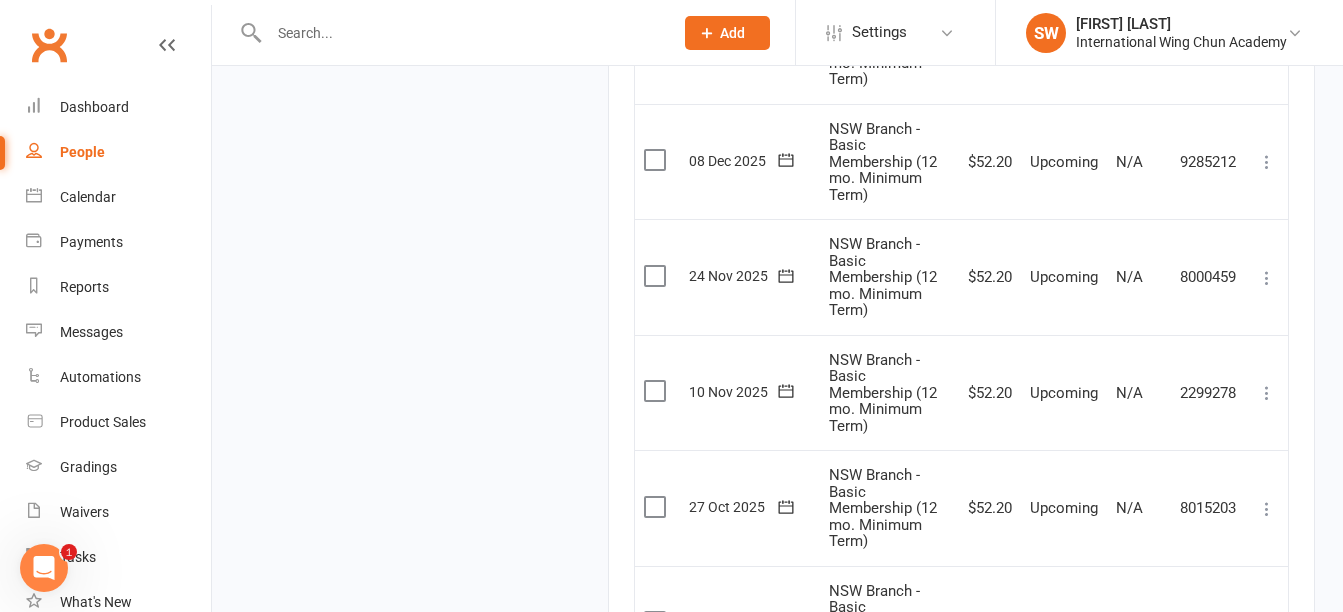 scroll, scrollTop: 2319, scrollLeft: 0, axis: vertical 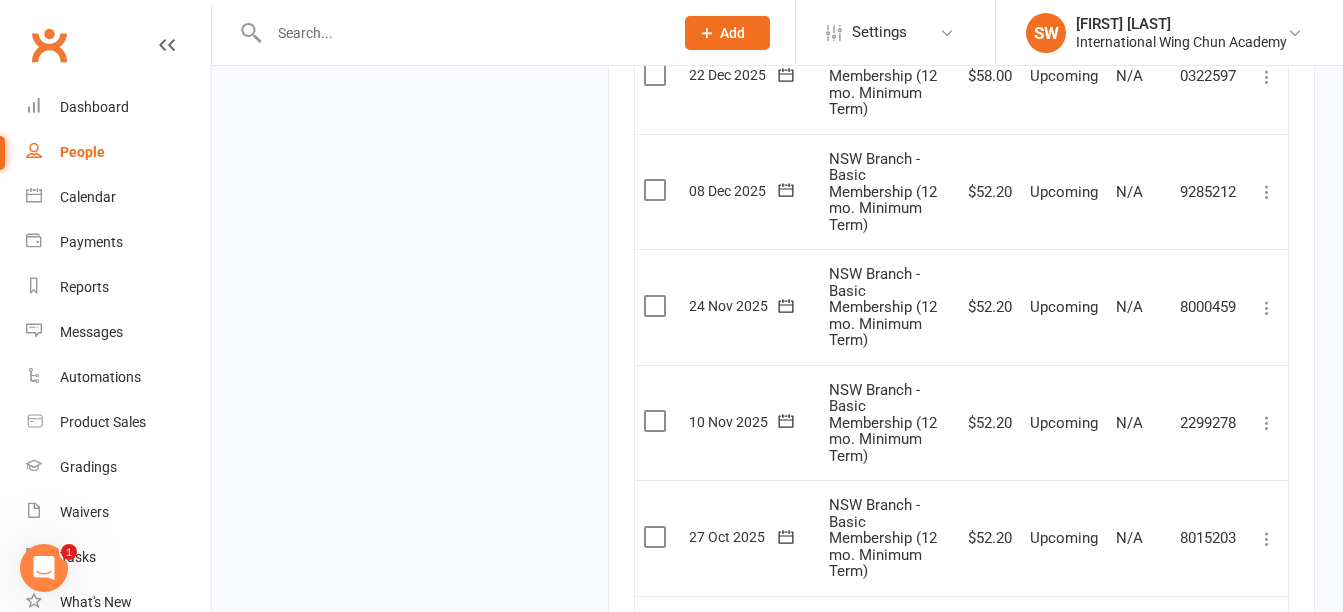 click at bounding box center (1267, 77) 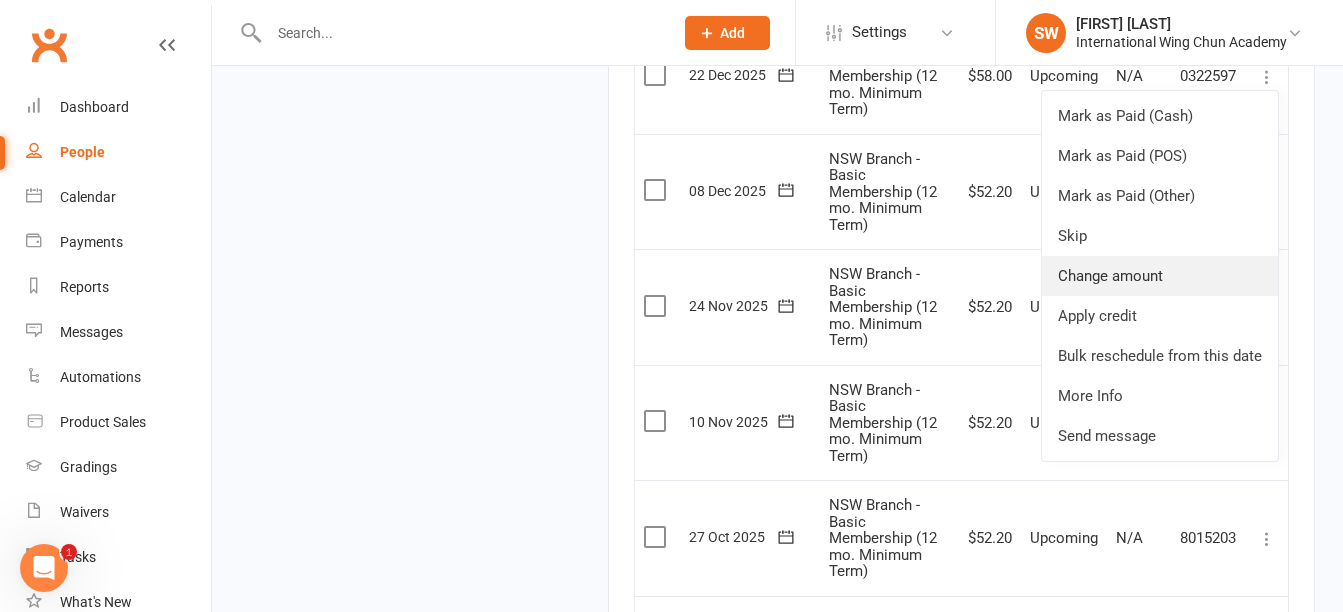 click on "Change amount" at bounding box center [1160, 276] 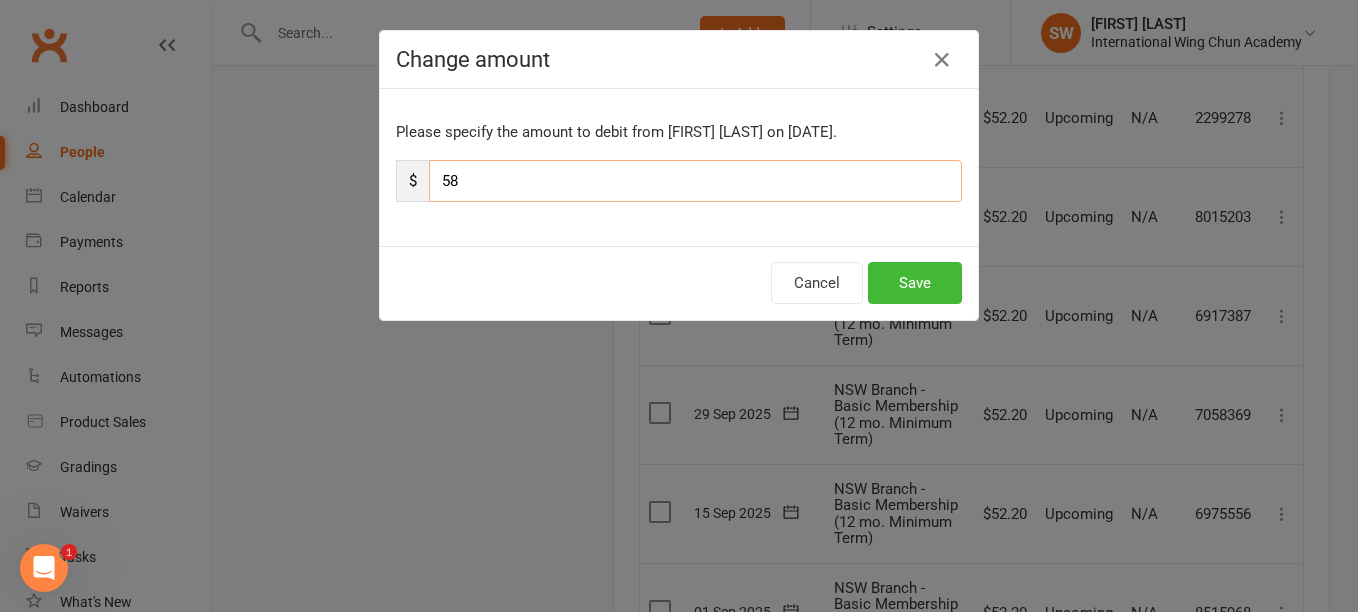 click on "58" at bounding box center (695, 181) 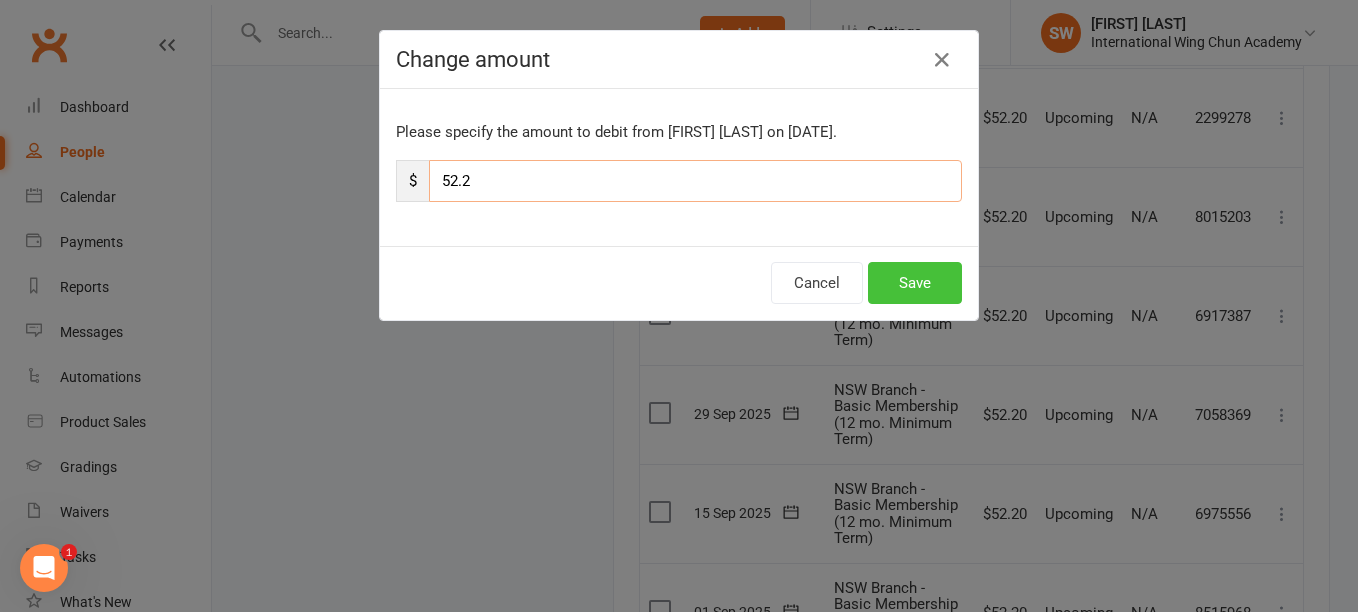 type on "52.2" 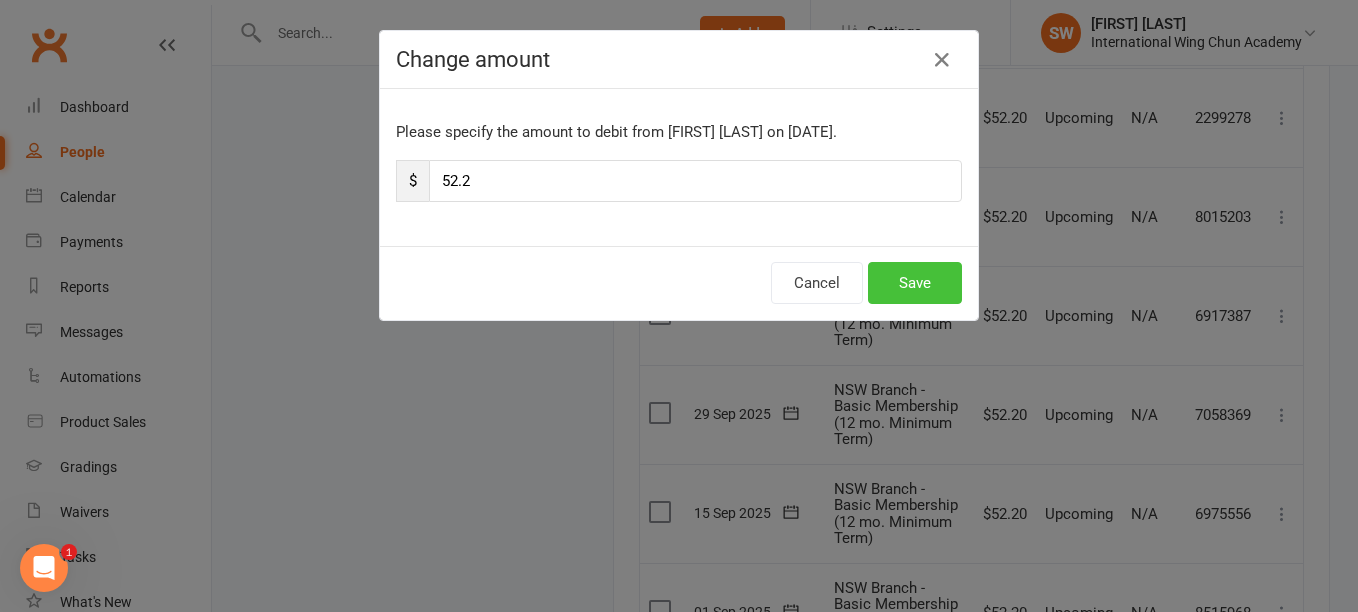 click on "Save" at bounding box center [915, 283] 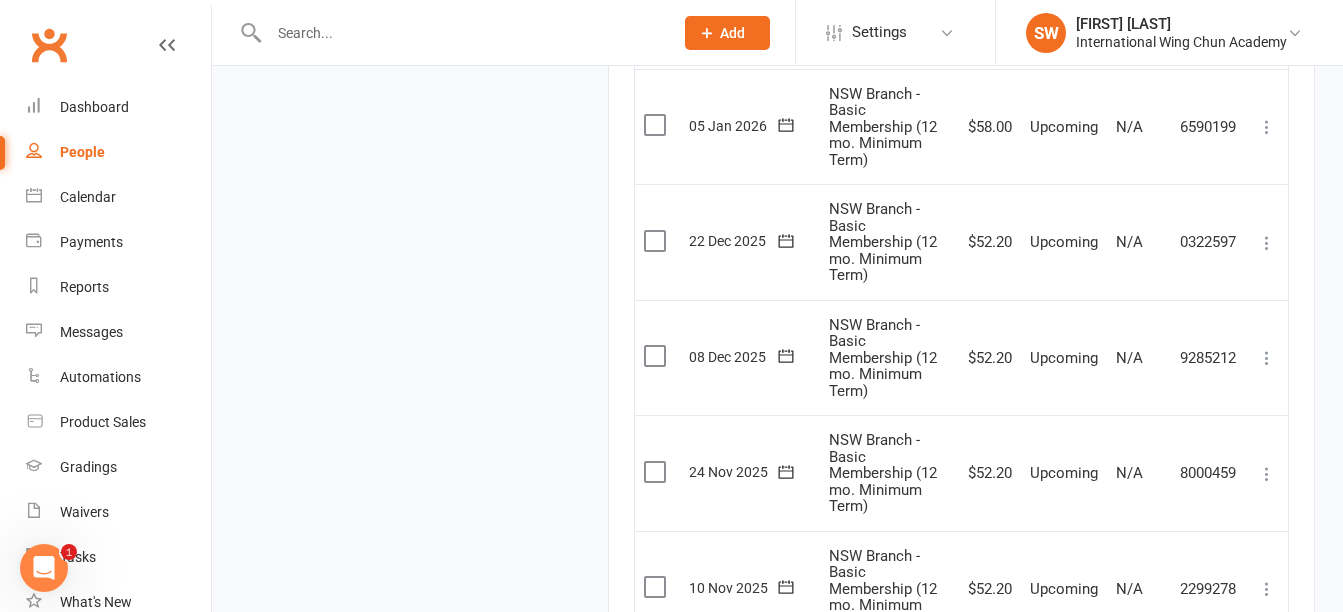 scroll, scrollTop: 2119, scrollLeft: 0, axis: vertical 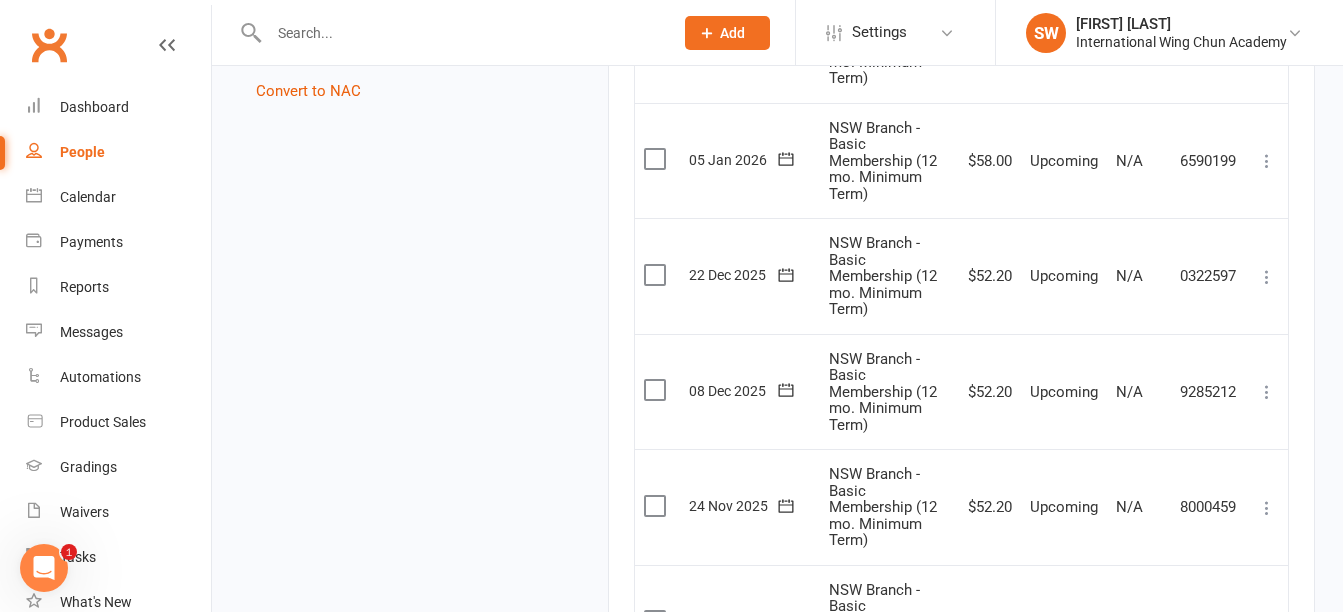 click at bounding box center [1267, 161] 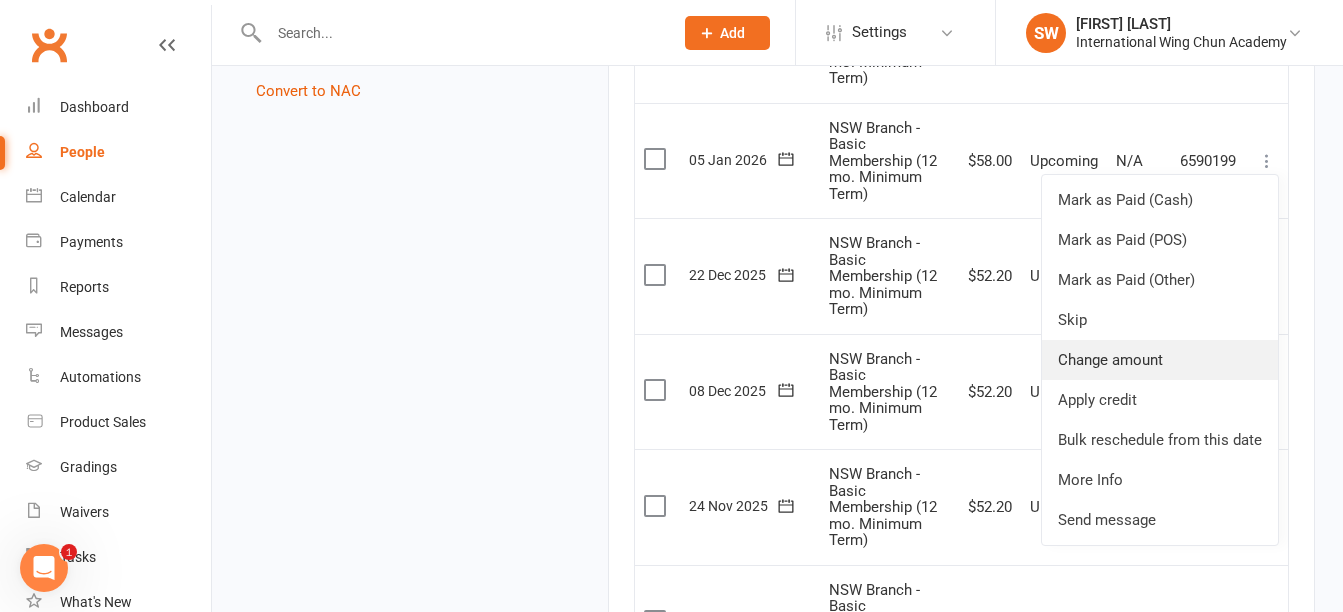 click on "Change amount" at bounding box center [1160, 360] 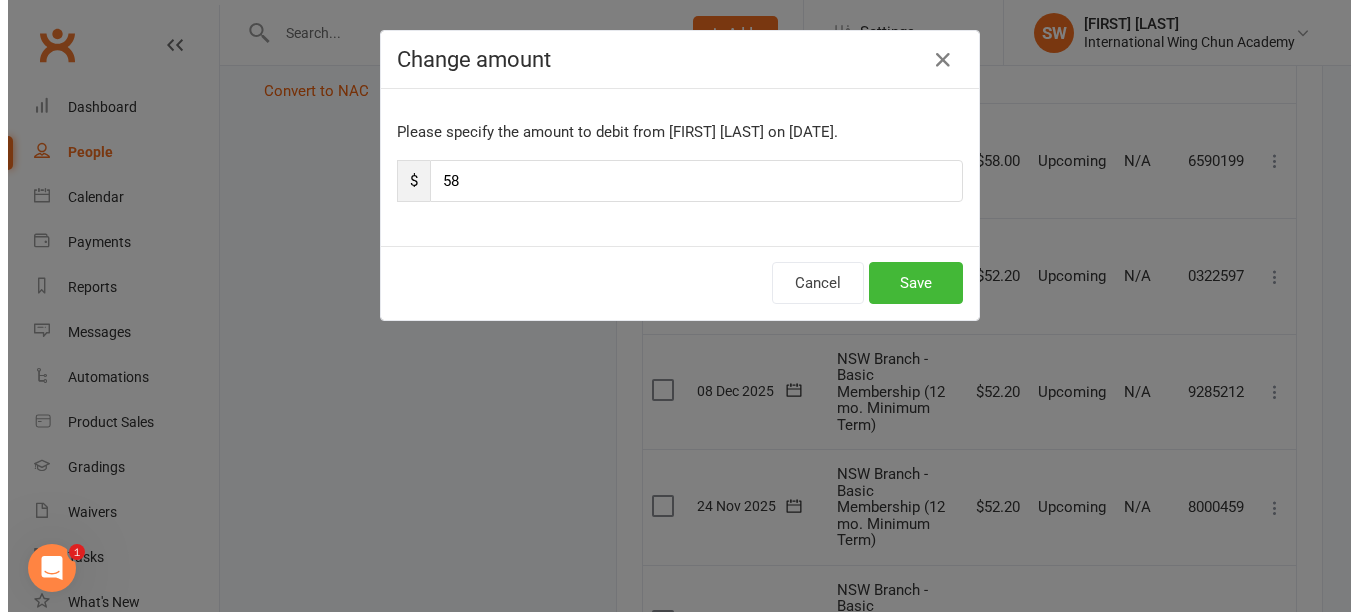 scroll, scrollTop: 2095, scrollLeft: 0, axis: vertical 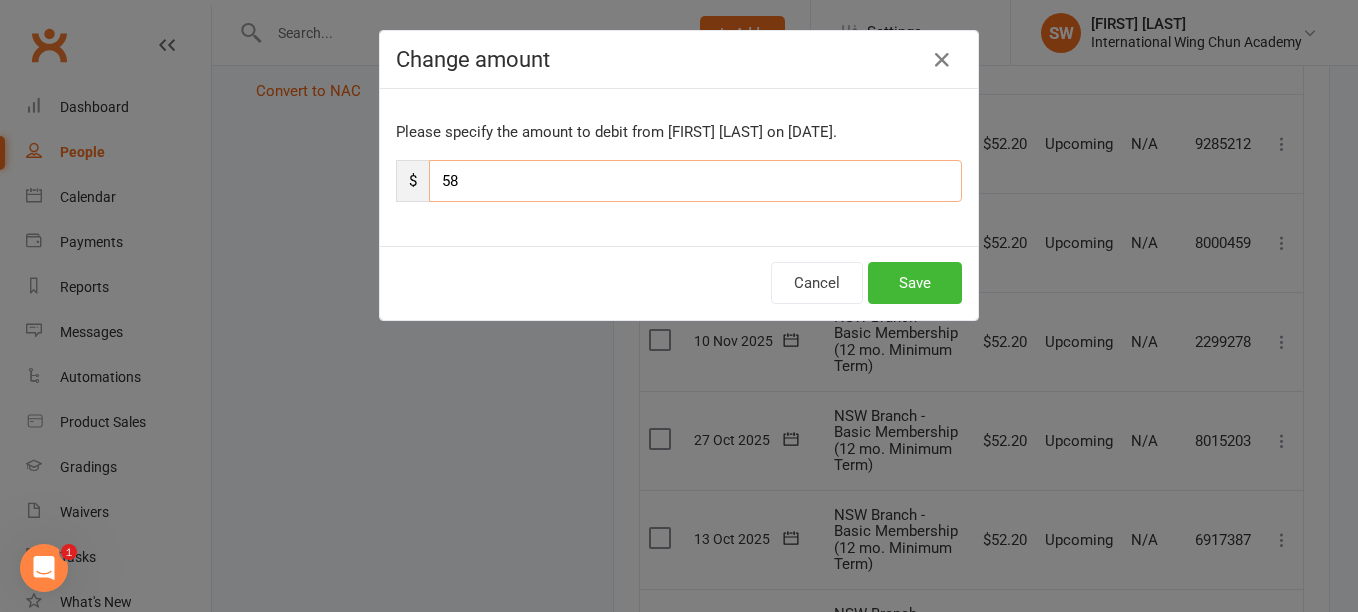click on "58" at bounding box center [695, 181] 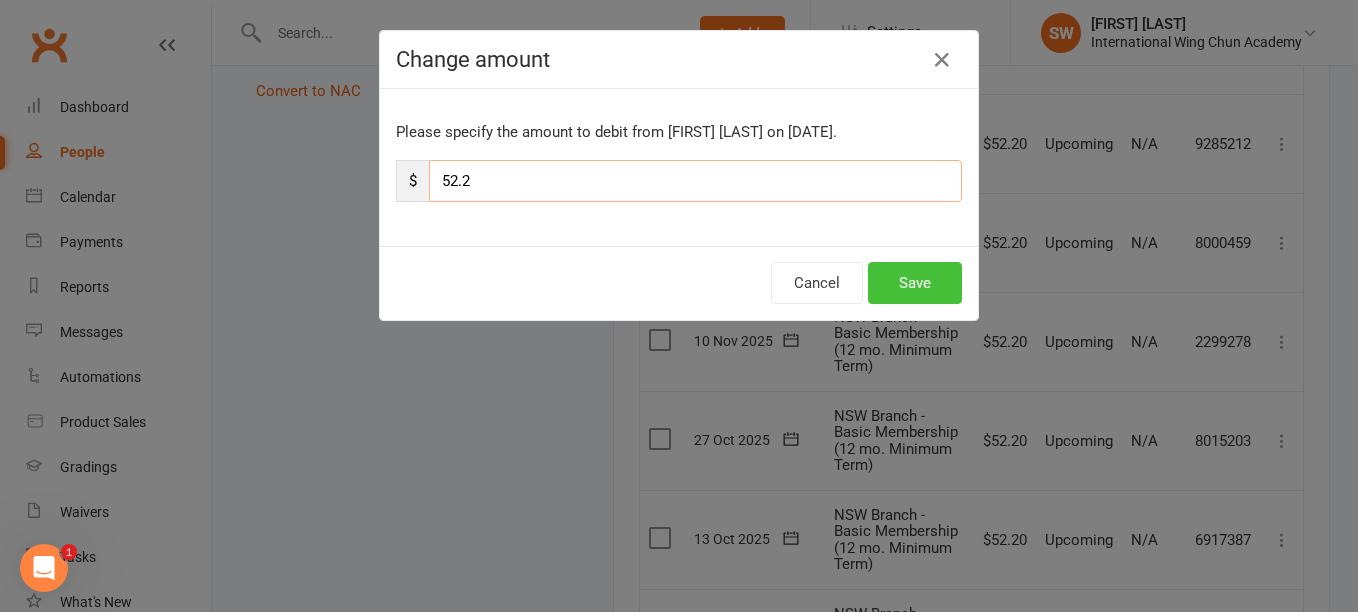 type on "52.2" 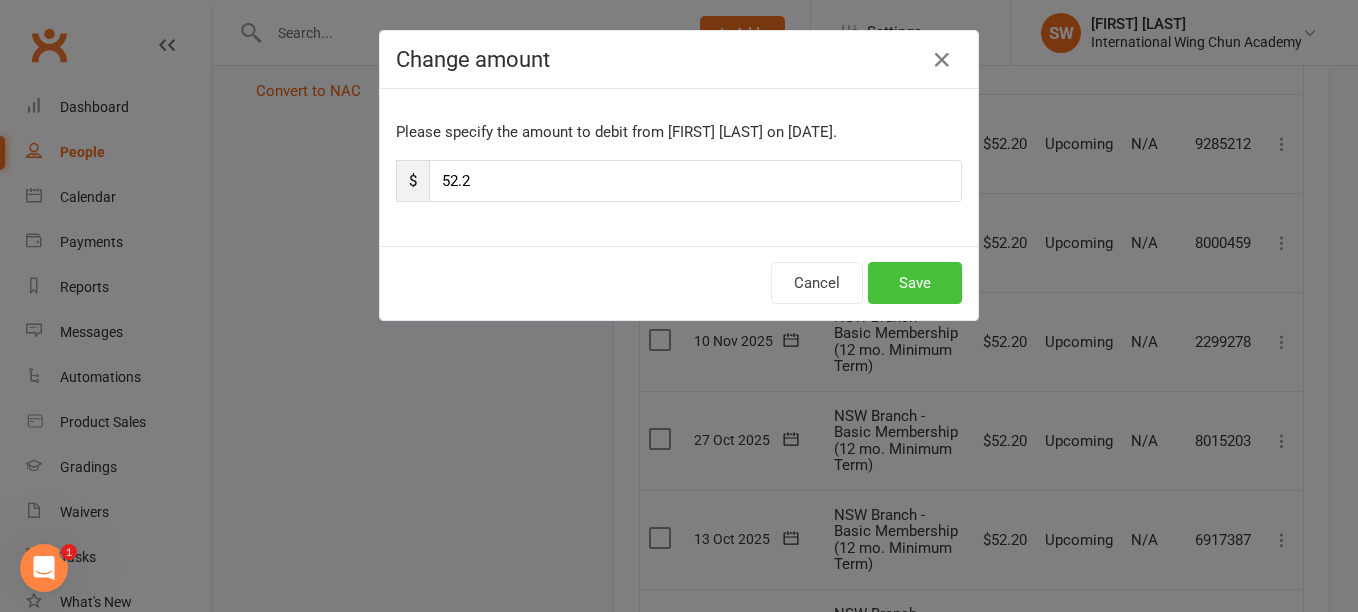 click on "Save" at bounding box center (915, 283) 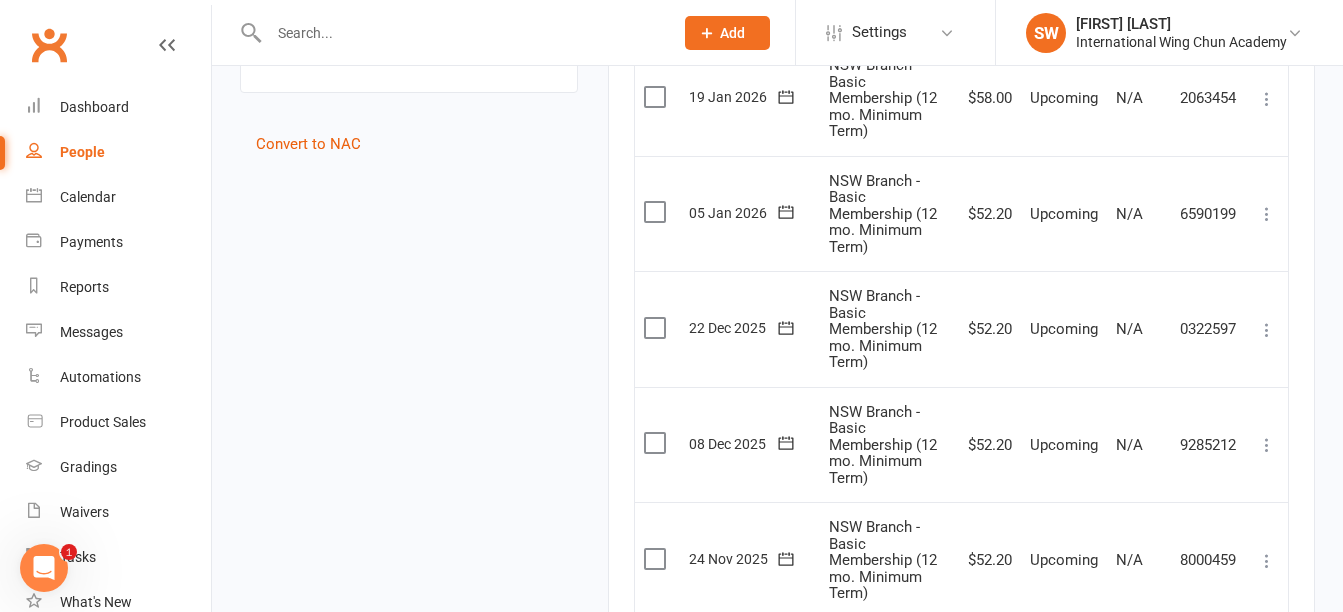 scroll, scrollTop: 2019, scrollLeft: 0, axis: vertical 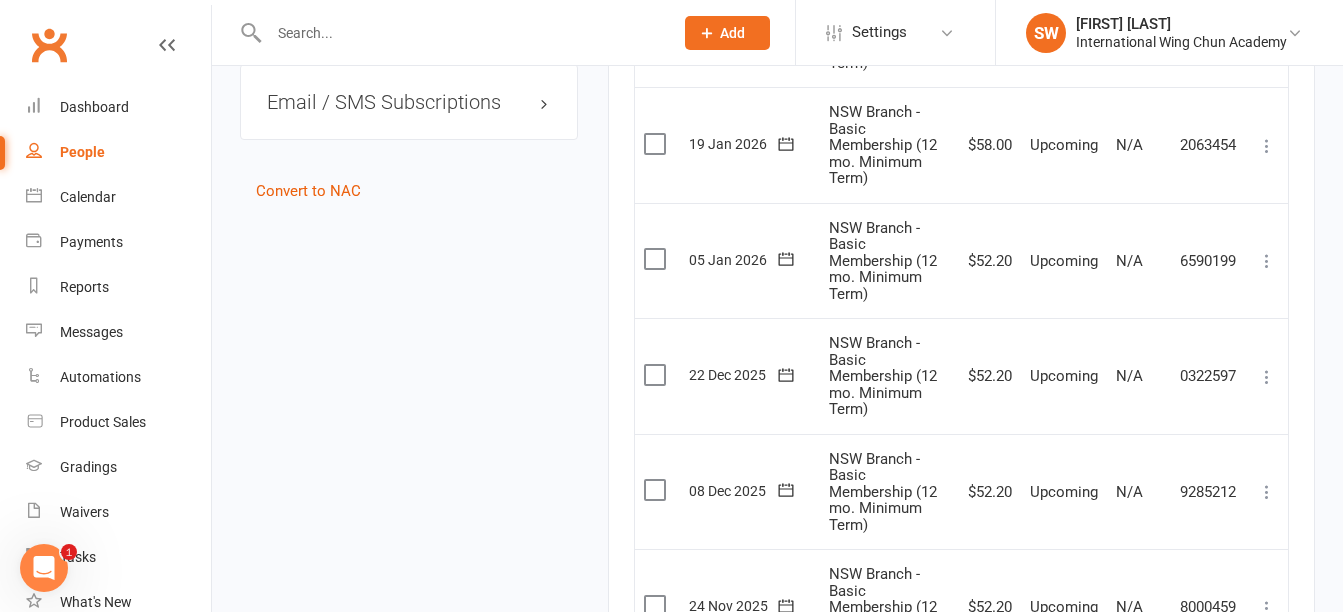 click at bounding box center [1267, 146] 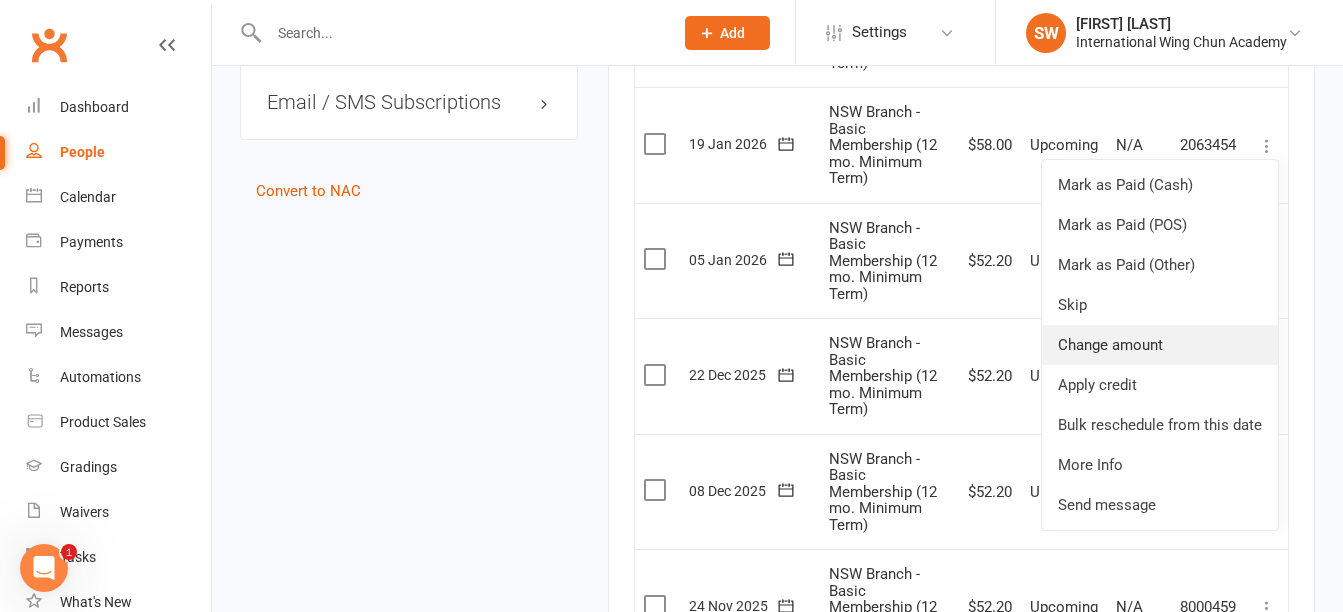 click on "Change amount" at bounding box center (1160, 345) 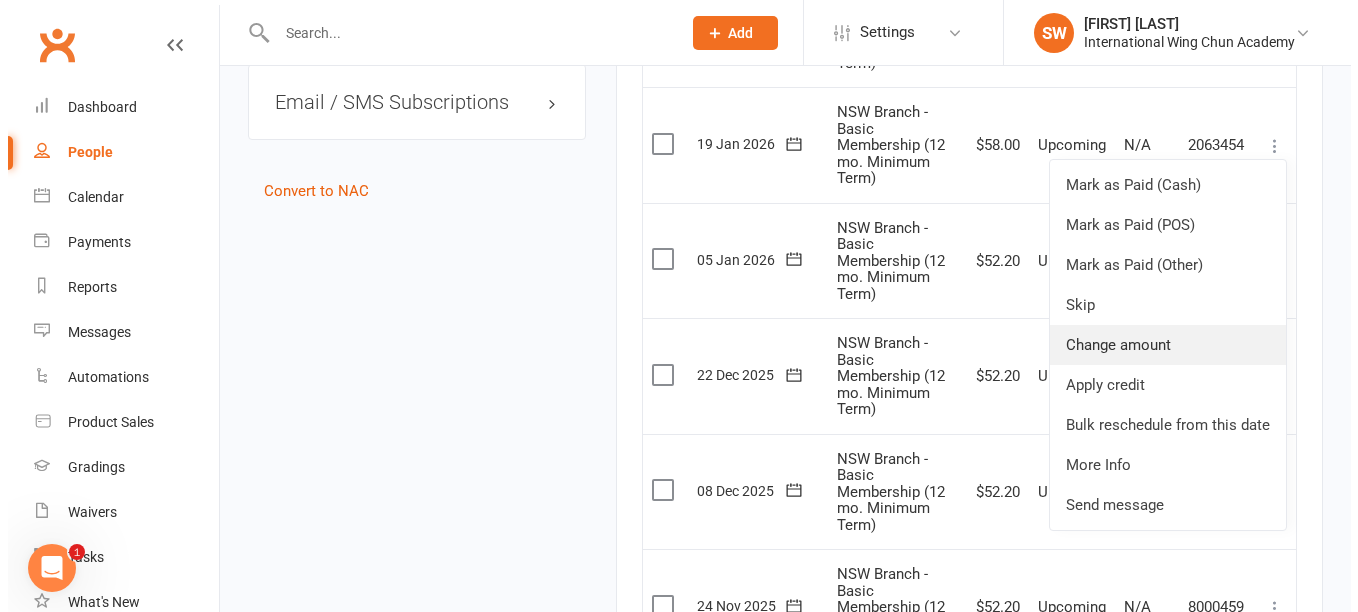 scroll, scrollTop: 1995, scrollLeft: 0, axis: vertical 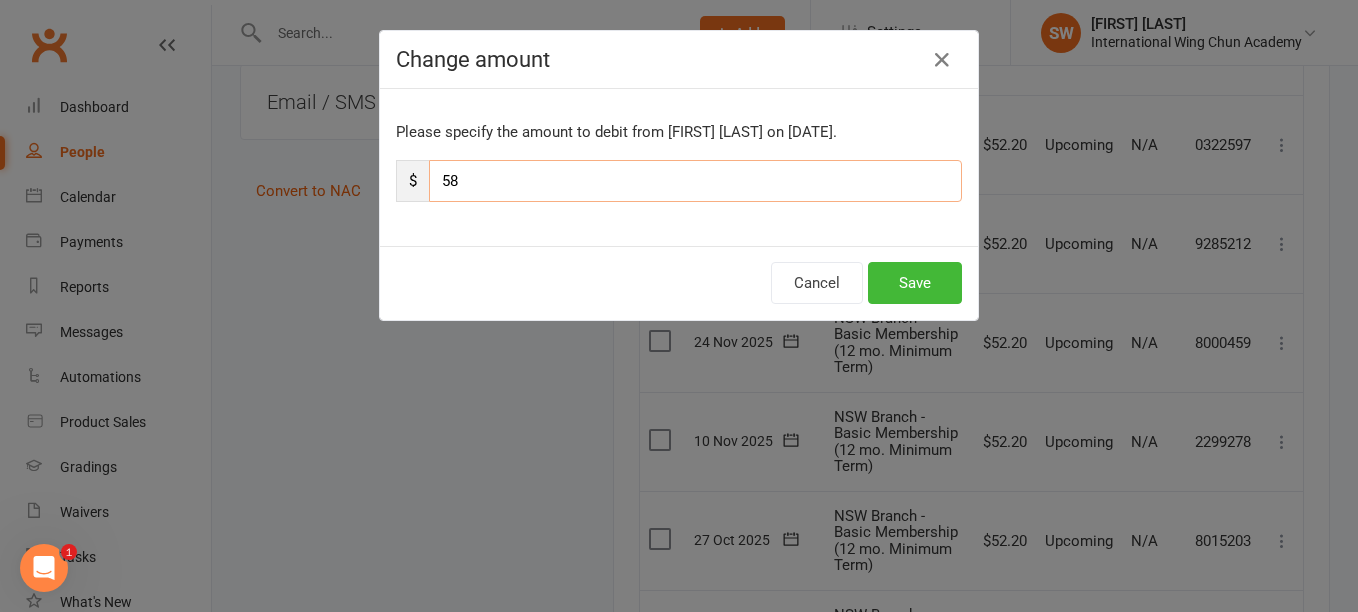 click on "58" at bounding box center (695, 181) 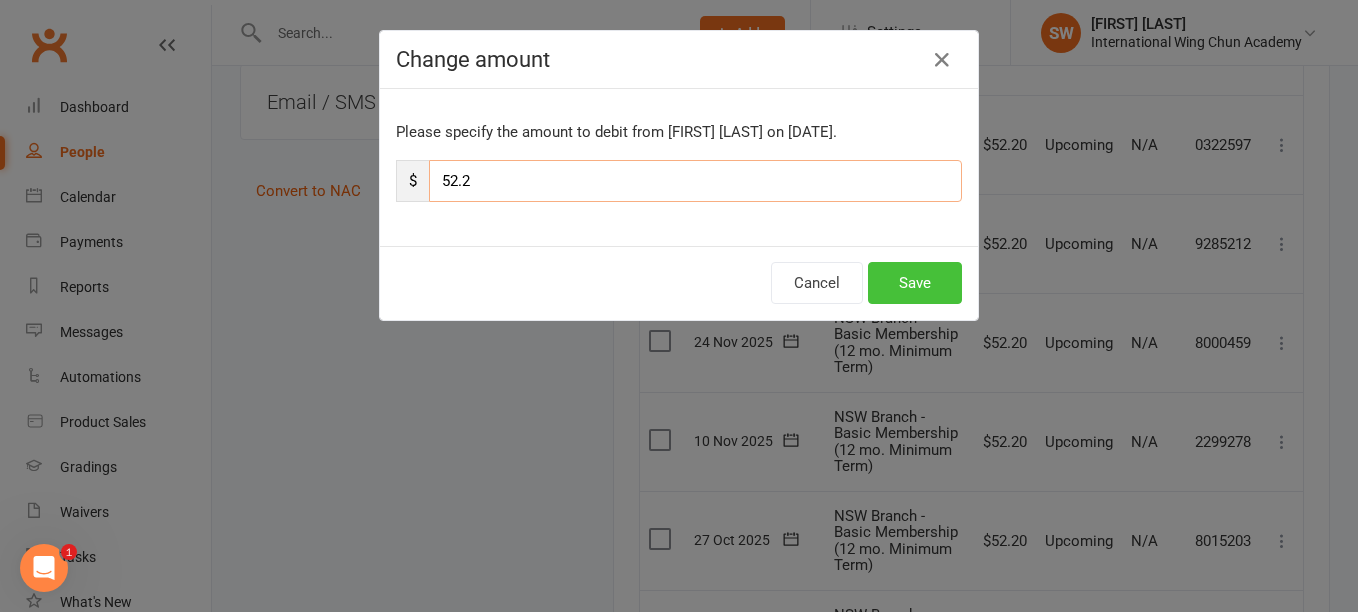 type on "52.2" 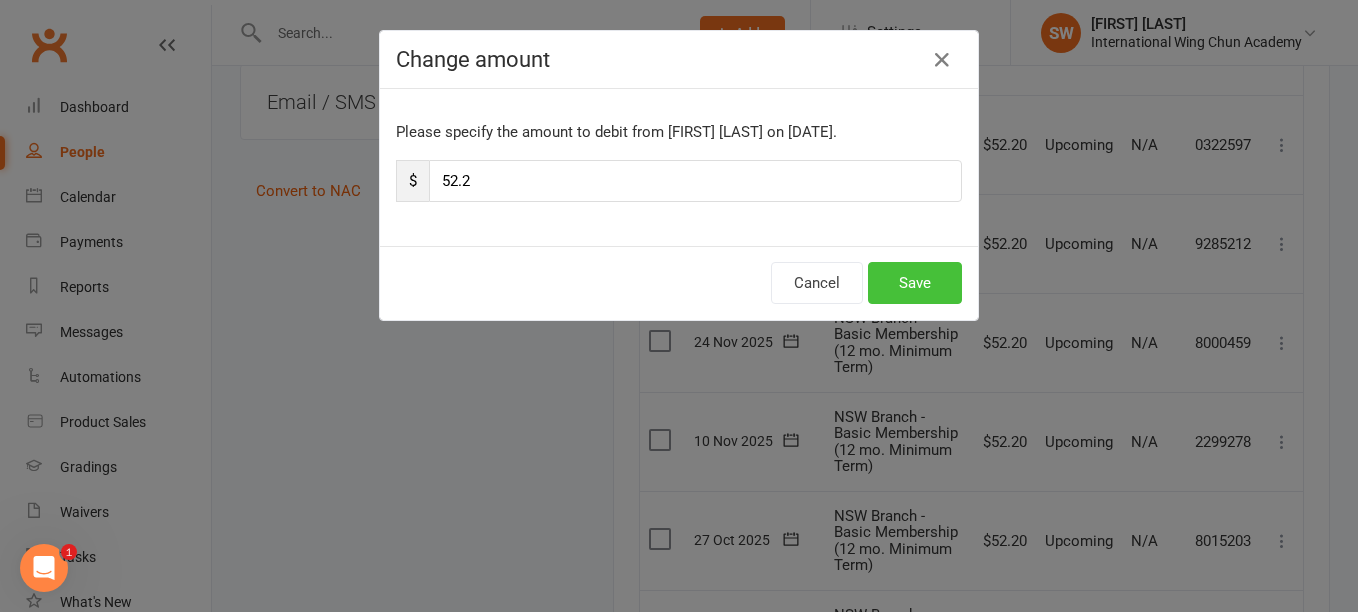click on "Save" at bounding box center (915, 283) 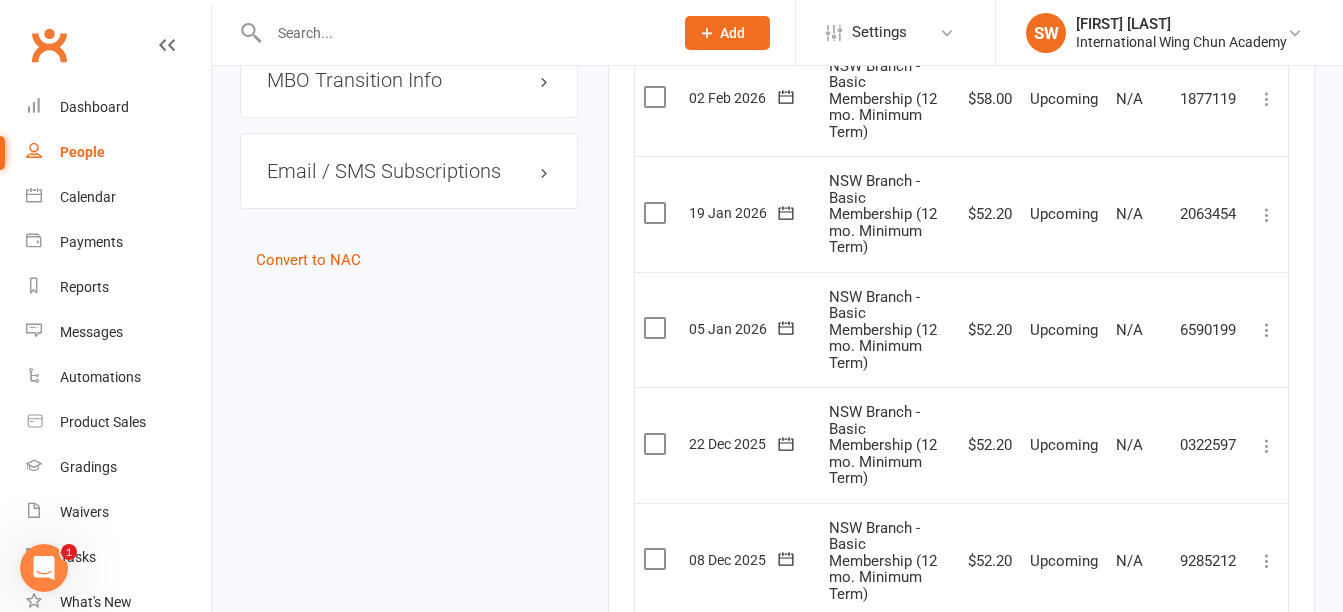 scroll, scrollTop: 1919, scrollLeft: 0, axis: vertical 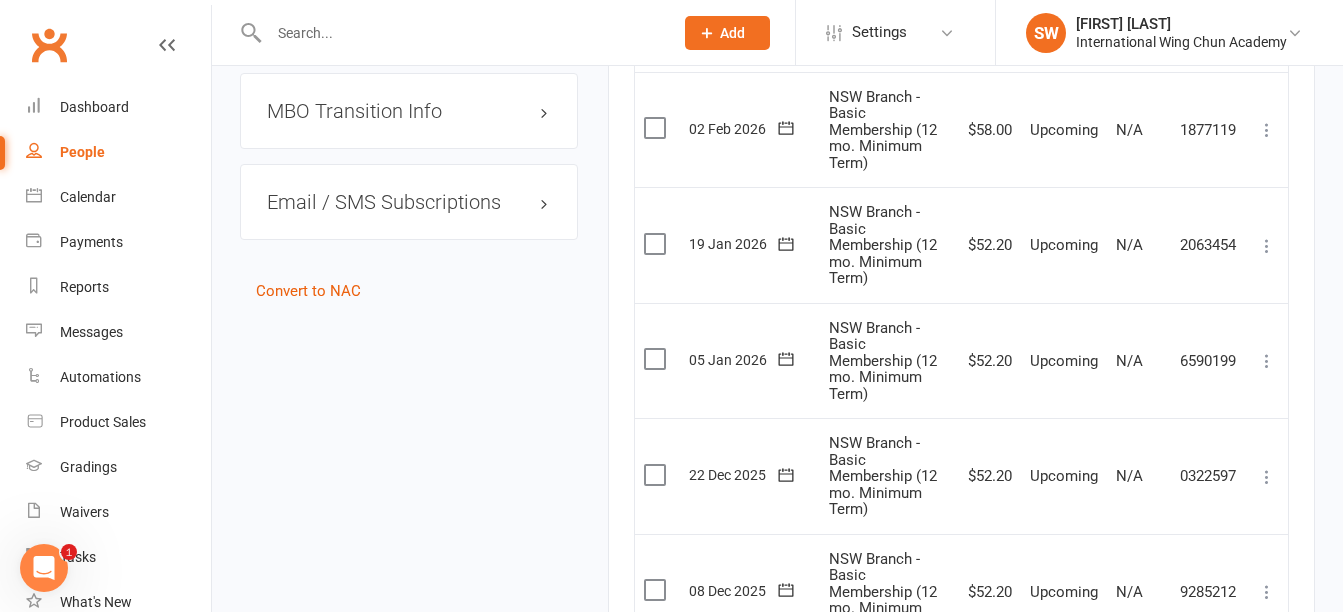 click at bounding box center [1267, 130] 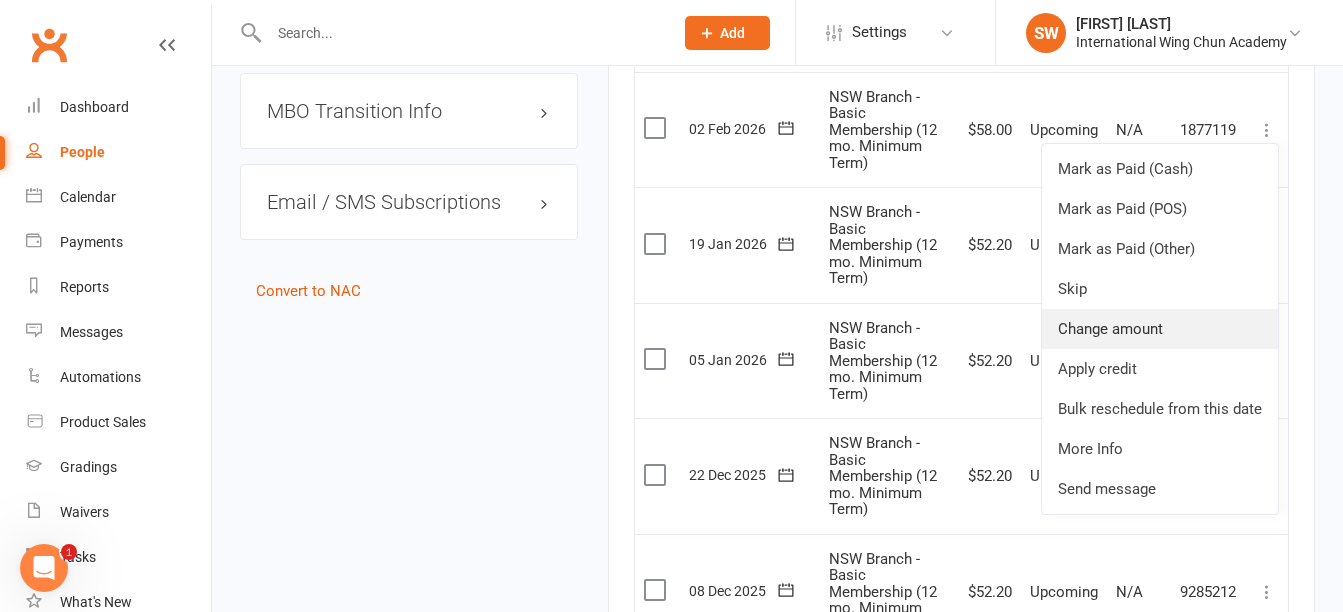 click on "Change amount" at bounding box center (1160, 329) 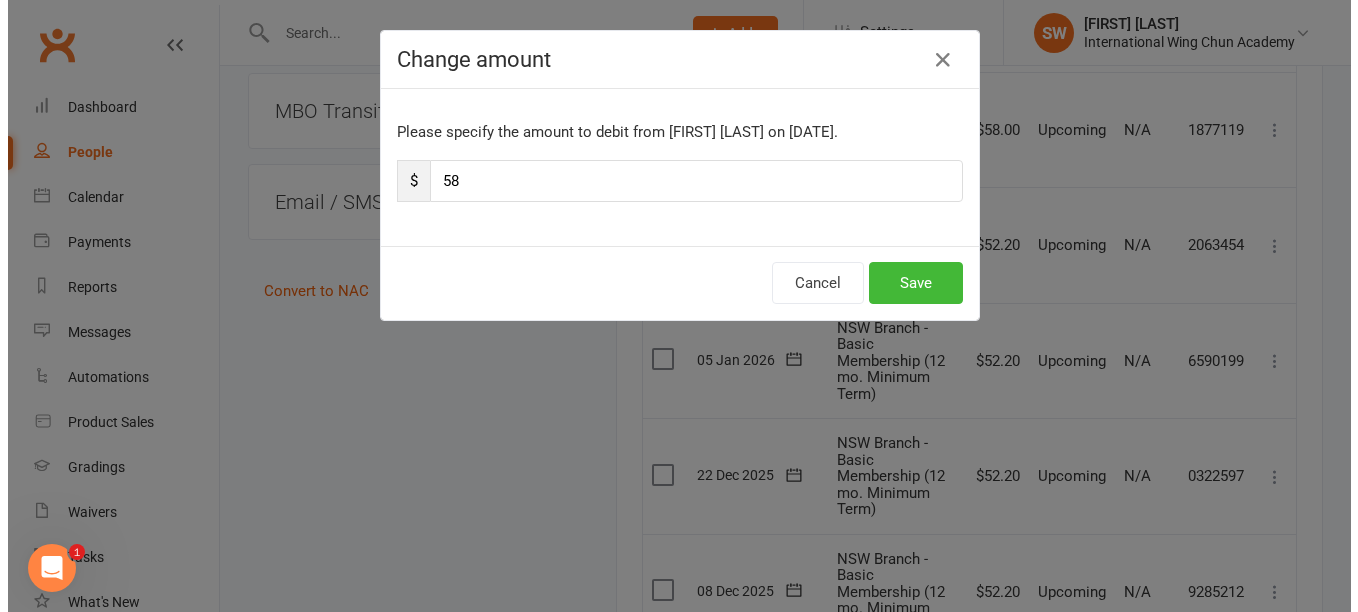 scroll, scrollTop: 1895, scrollLeft: 0, axis: vertical 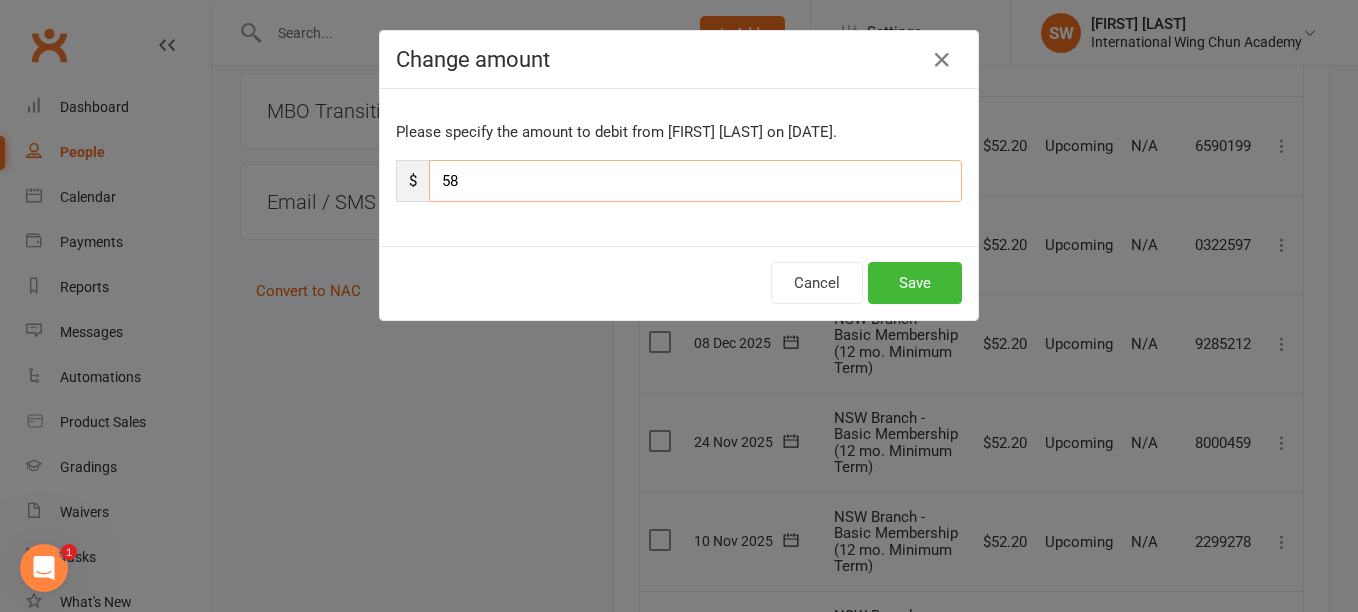 click on "58" at bounding box center [695, 181] 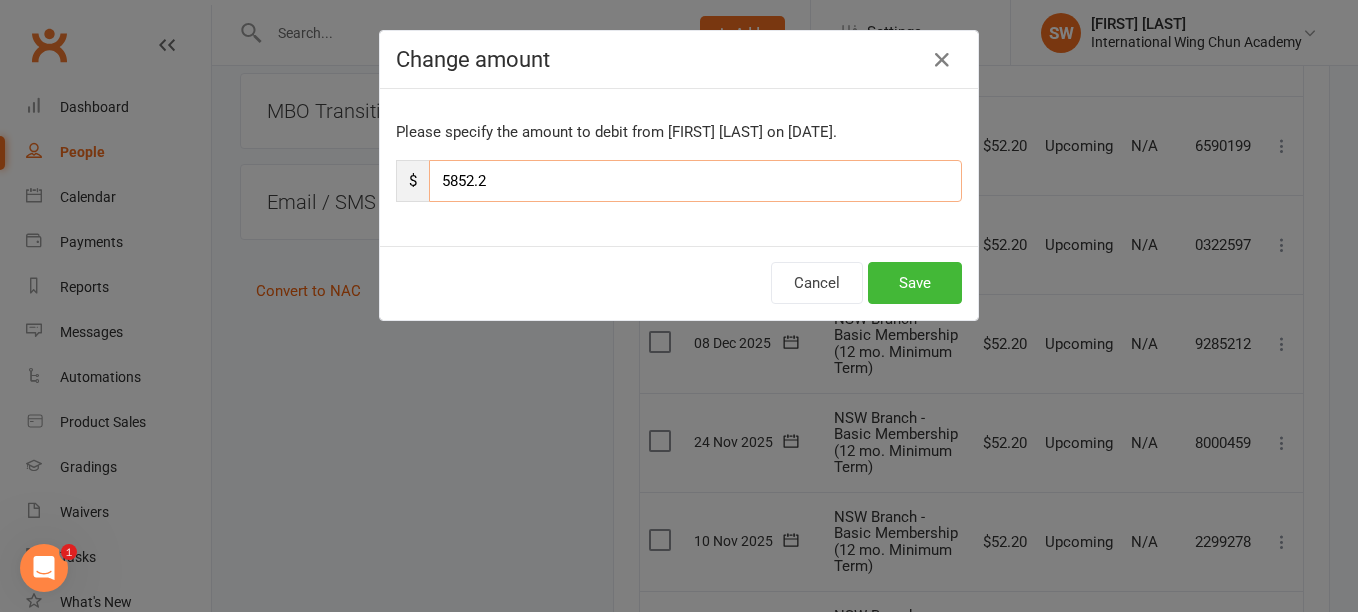 click on "5852.2" at bounding box center [695, 181] 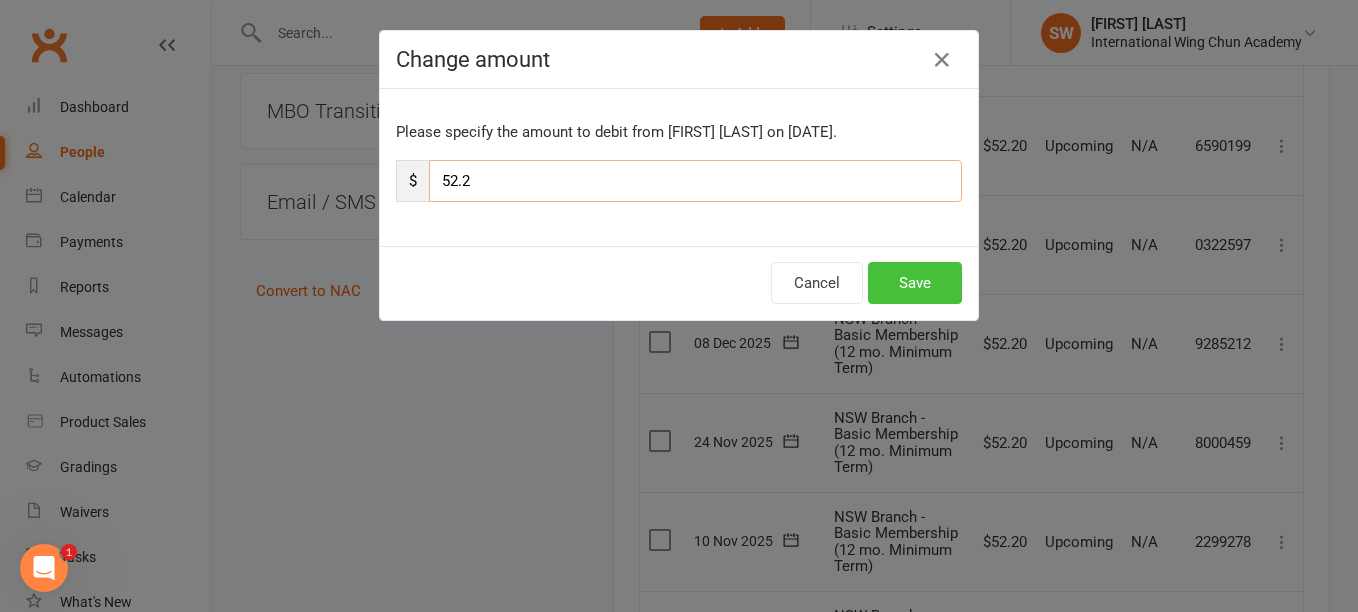 type on "52.2" 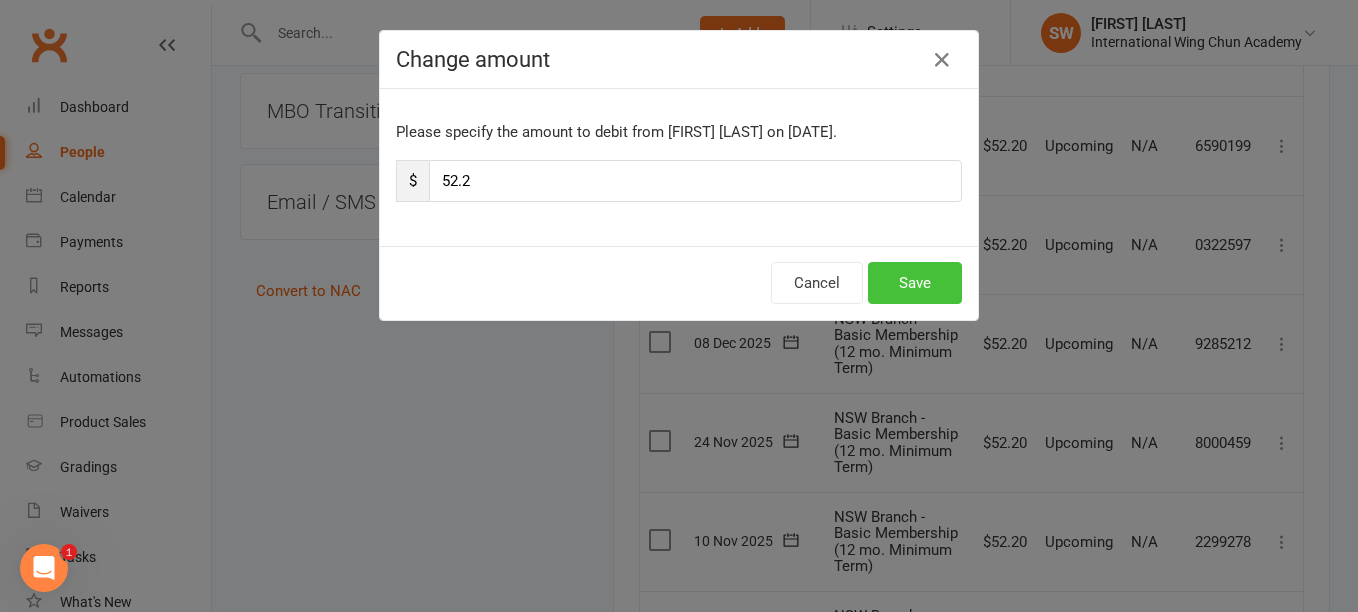 click on "Save" at bounding box center [915, 283] 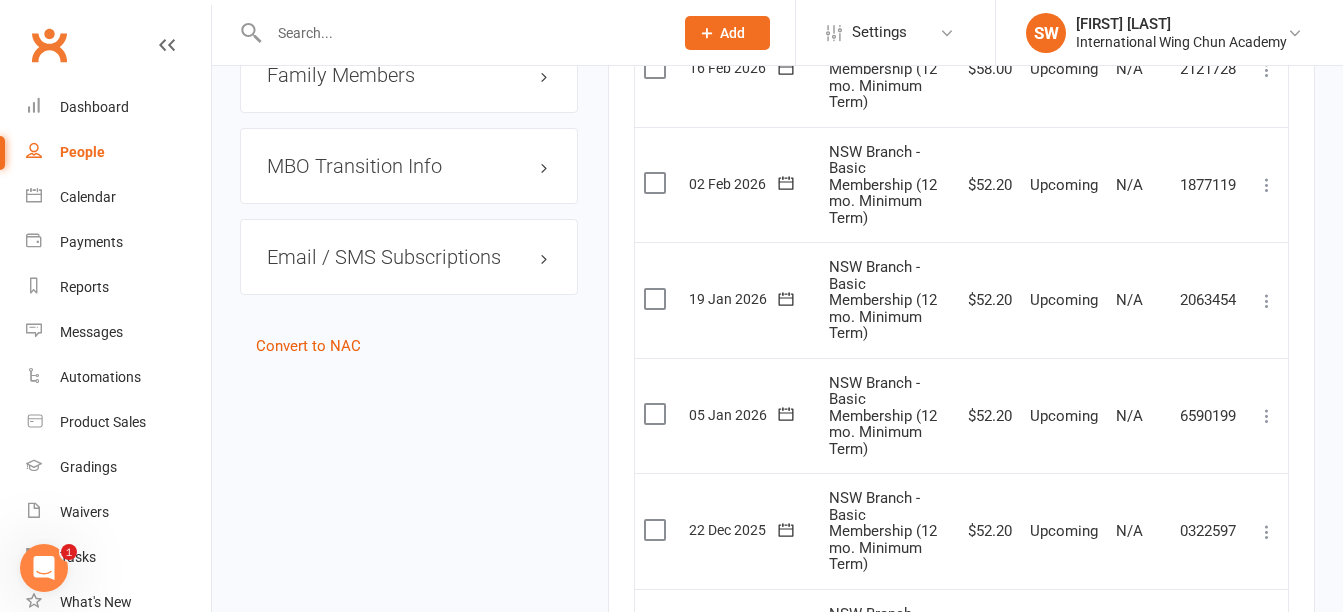 scroll, scrollTop: 1819, scrollLeft: 0, axis: vertical 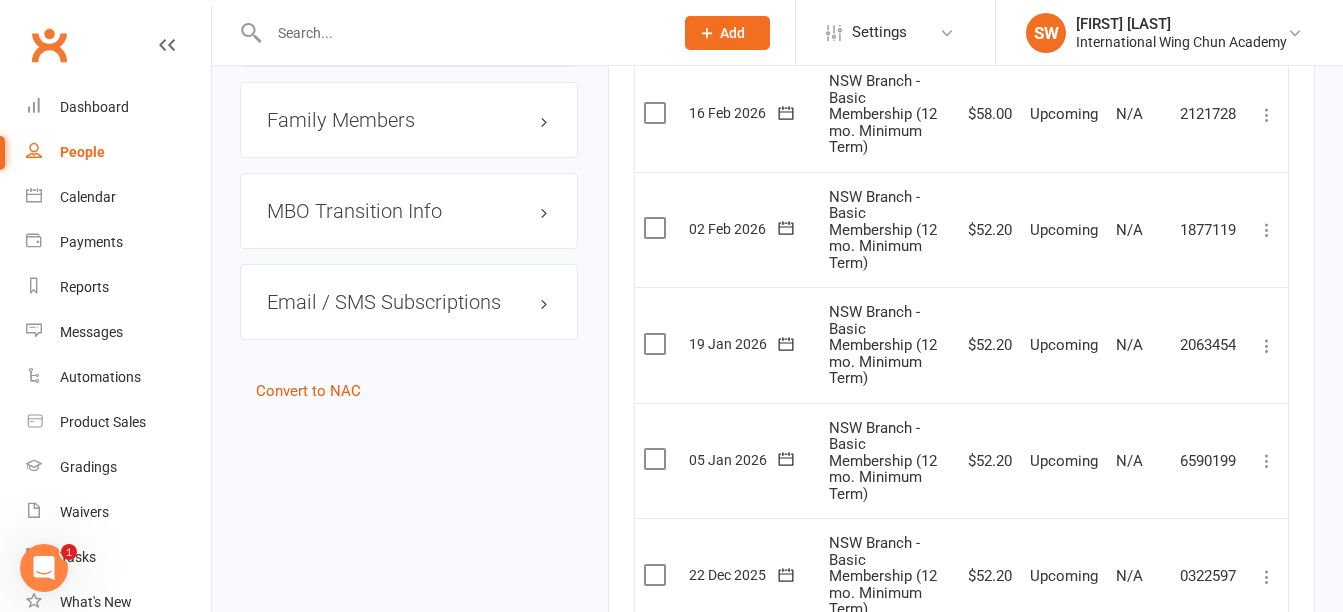 click at bounding box center [1267, 115] 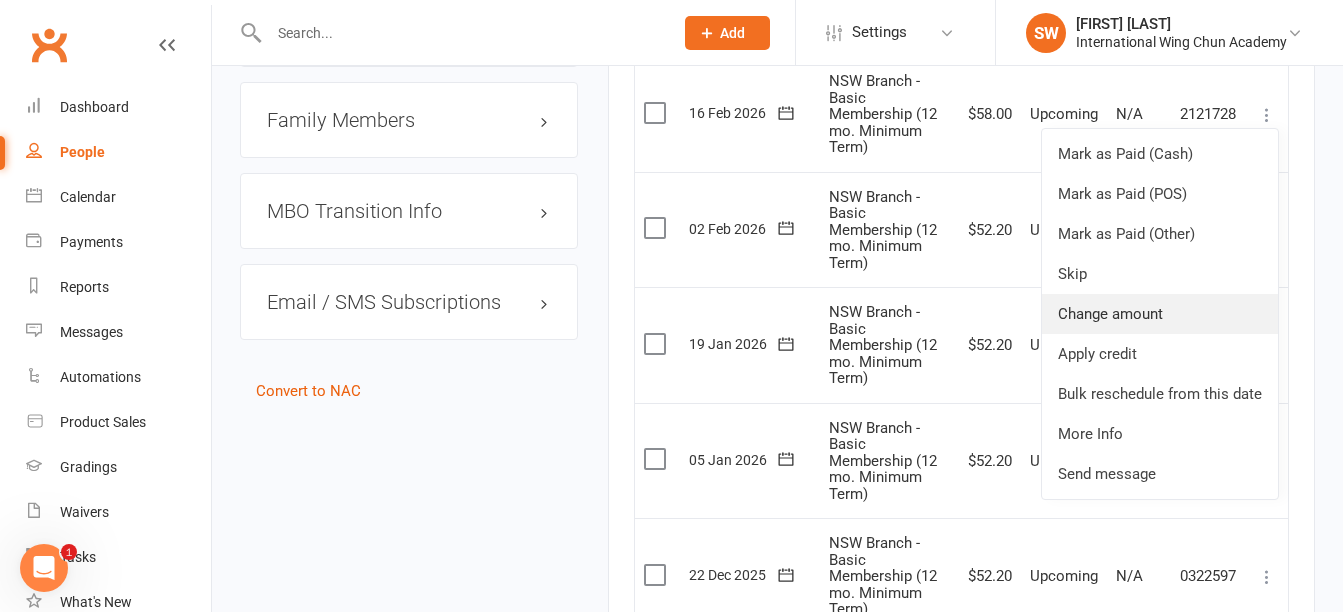 click on "Change amount" at bounding box center (1160, 314) 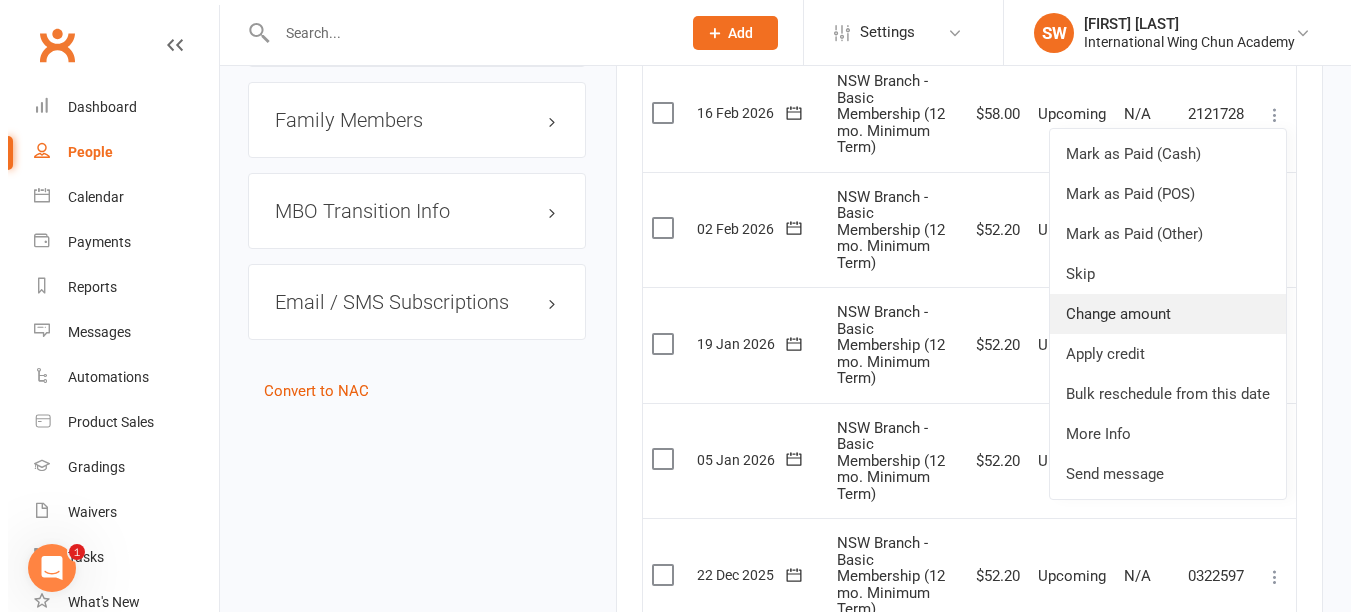 scroll, scrollTop: 1795, scrollLeft: 0, axis: vertical 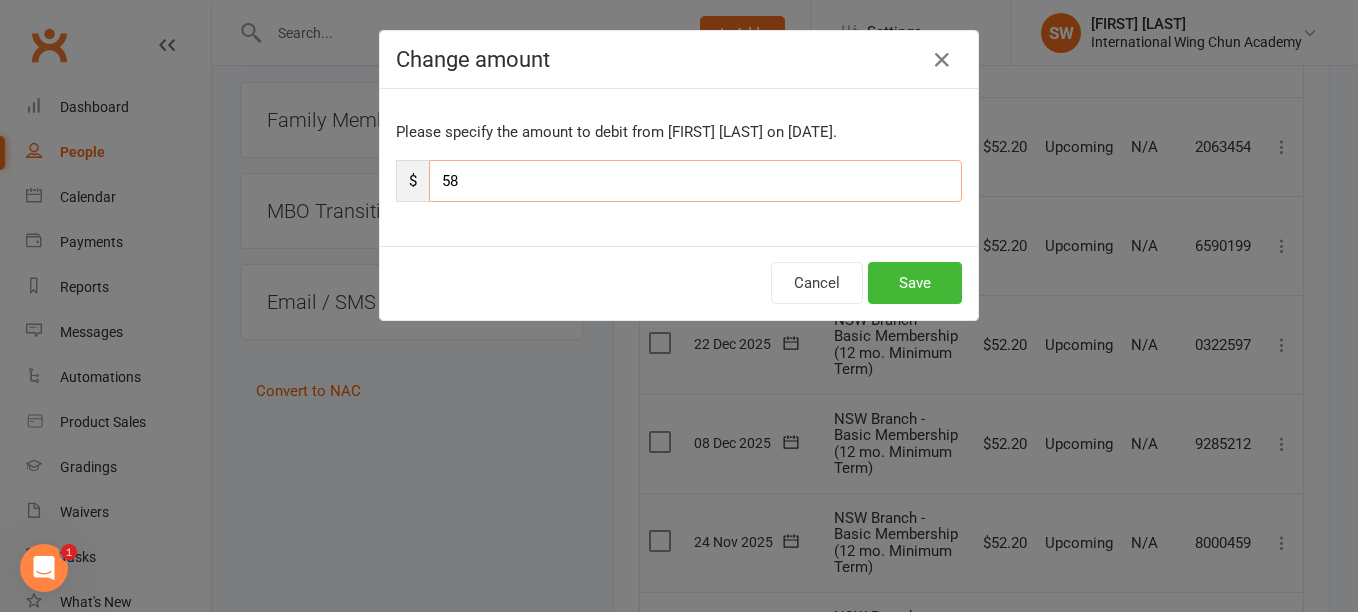 click on "58" at bounding box center (695, 181) 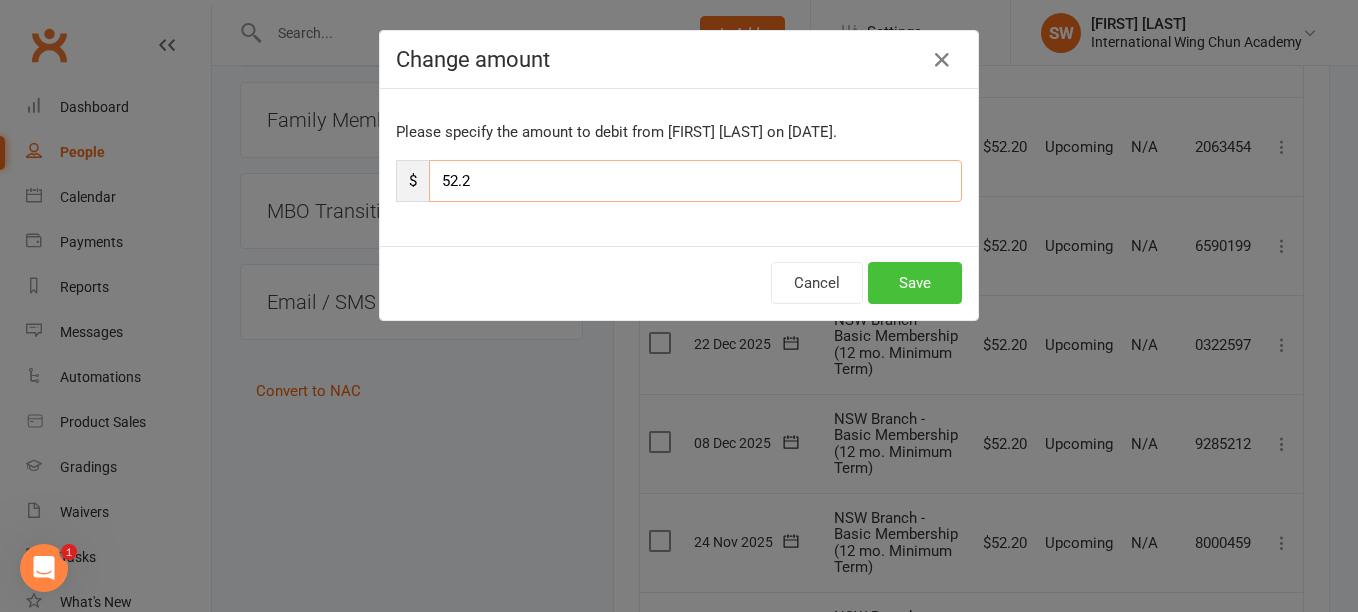 type on "52.2" 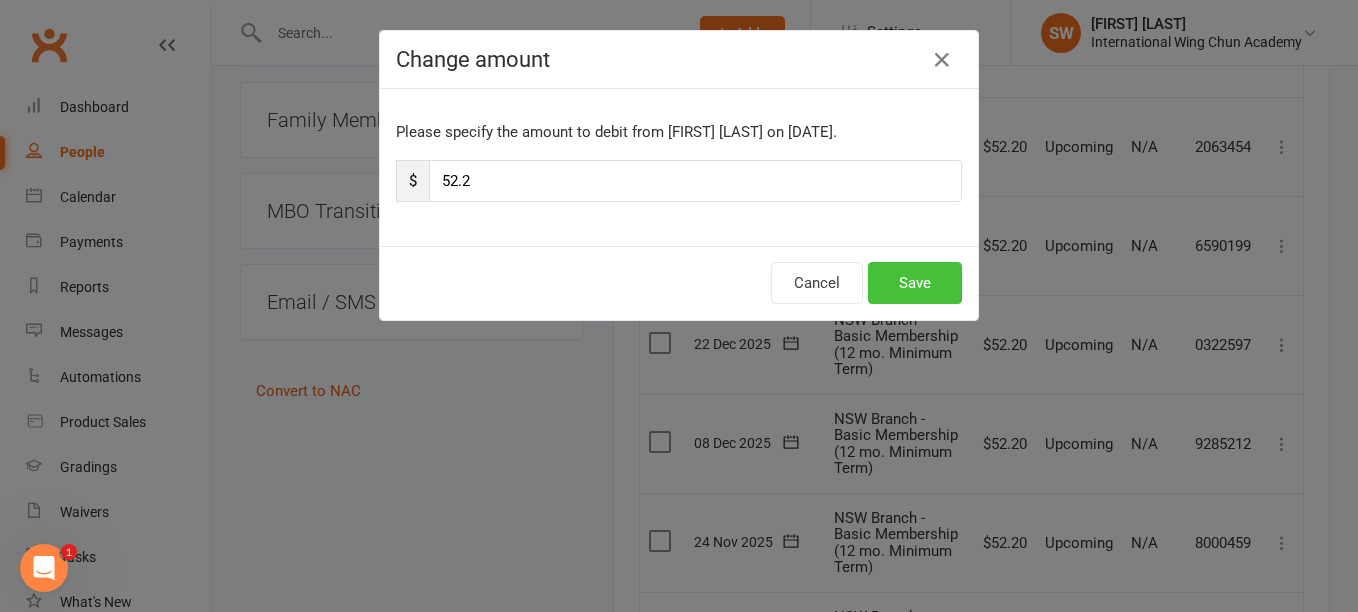 click on "Save" at bounding box center (915, 283) 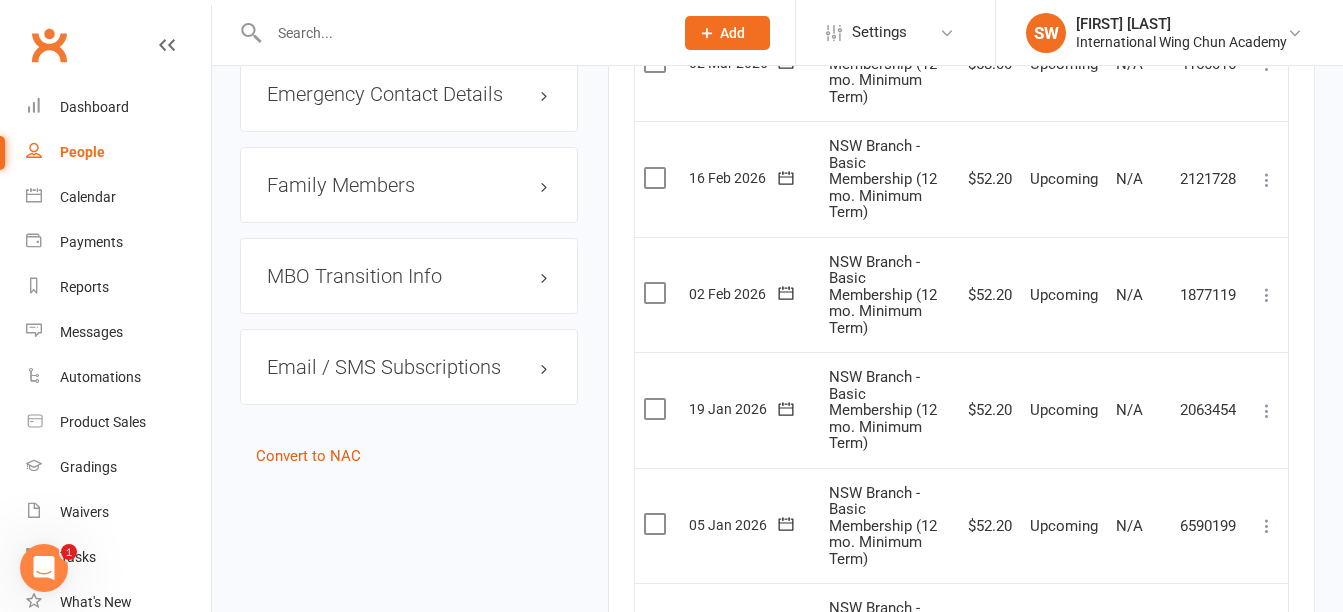 scroll, scrollTop: 1719, scrollLeft: 0, axis: vertical 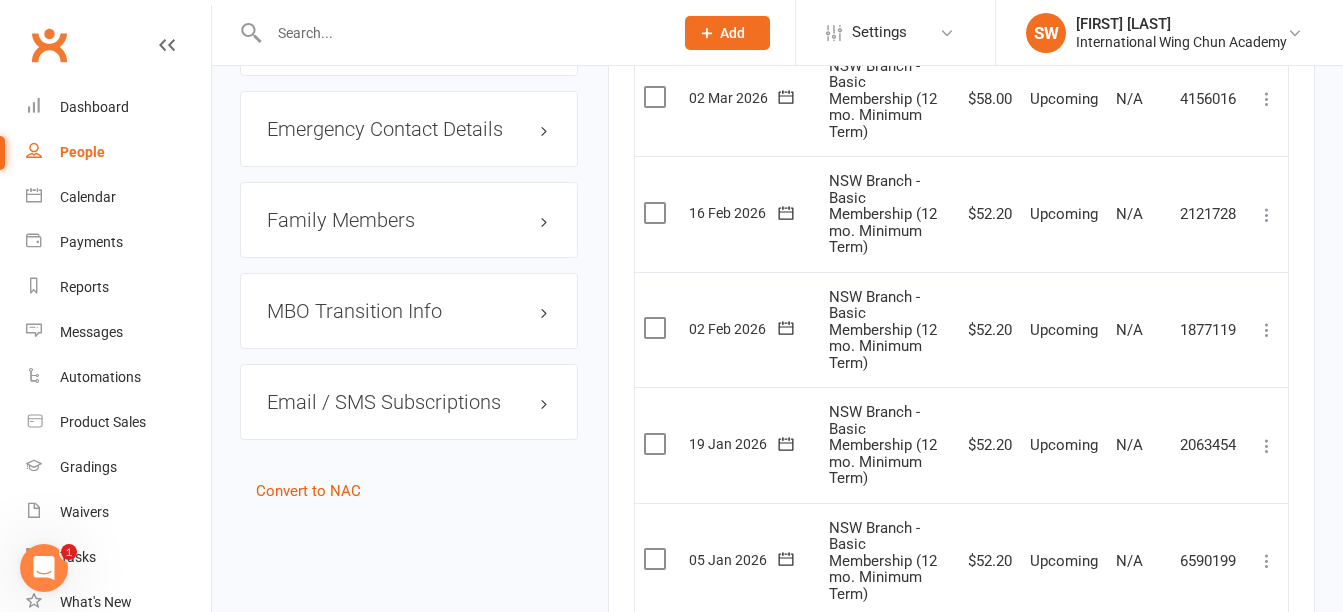 click at bounding box center [1267, 99] 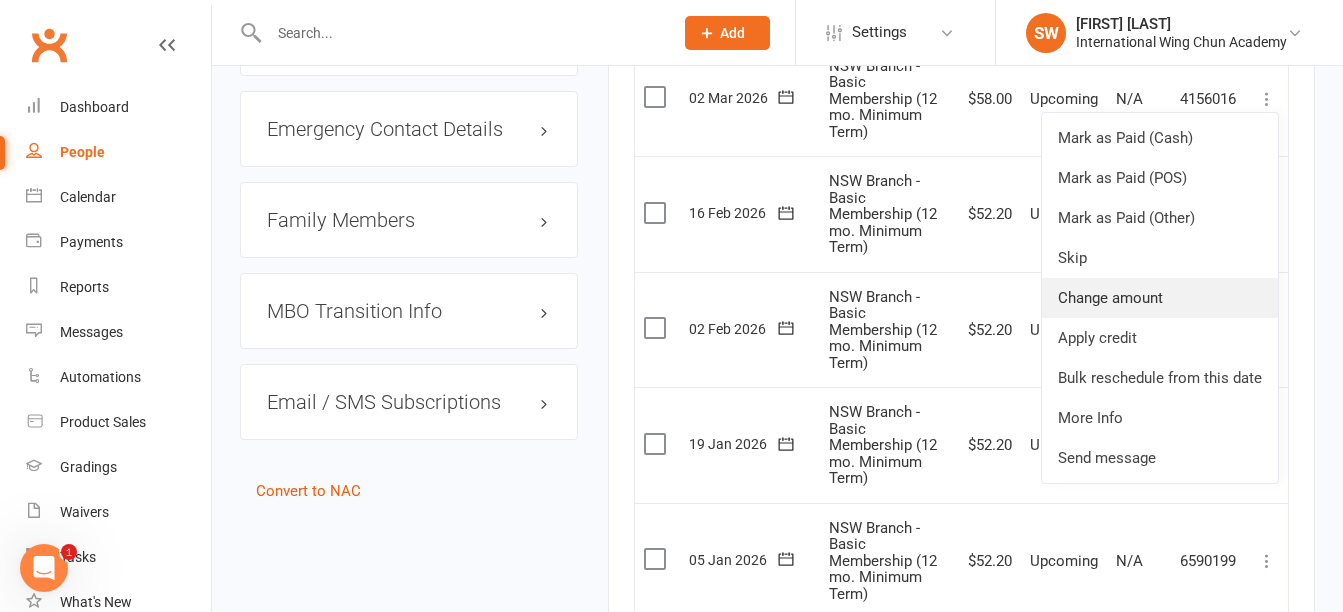 click on "Change amount" at bounding box center (1160, 298) 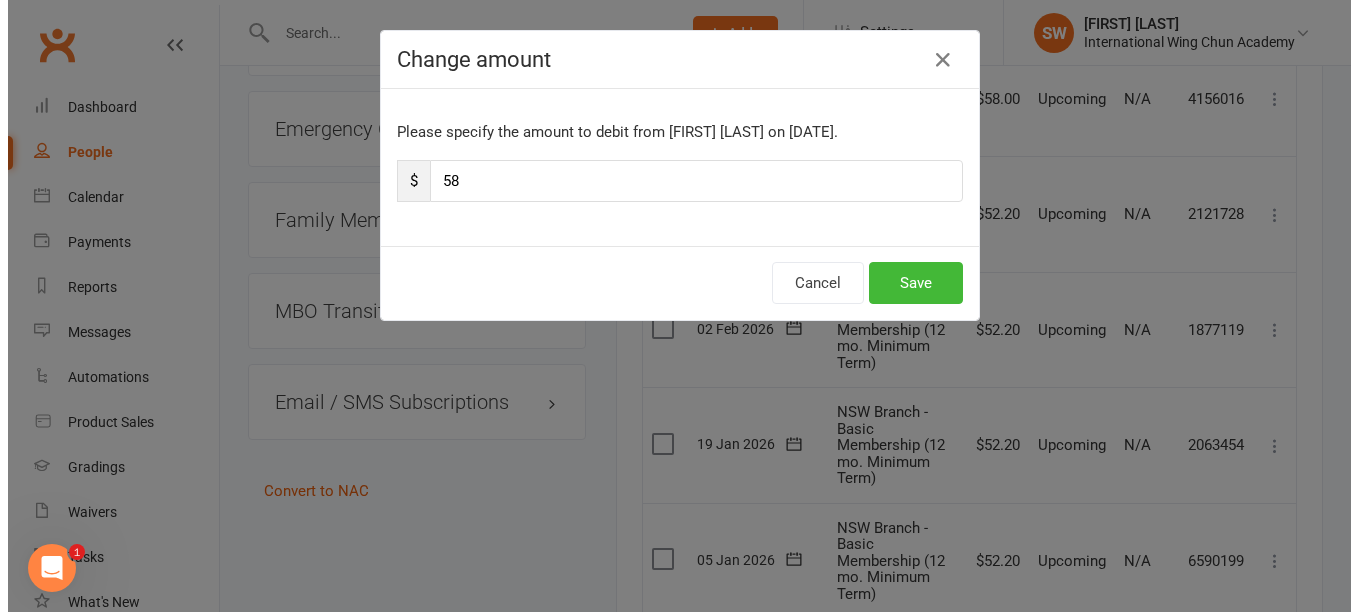 scroll, scrollTop: 1695, scrollLeft: 0, axis: vertical 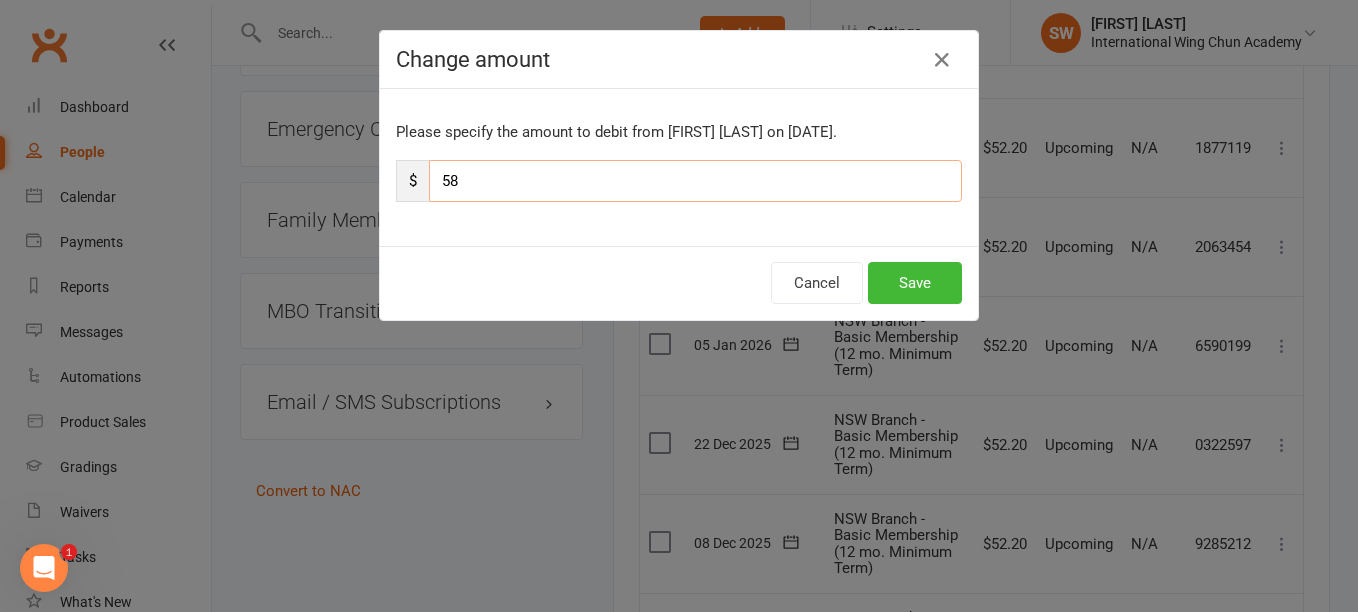 click on "58" at bounding box center [695, 181] 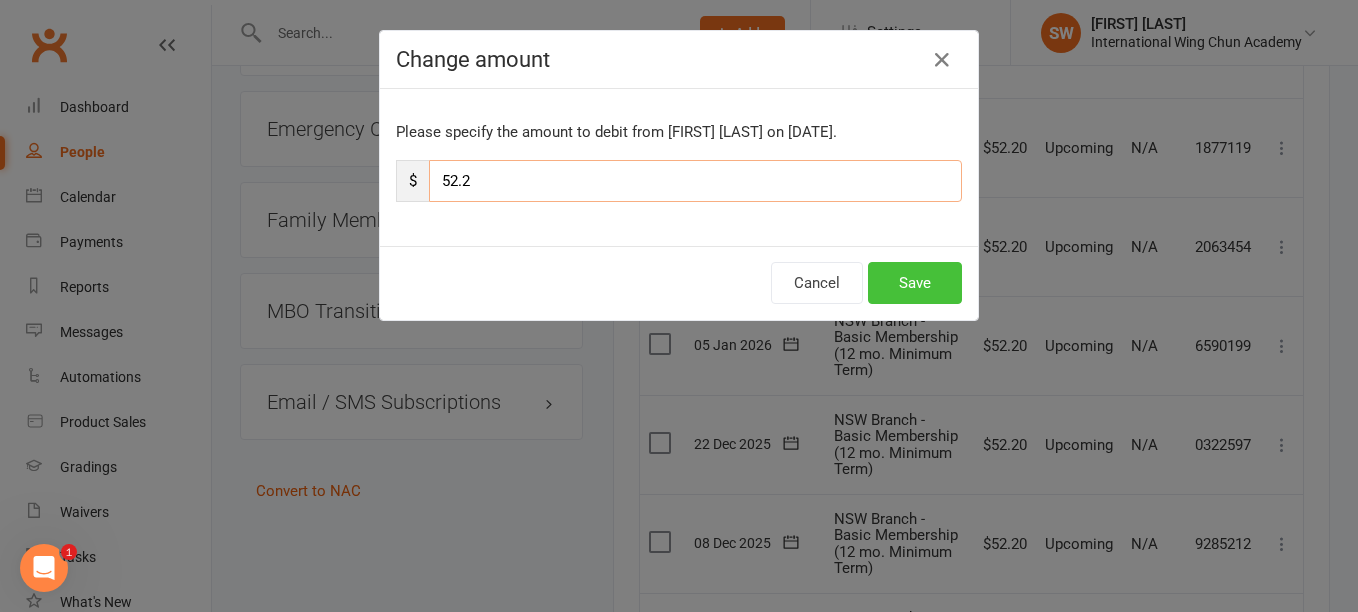 type on "52.2" 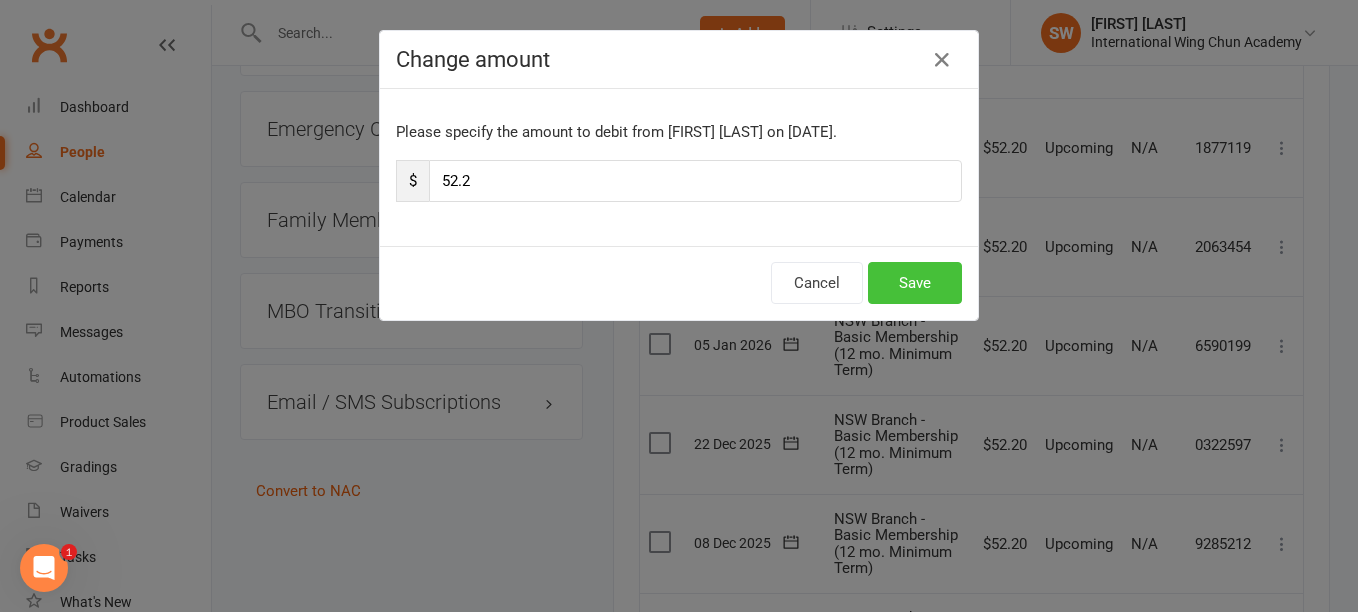 click on "Save" at bounding box center (915, 283) 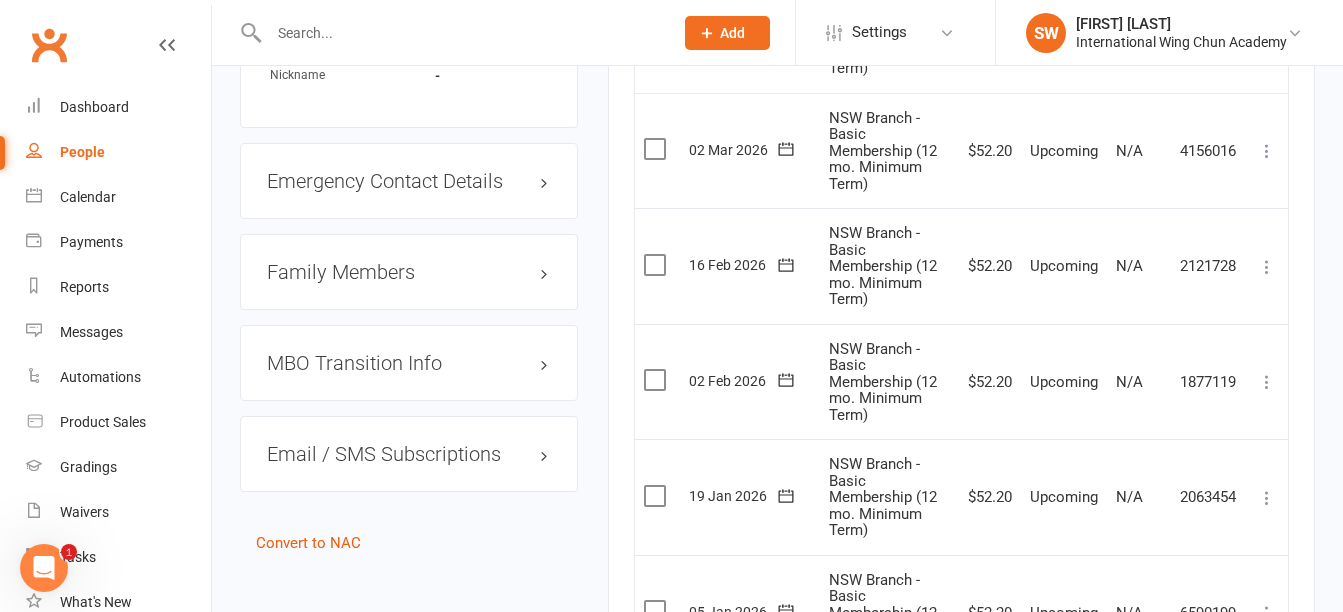 scroll, scrollTop: 1619, scrollLeft: 0, axis: vertical 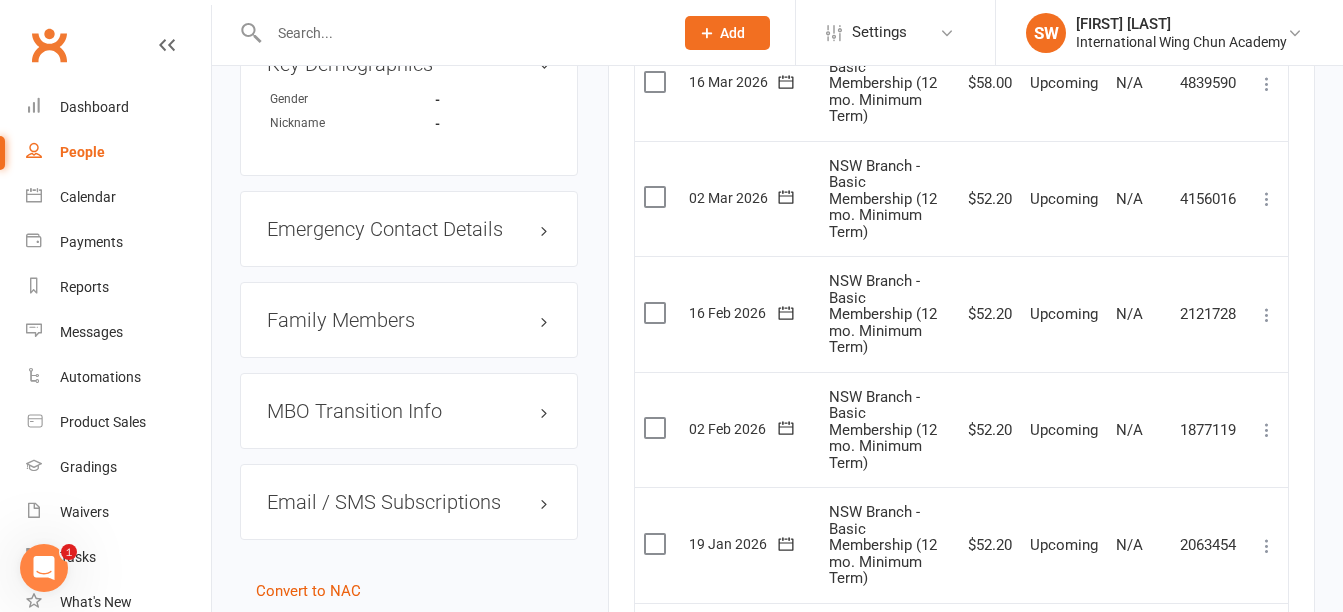 click at bounding box center [1267, 84] 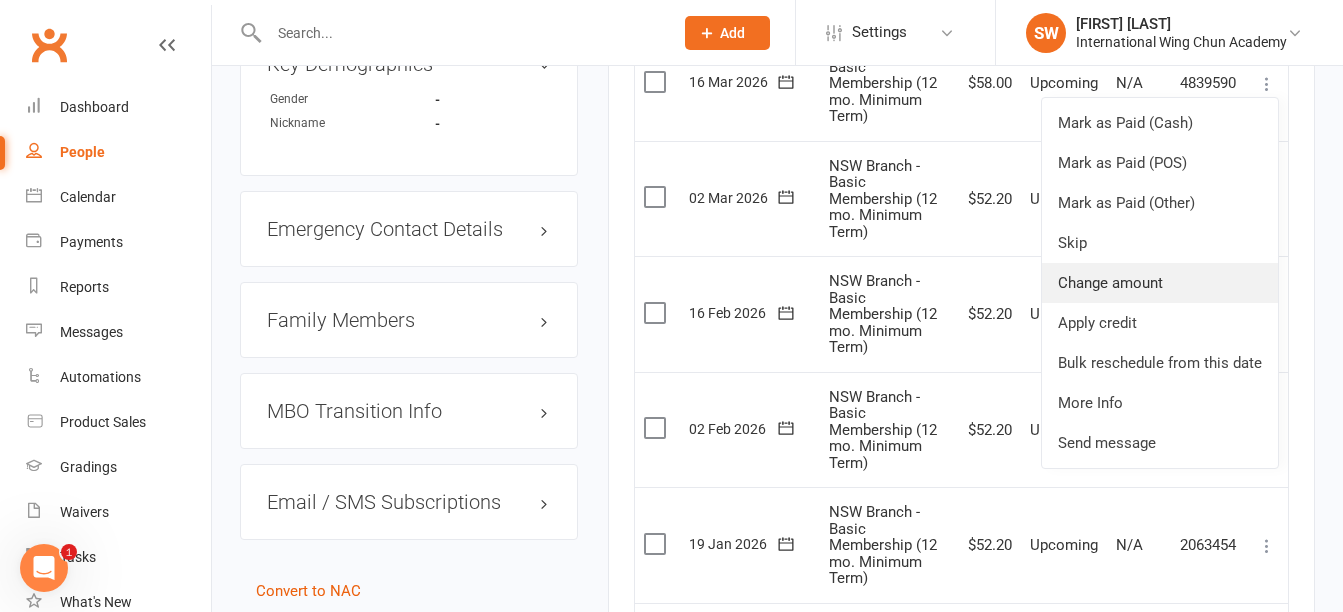 click on "Change amount" at bounding box center [1160, 283] 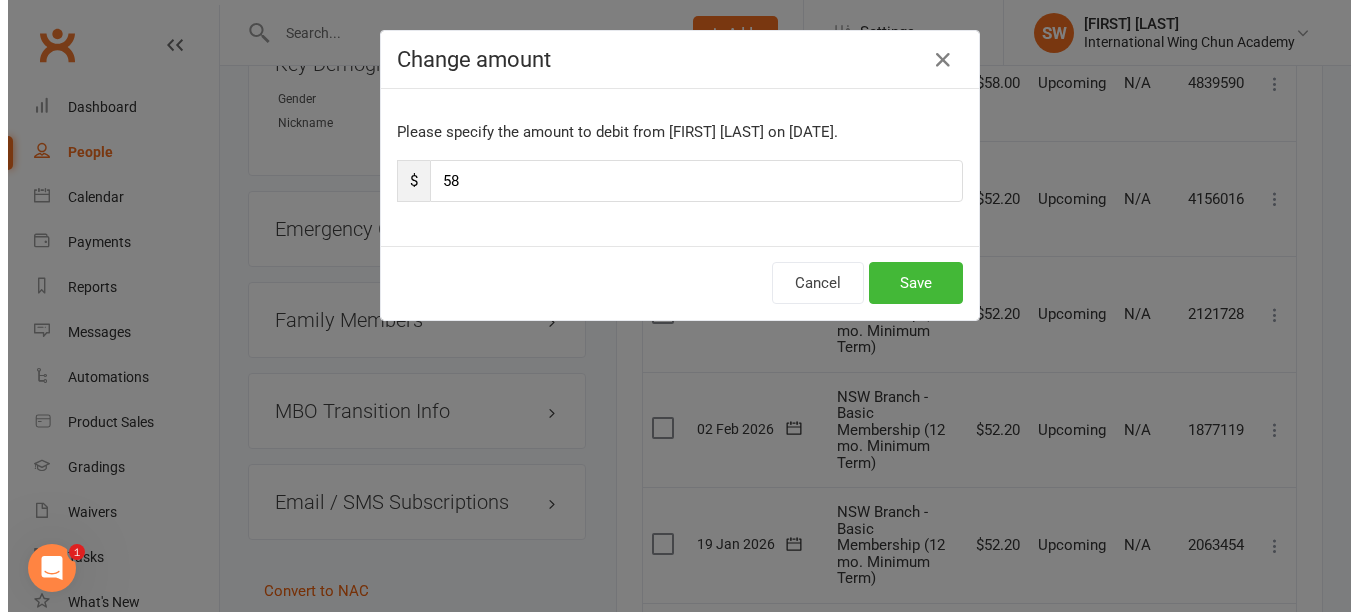 scroll, scrollTop: 1595, scrollLeft: 0, axis: vertical 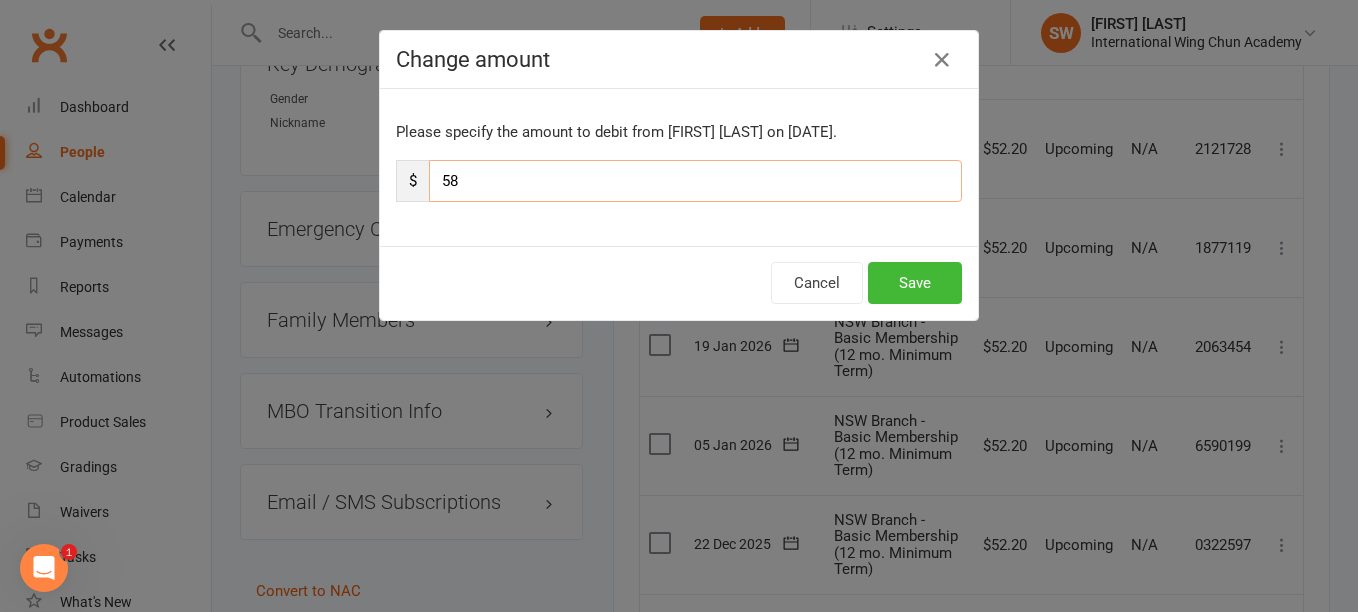click on "58" at bounding box center (695, 181) 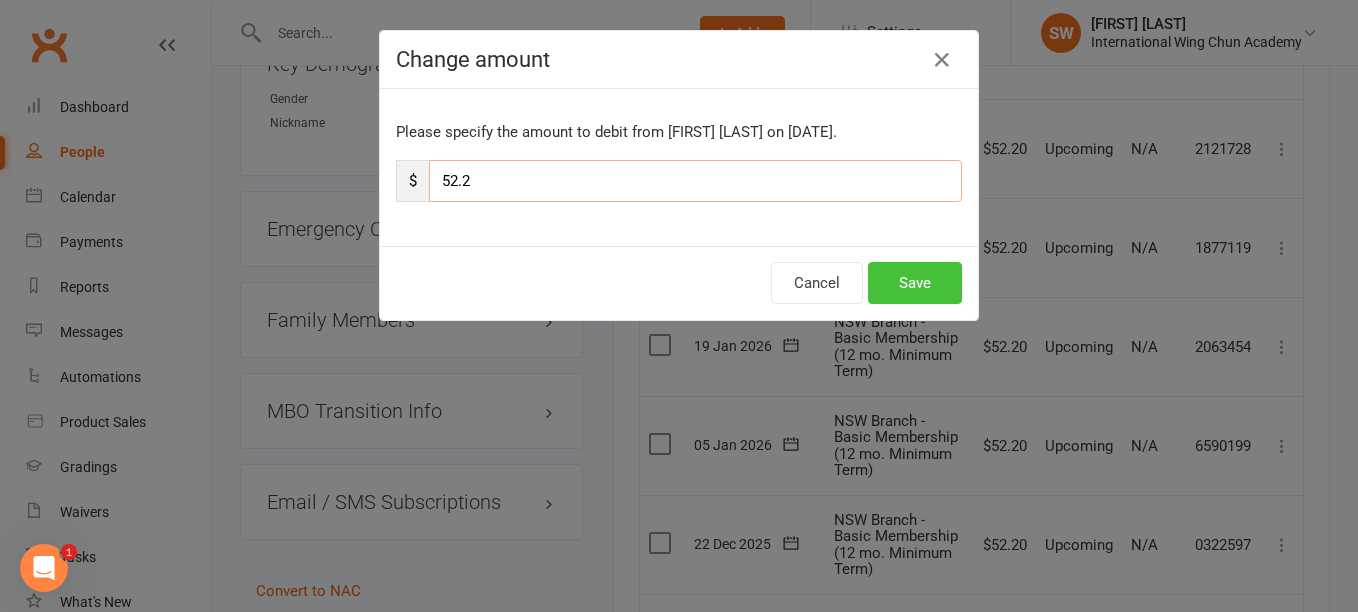 type on "52.2" 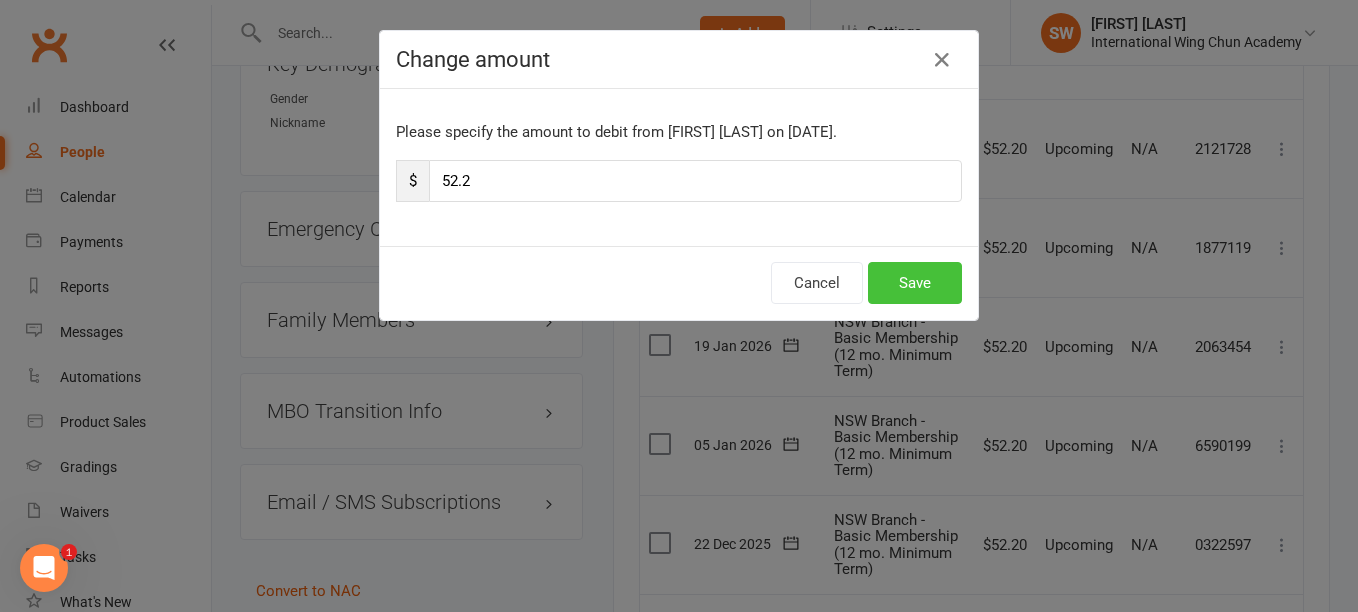 click on "Save" at bounding box center (915, 283) 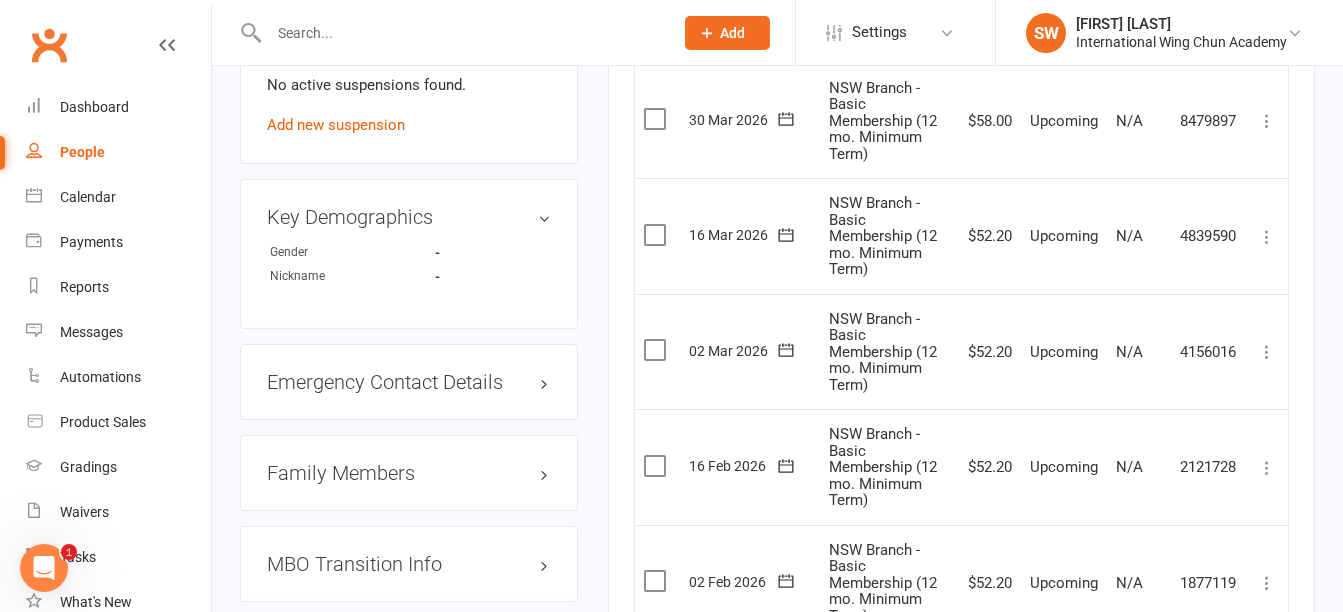 scroll, scrollTop: 1419, scrollLeft: 0, axis: vertical 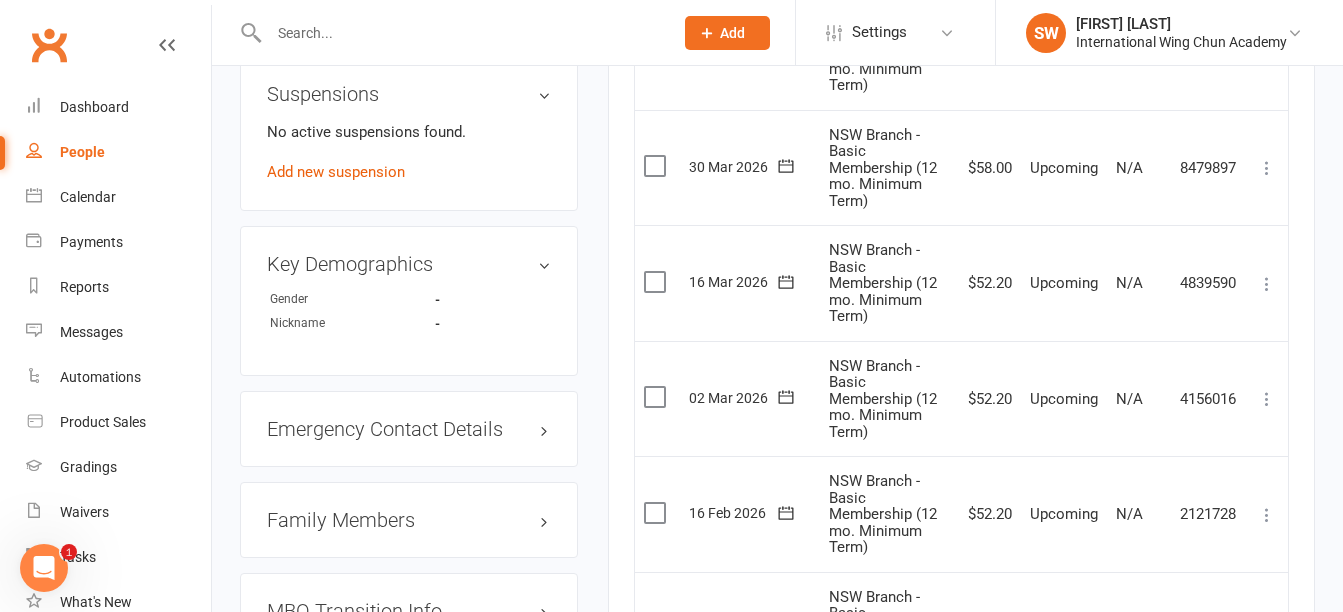 click at bounding box center [1267, 168] 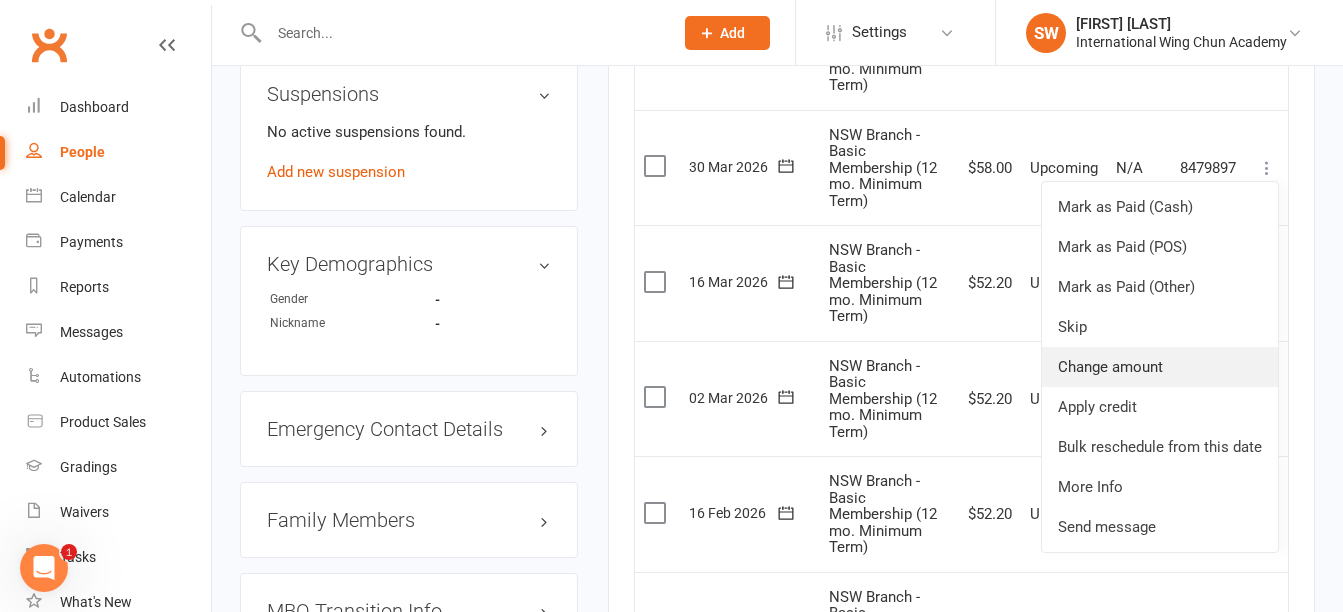 click on "Change amount" at bounding box center [1160, 367] 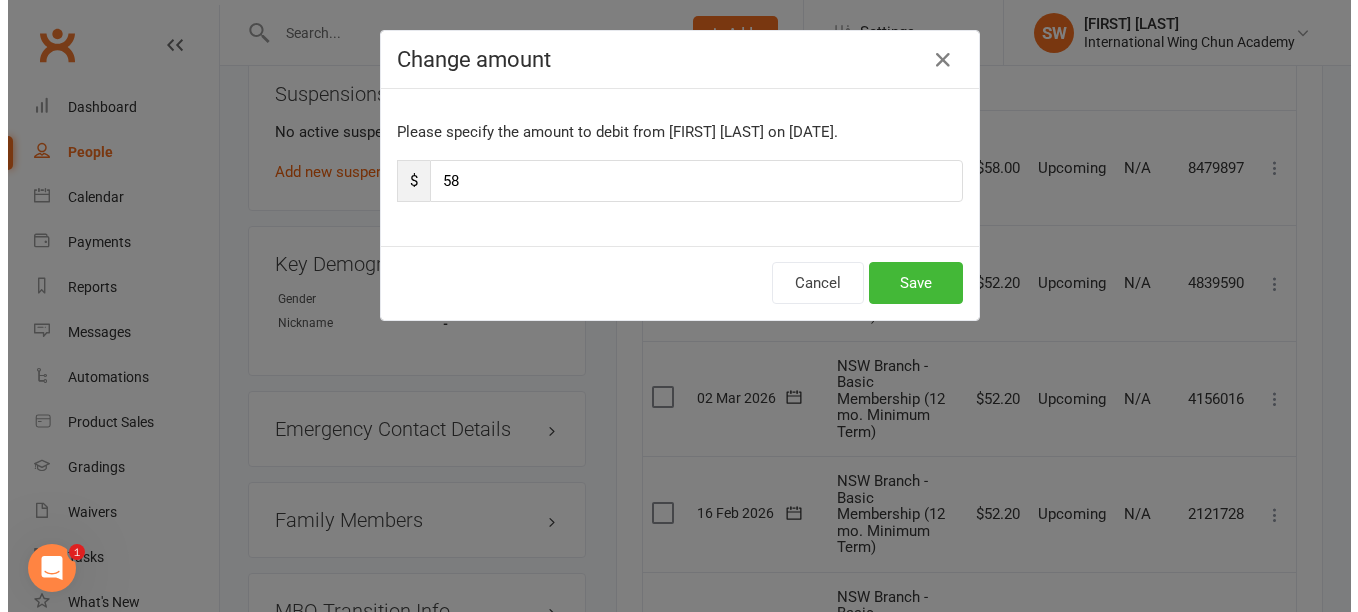 scroll, scrollTop: 1395, scrollLeft: 0, axis: vertical 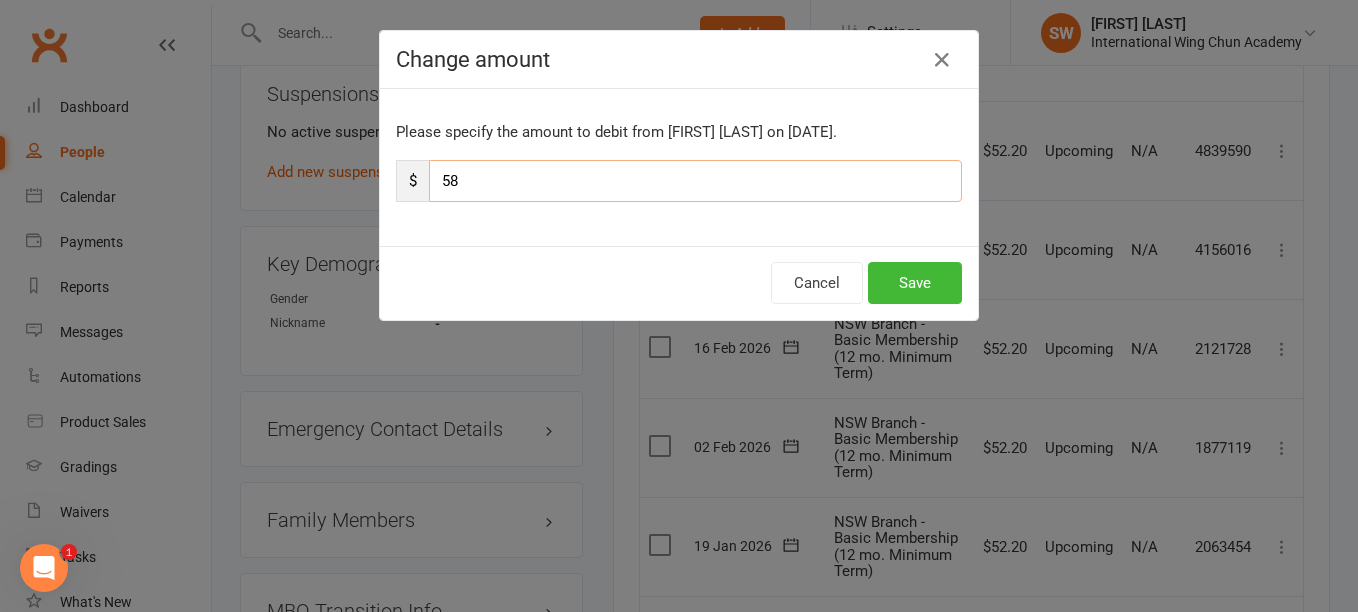 click on "58" at bounding box center [695, 181] 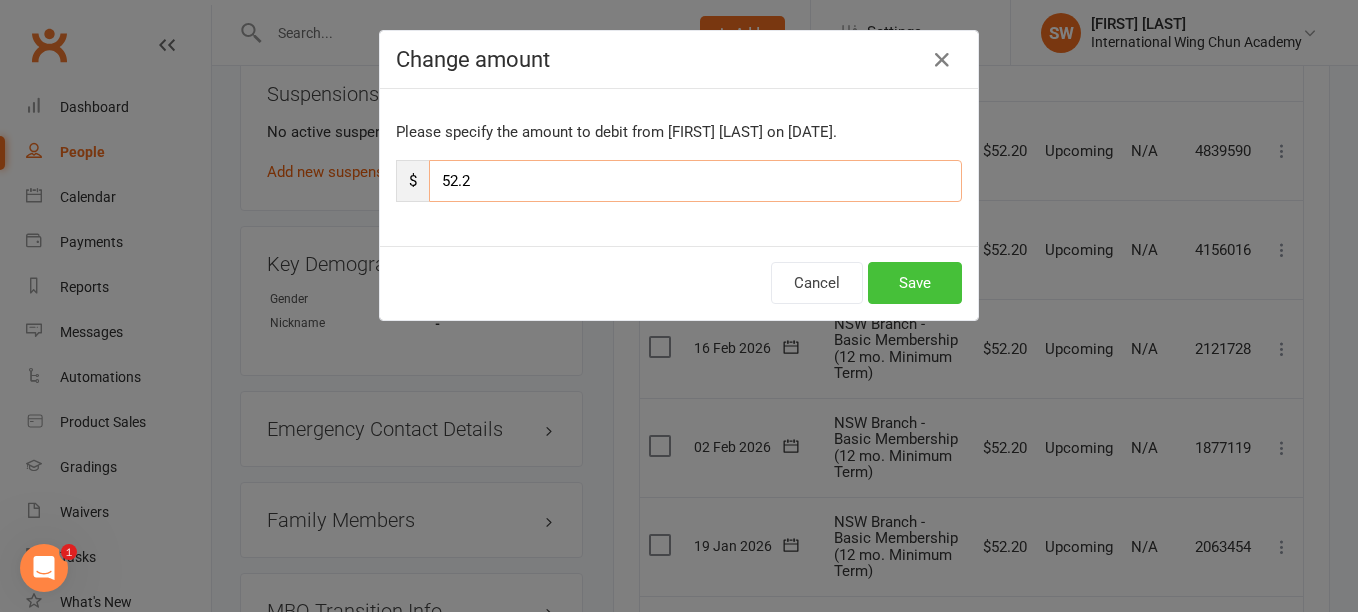 type on "52.2" 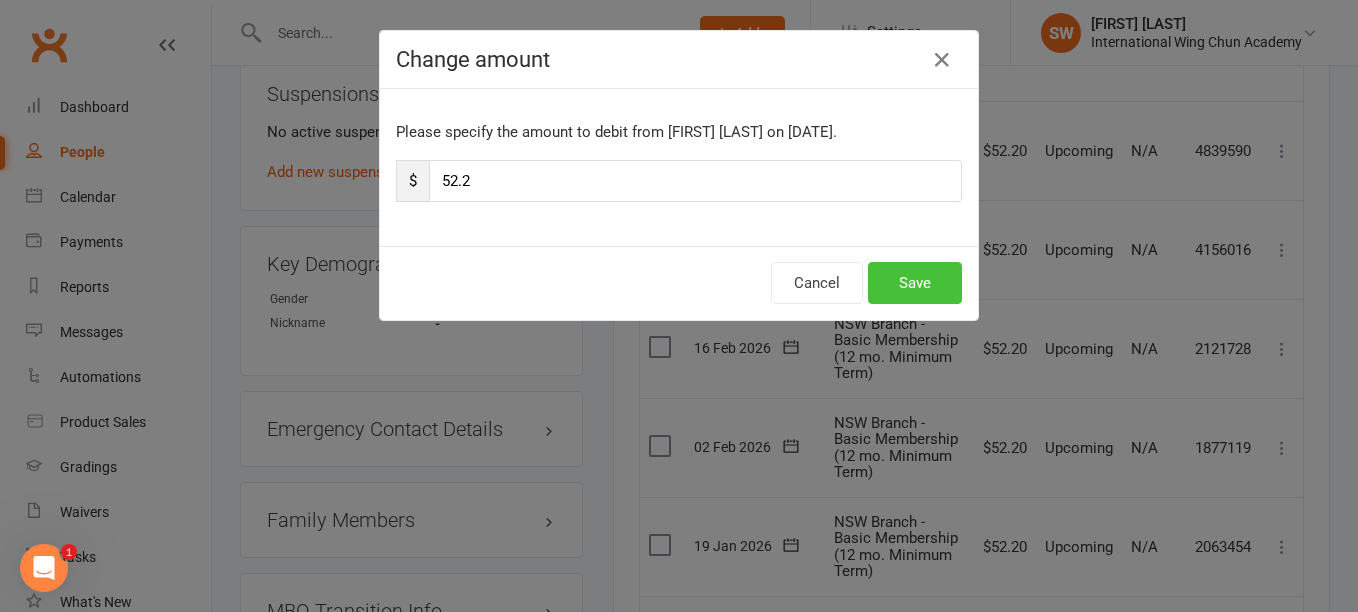 click on "Save" at bounding box center (915, 283) 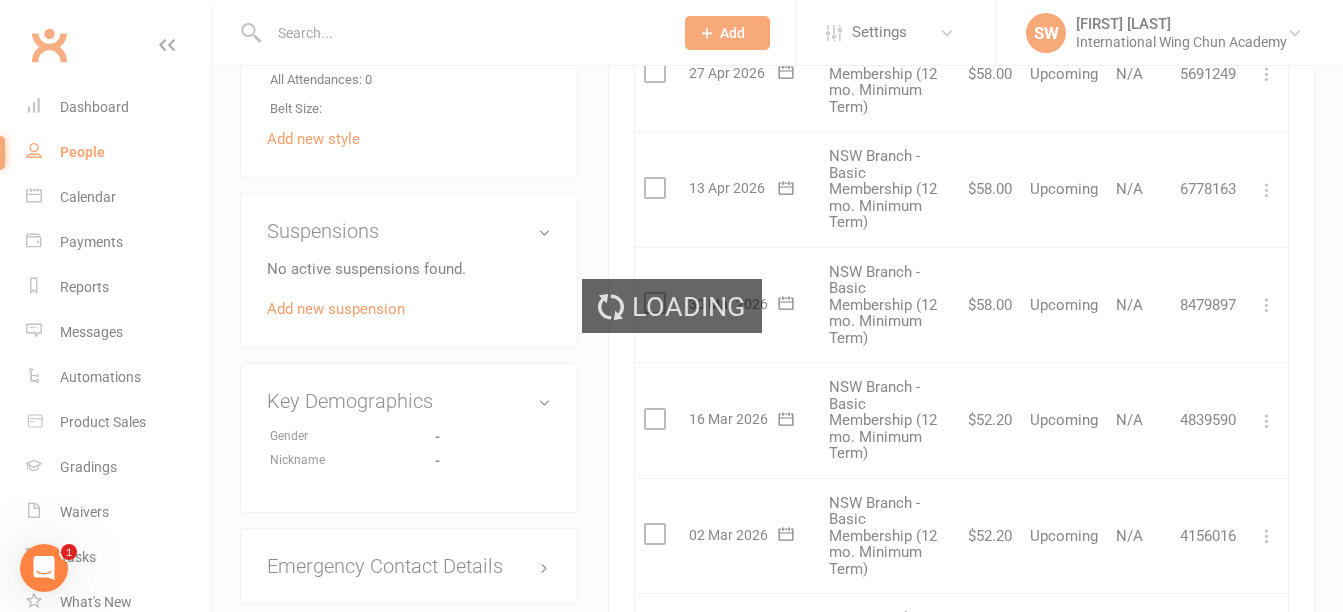 scroll, scrollTop: 1219, scrollLeft: 0, axis: vertical 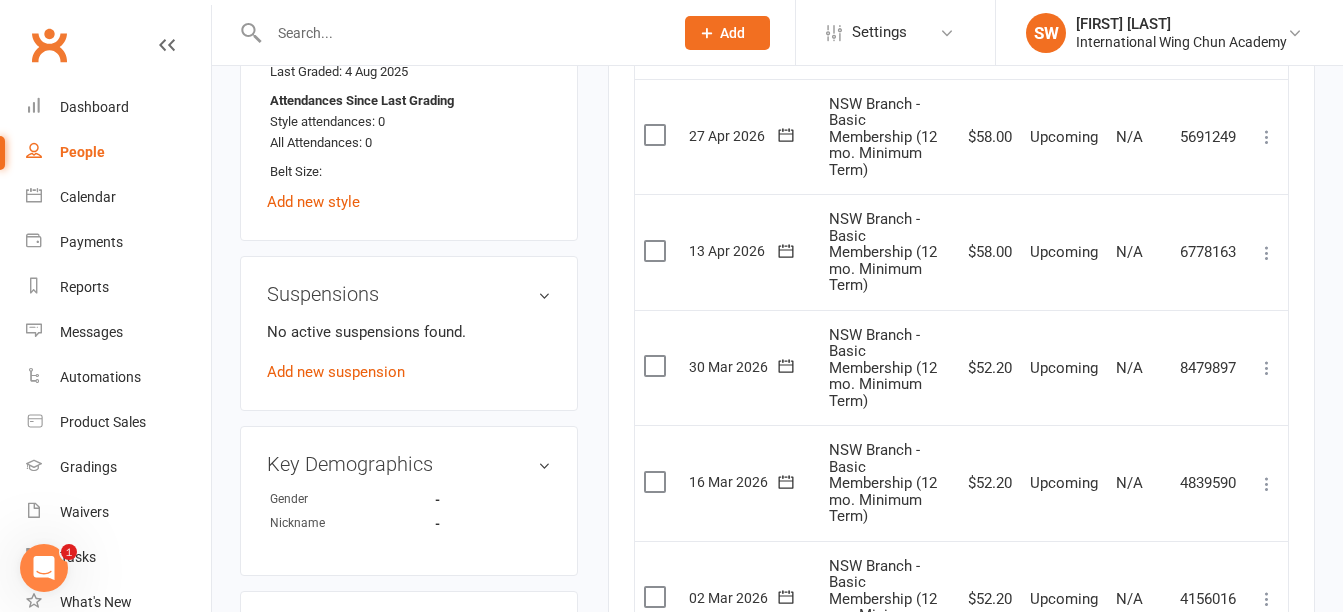 click at bounding box center (1267, 137) 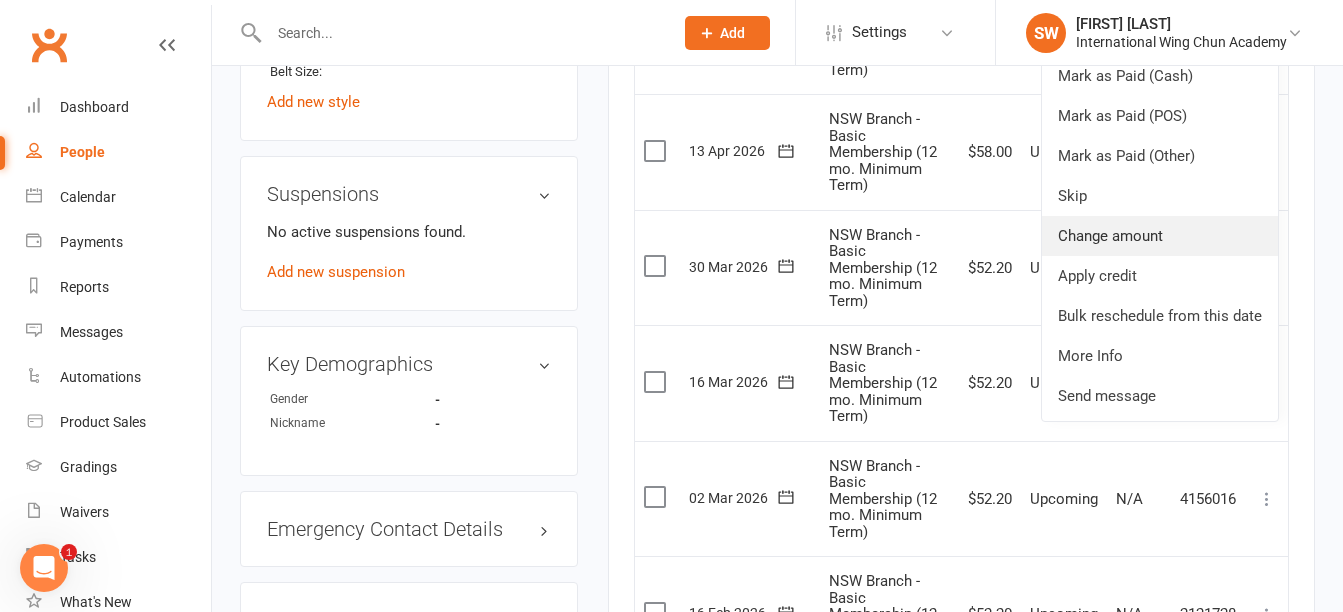 click on "Change amount" at bounding box center [1160, 236] 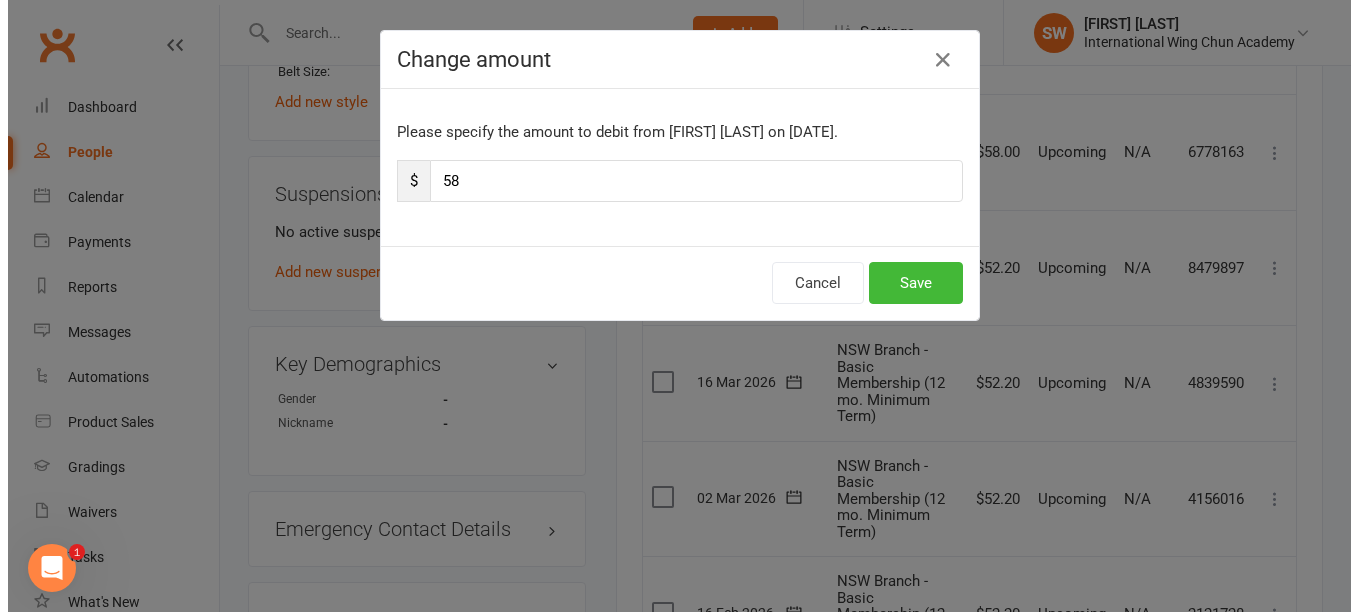 scroll, scrollTop: 1295, scrollLeft: 0, axis: vertical 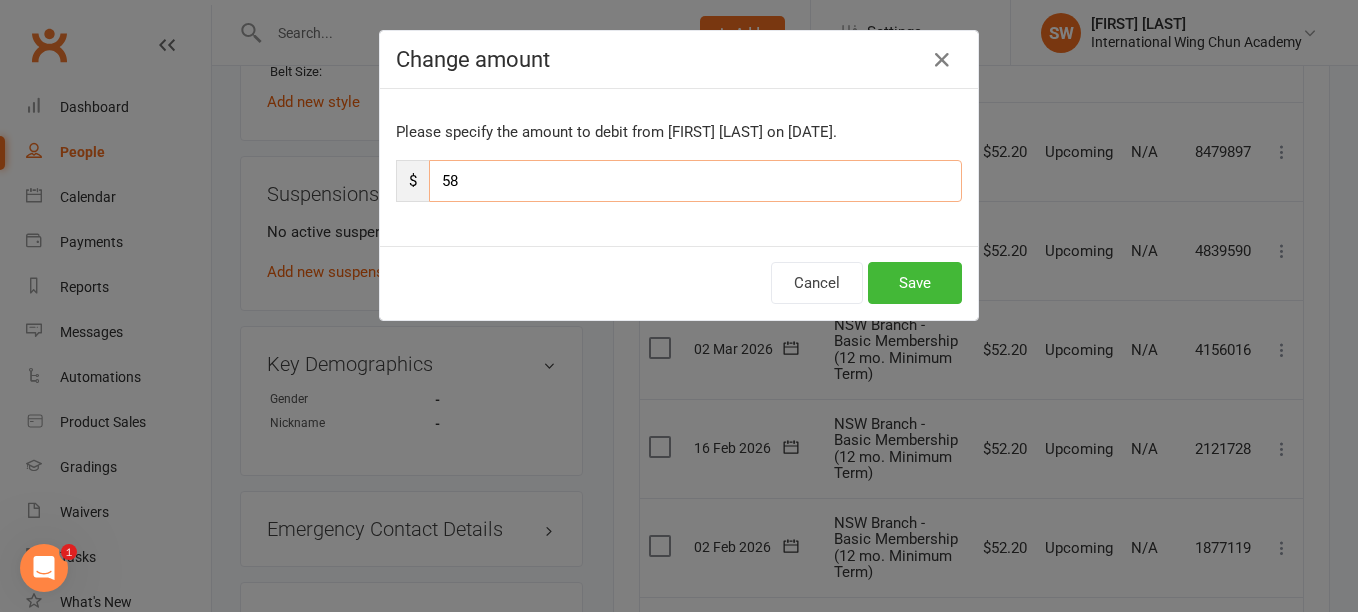 click on "58" at bounding box center [695, 181] 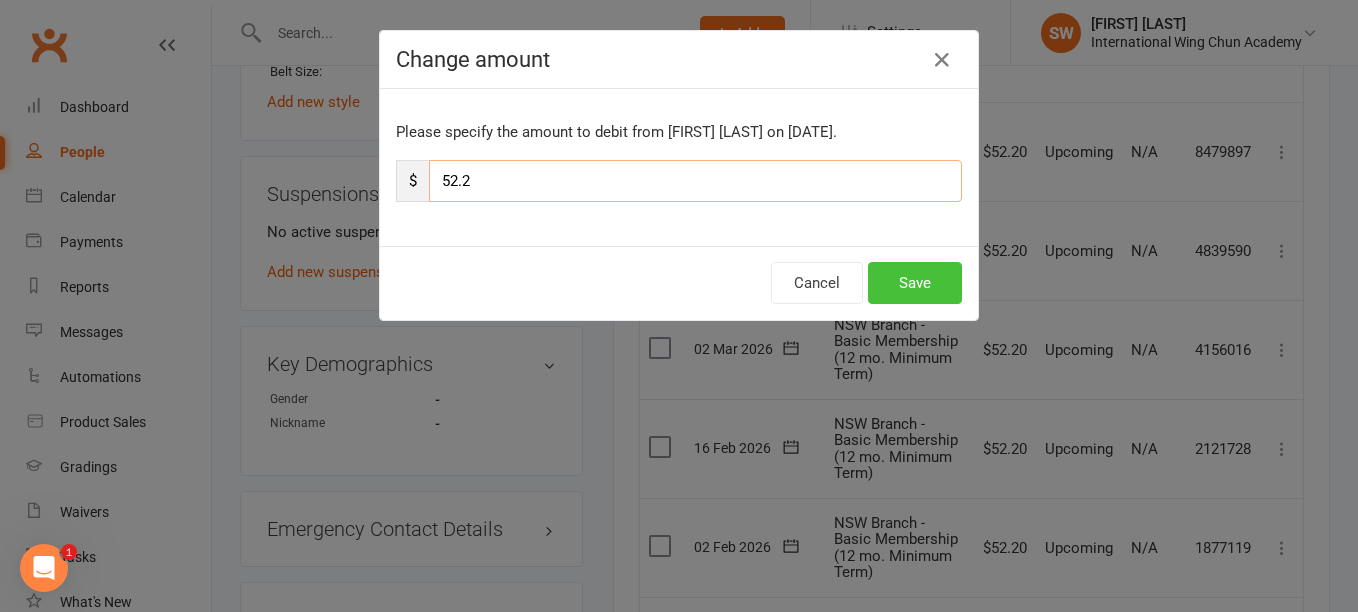 type on "52.2" 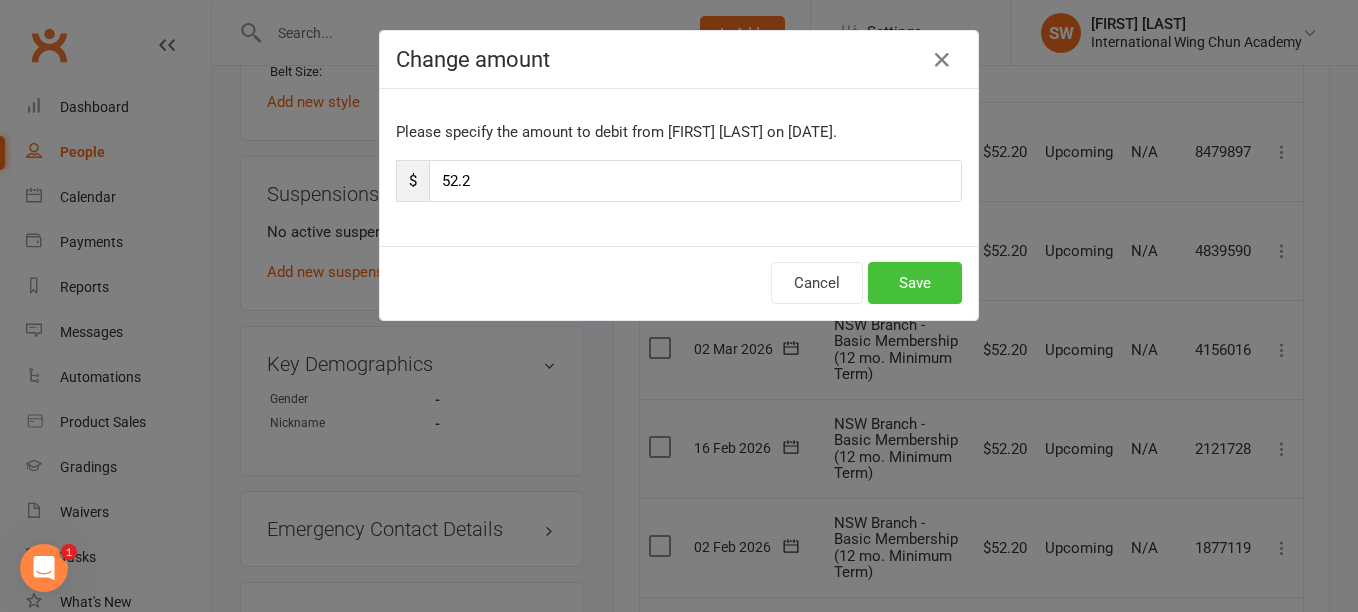 click on "Save" at bounding box center [915, 283] 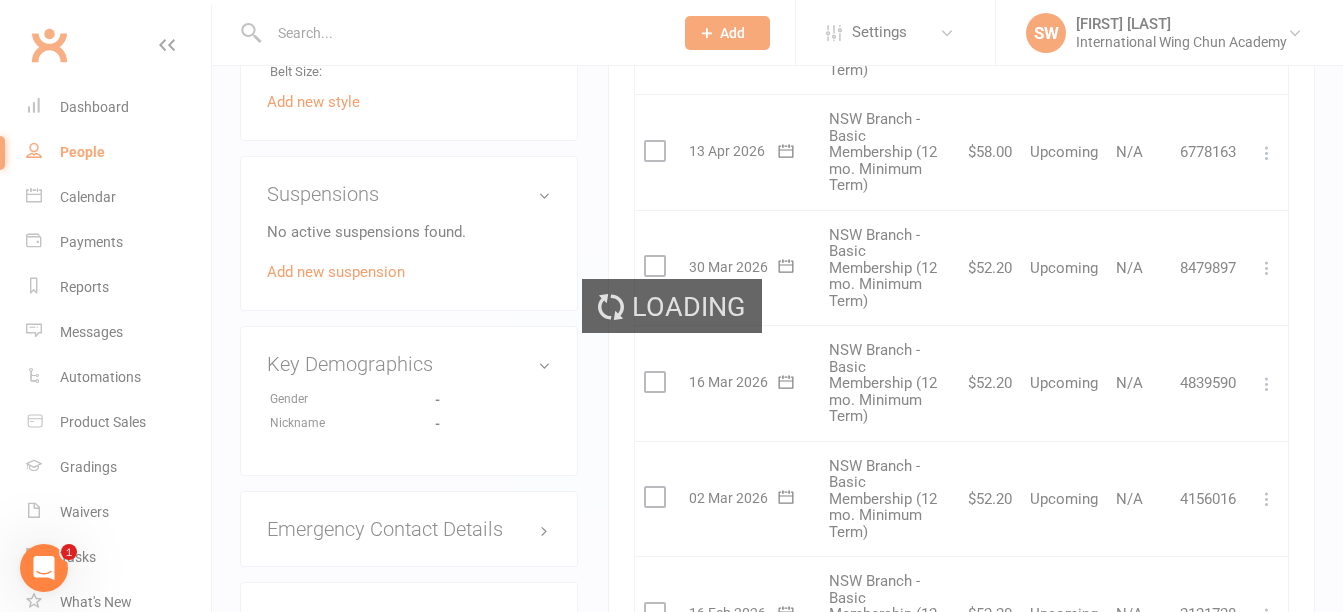 scroll, scrollTop: 1219, scrollLeft: 0, axis: vertical 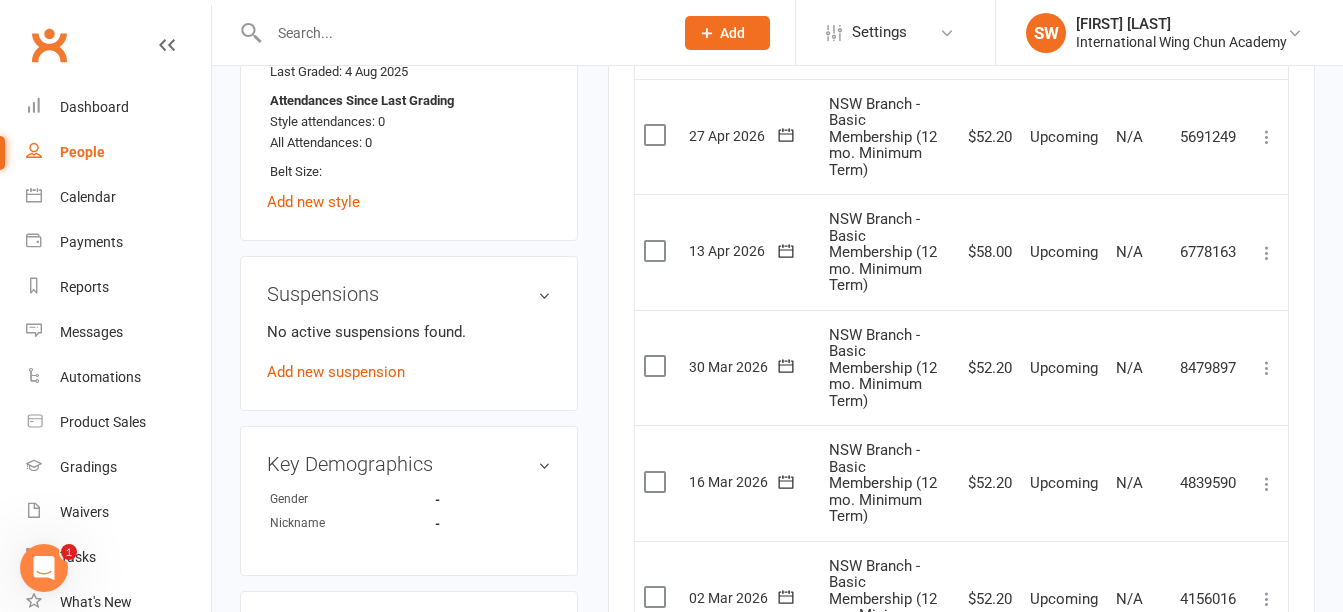 click at bounding box center (1267, 253) 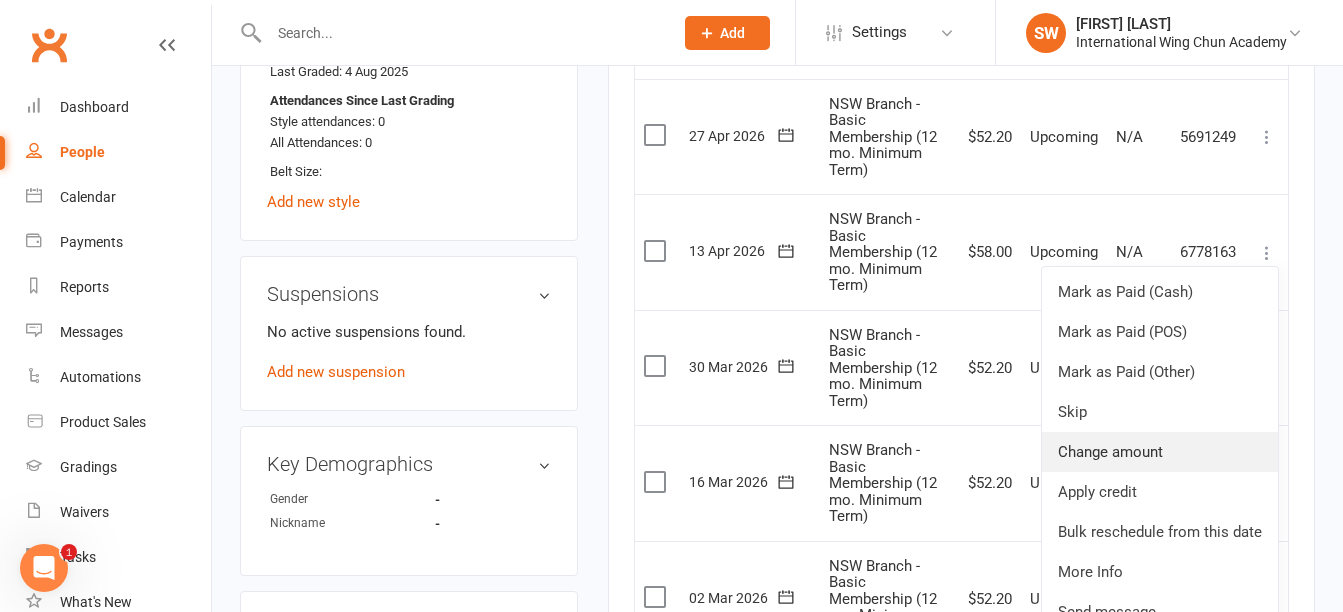 click on "Change amount" at bounding box center [1160, 452] 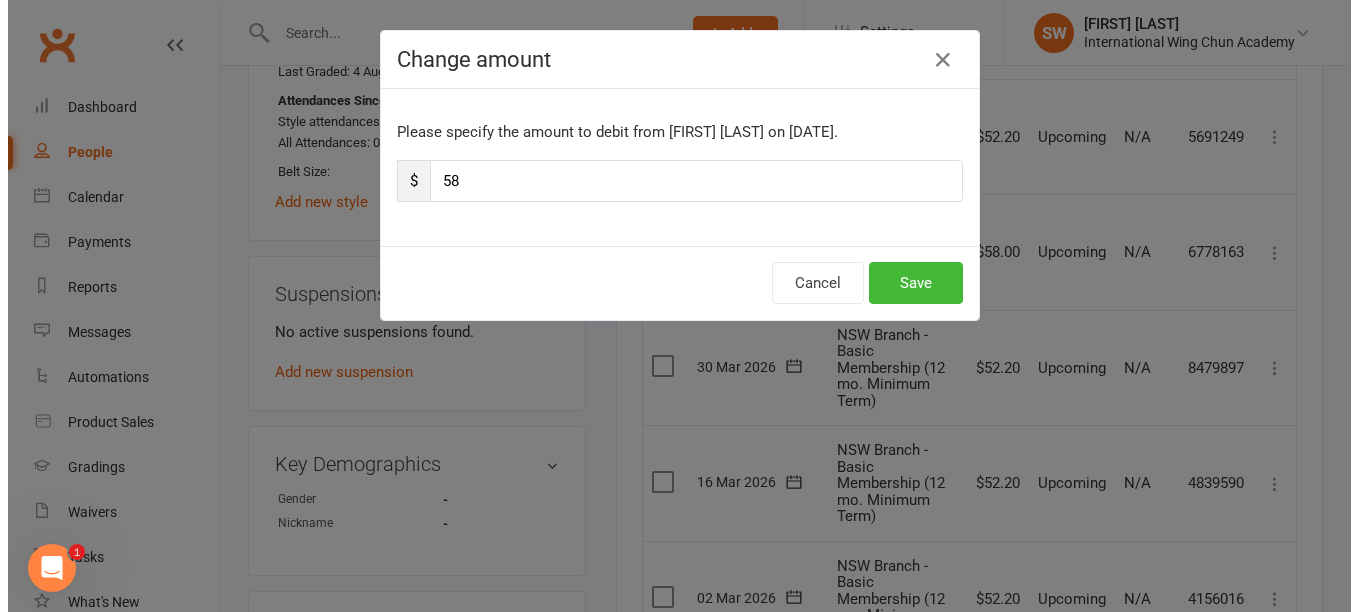 scroll, scrollTop: 1195, scrollLeft: 0, axis: vertical 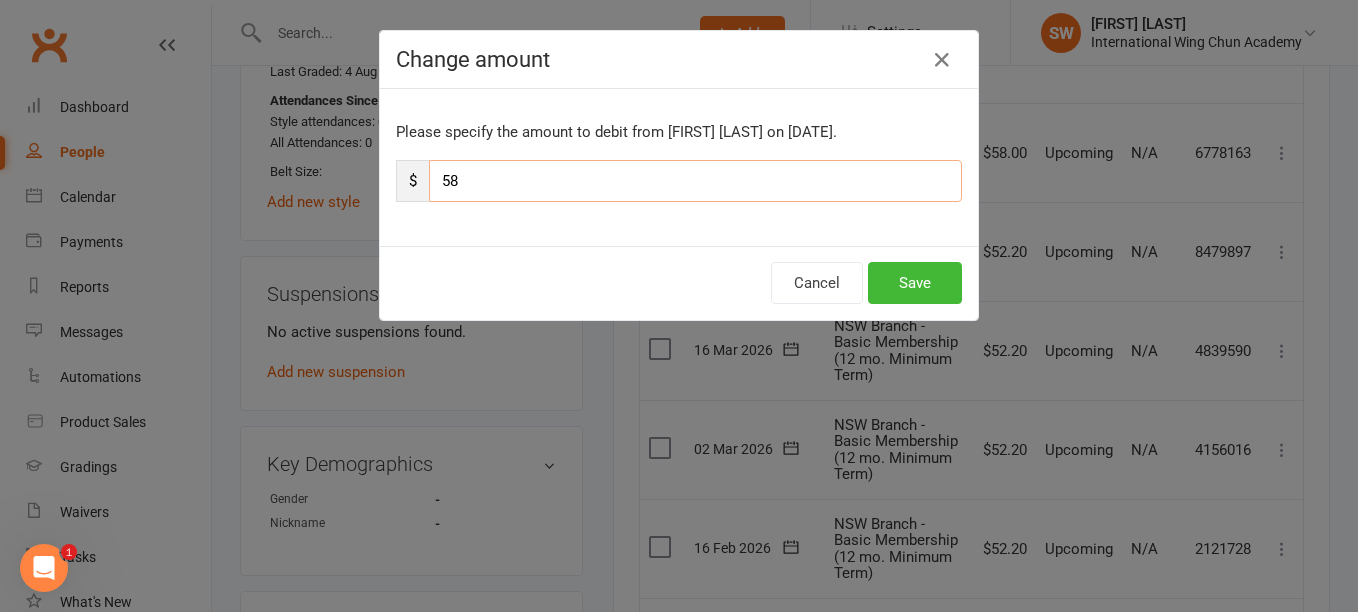 click on "58" at bounding box center [695, 181] 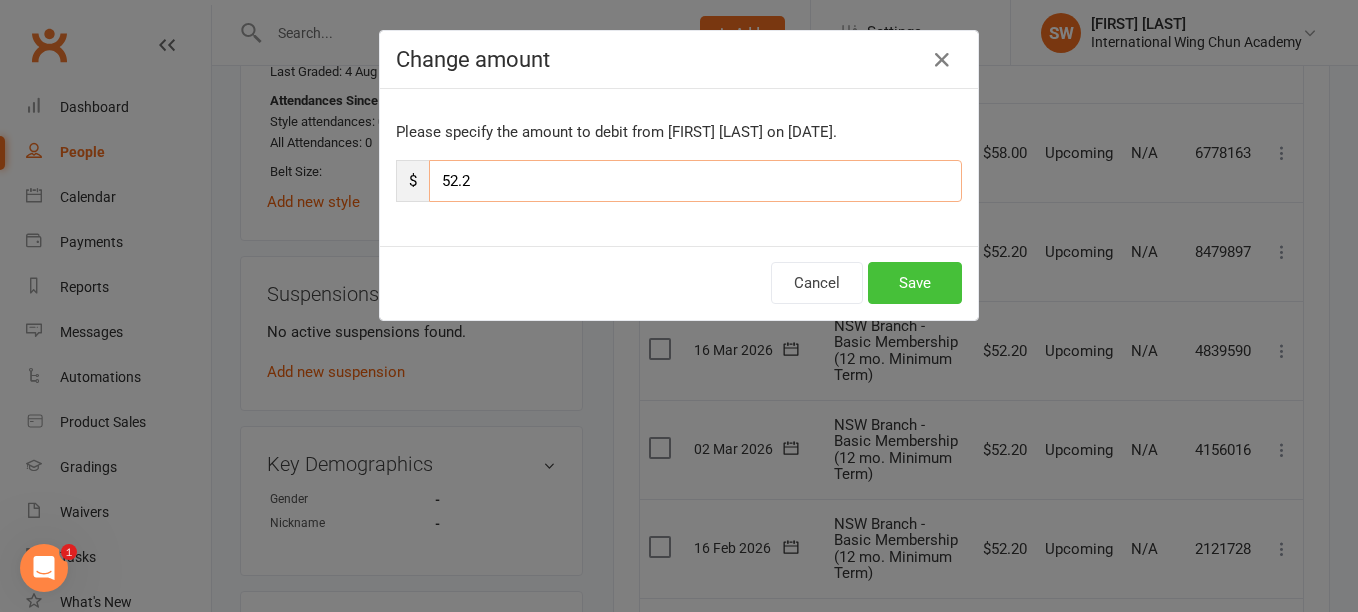 type on "52.2" 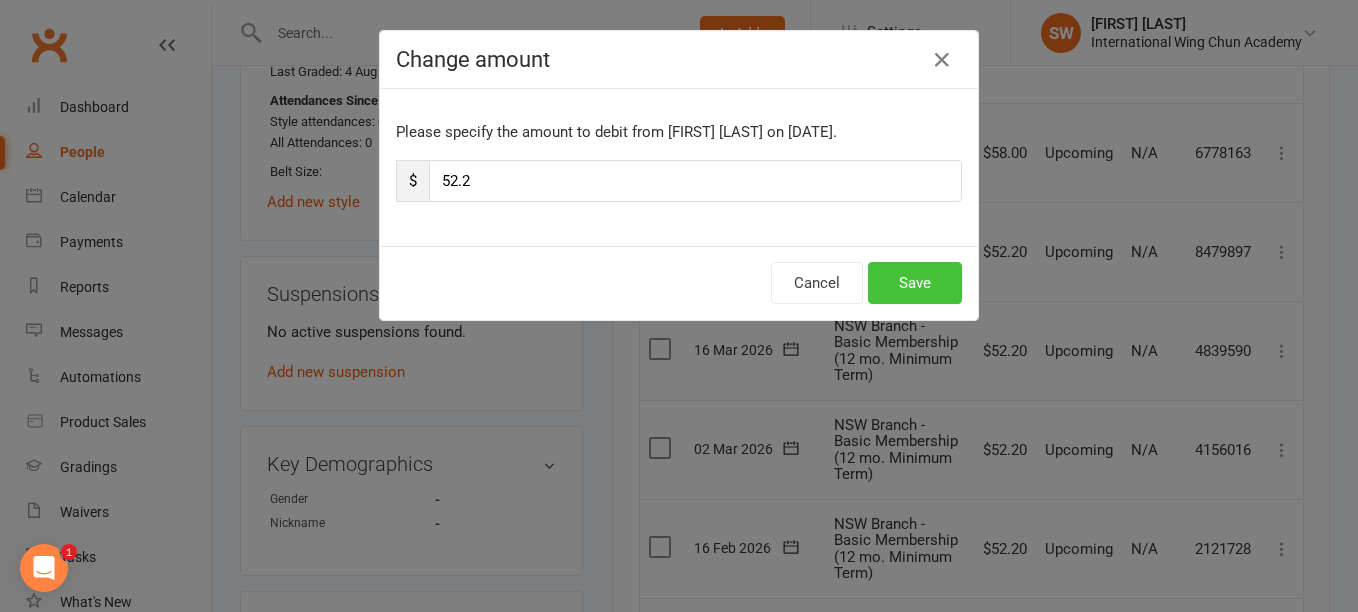 click on "Save" at bounding box center [915, 283] 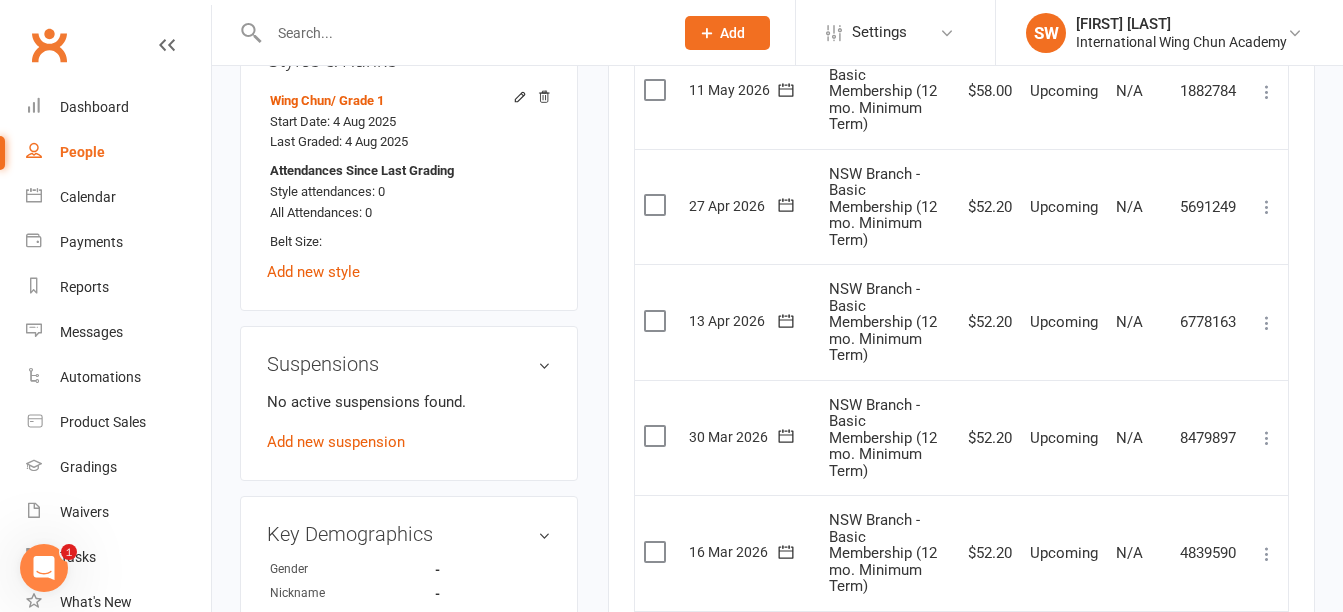scroll, scrollTop: 1119, scrollLeft: 0, axis: vertical 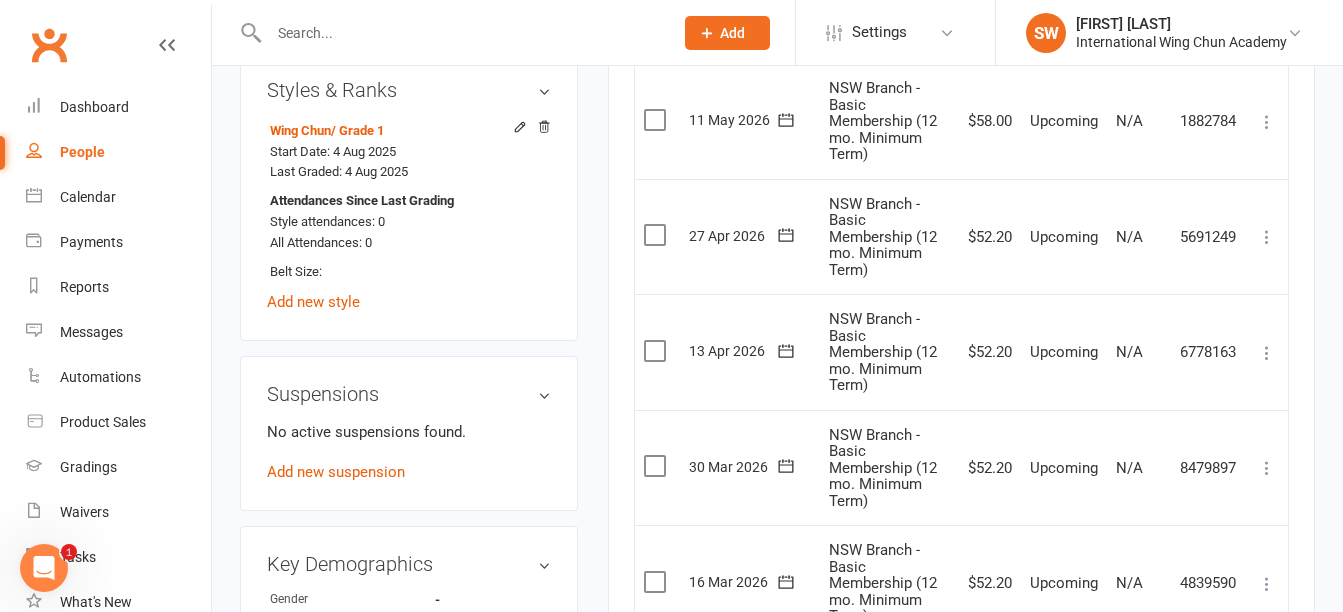 click at bounding box center [1267, 122] 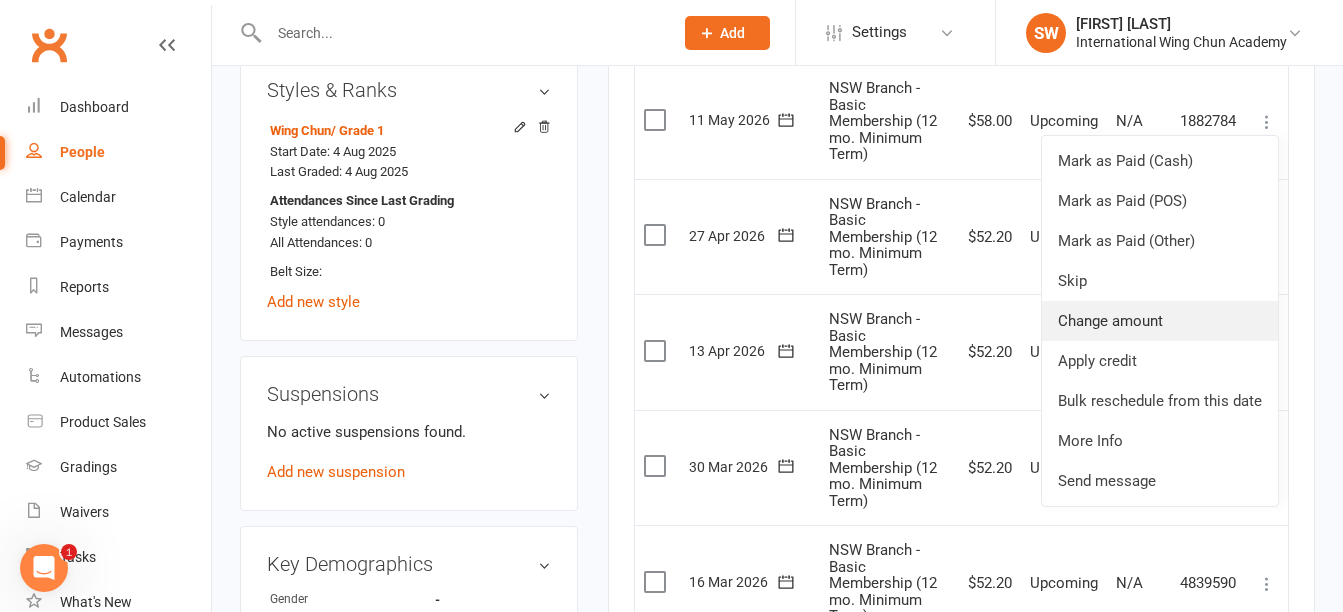 click on "Change amount" at bounding box center [1160, 321] 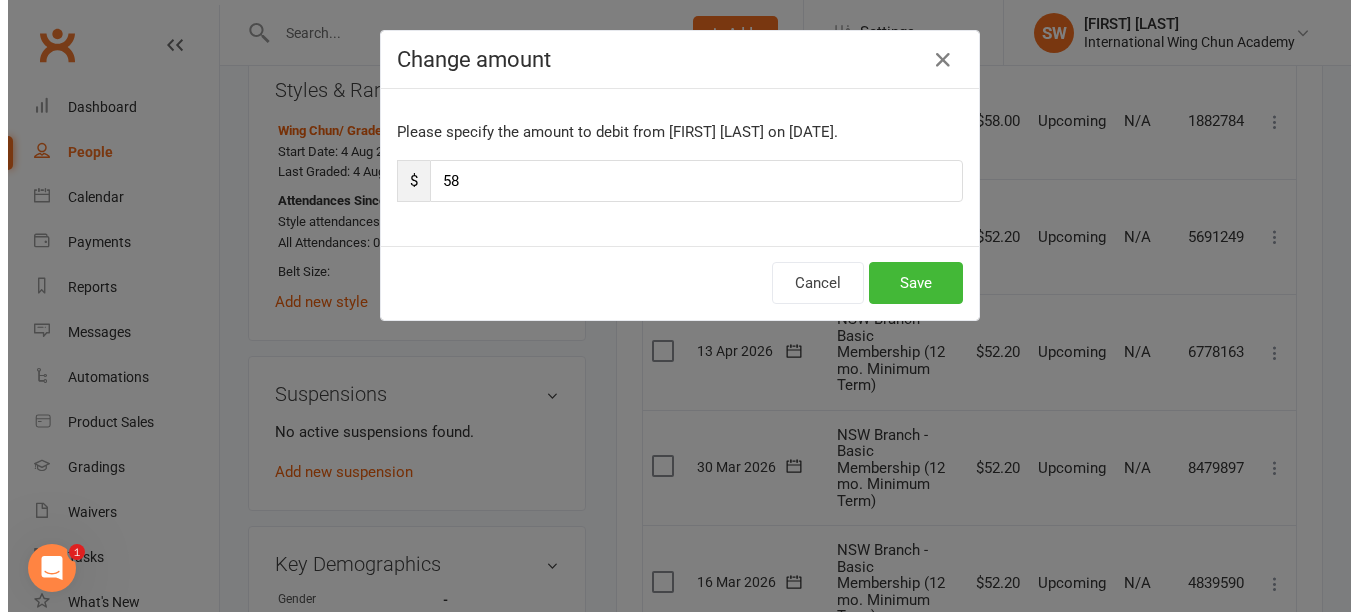 scroll, scrollTop: 1095, scrollLeft: 0, axis: vertical 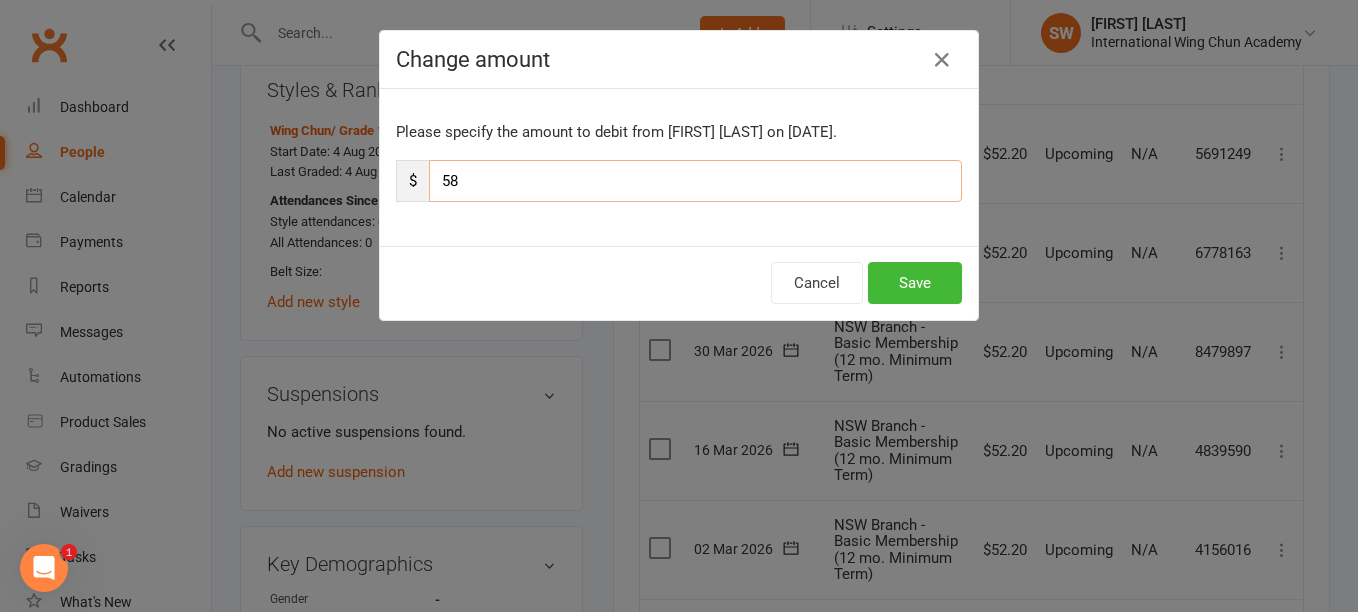 click on "58" at bounding box center [695, 181] 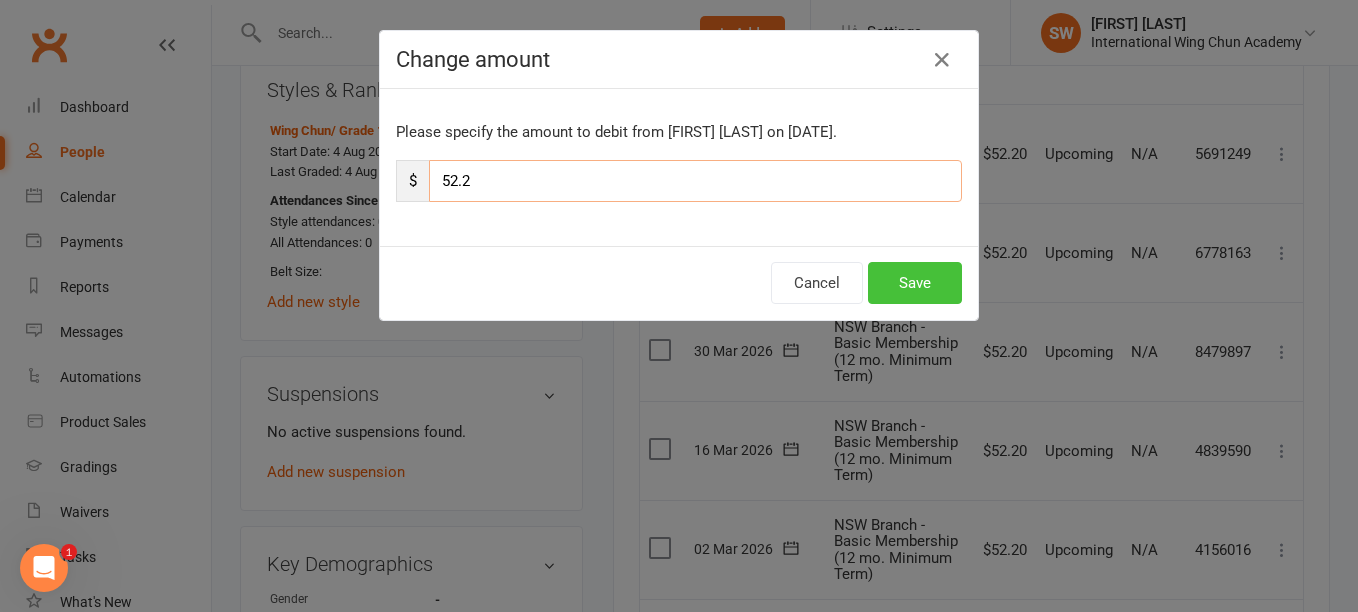 type on "52.2" 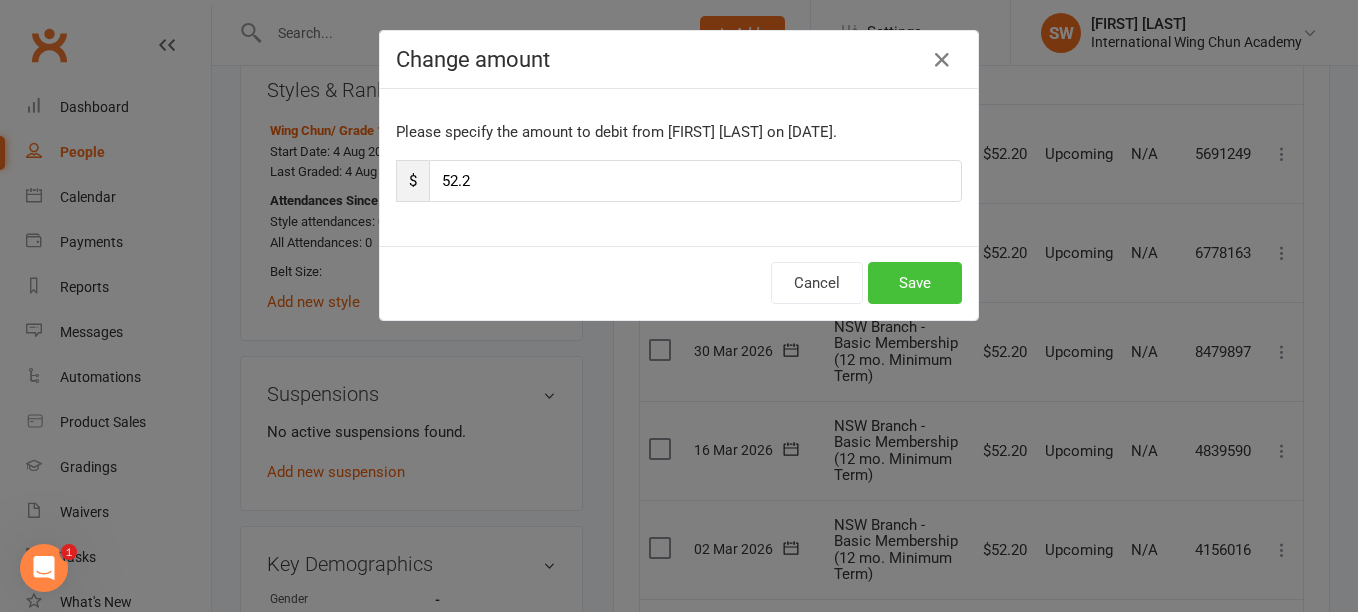 click on "Save" at bounding box center (915, 283) 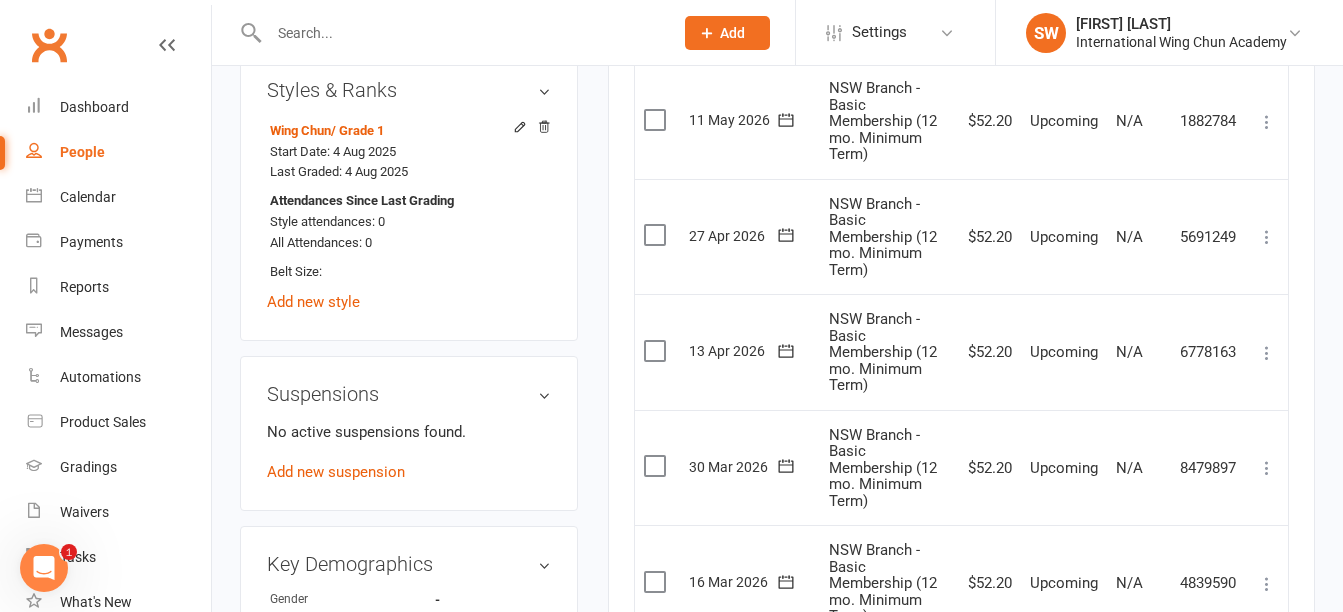 scroll, scrollTop: 1019, scrollLeft: 0, axis: vertical 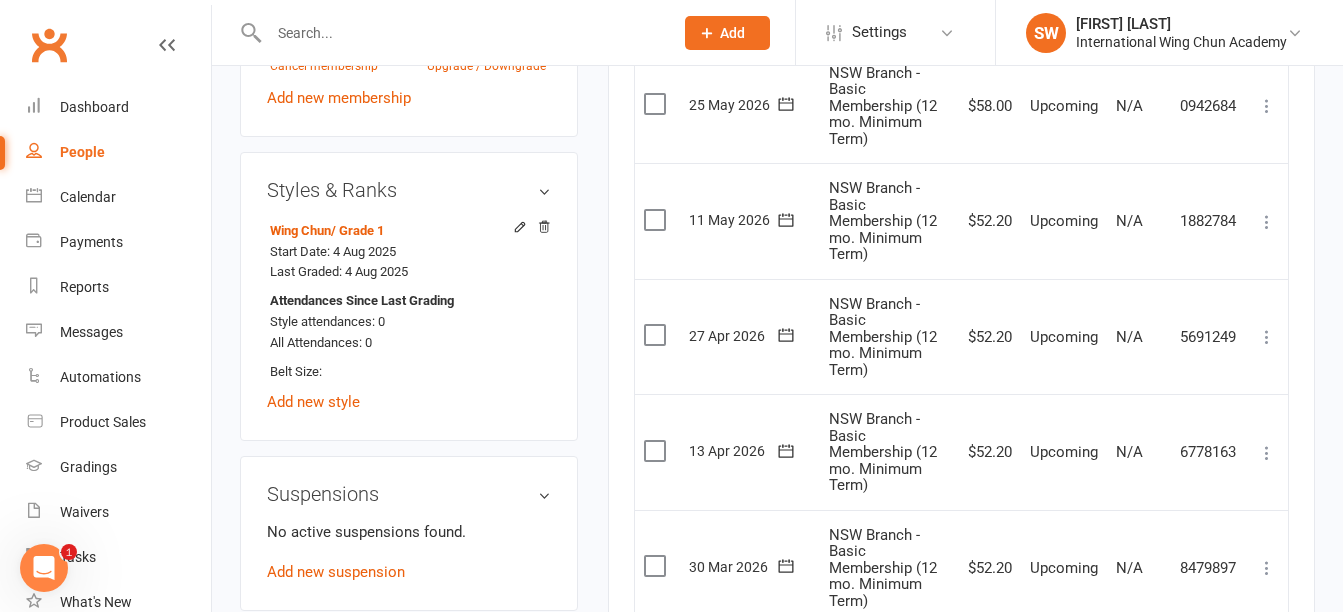 click at bounding box center (1267, 106) 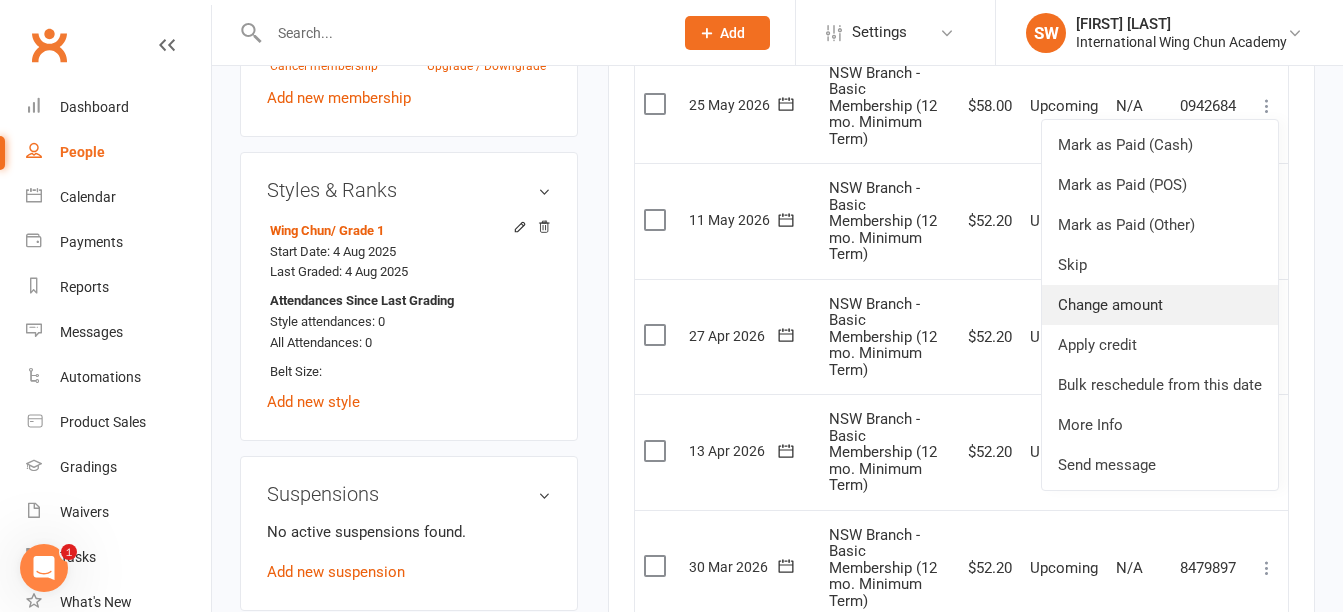 click on "Change amount" at bounding box center (1160, 305) 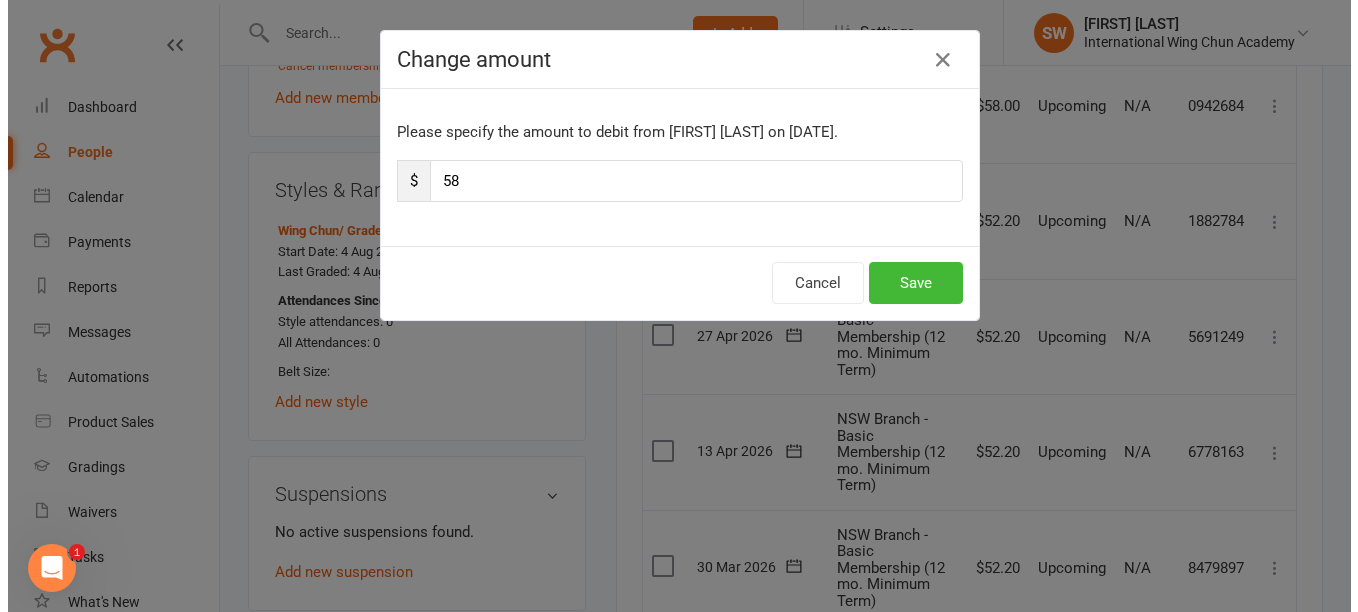 scroll, scrollTop: 995, scrollLeft: 0, axis: vertical 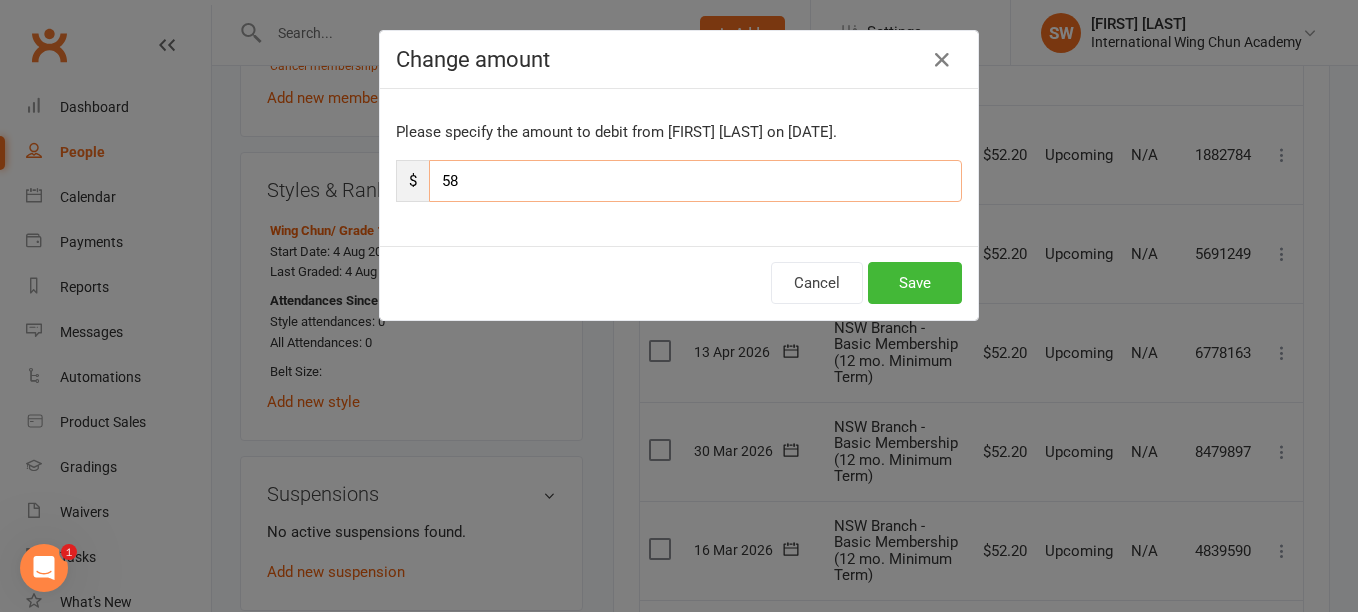 click on "58" at bounding box center (695, 181) 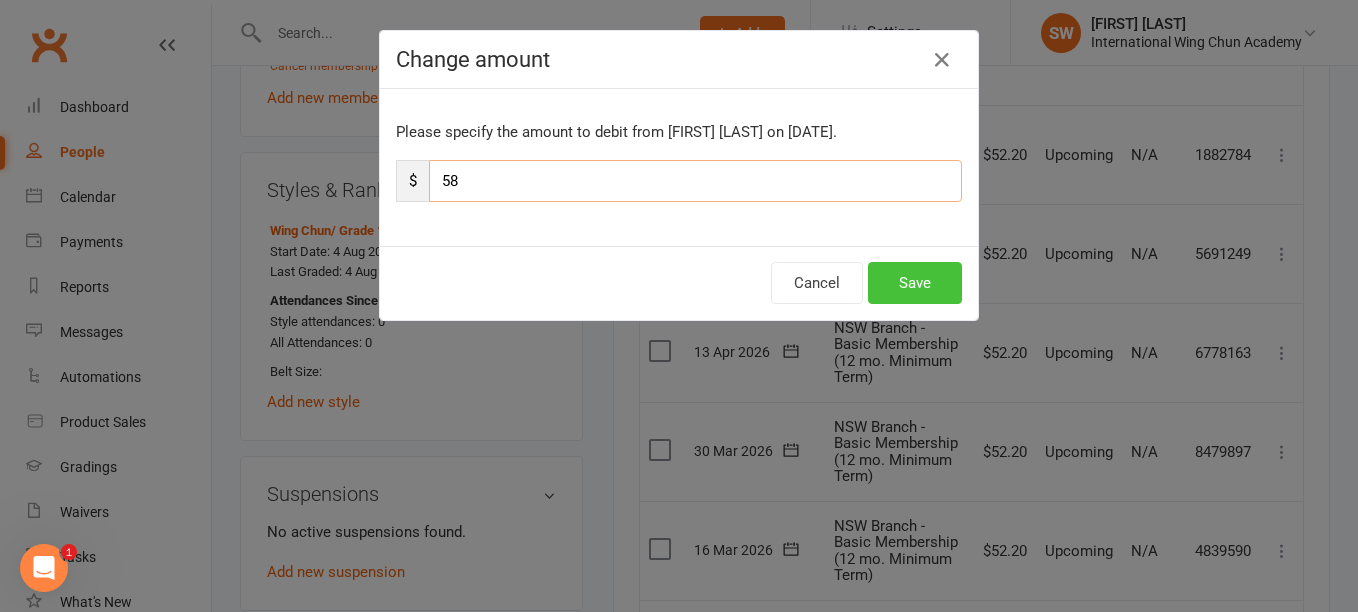 paste on "2.2" 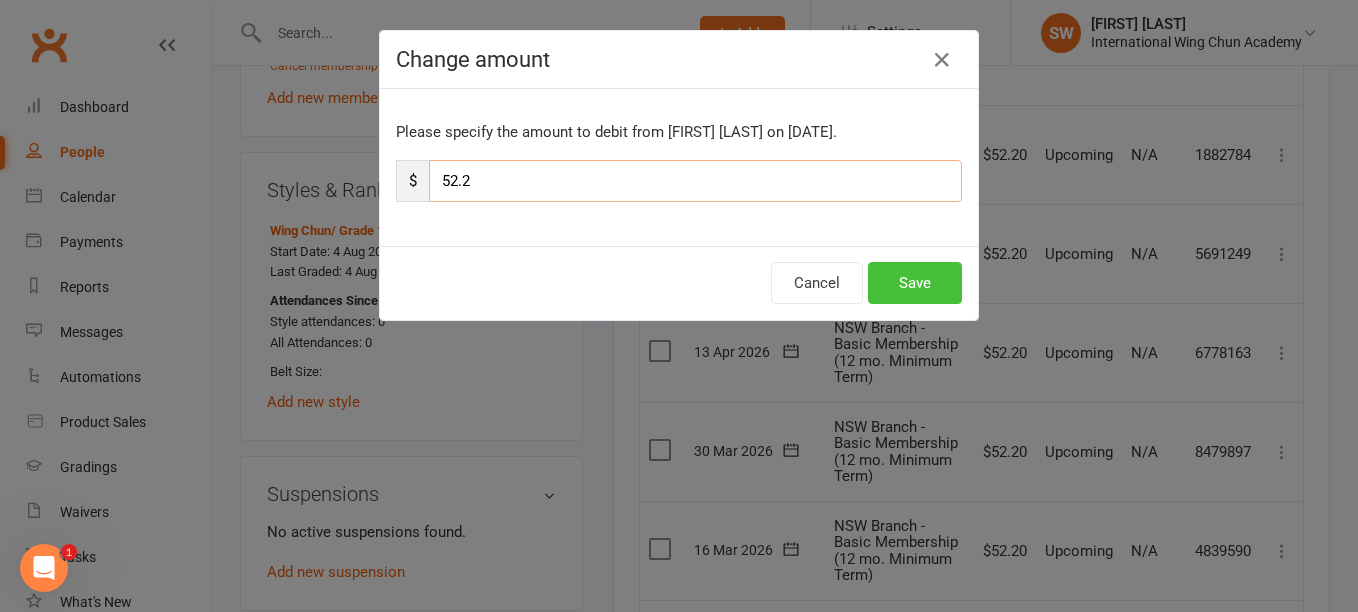 type on "52.2" 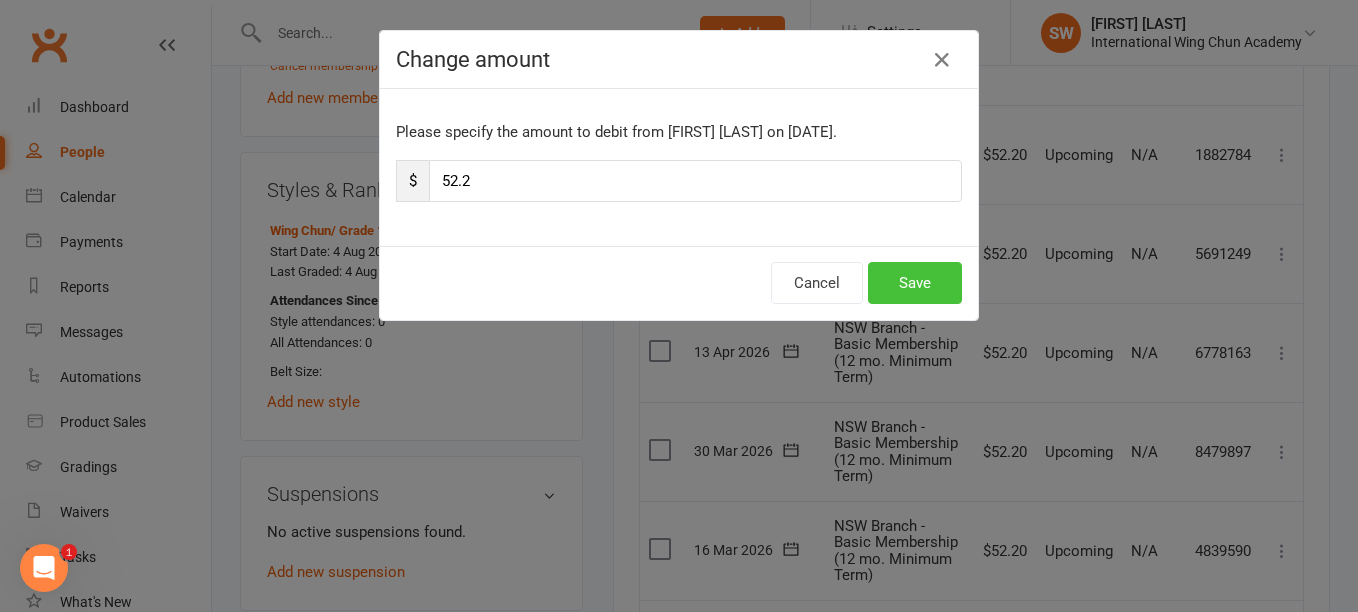 click on "Save" at bounding box center (915, 283) 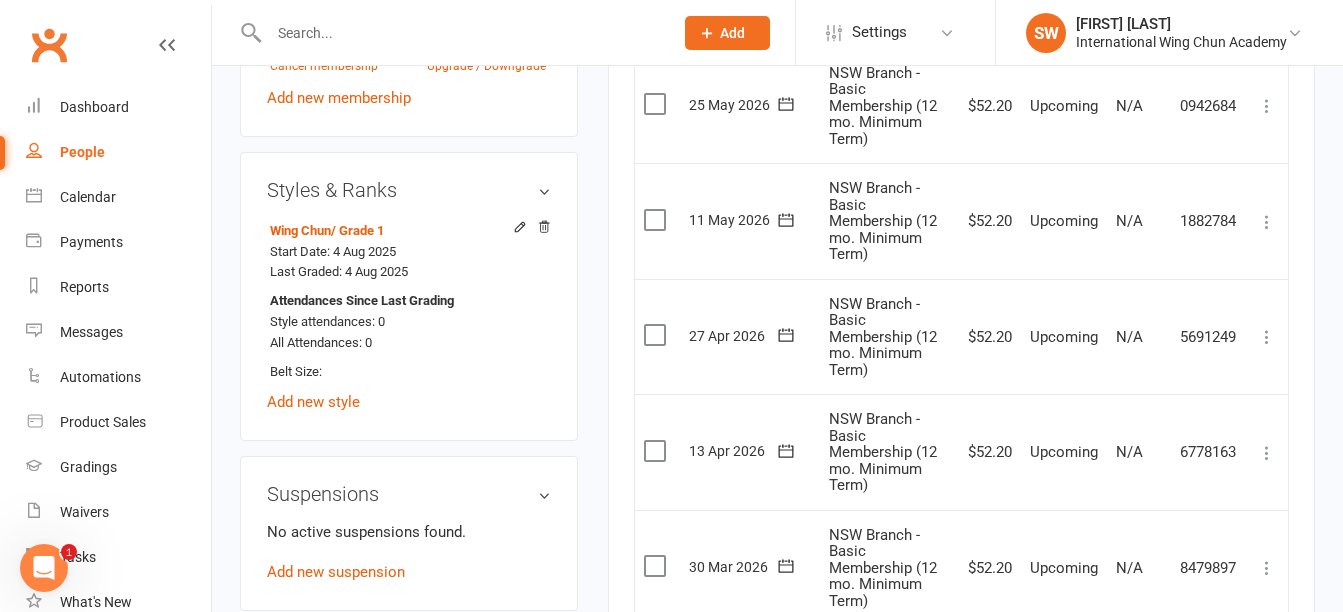 scroll, scrollTop: 919, scrollLeft: 0, axis: vertical 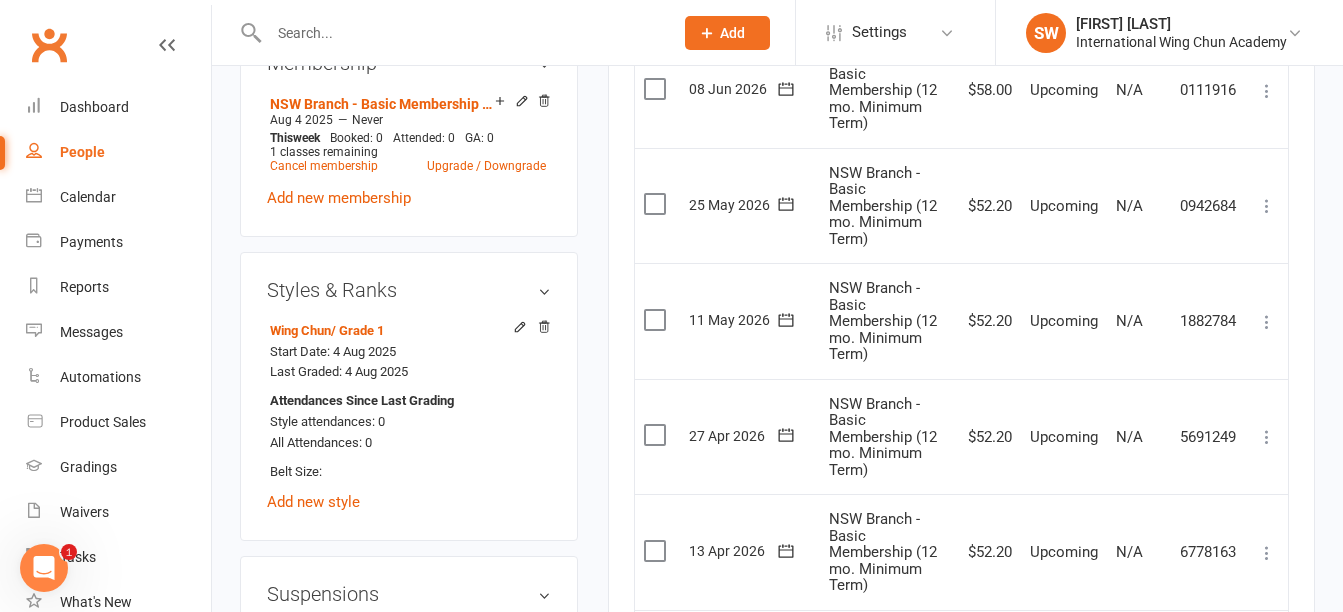 click at bounding box center [1267, 91] 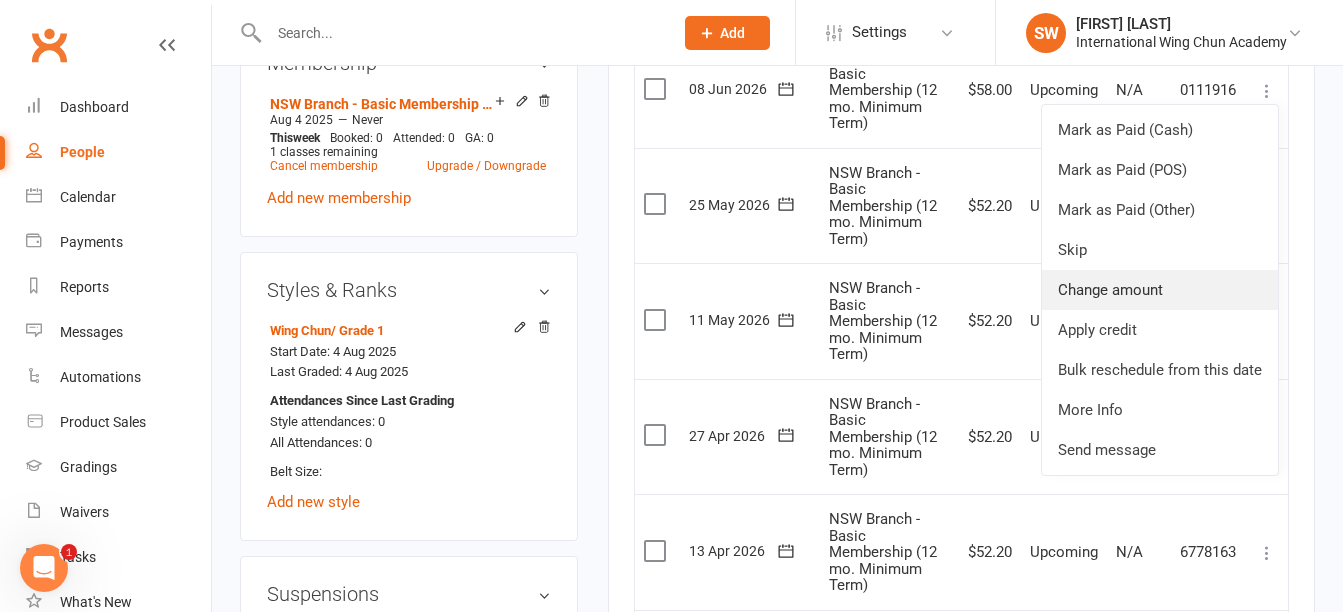 click on "Change amount" at bounding box center (1160, 290) 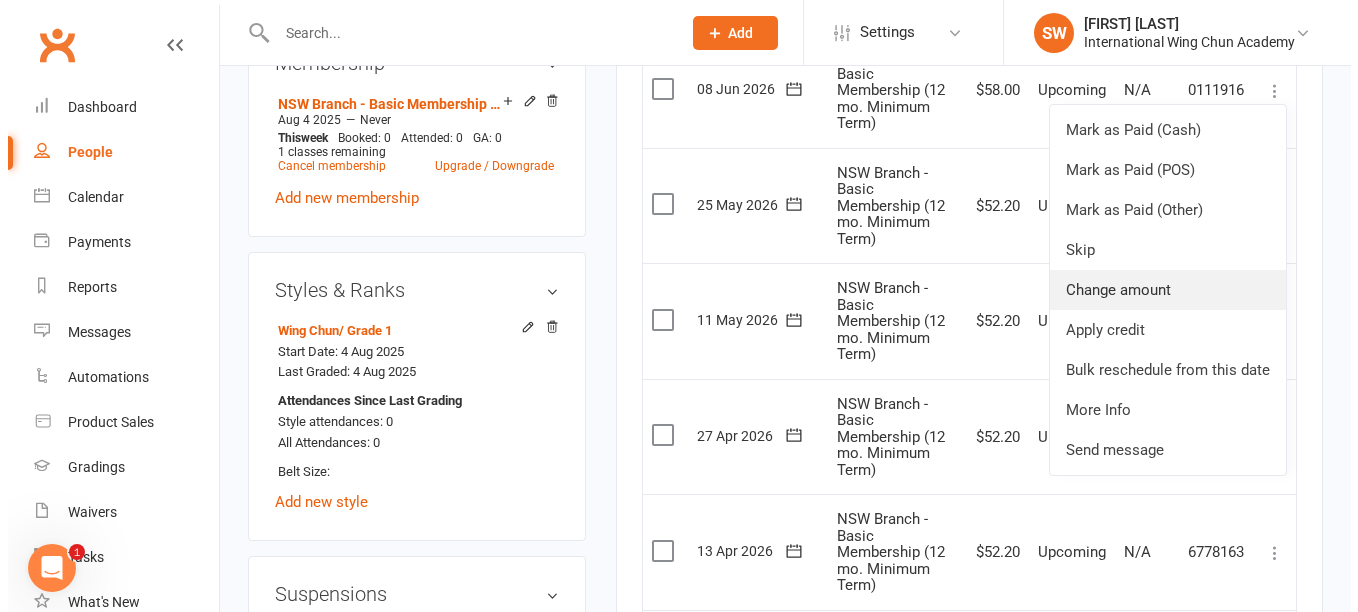 scroll, scrollTop: 895, scrollLeft: 0, axis: vertical 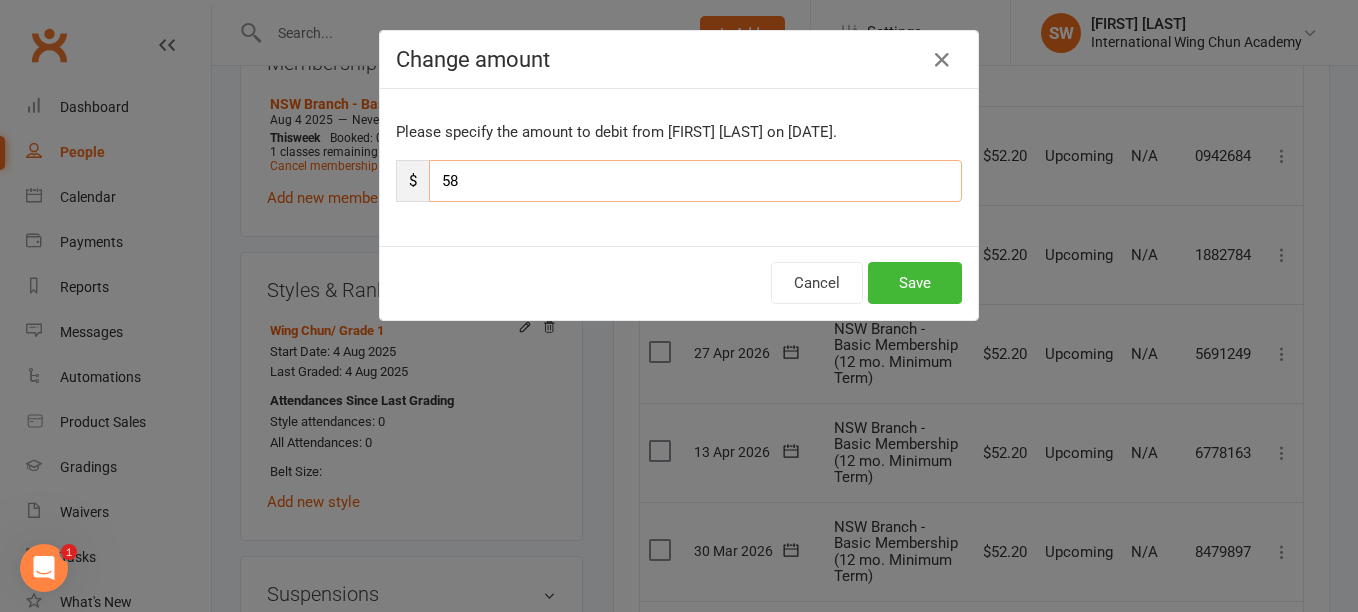 click on "58" at bounding box center (695, 181) 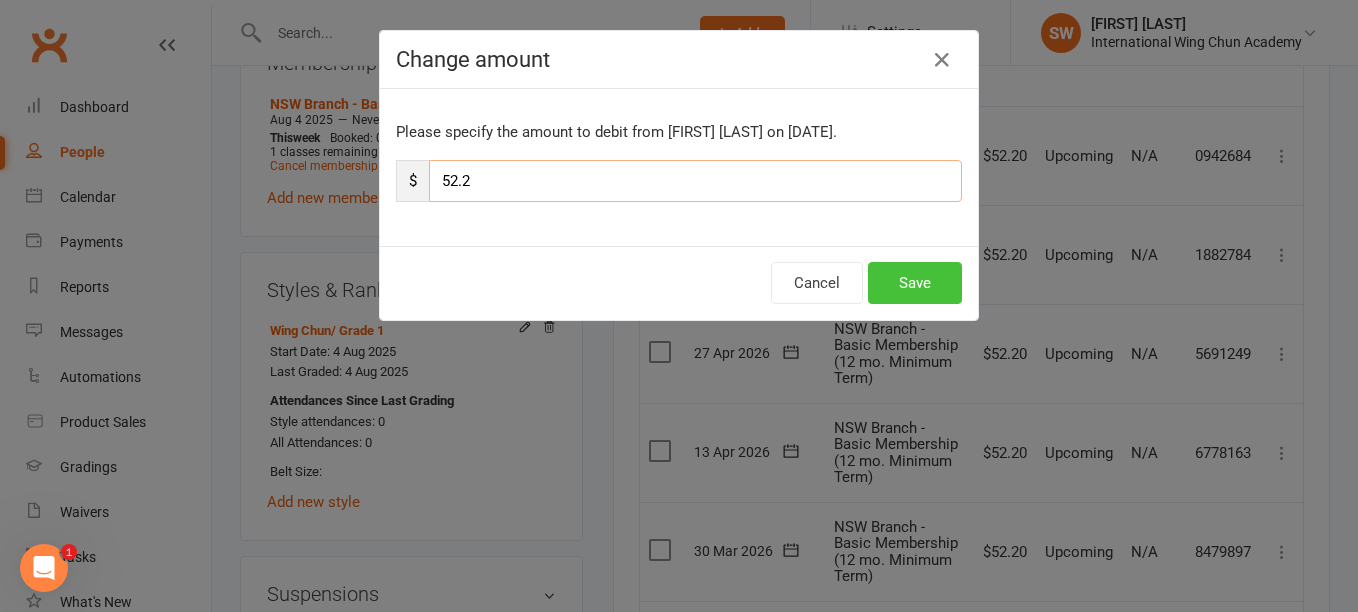 type on "52.2" 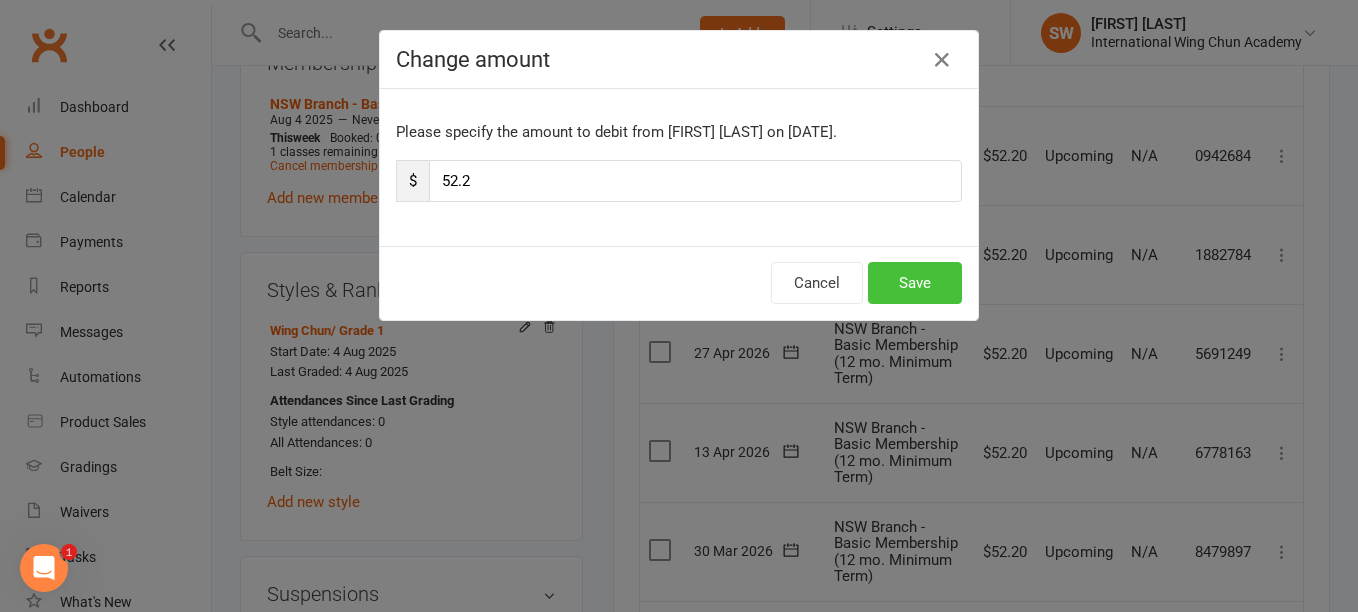 click on "Save" at bounding box center [915, 283] 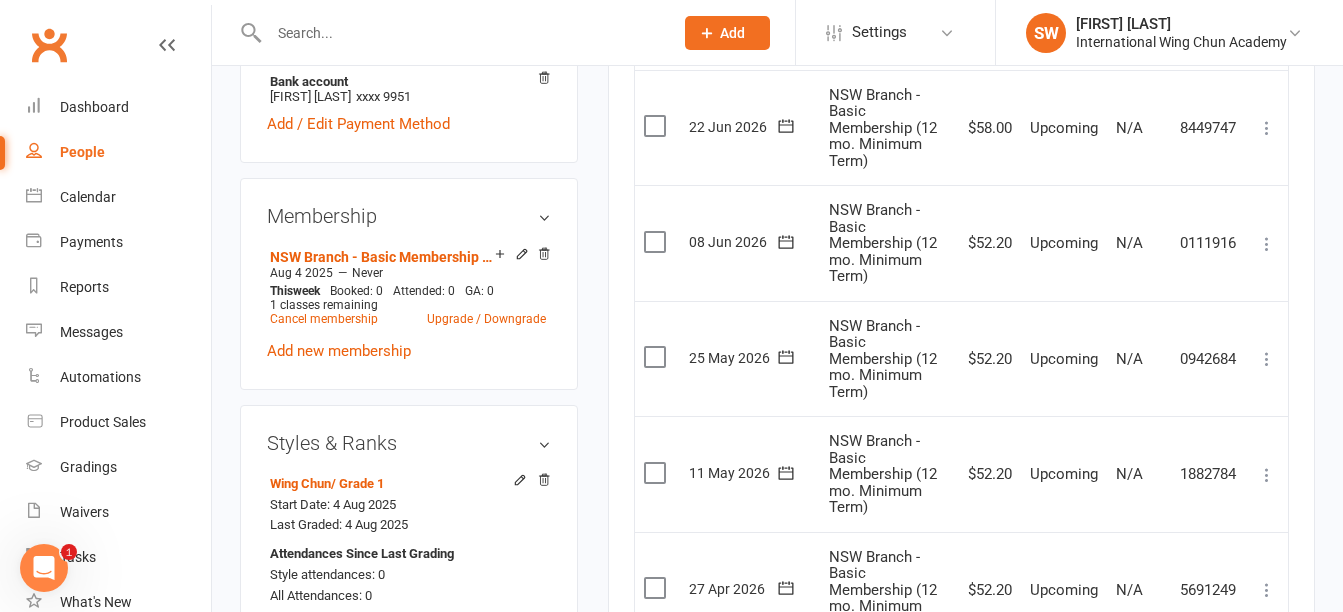scroll, scrollTop: 719, scrollLeft: 0, axis: vertical 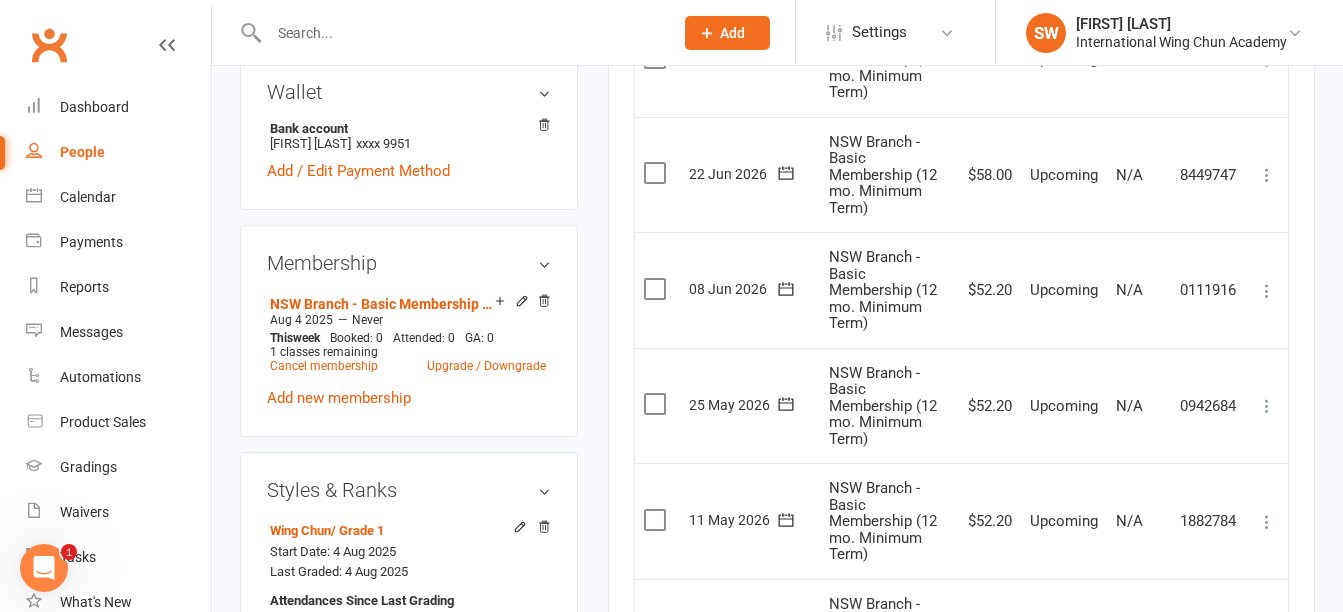 click at bounding box center [1267, 175] 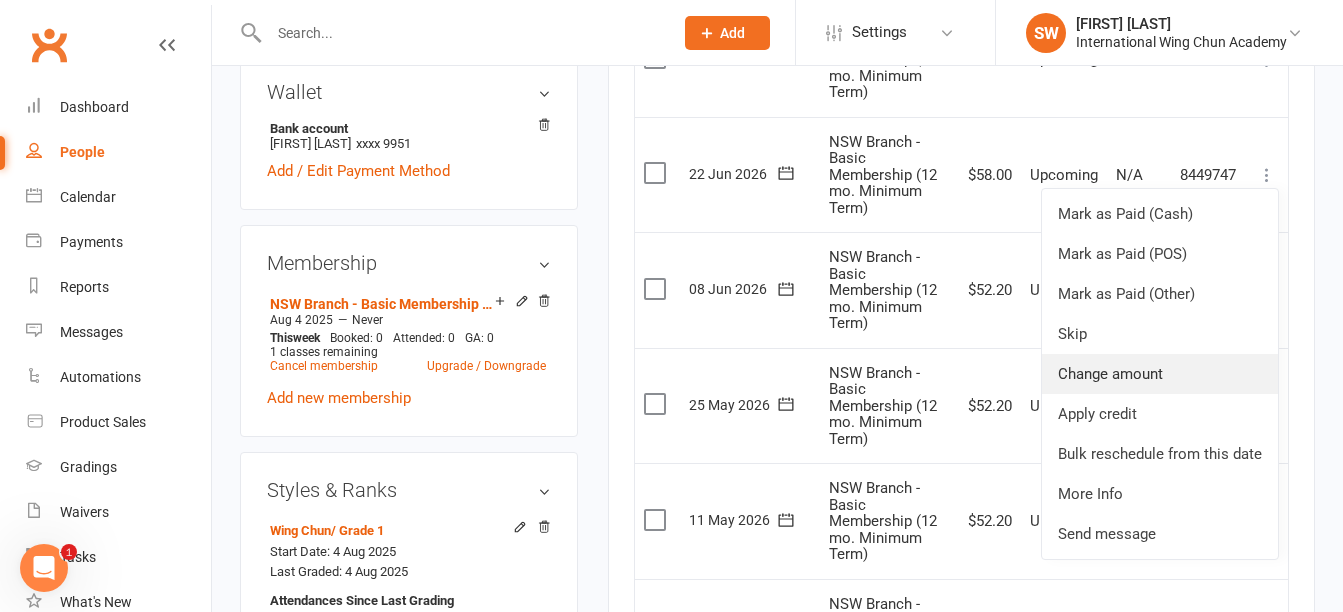 click on "Change amount" at bounding box center (1160, 374) 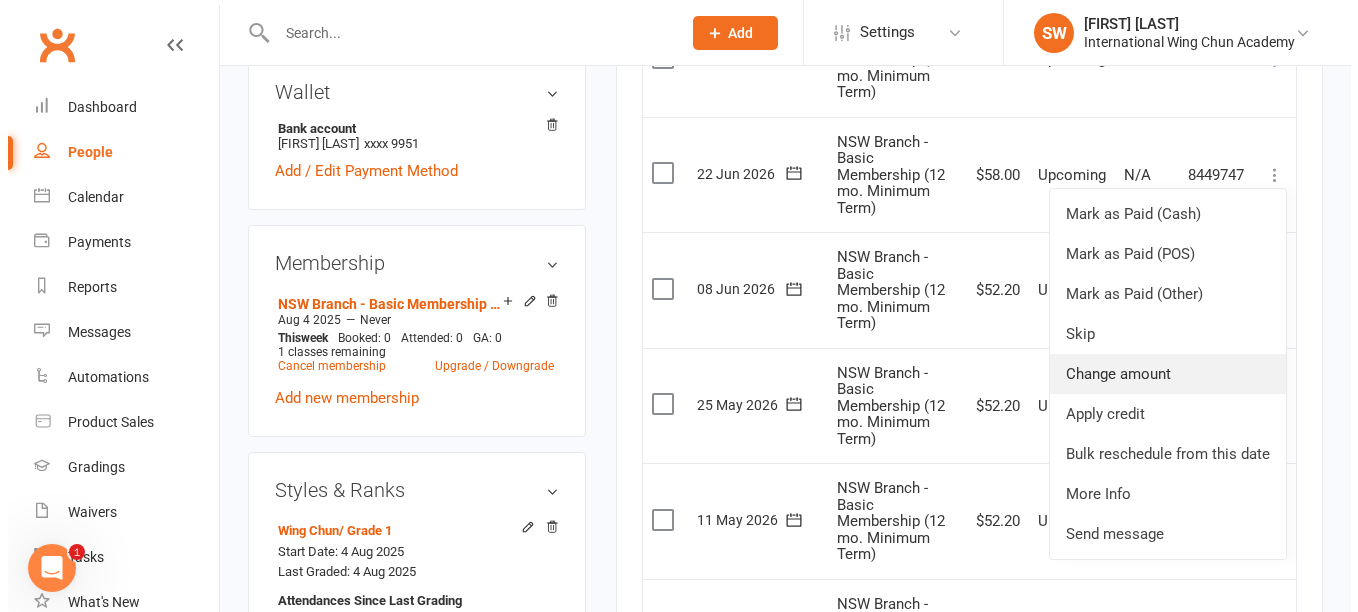 scroll, scrollTop: 695, scrollLeft: 0, axis: vertical 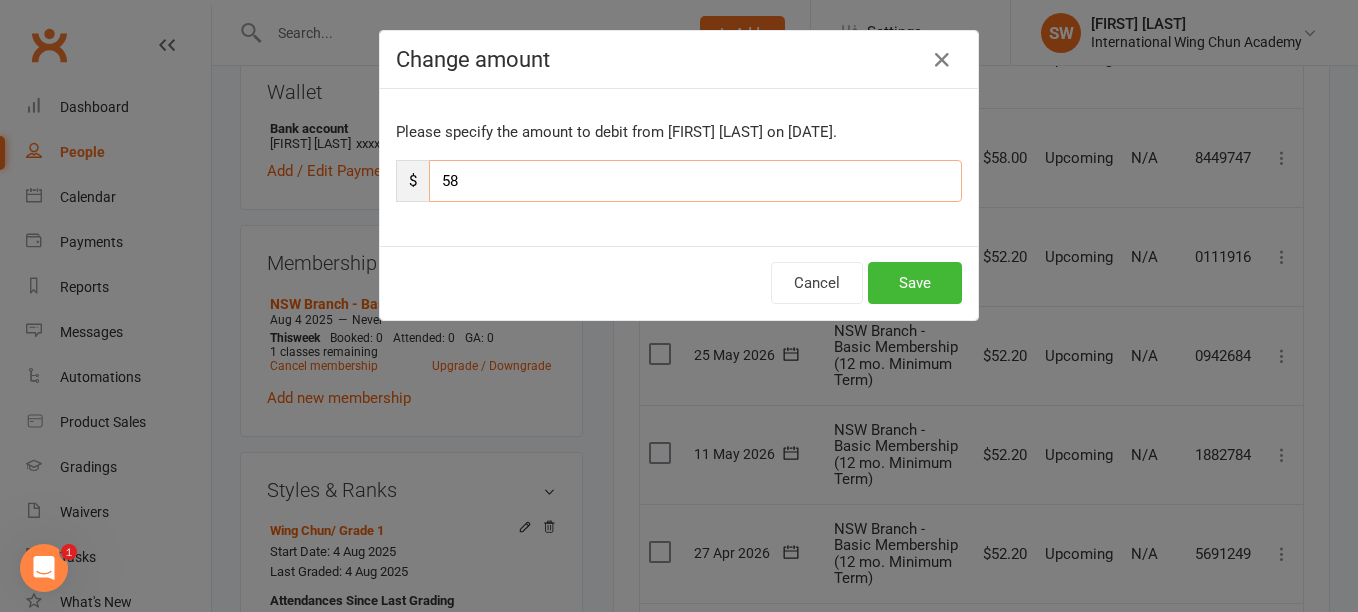 click on "58" at bounding box center (695, 181) 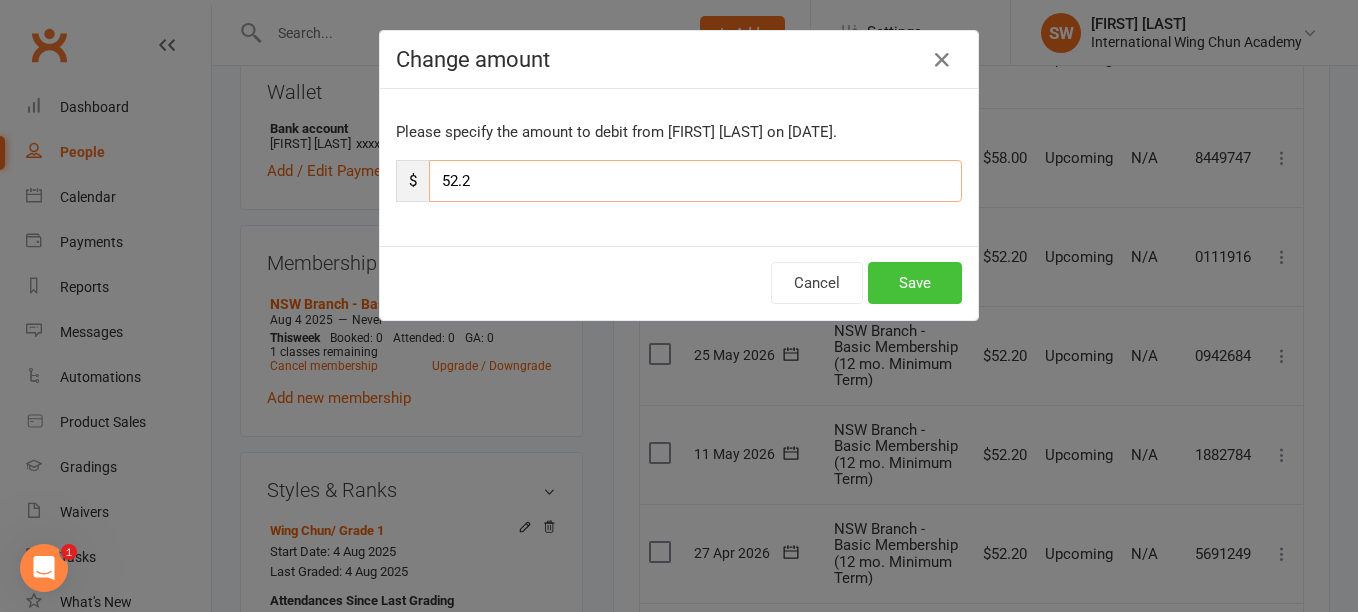 type on "52.2" 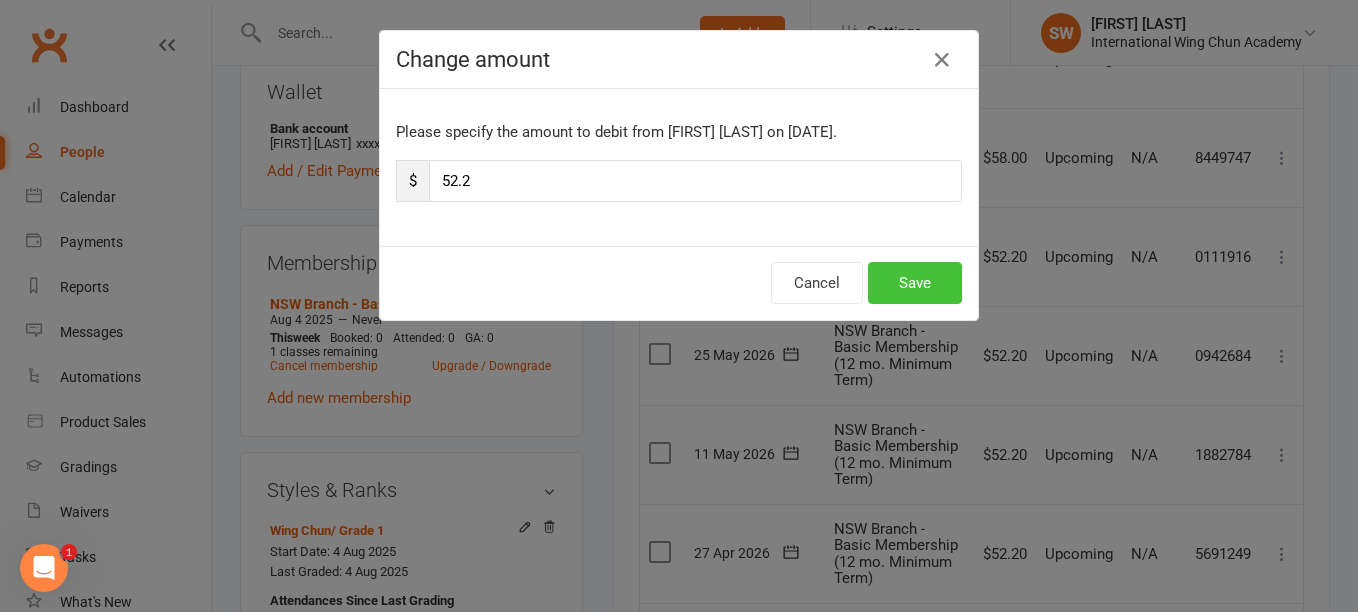 click on "Save" at bounding box center (915, 283) 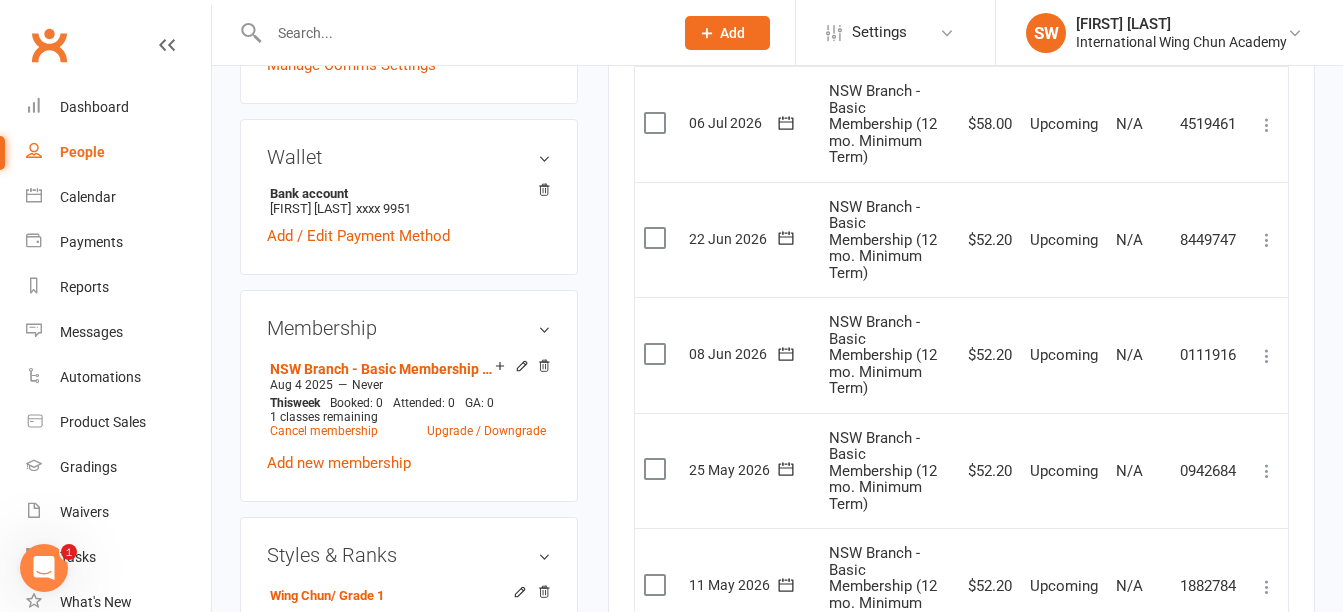 scroll, scrollTop: 619, scrollLeft: 0, axis: vertical 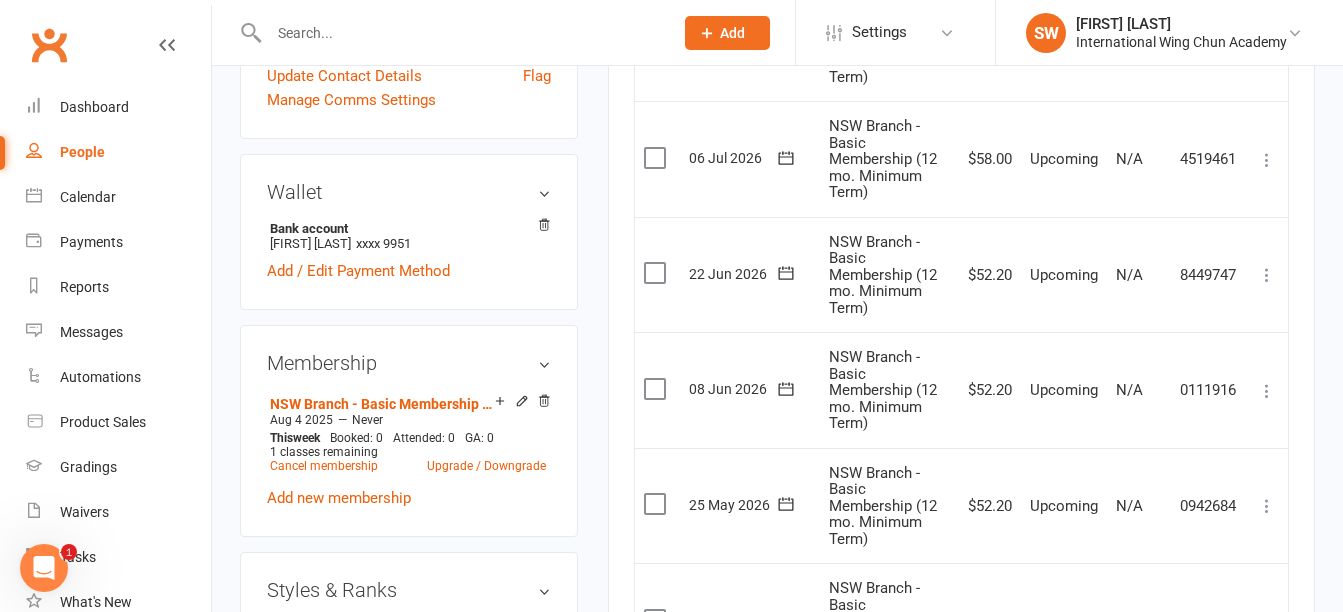 click at bounding box center (1267, 160) 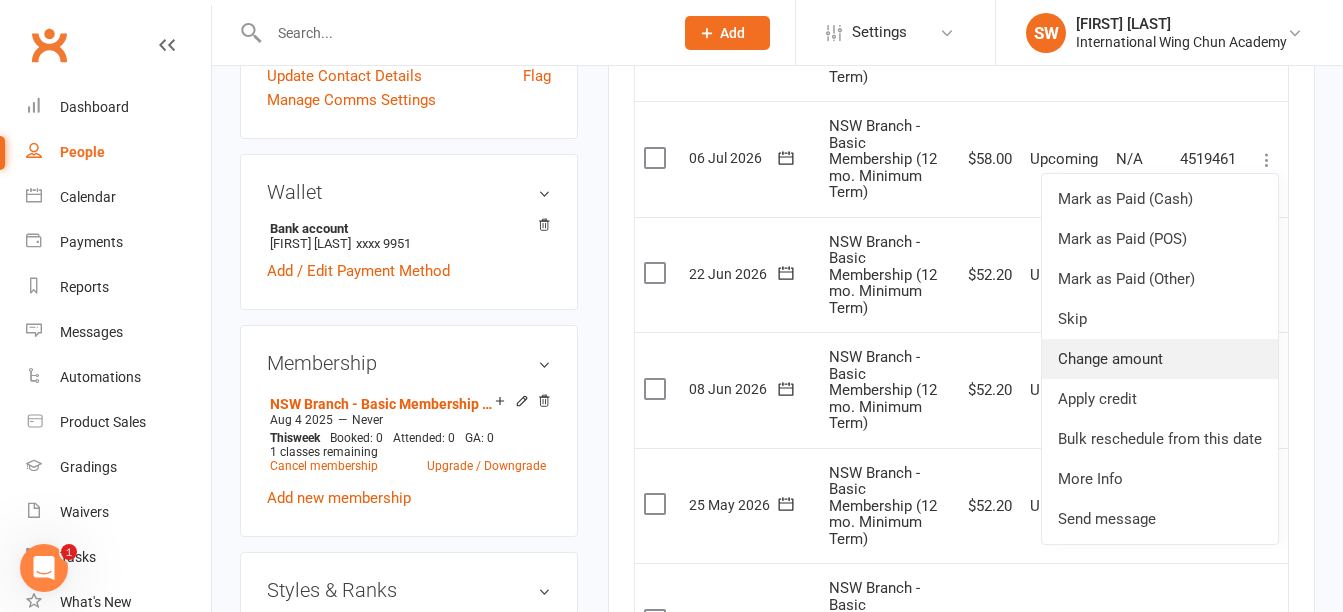 click on "Change amount" at bounding box center [1160, 359] 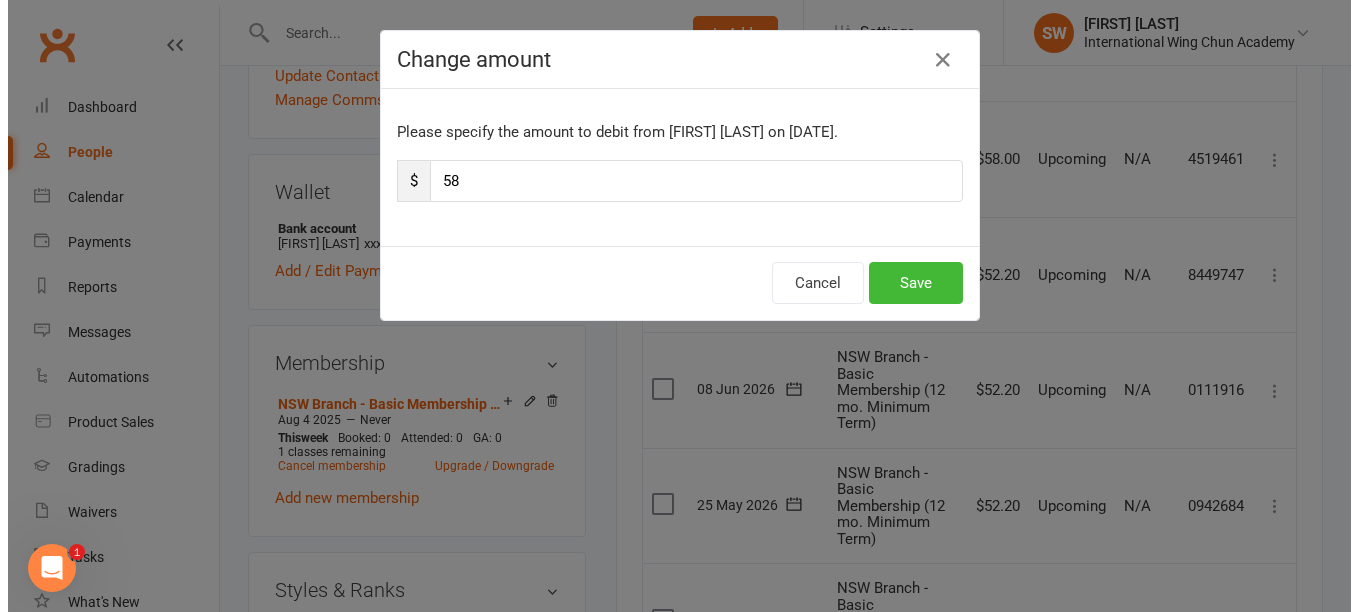 scroll, scrollTop: 595, scrollLeft: 0, axis: vertical 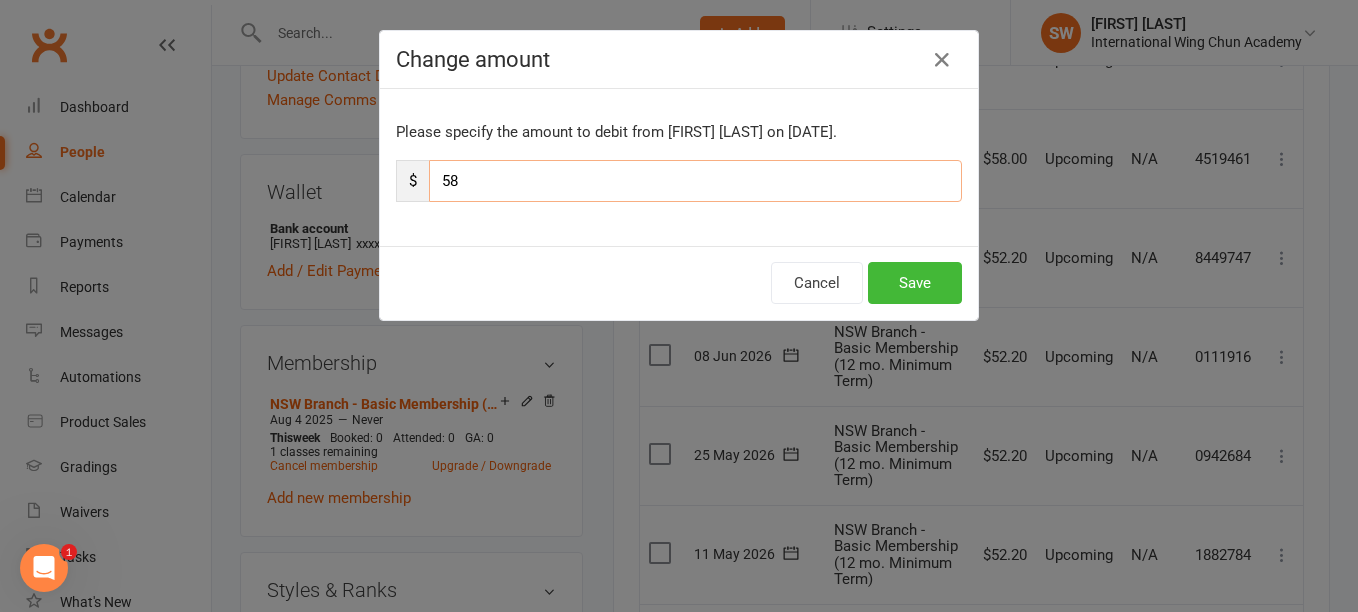 click on "58" at bounding box center (695, 181) 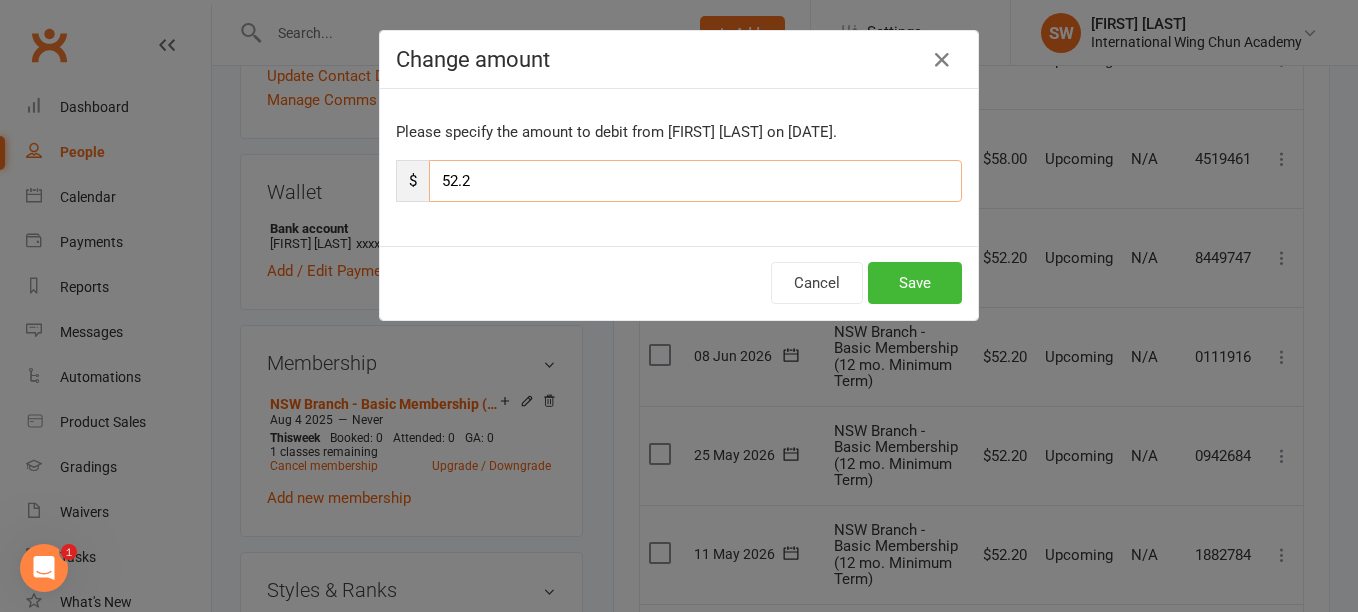 type on "52.2" 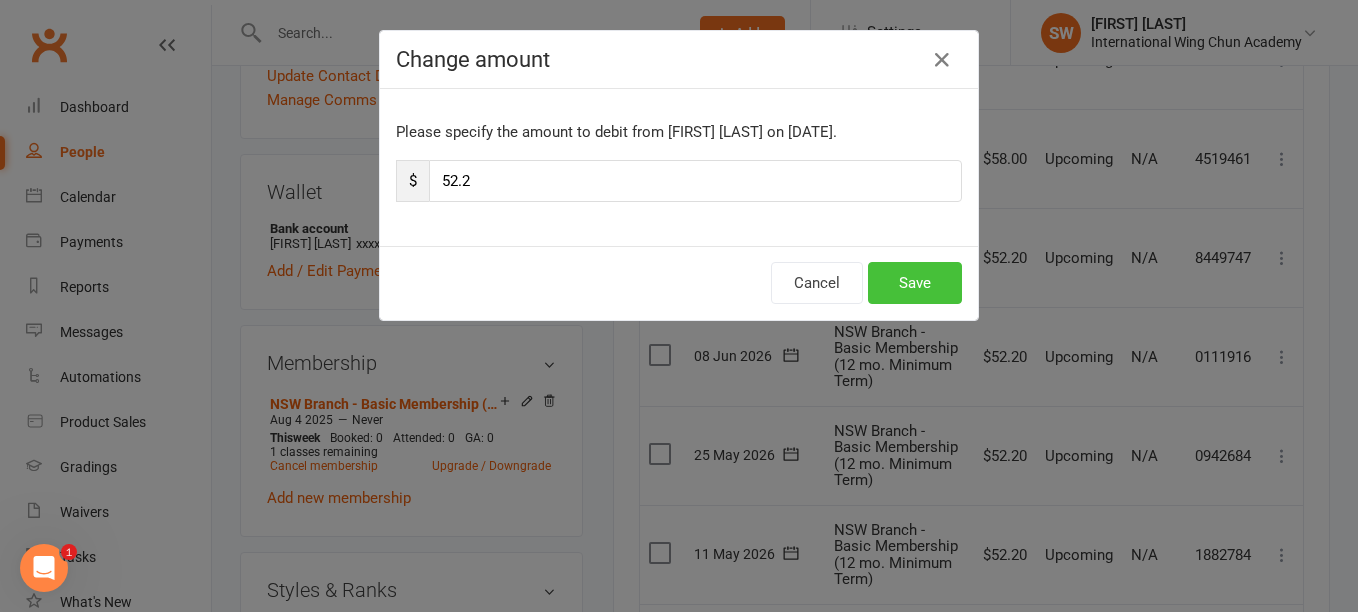 click on "Save" at bounding box center [915, 283] 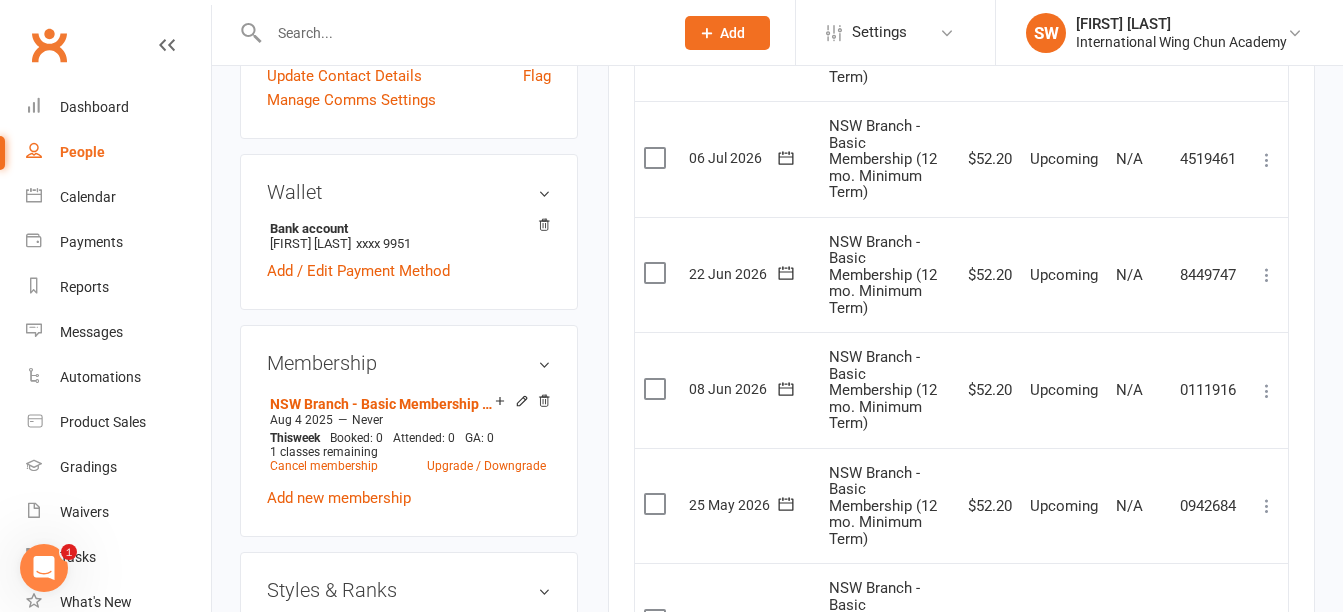 scroll, scrollTop: 519, scrollLeft: 0, axis: vertical 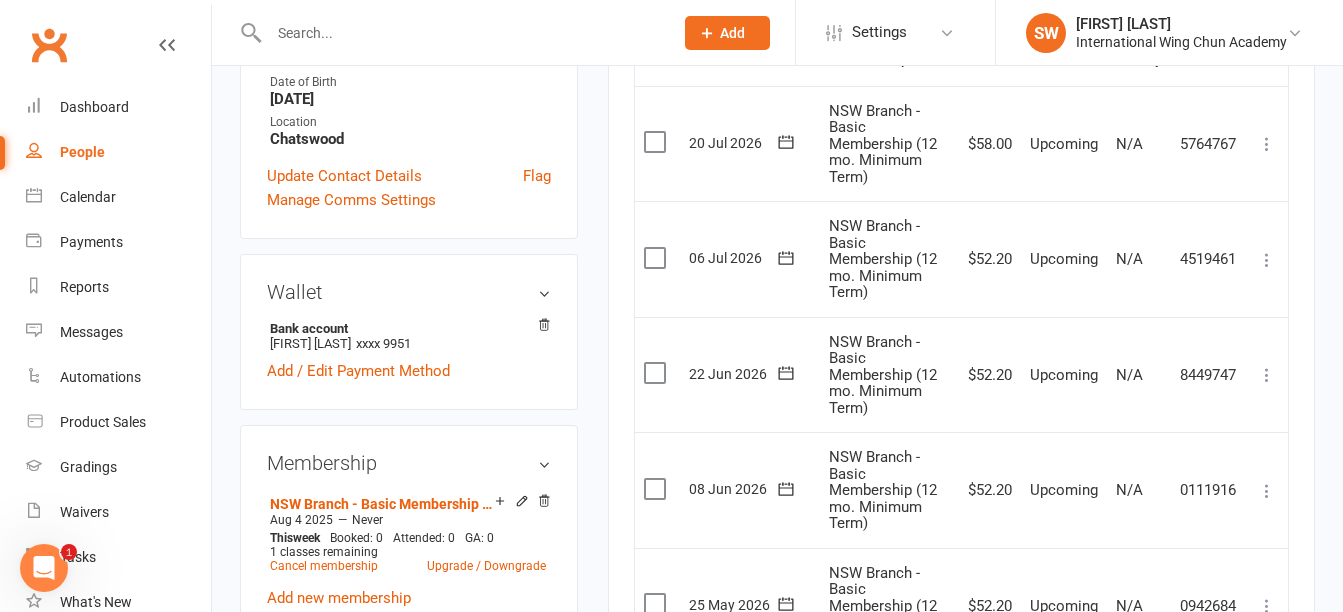 click at bounding box center (1267, 144) 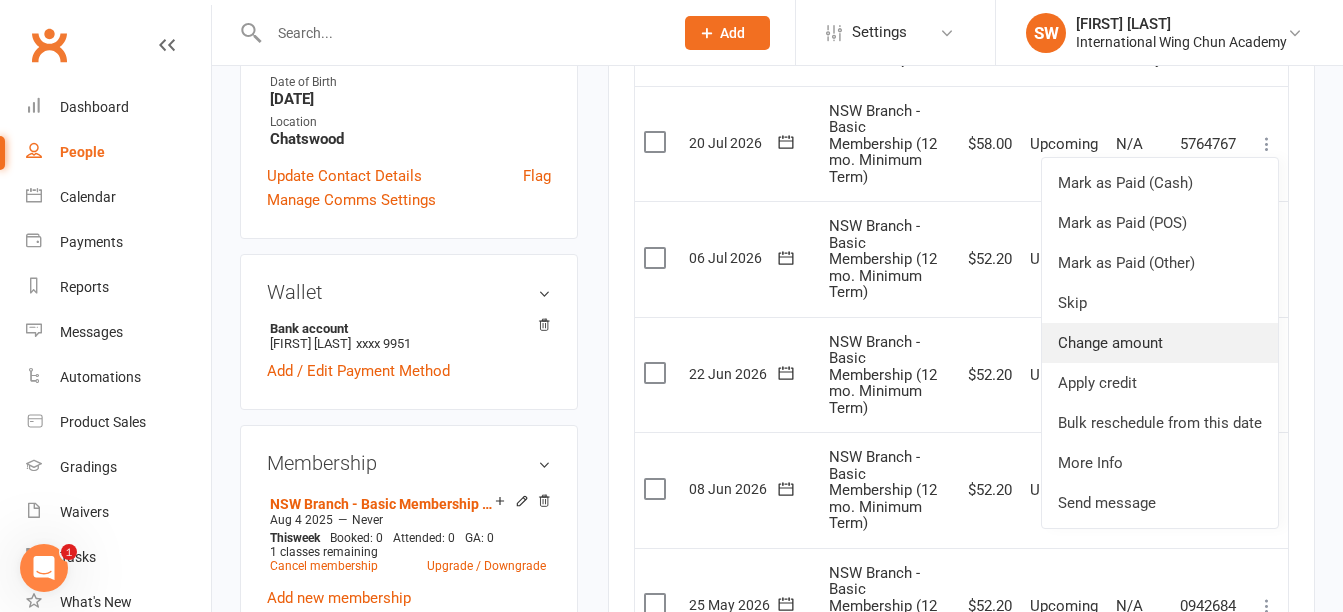 click on "Change amount" at bounding box center (1160, 343) 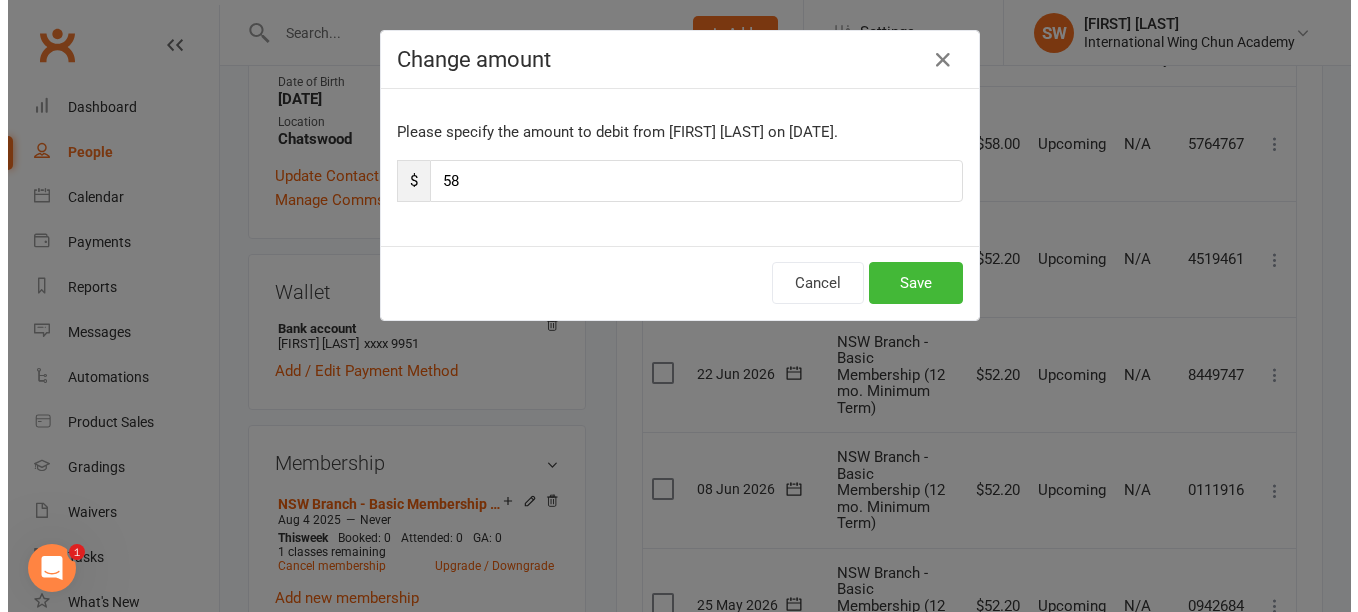 scroll, scrollTop: 495, scrollLeft: 0, axis: vertical 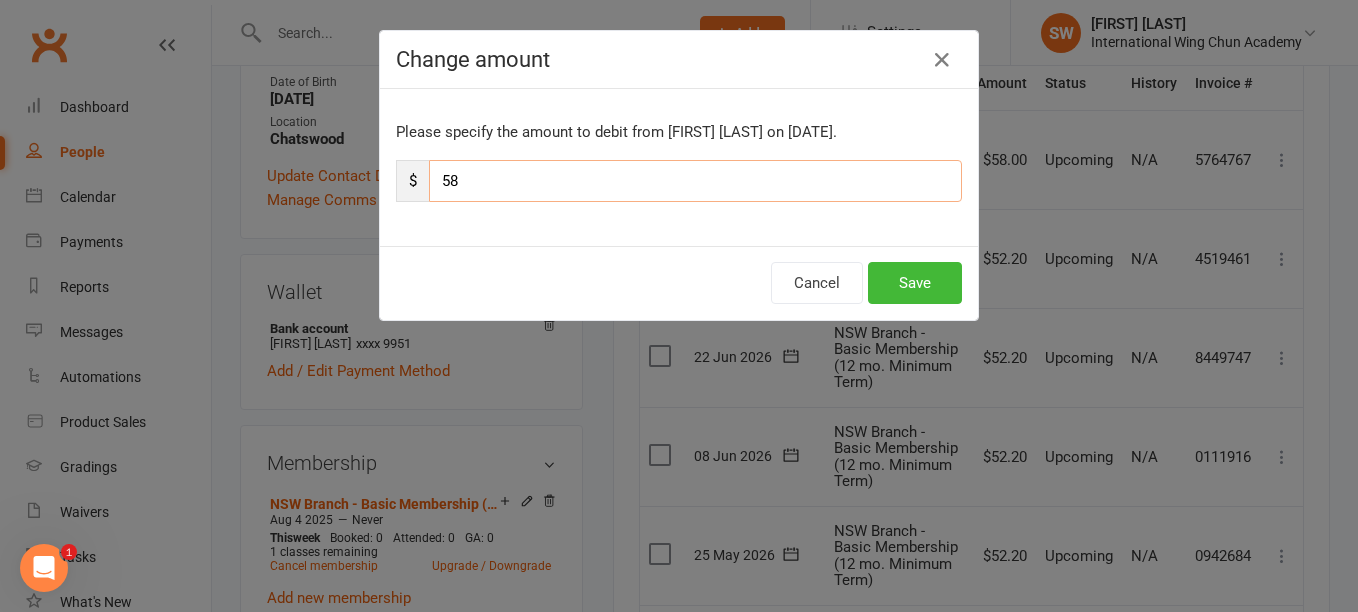 click on "58" at bounding box center (695, 181) 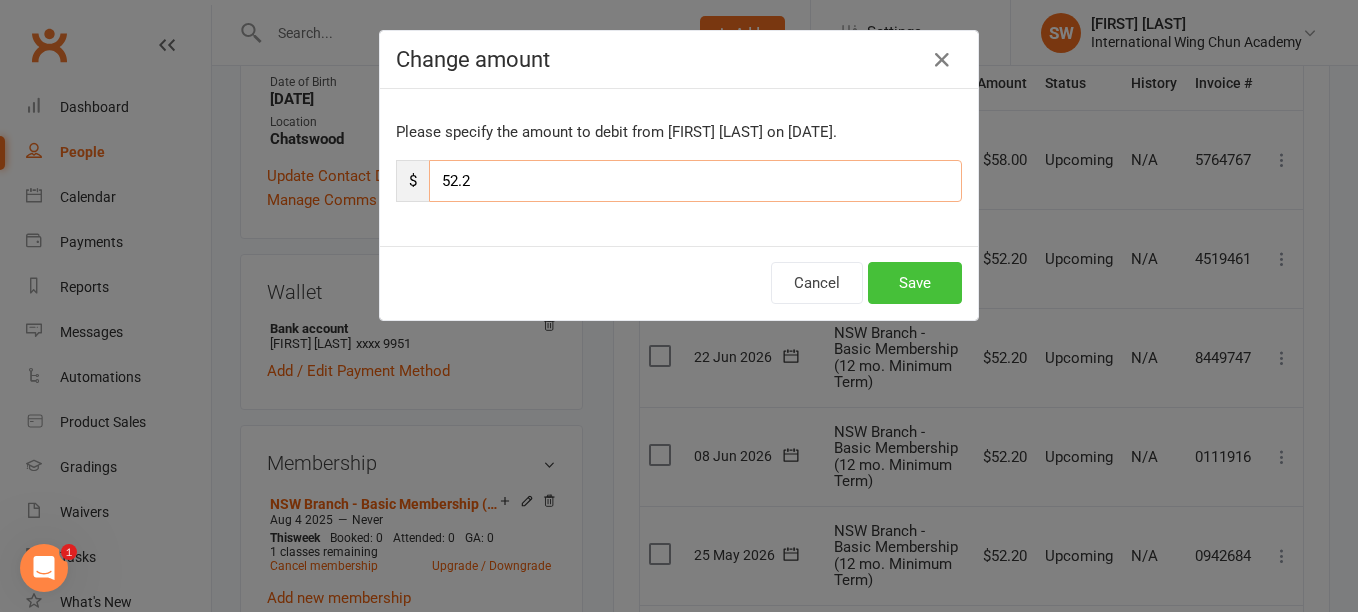 type on "52.2" 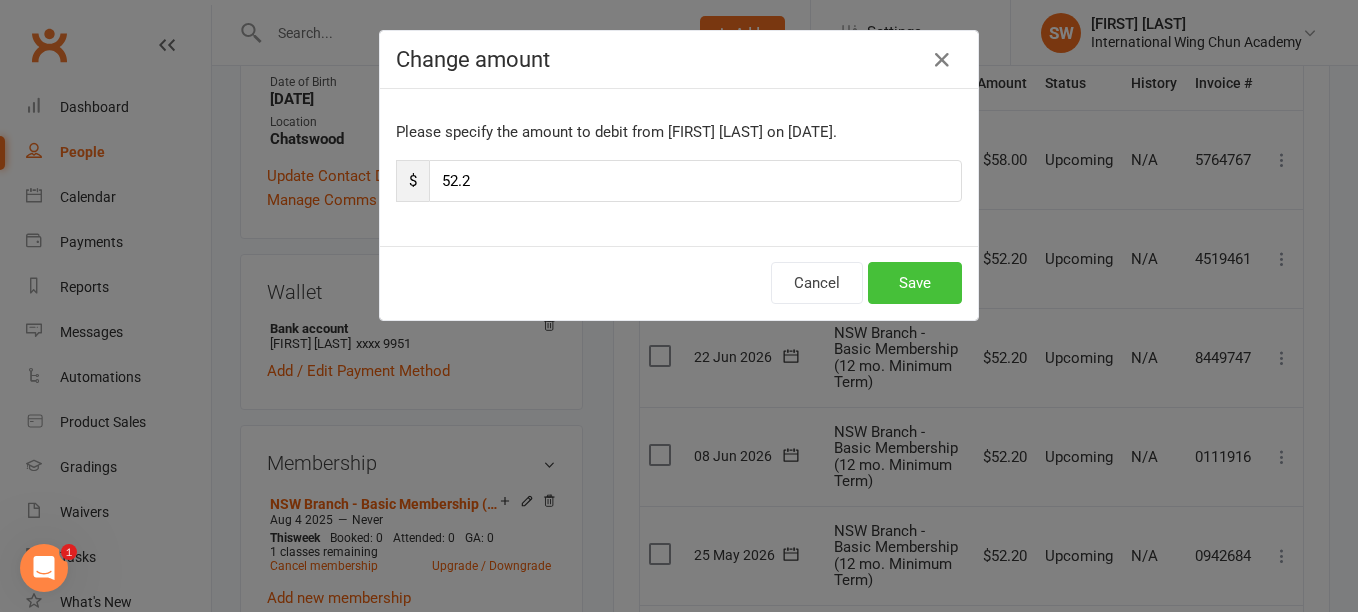 click on "Save" at bounding box center (915, 283) 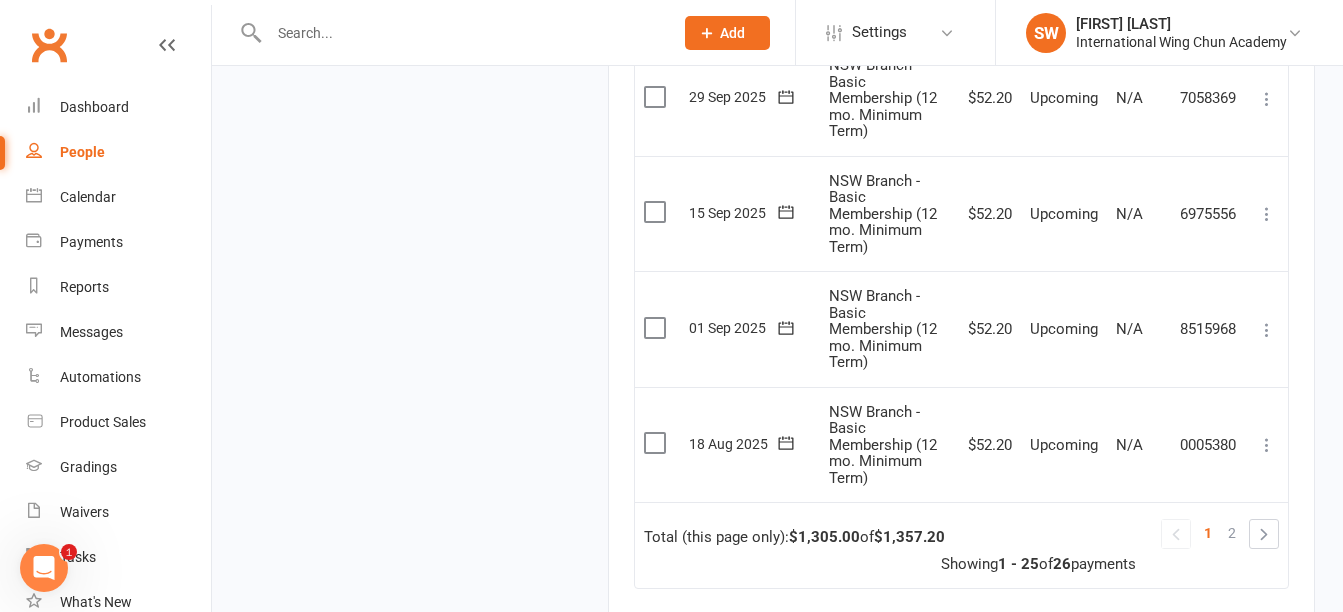 scroll, scrollTop: 3088, scrollLeft: 0, axis: vertical 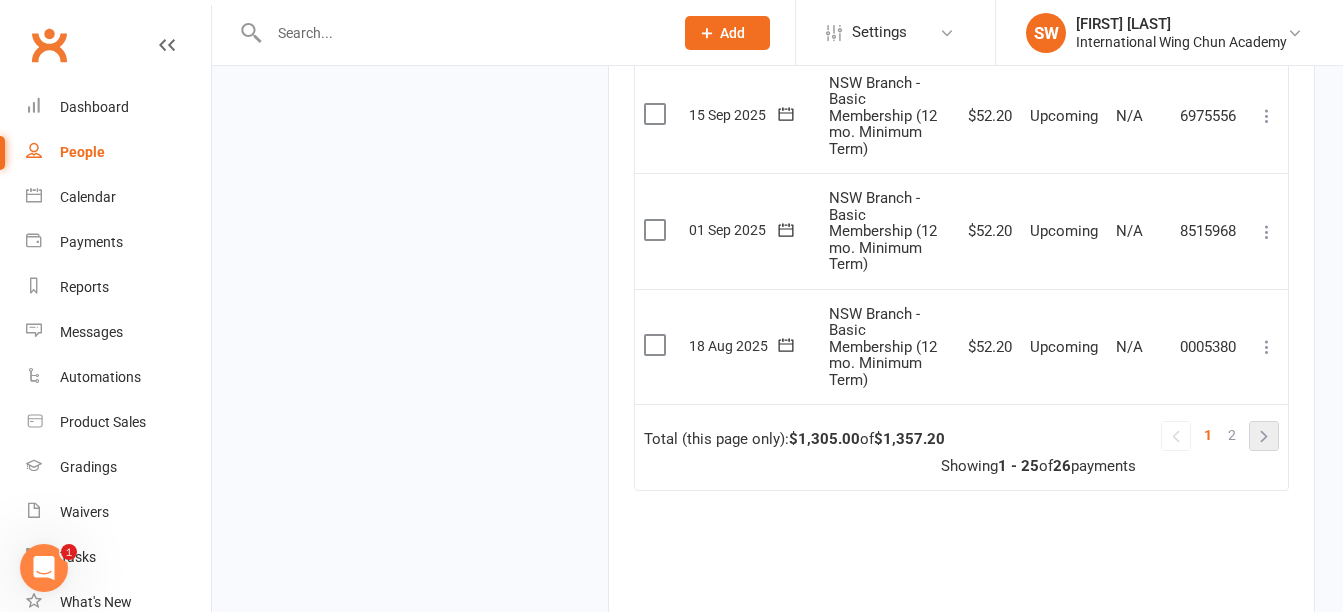 click at bounding box center [1264, 436] 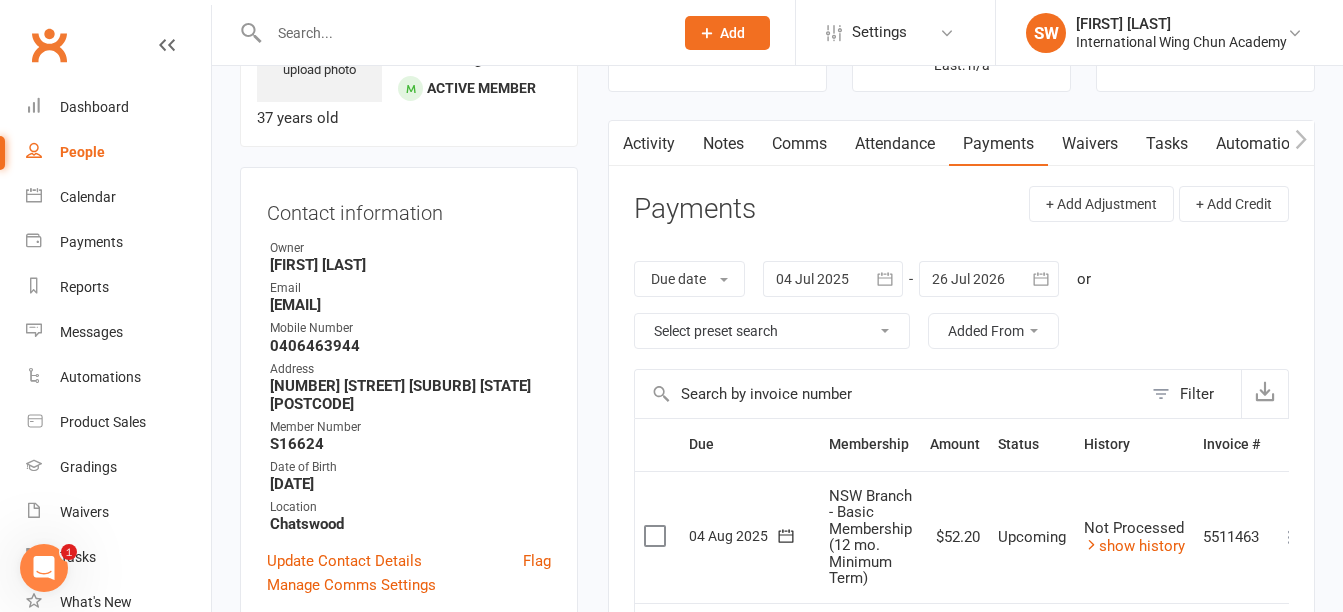 scroll, scrollTop: 133, scrollLeft: 0, axis: vertical 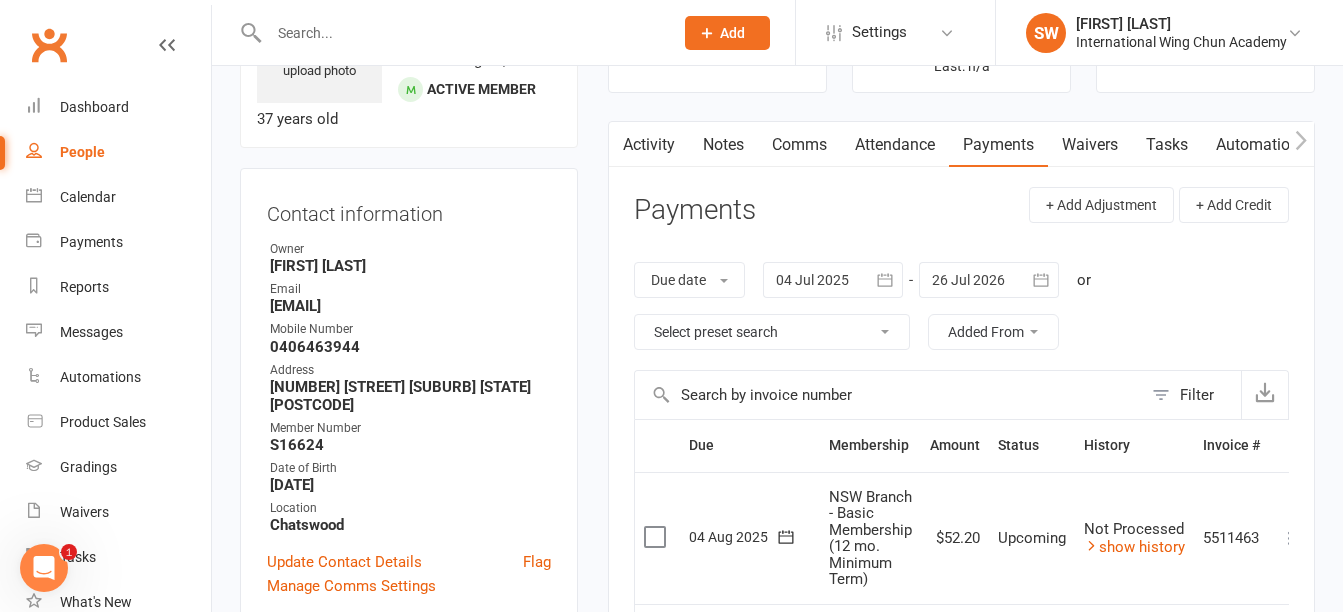 click on "Notes" at bounding box center (723, 145) 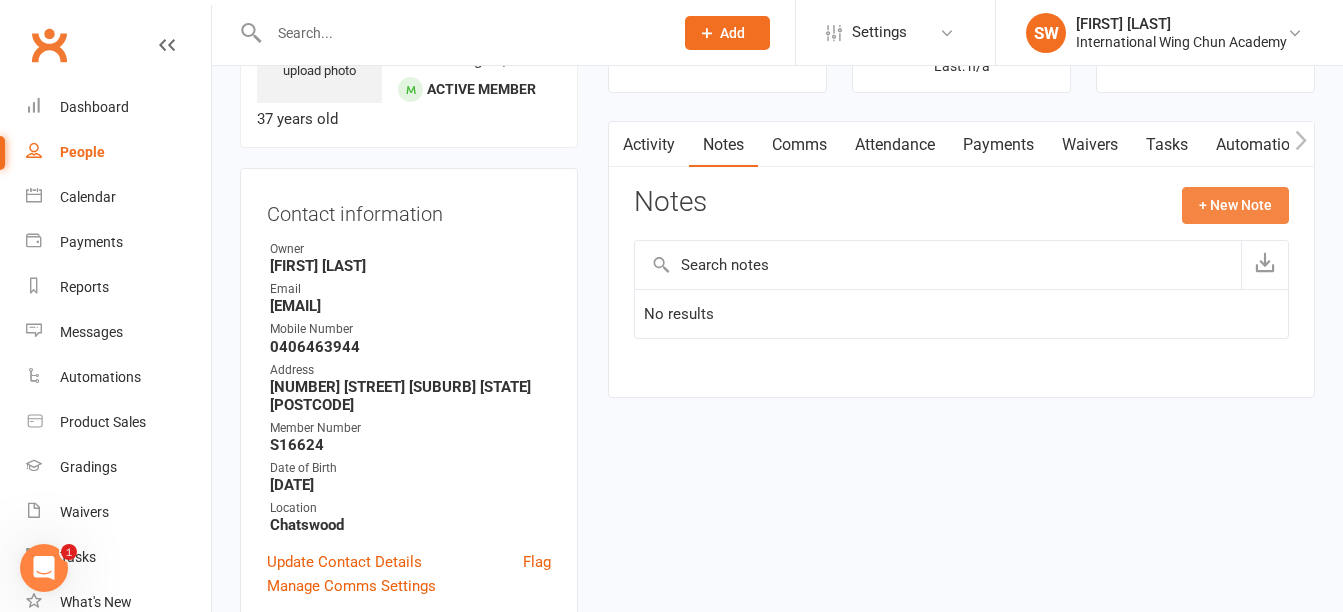 click on "+ New Note" 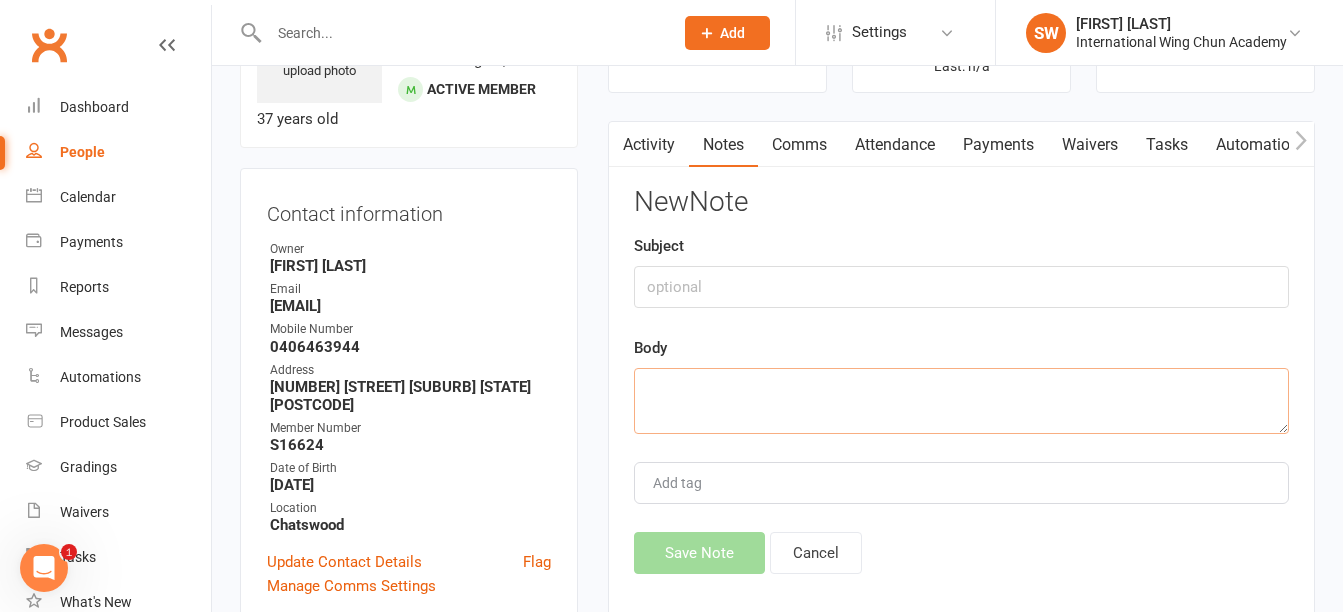click 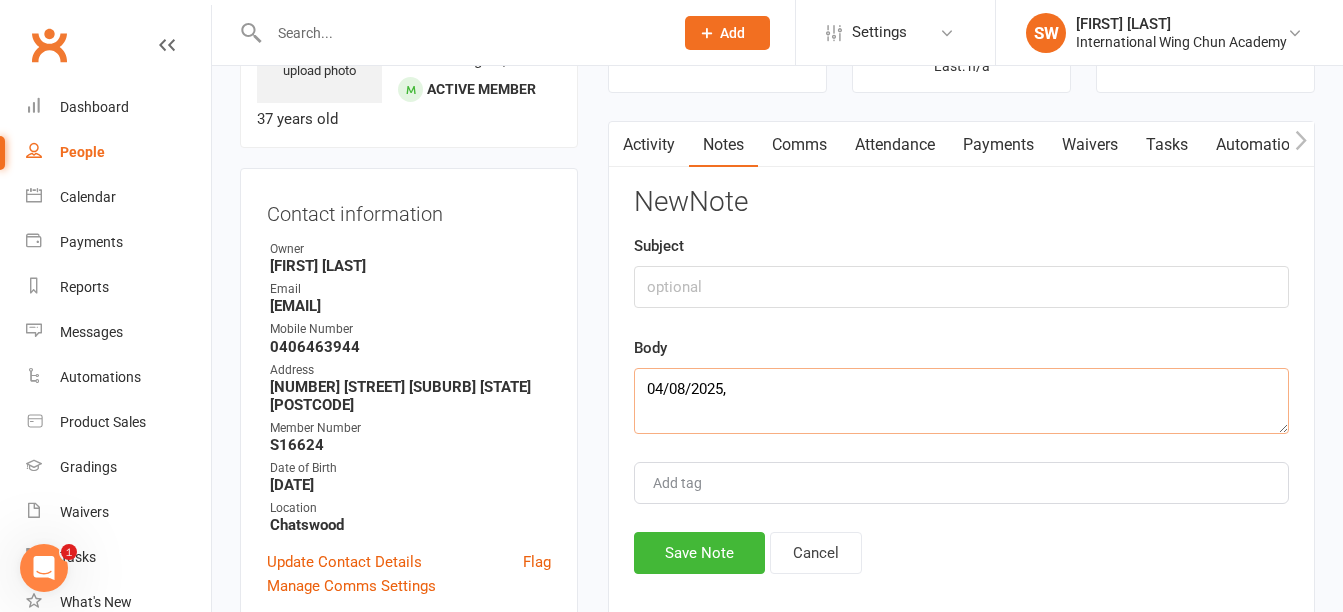 paste on "Student Enrolment Form (Same Week Promo Offer" 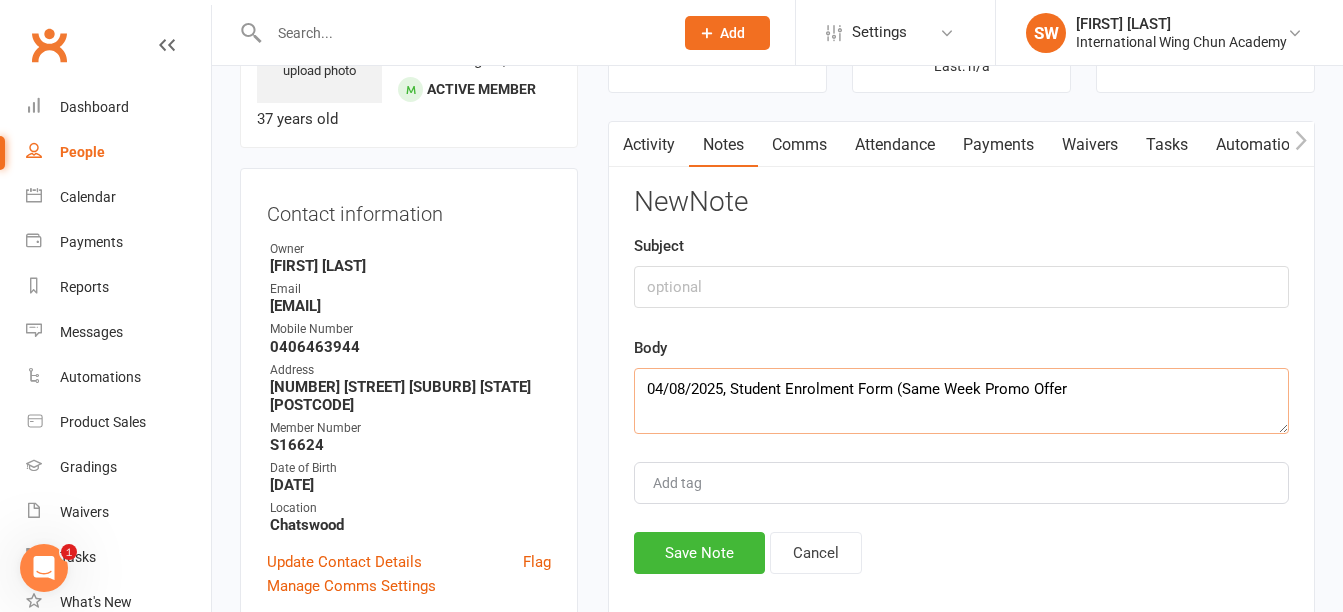 click on "04/08/2025, Student Enrolment Form (Same Week Promo Offer" 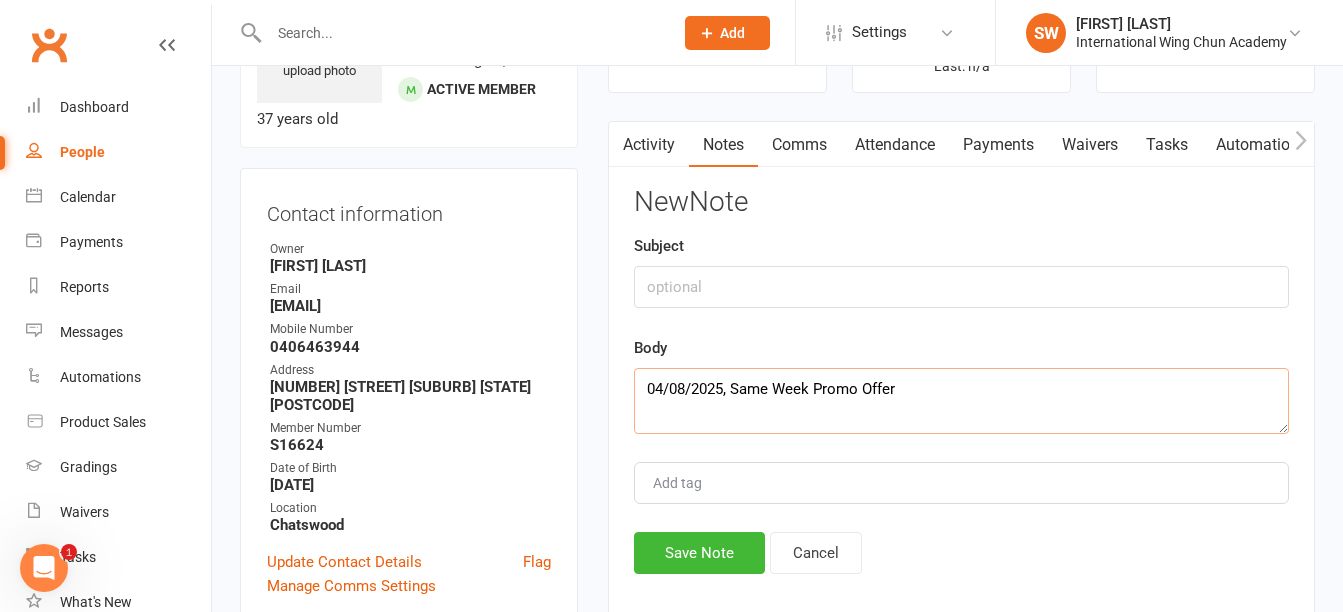click on "04/08/2025, Same Week Promo Offer" 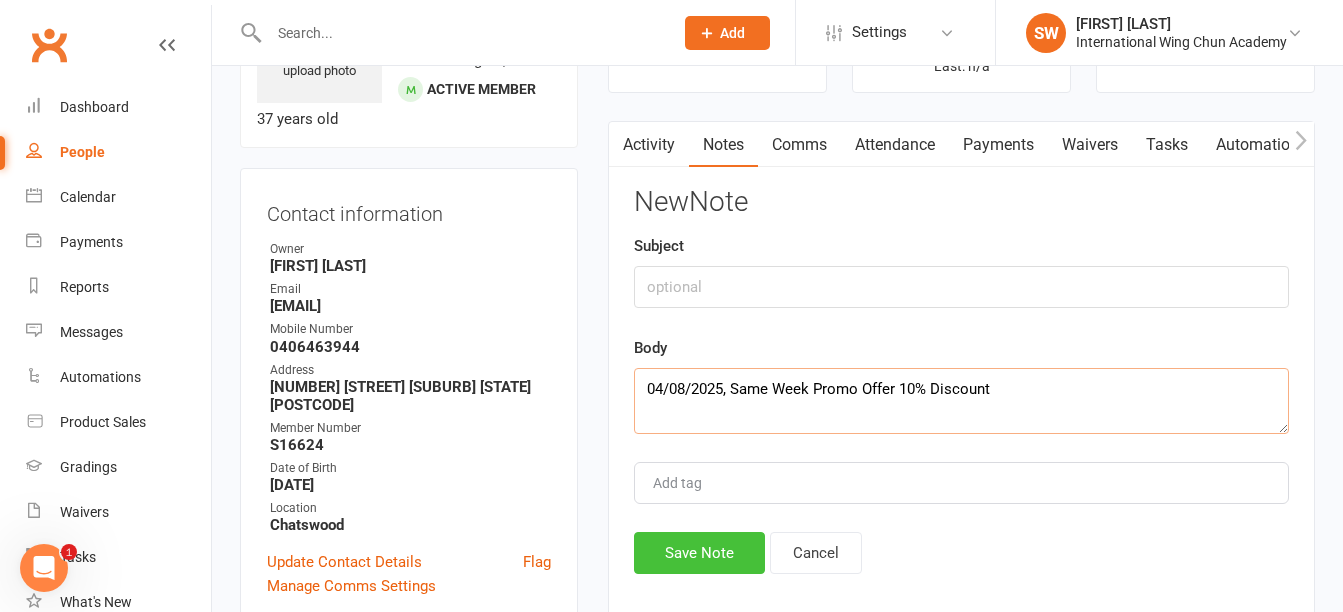 type on "04/08/2025, Same Week Promo Offer 10% Discount" 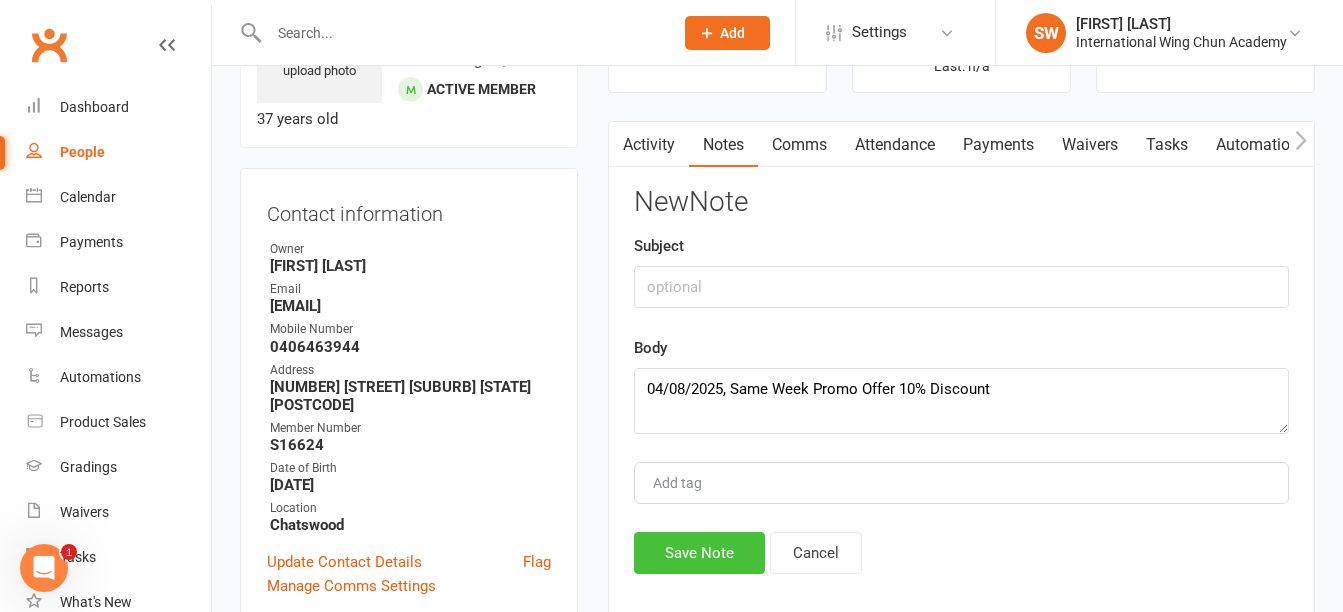 click on "Save Note" 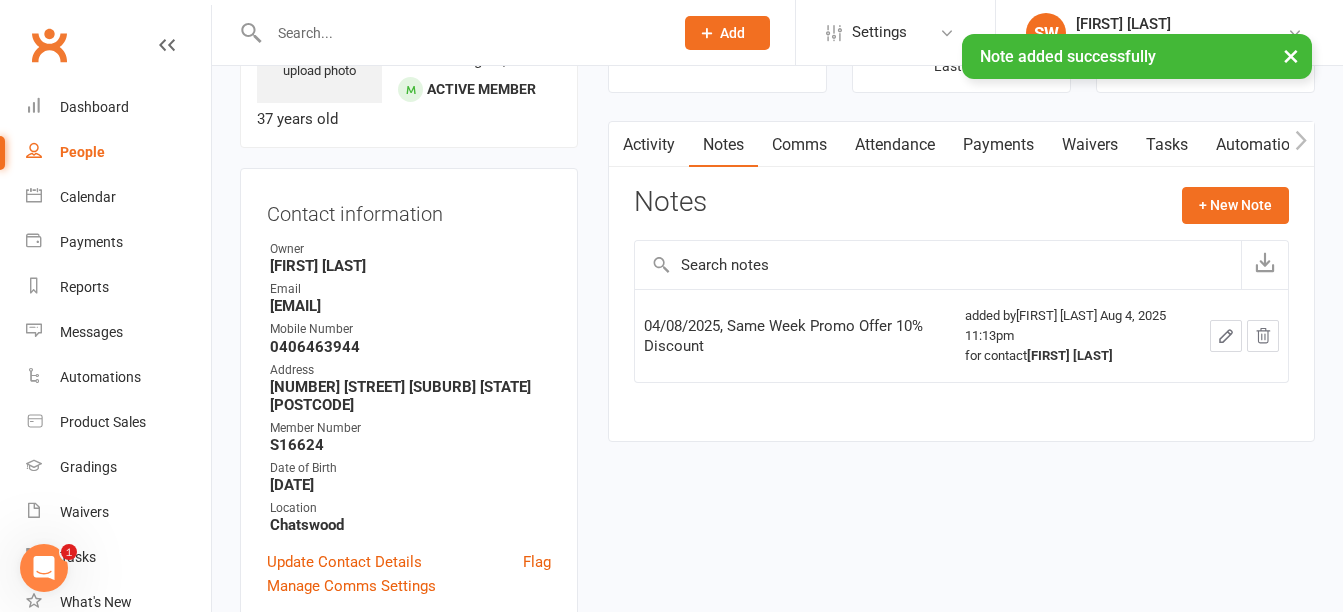 click 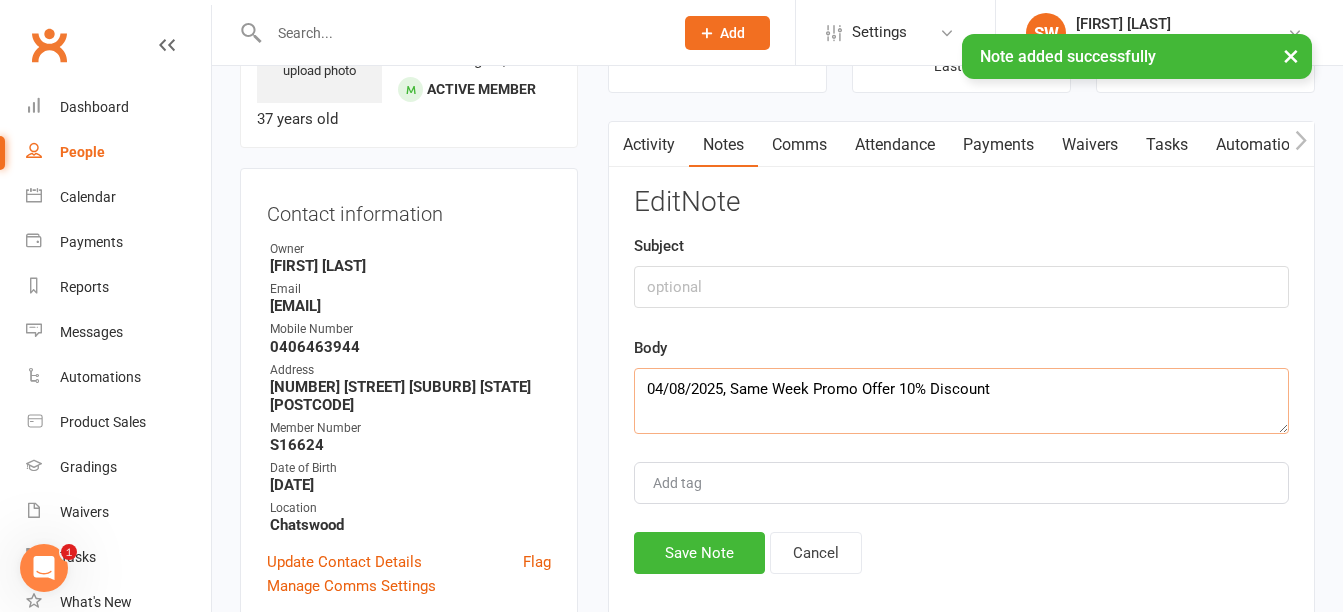 click on "04/08/2025, Same Week Promo Offer 10% Discount" 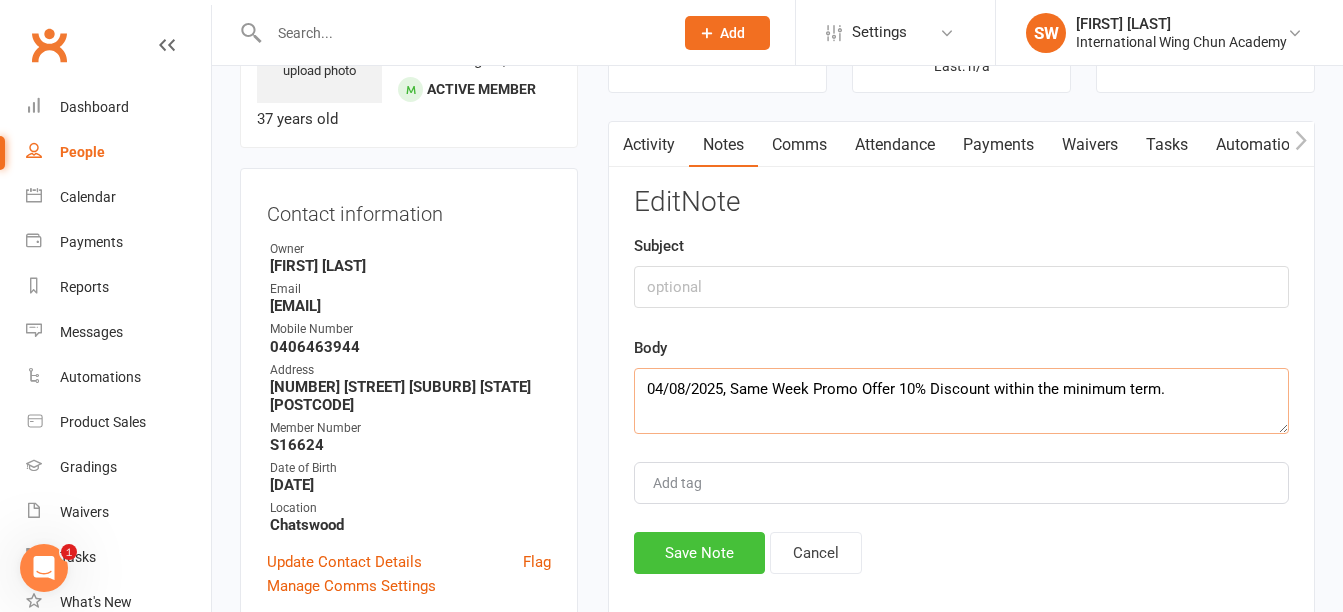 type on "04/08/2025, Same Week Promo Offer 10% Discount within the minimum term." 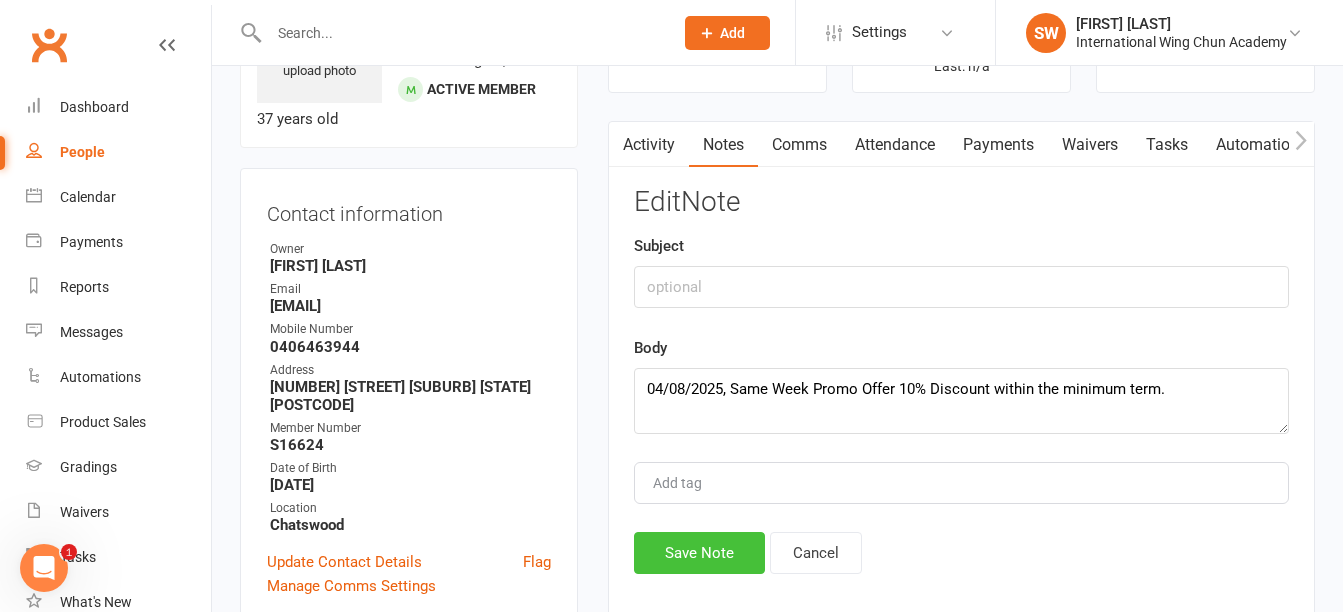 click on "Save Note" 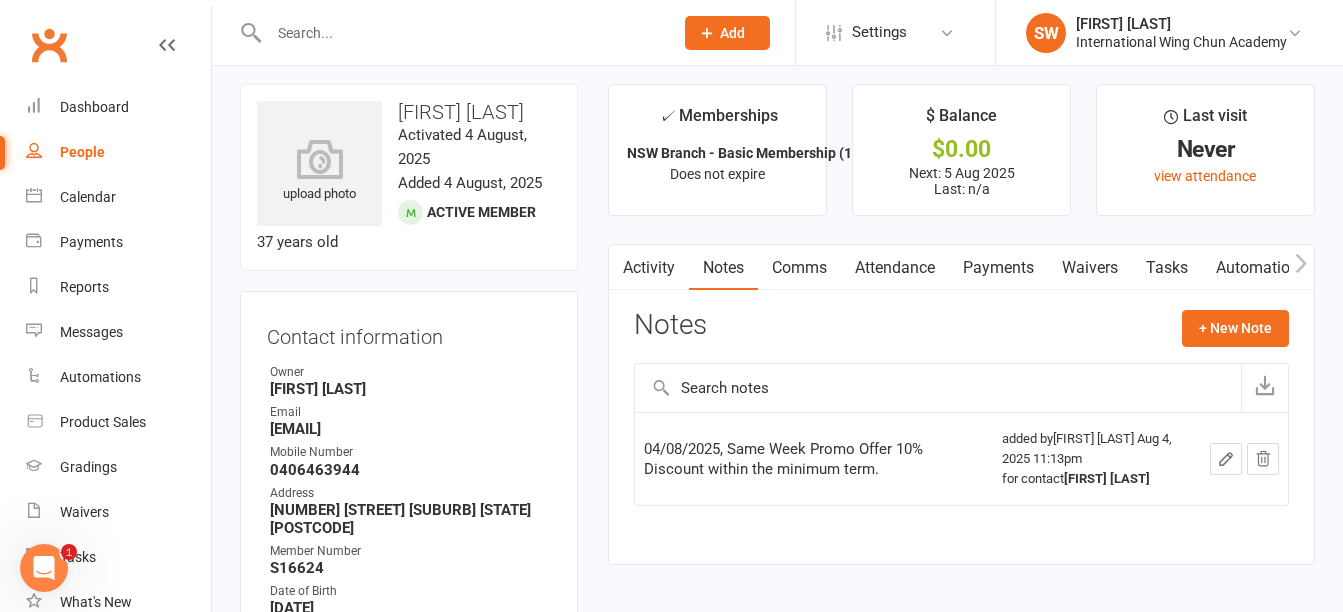 scroll, scrollTop: 0, scrollLeft: 0, axis: both 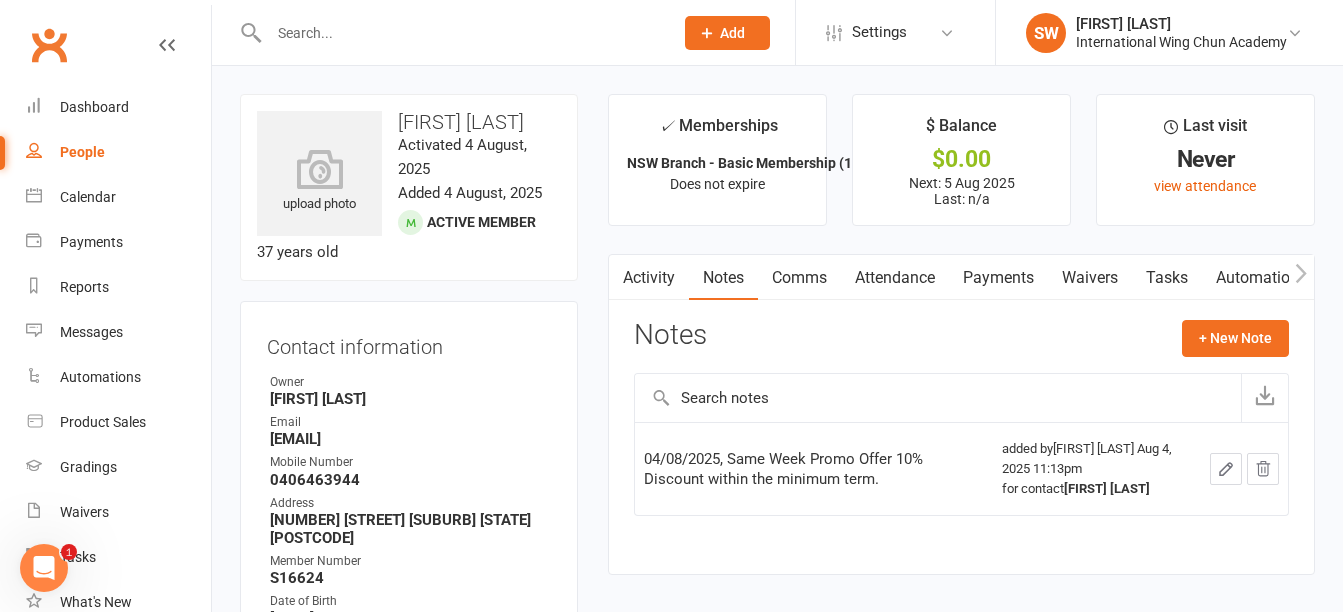 click on "Payments" at bounding box center (998, 278) 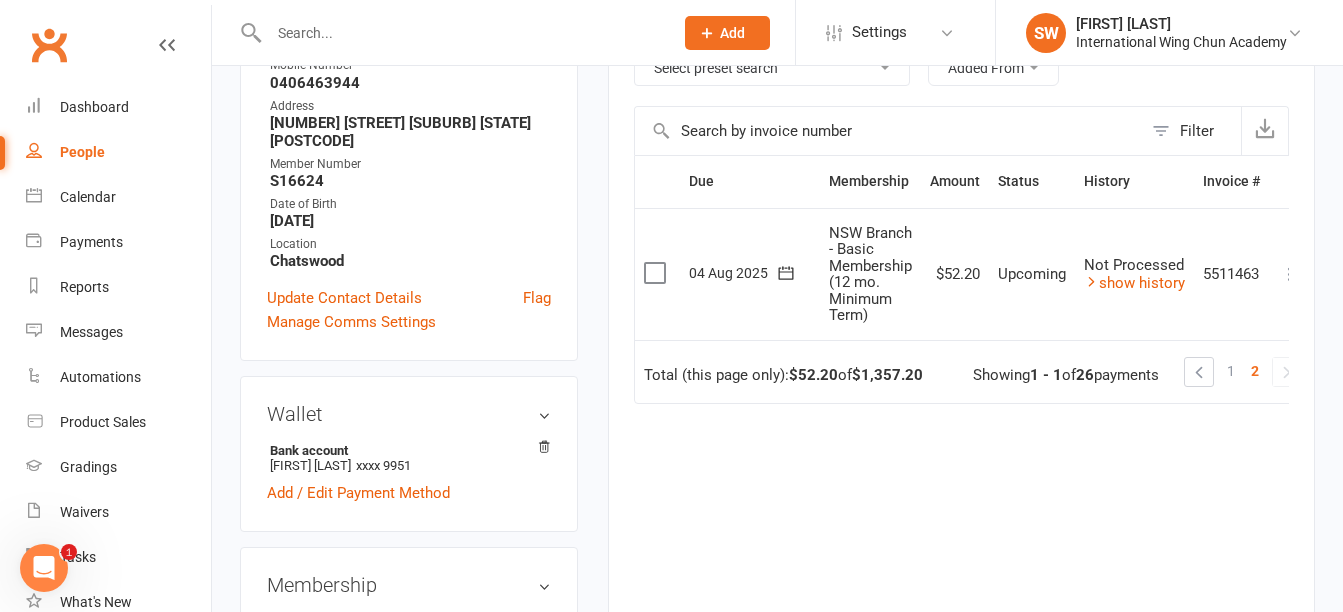 scroll, scrollTop: 400, scrollLeft: 0, axis: vertical 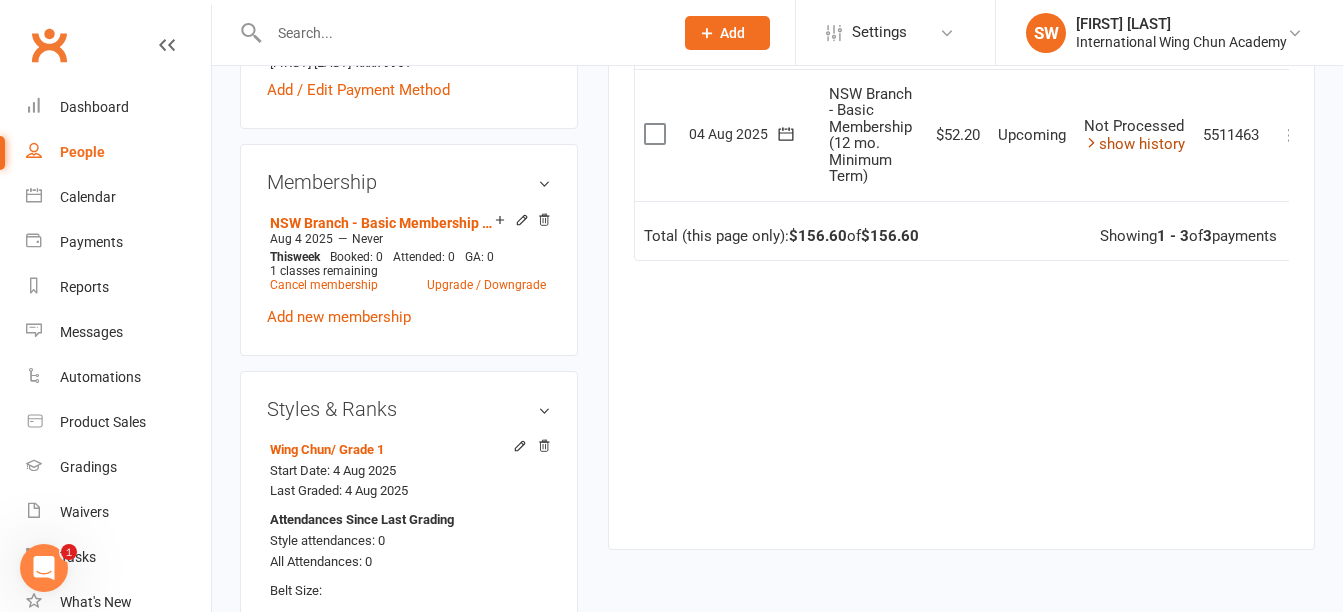 click on "show history" at bounding box center (1134, 144) 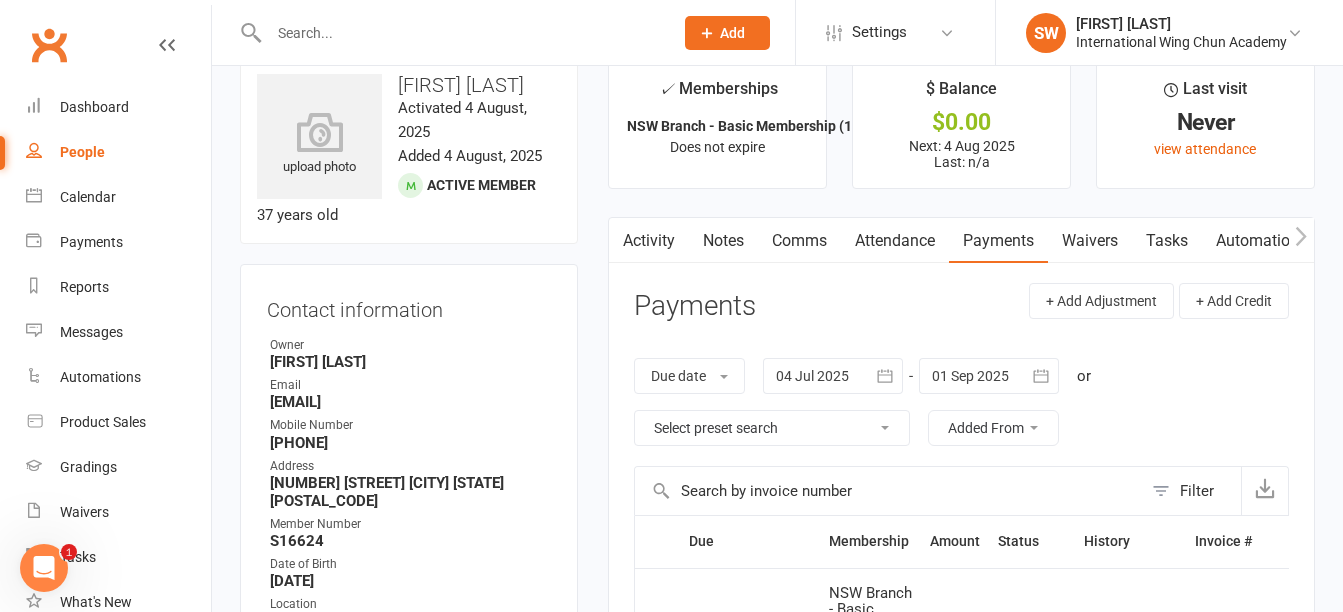 scroll, scrollTop: 0, scrollLeft: 0, axis: both 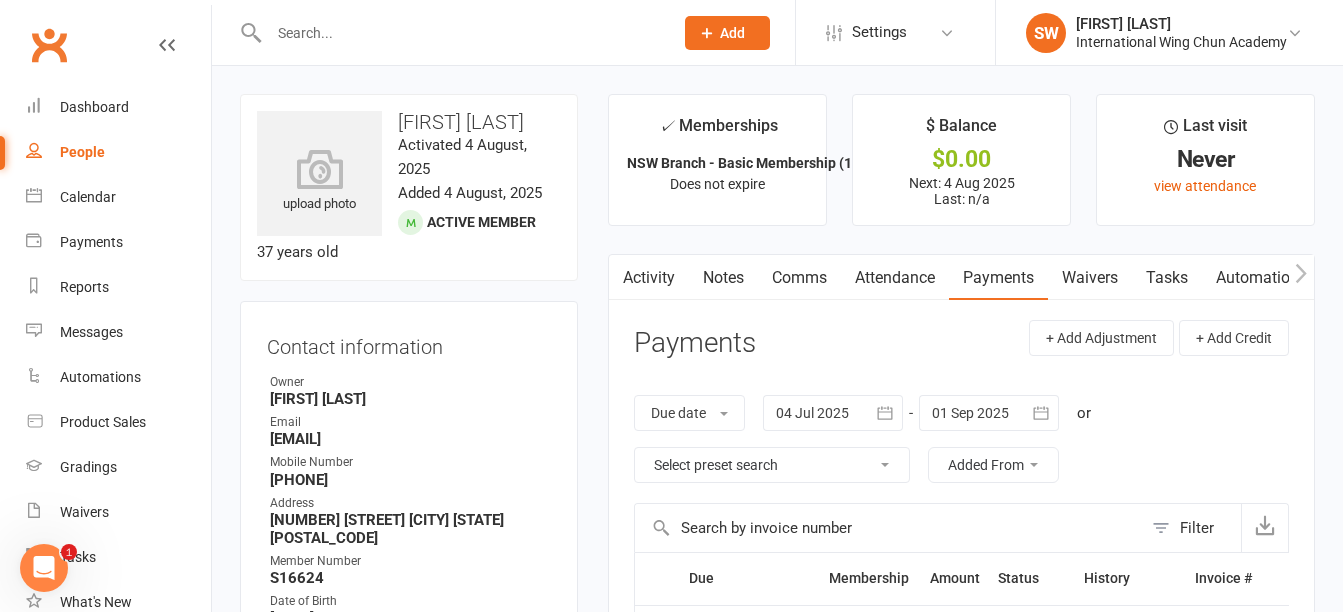 click on "Activity" at bounding box center (649, 278) 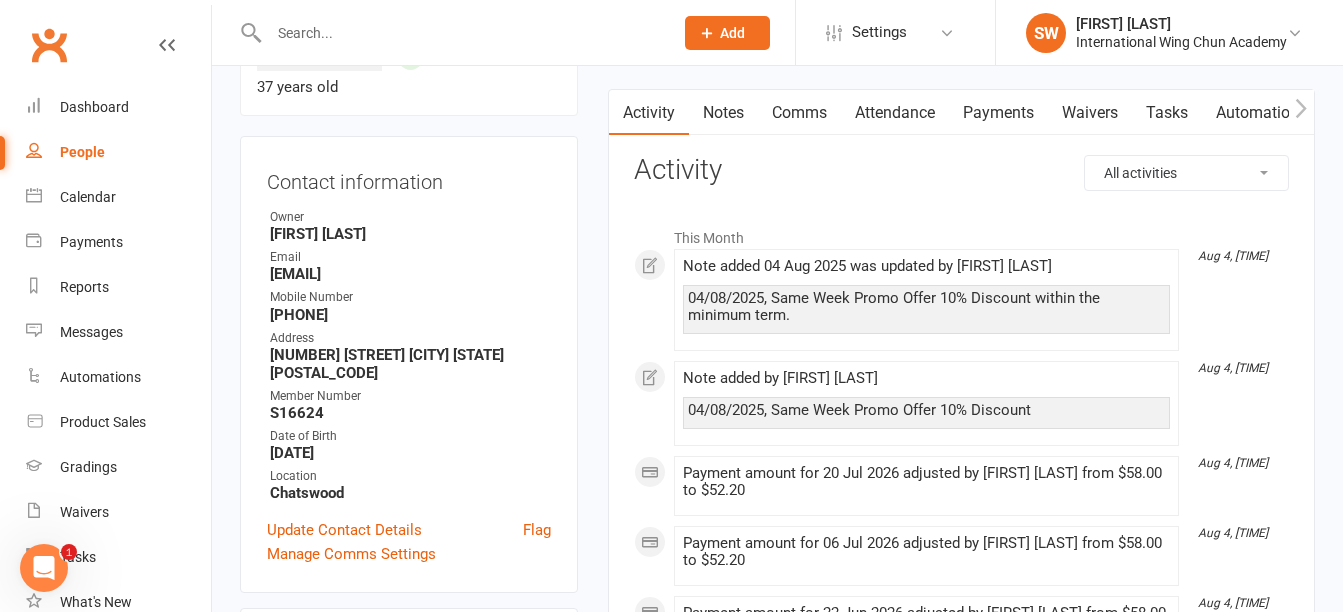 scroll, scrollTop: 200, scrollLeft: 0, axis: vertical 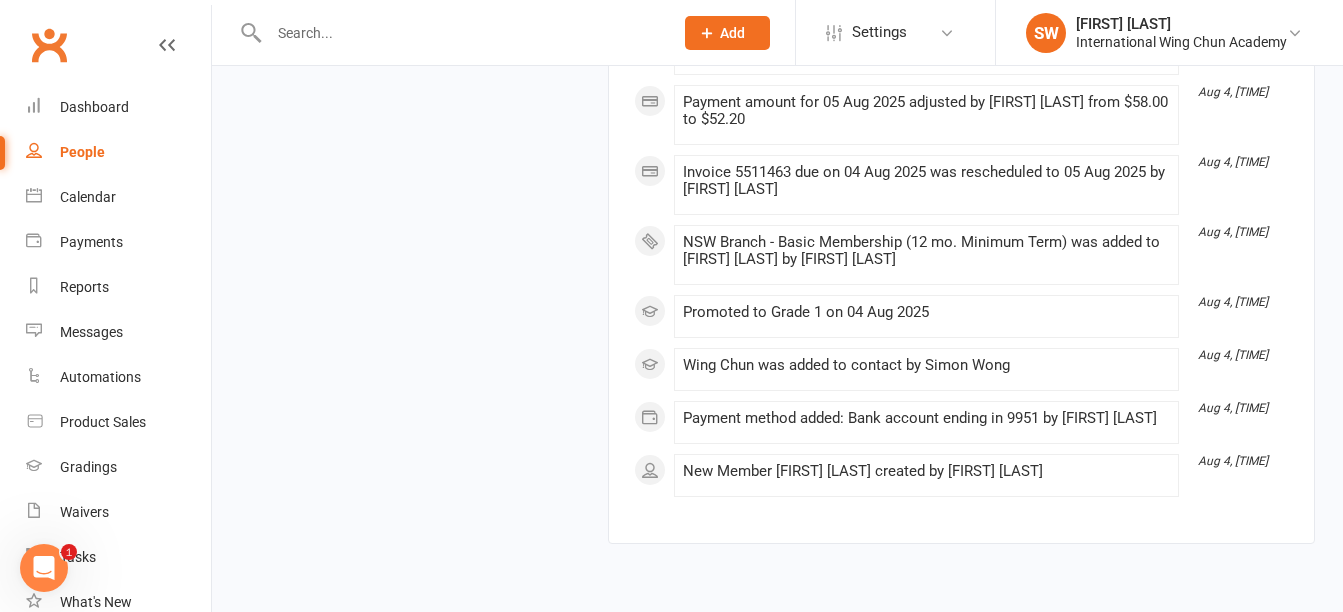 click at bounding box center (461, 33) 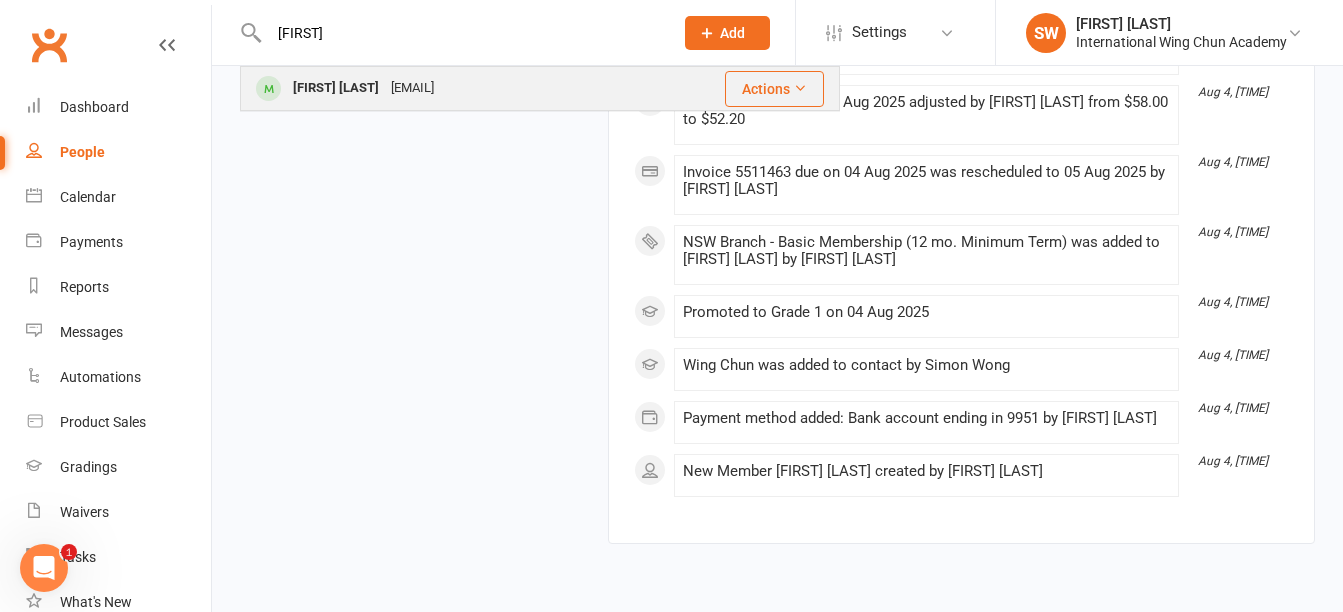 type on "[FIRST]" 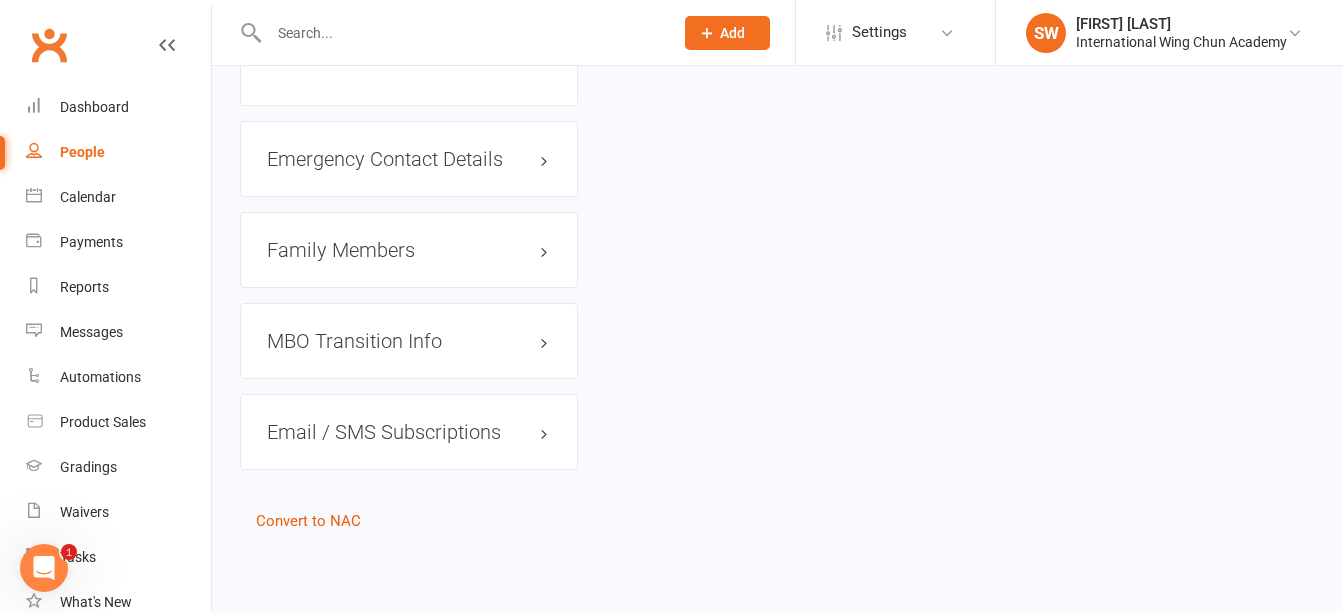 scroll, scrollTop: 0, scrollLeft: 0, axis: both 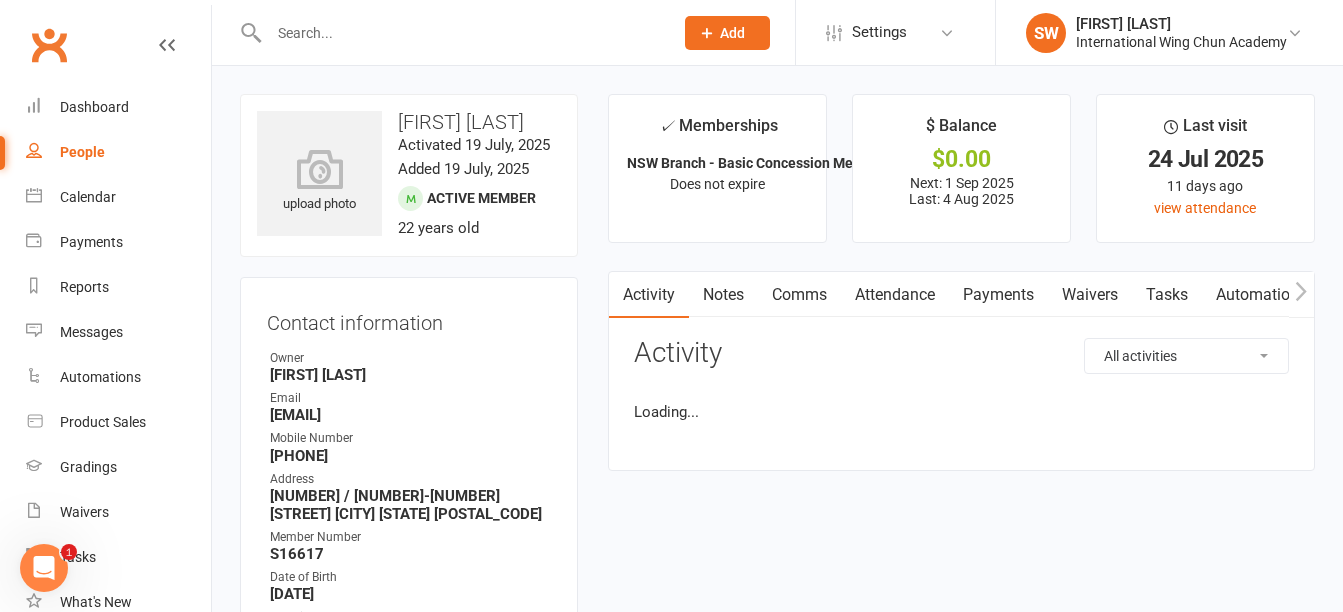click on "Payments" at bounding box center [998, 295] 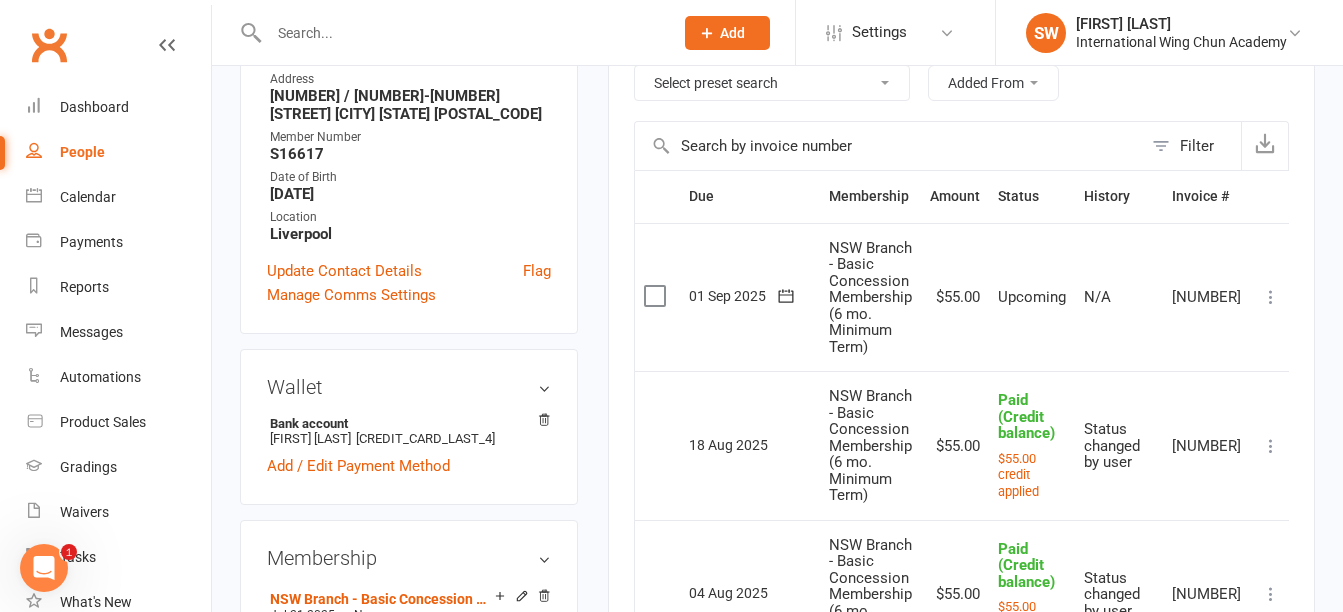 scroll, scrollTop: 700, scrollLeft: 0, axis: vertical 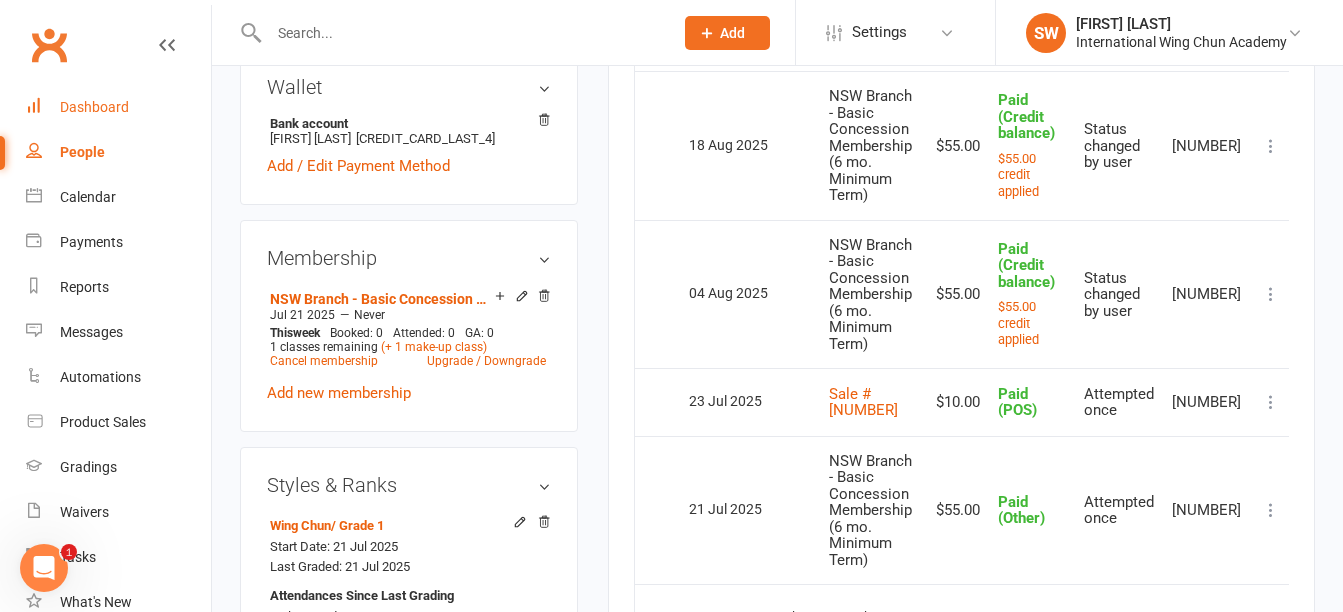 click on "Dashboard" at bounding box center (94, 107) 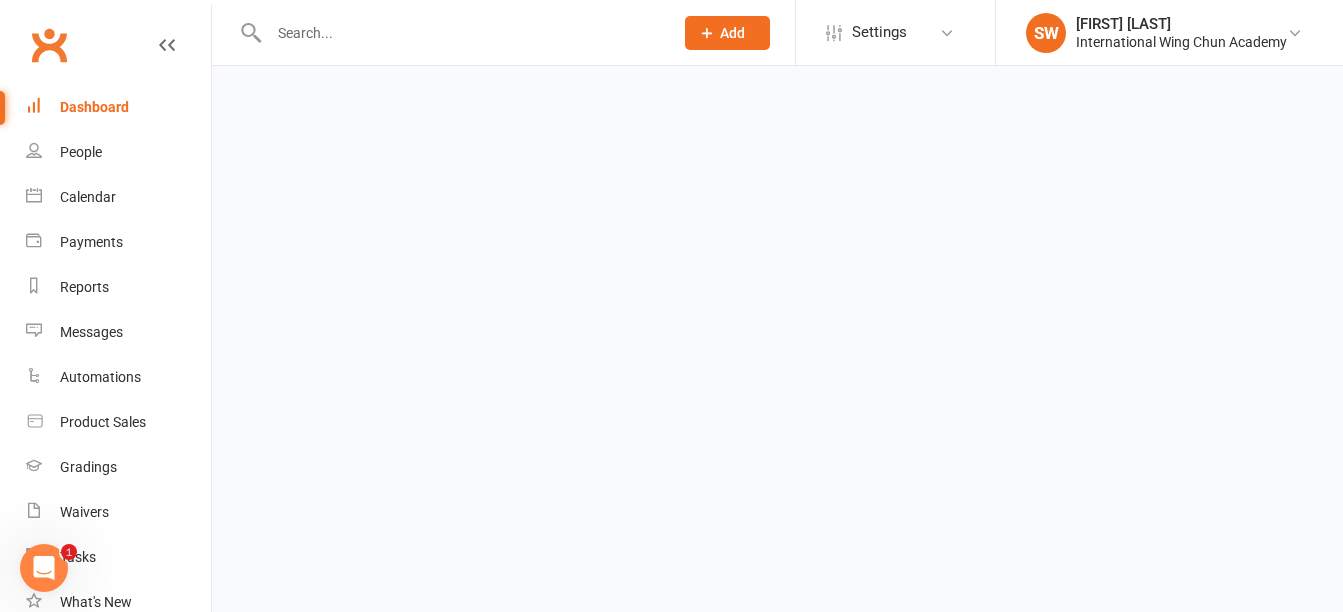 scroll, scrollTop: 0, scrollLeft: 0, axis: both 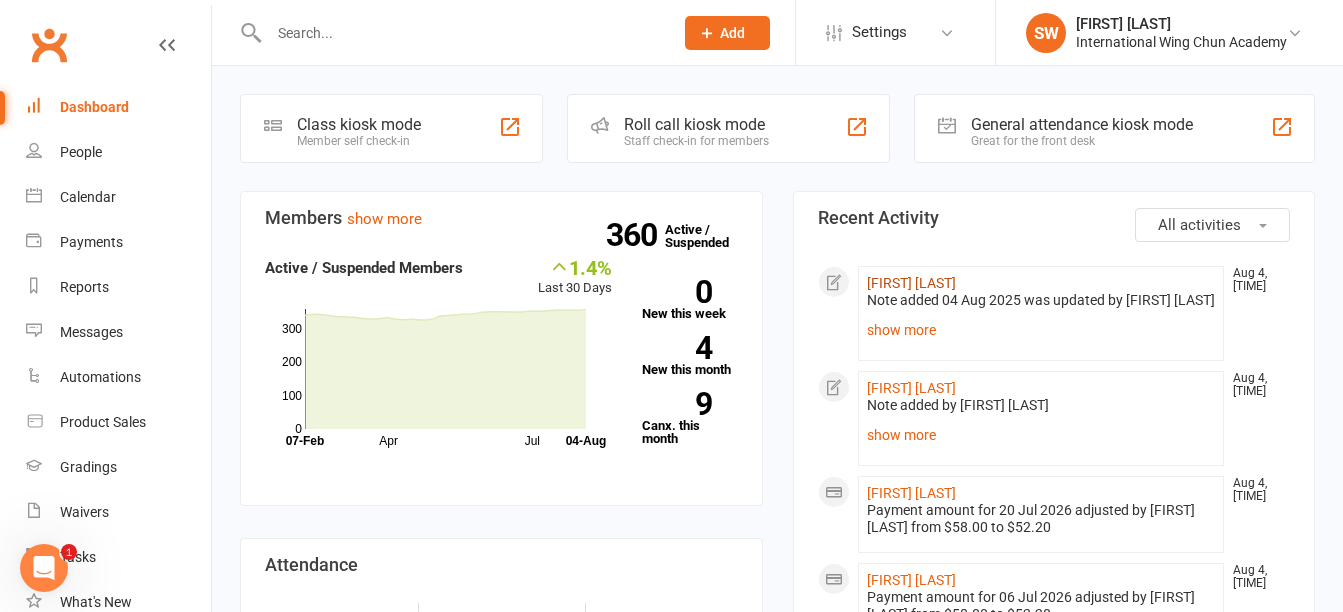 click on "[FIRST] [LAST]" 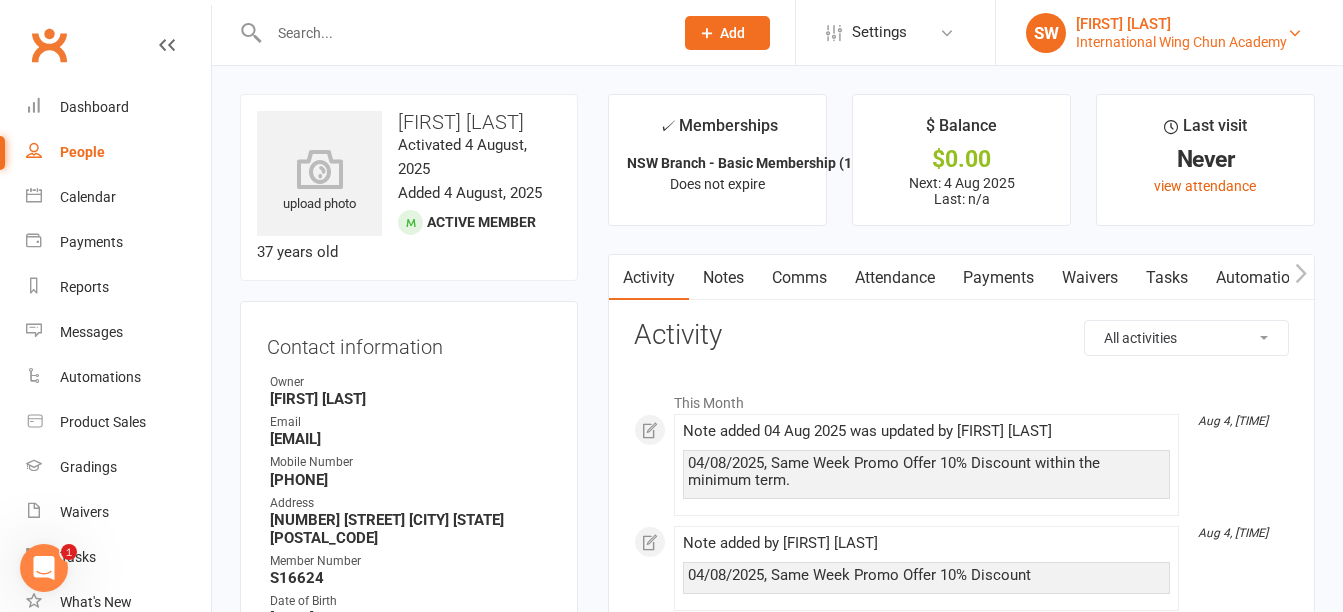 click on "International Wing Chun Academy" at bounding box center [1181, 42] 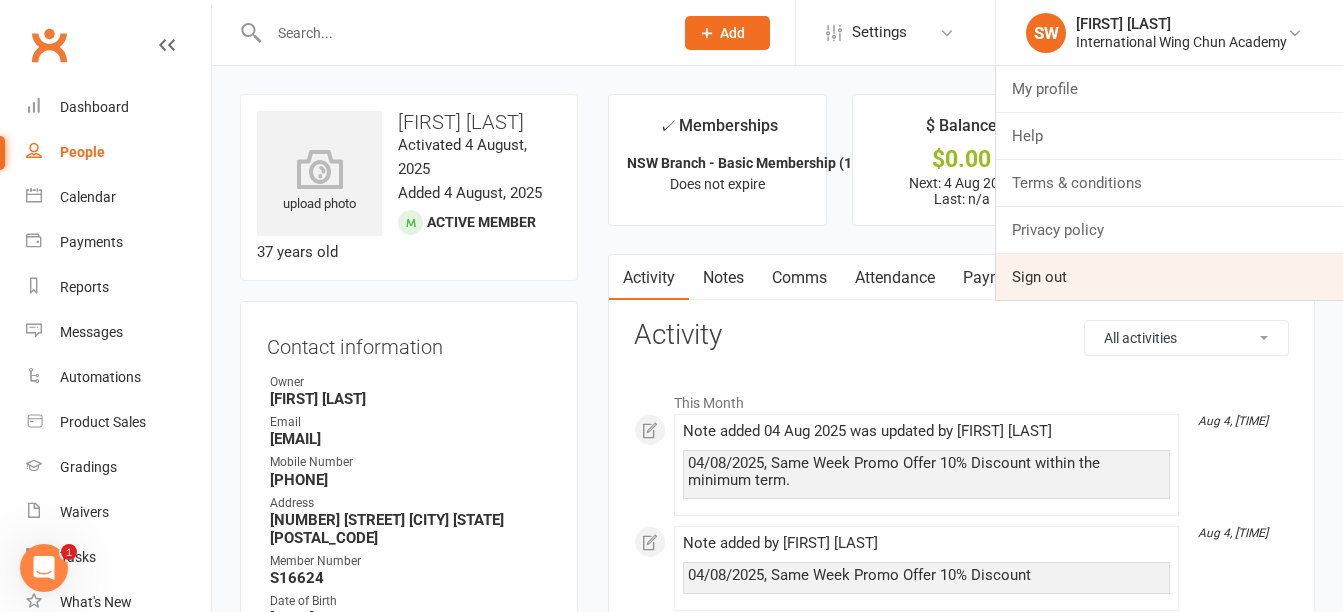 click on "Sign out" at bounding box center (1169, 277) 